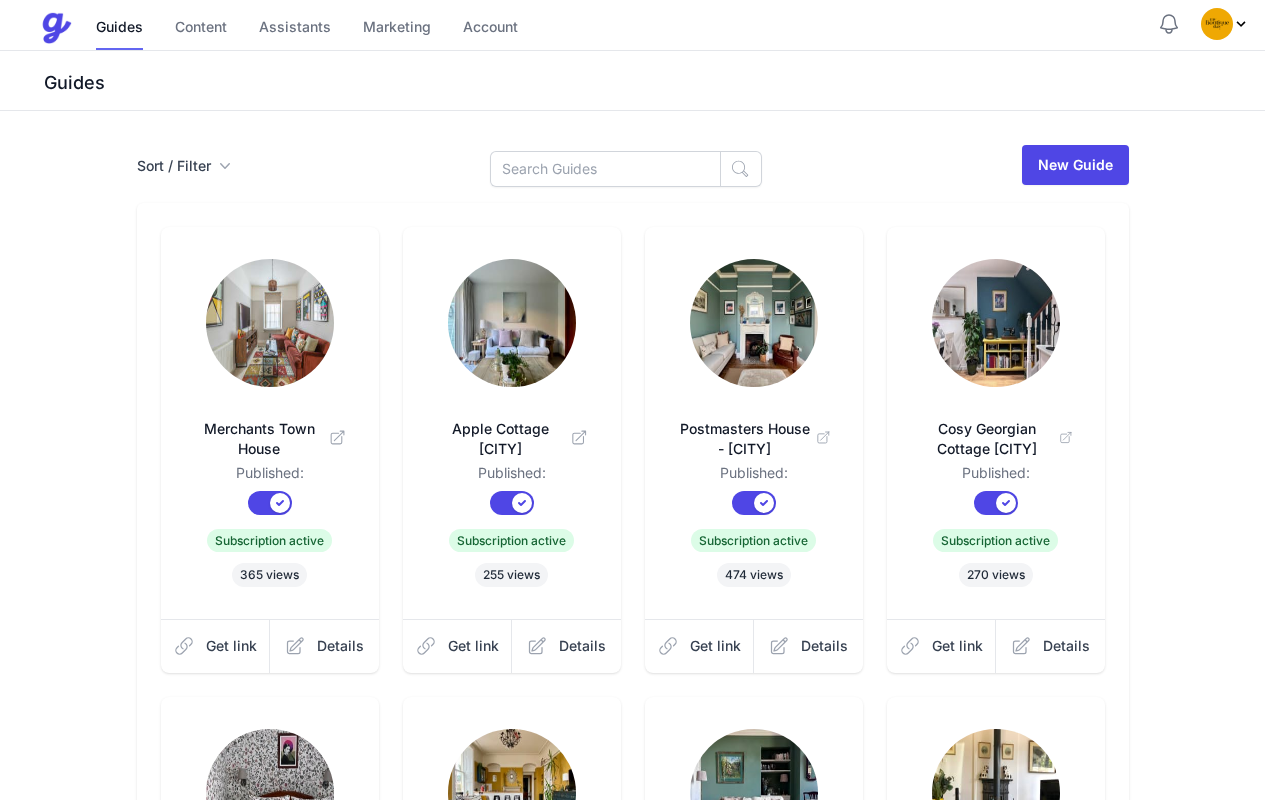 scroll, scrollTop: 0, scrollLeft: 0, axis: both 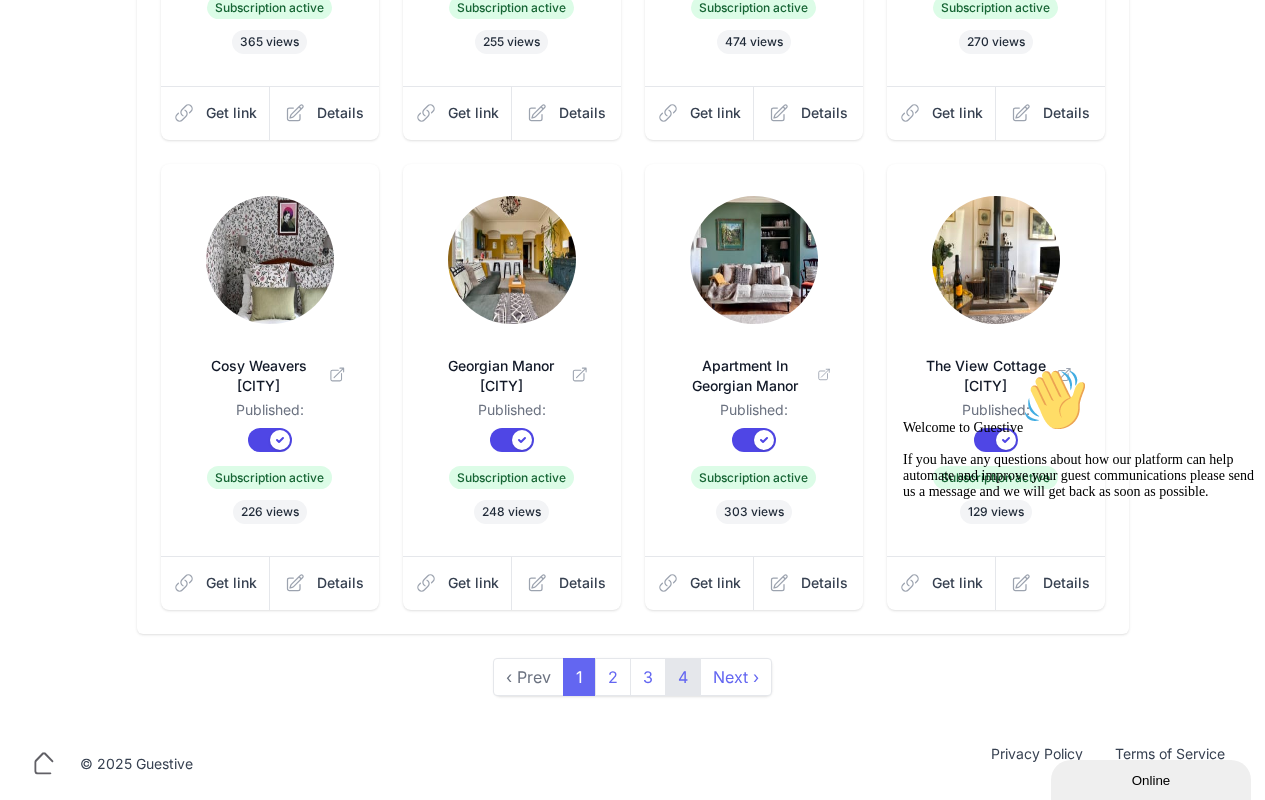 click on "4" at bounding box center (683, 677) 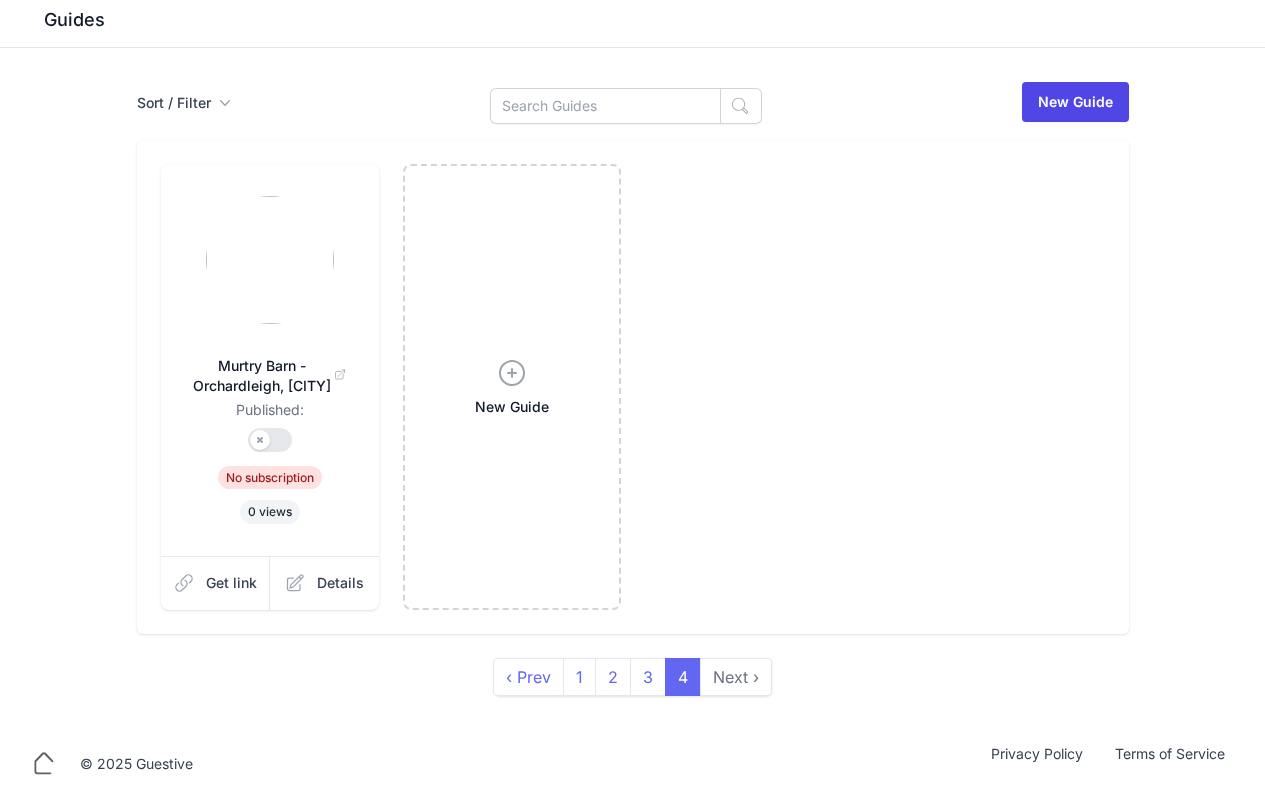 scroll, scrollTop: 0, scrollLeft: 0, axis: both 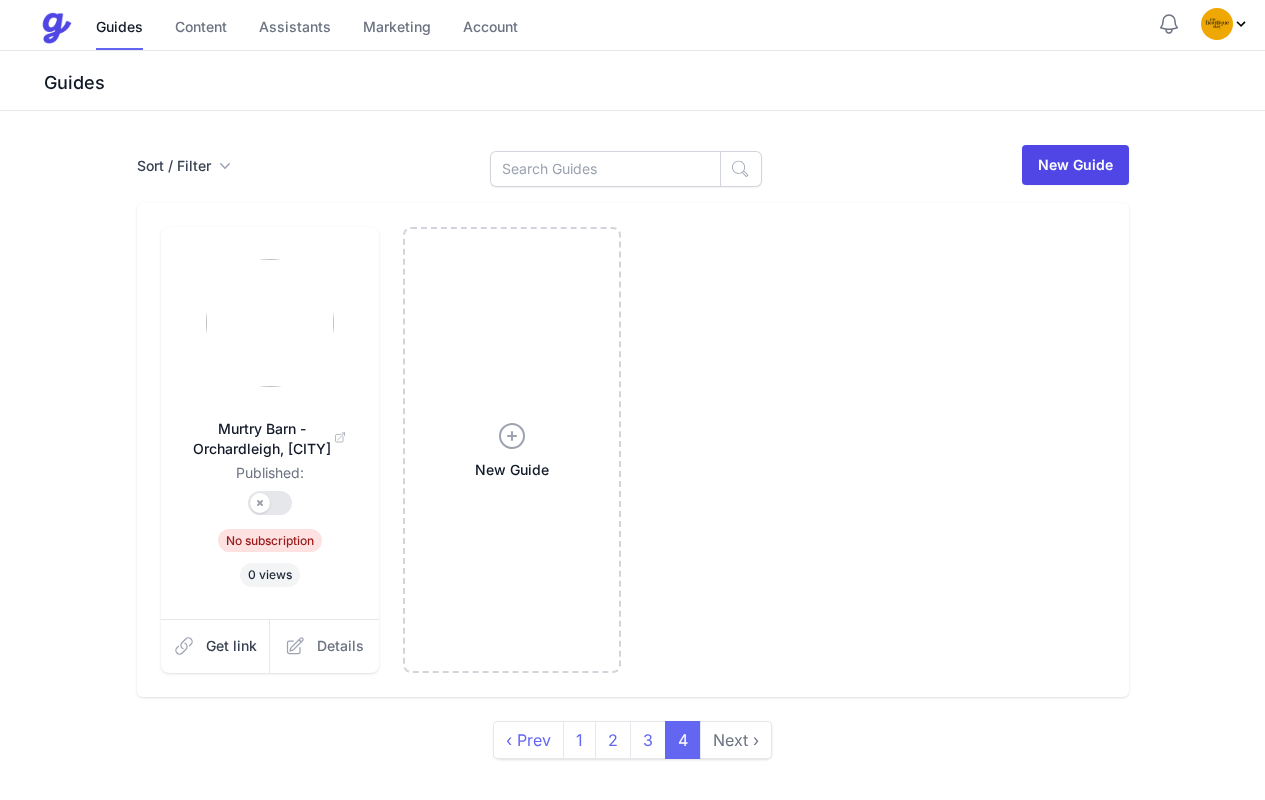 click on "Details" at bounding box center [340, 646] 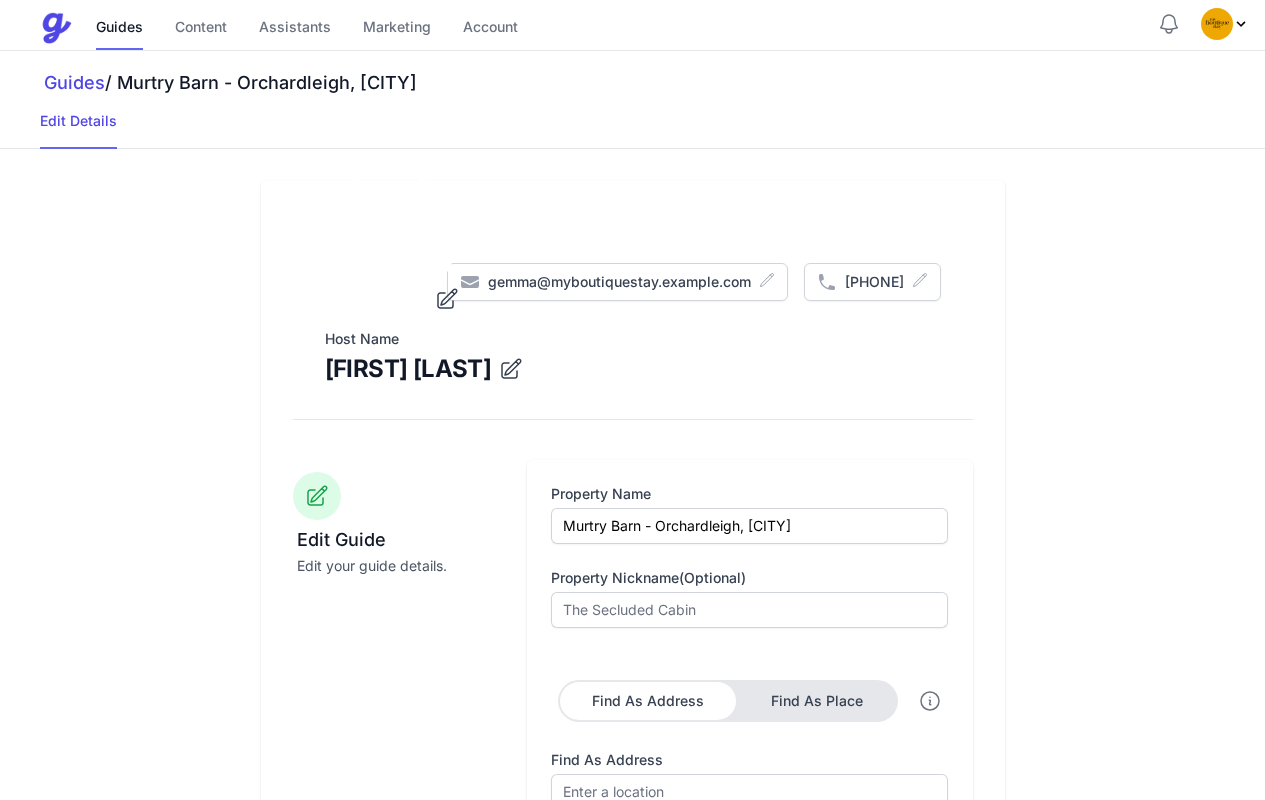 click 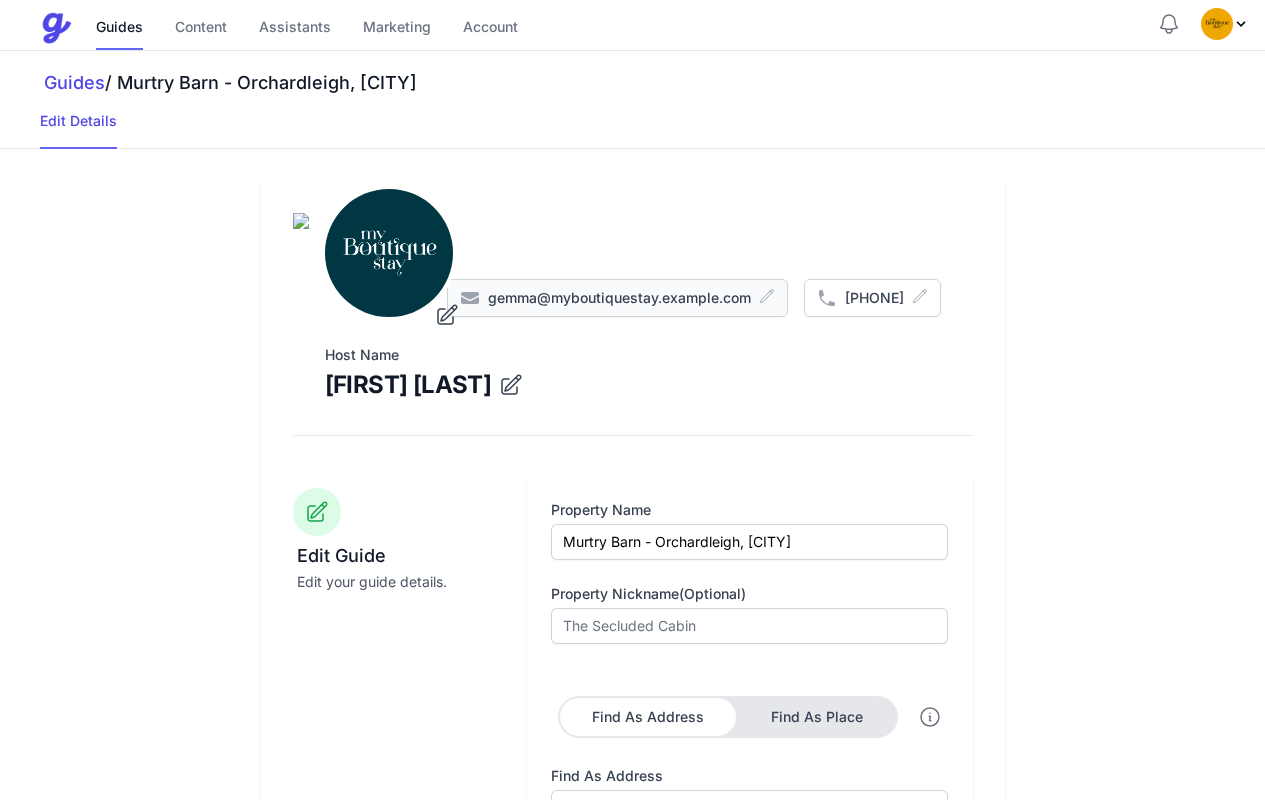 click 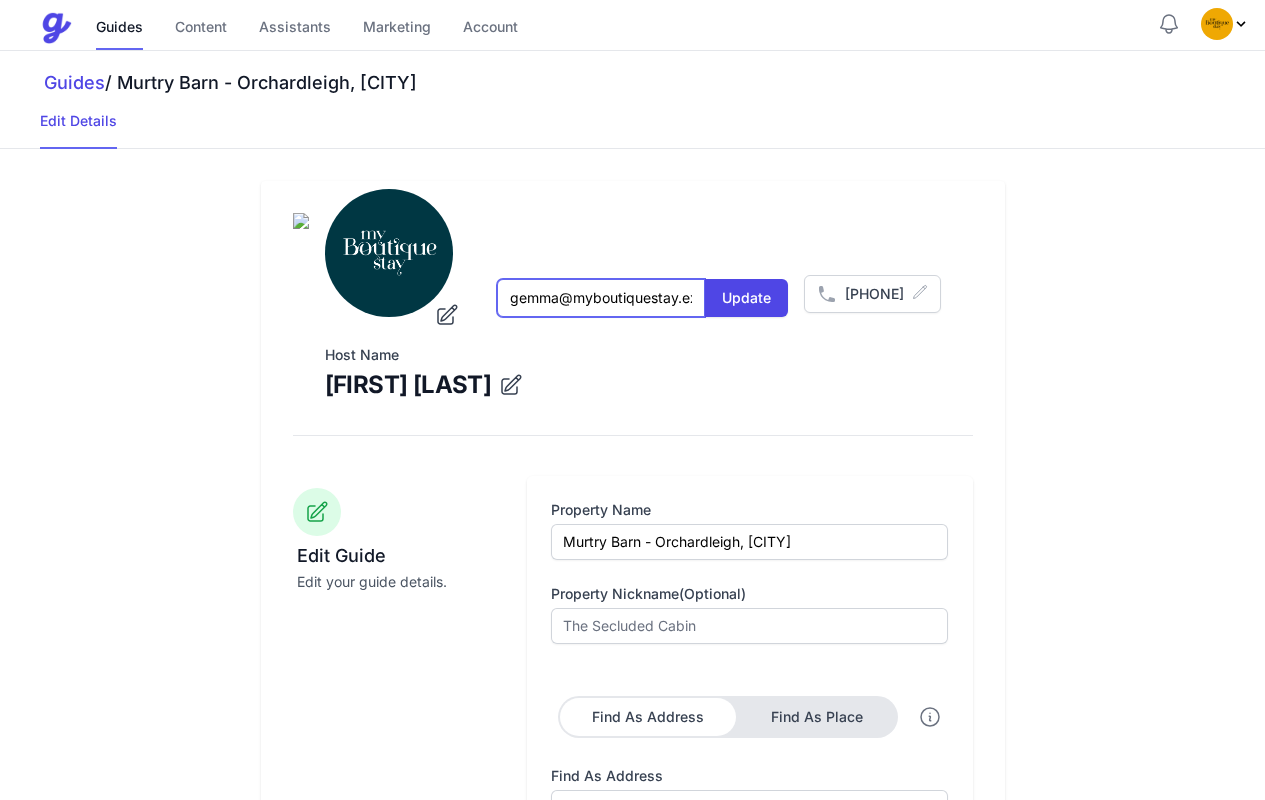drag, startPoint x: 557, startPoint y: 456, endPoint x: 450, endPoint y: 454, distance: 107.01869 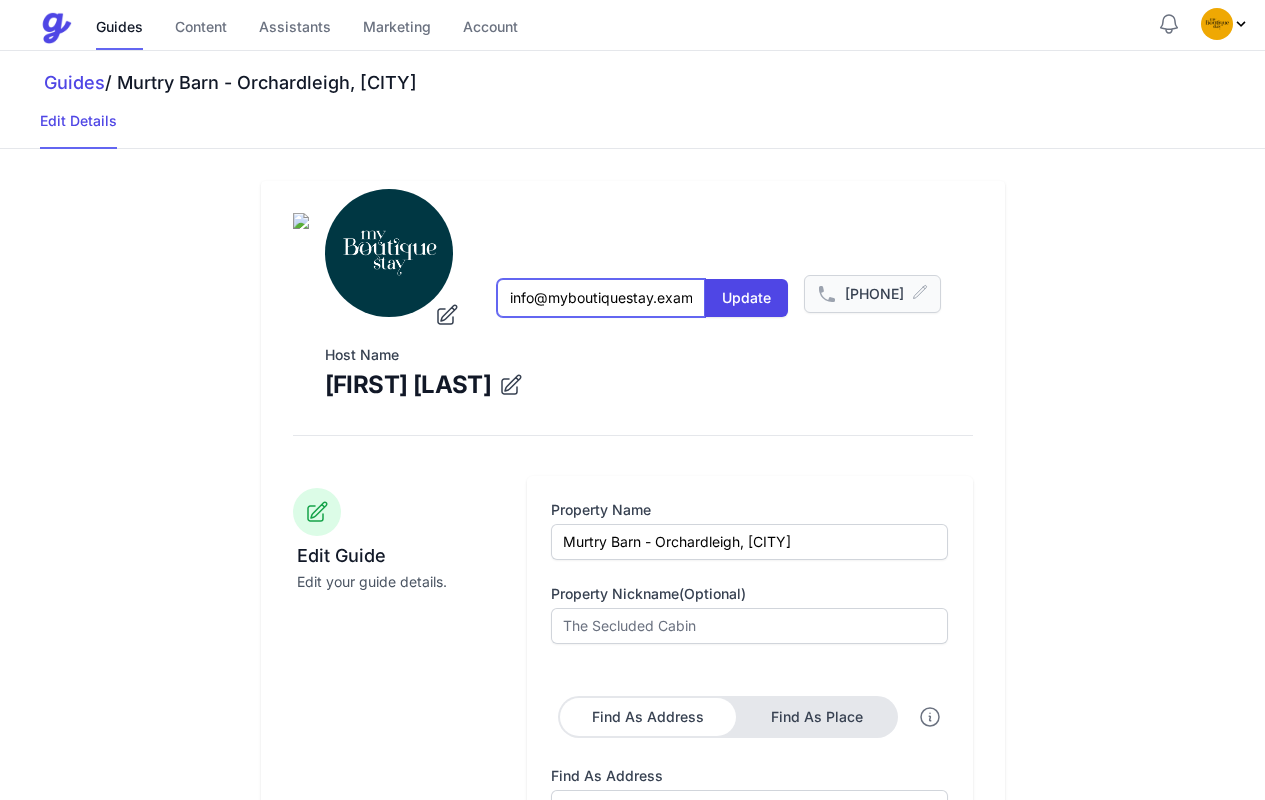 type on "info@myboutiquestay.example.com" 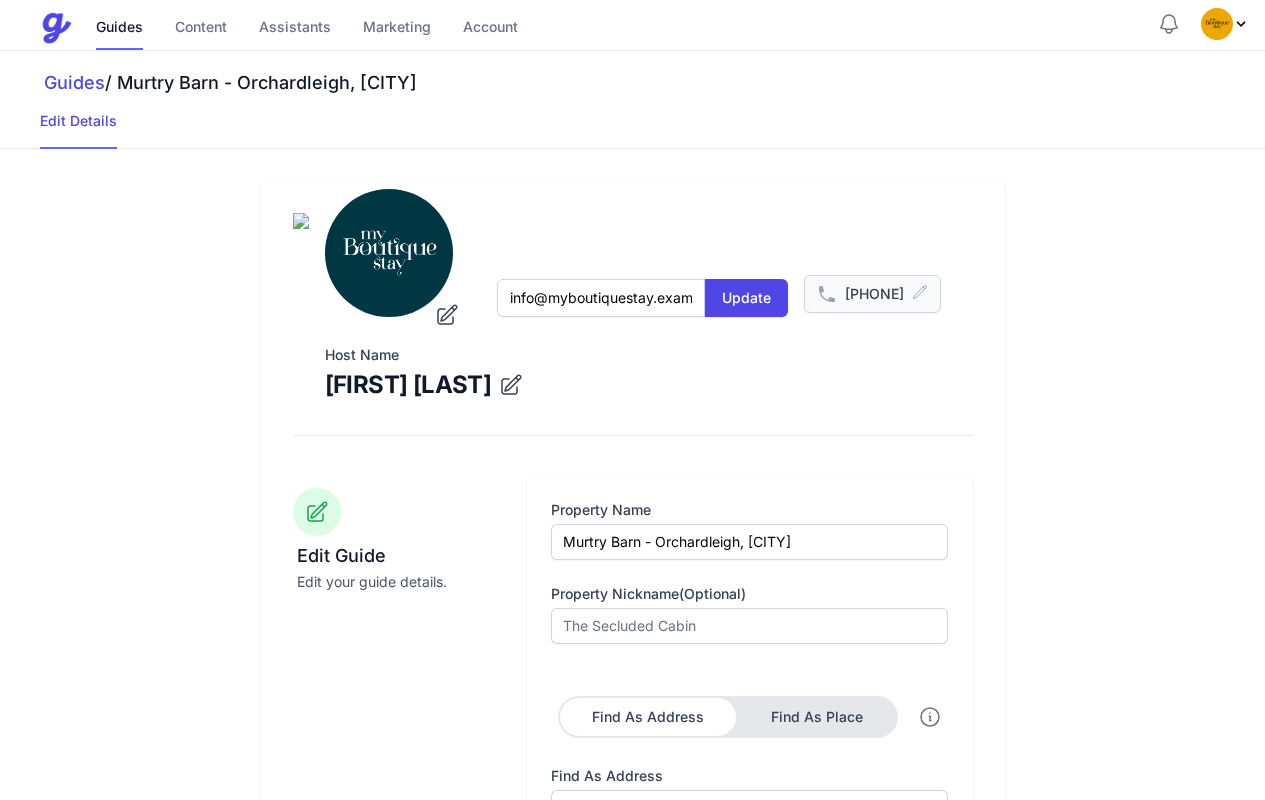 click on "[PHONE]" at bounding box center [874, 294] 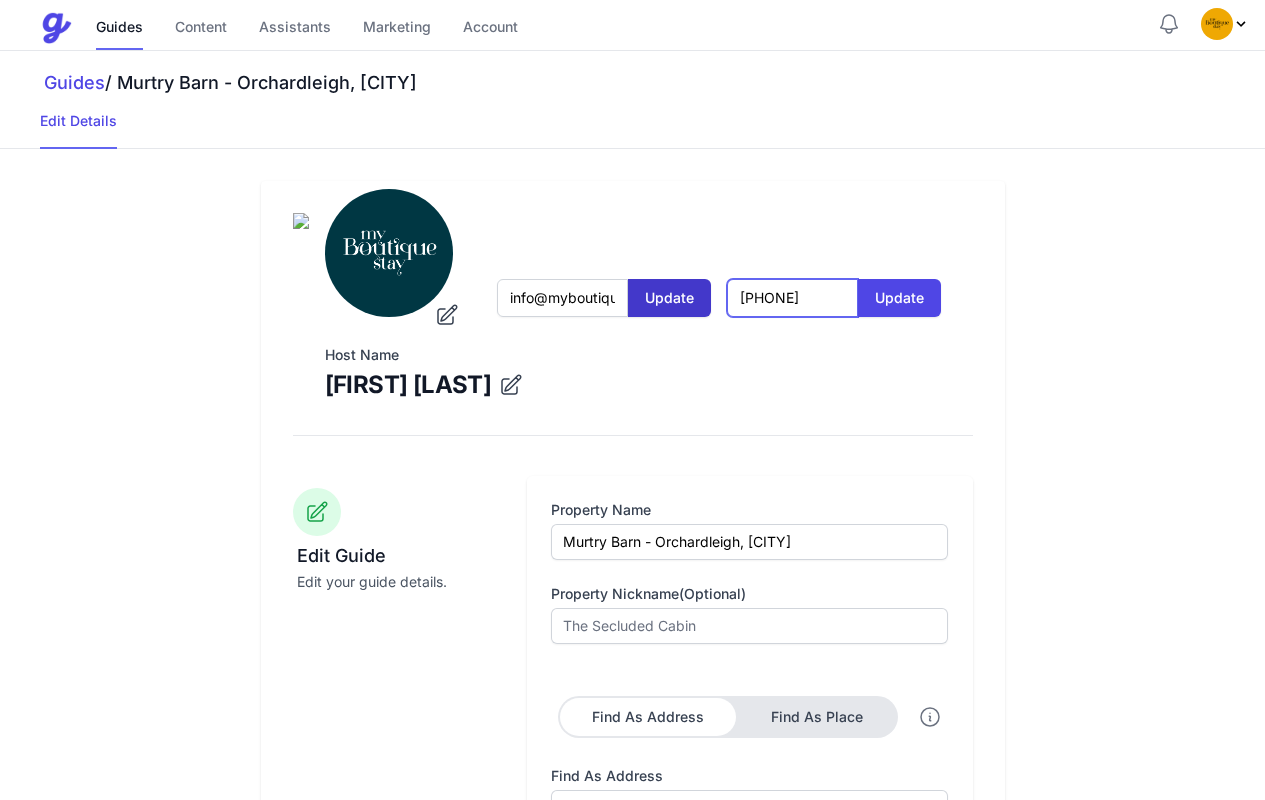 drag, startPoint x: 833, startPoint y: 456, endPoint x: 696, endPoint y: 450, distance: 137.13132 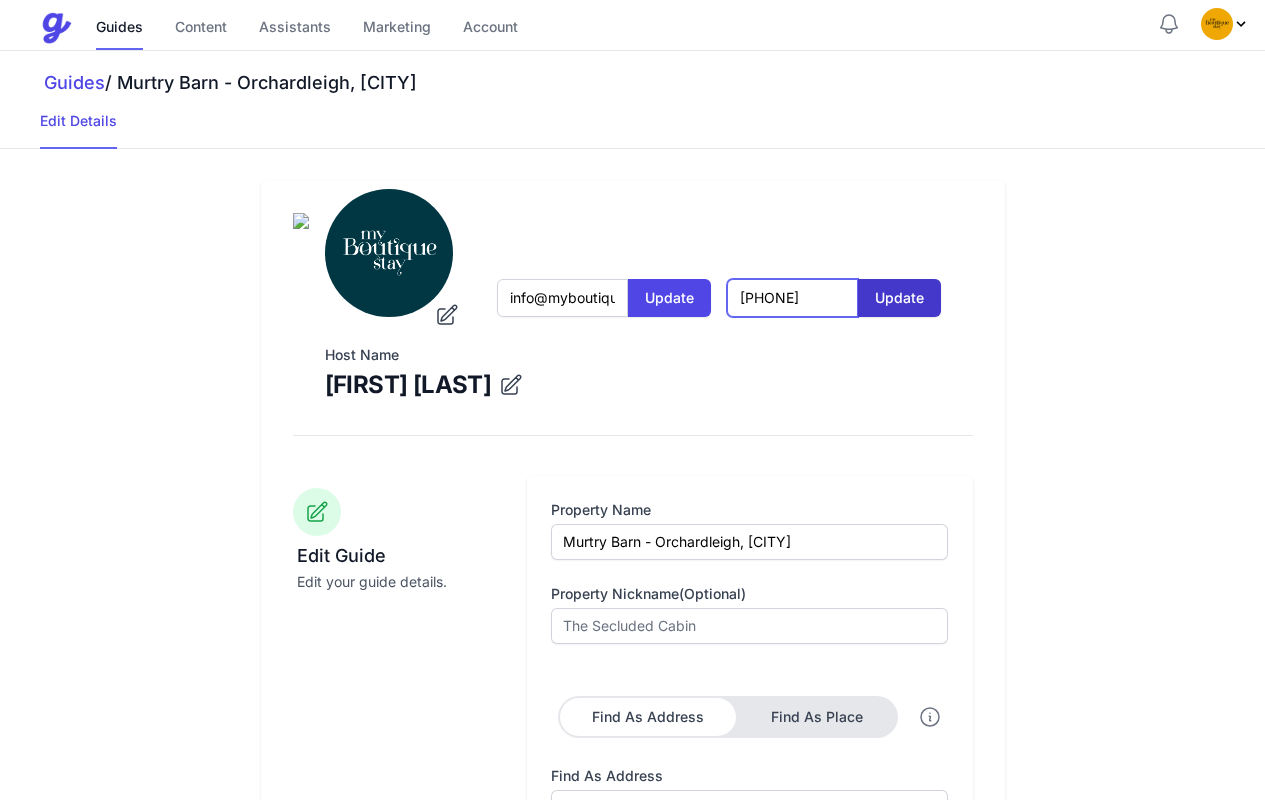 type on "[PHONE]" 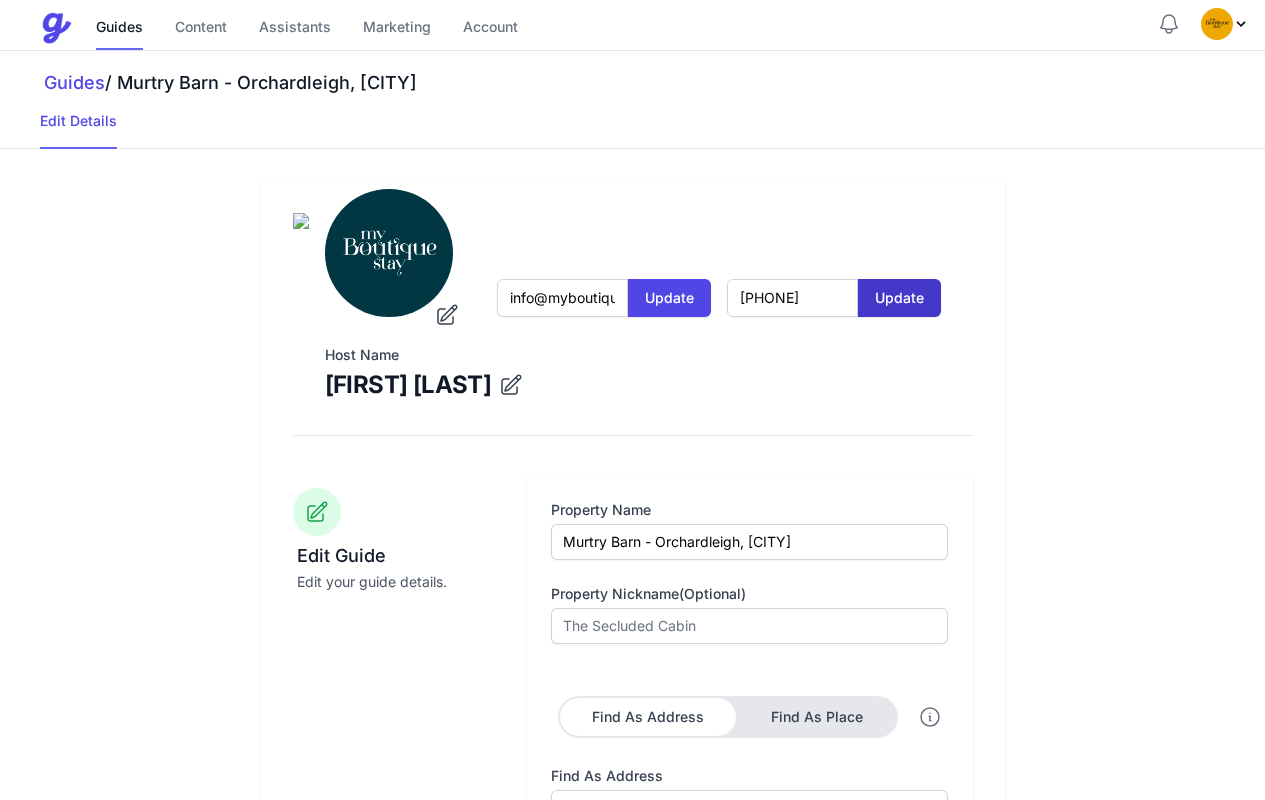 click on "Update" at bounding box center (899, 298) 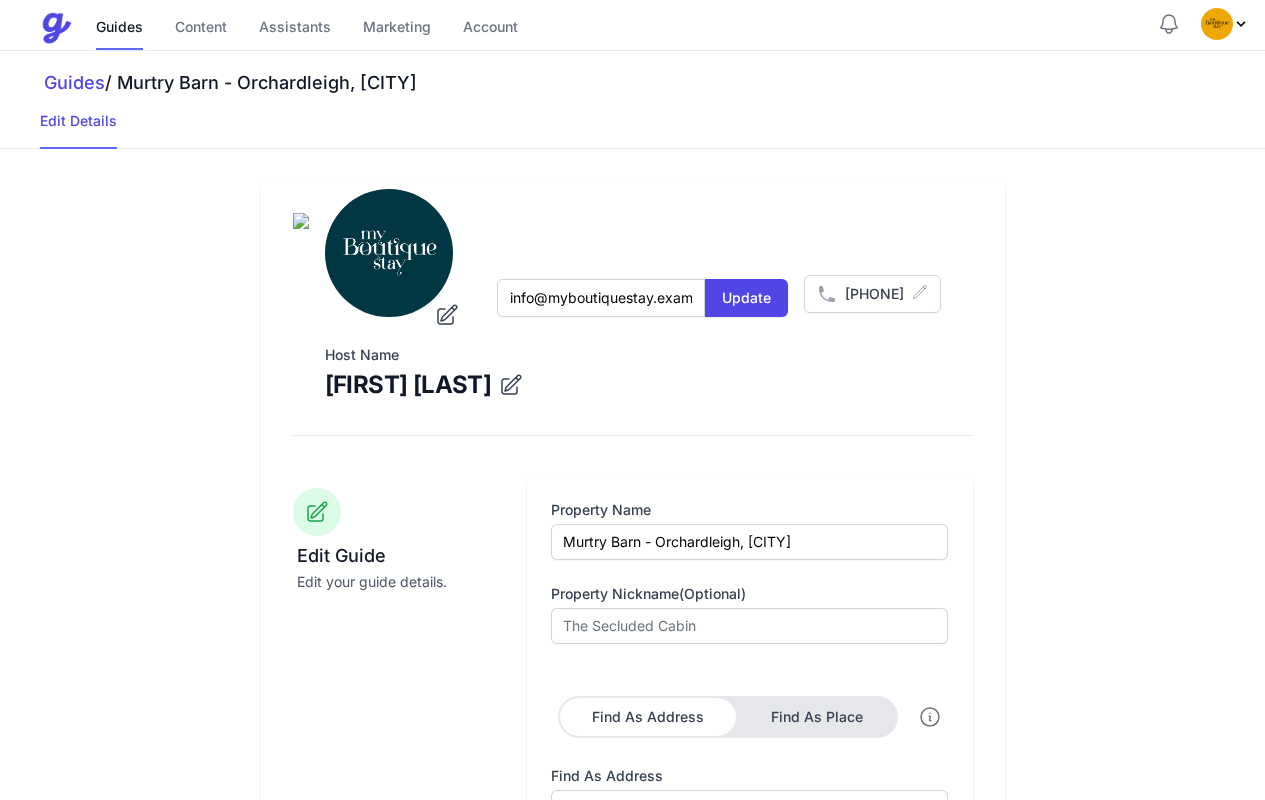click 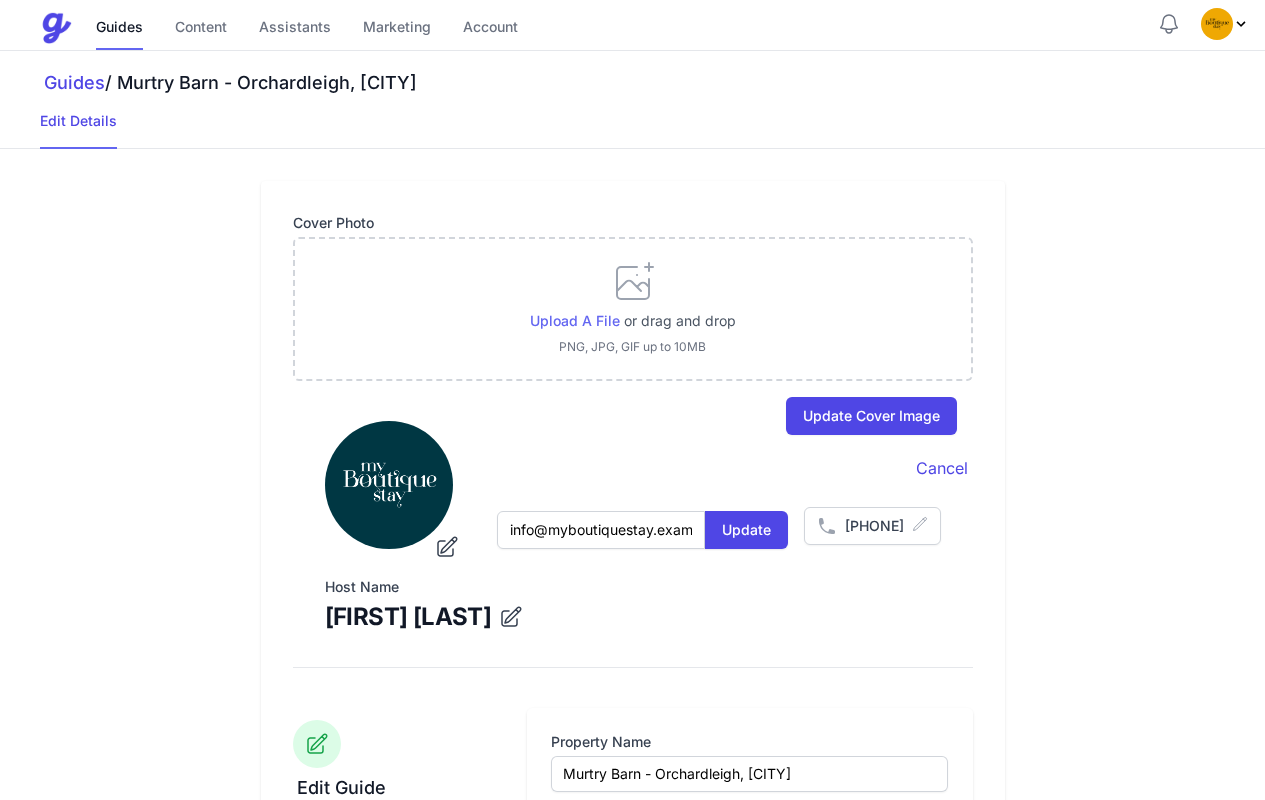 click on "Upload a file" at bounding box center [575, 320] 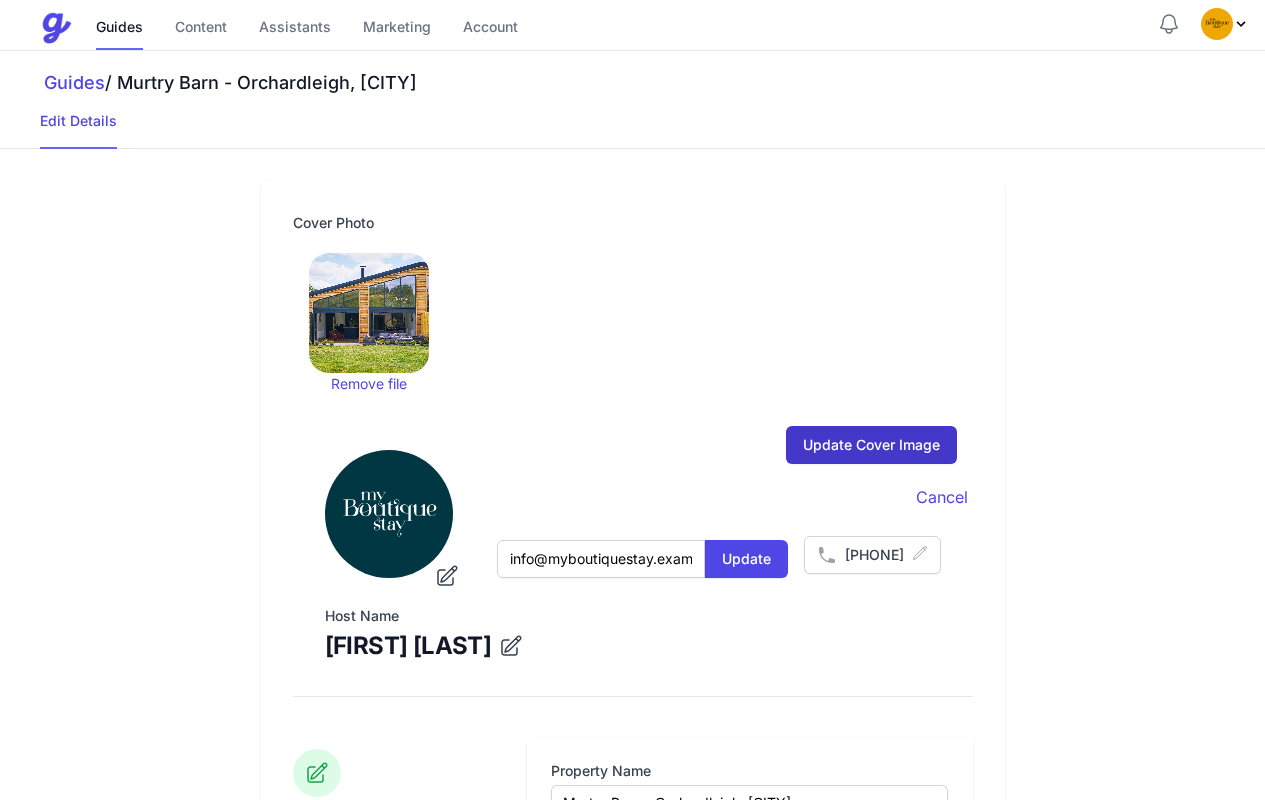 click on "Update Cover Image" at bounding box center (871, 445) 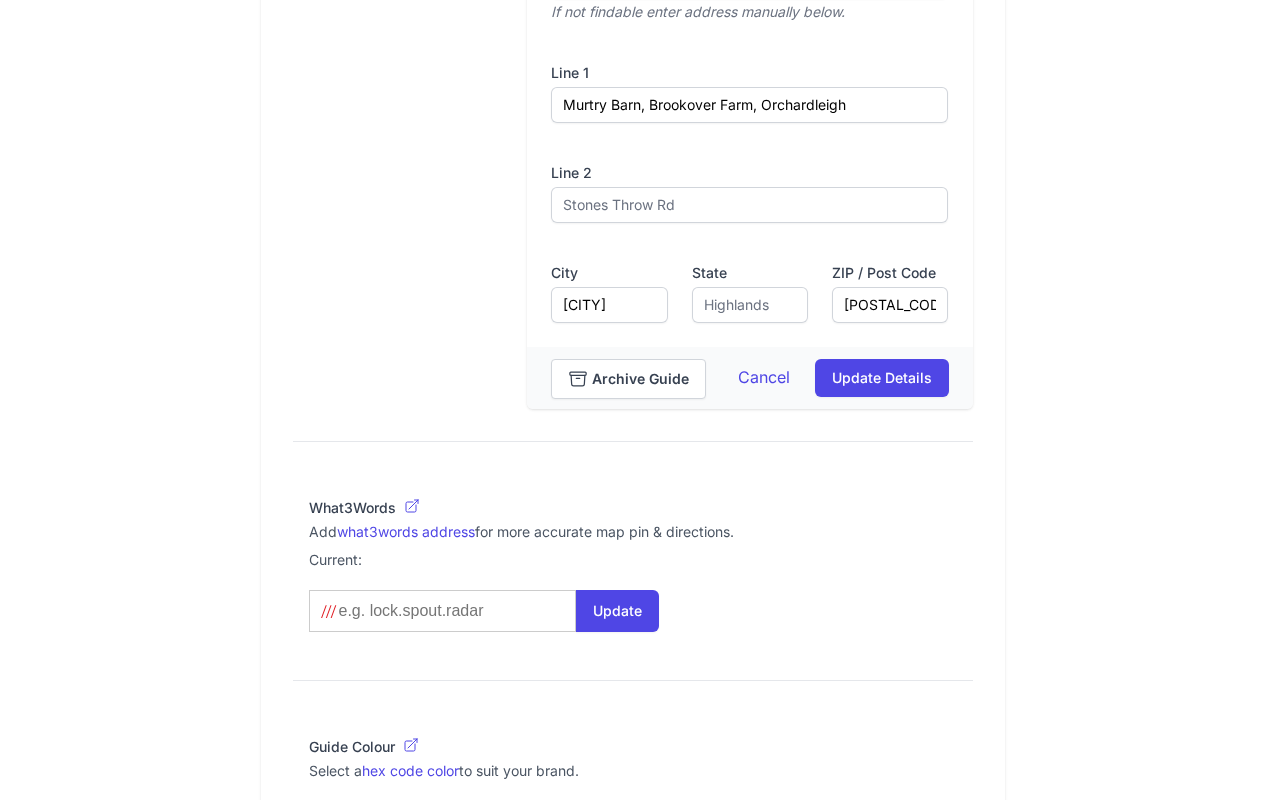 scroll, scrollTop: 991, scrollLeft: 0, axis: vertical 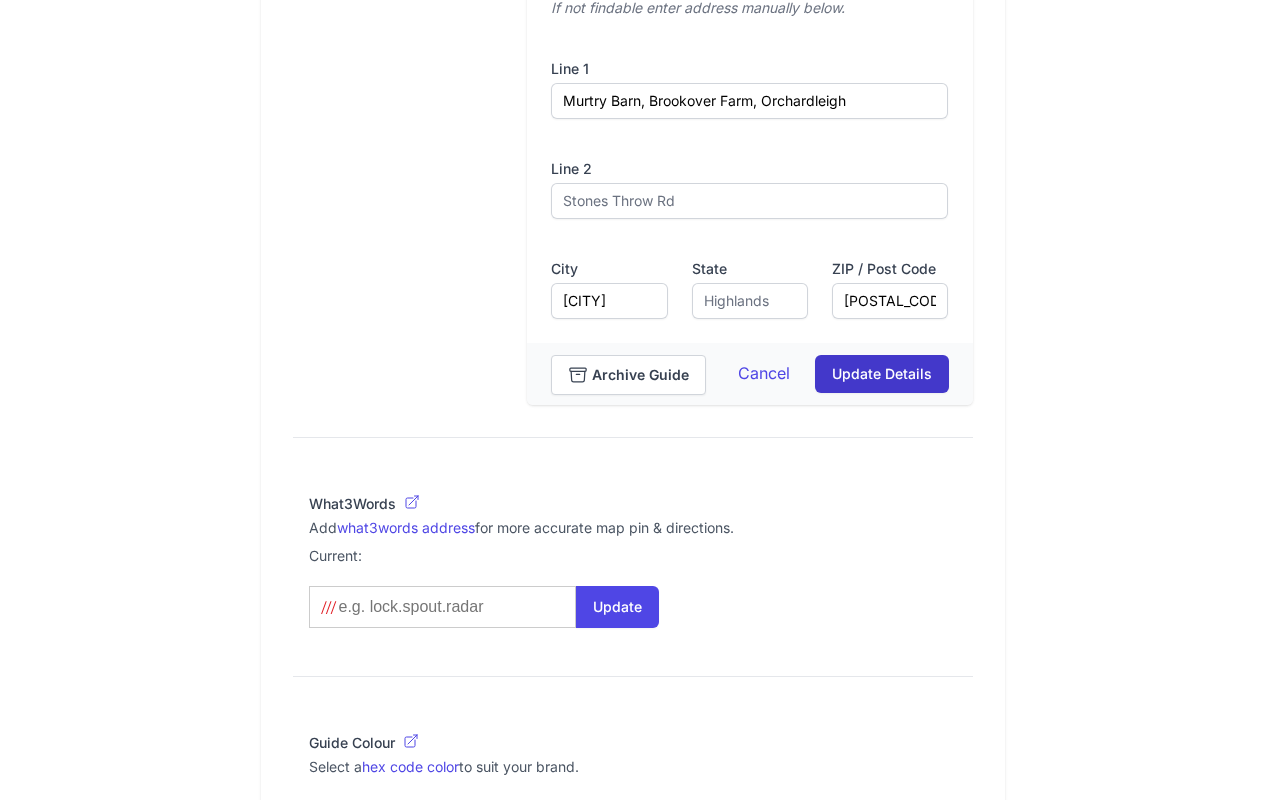 click on "Update Details" at bounding box center [882, 374] 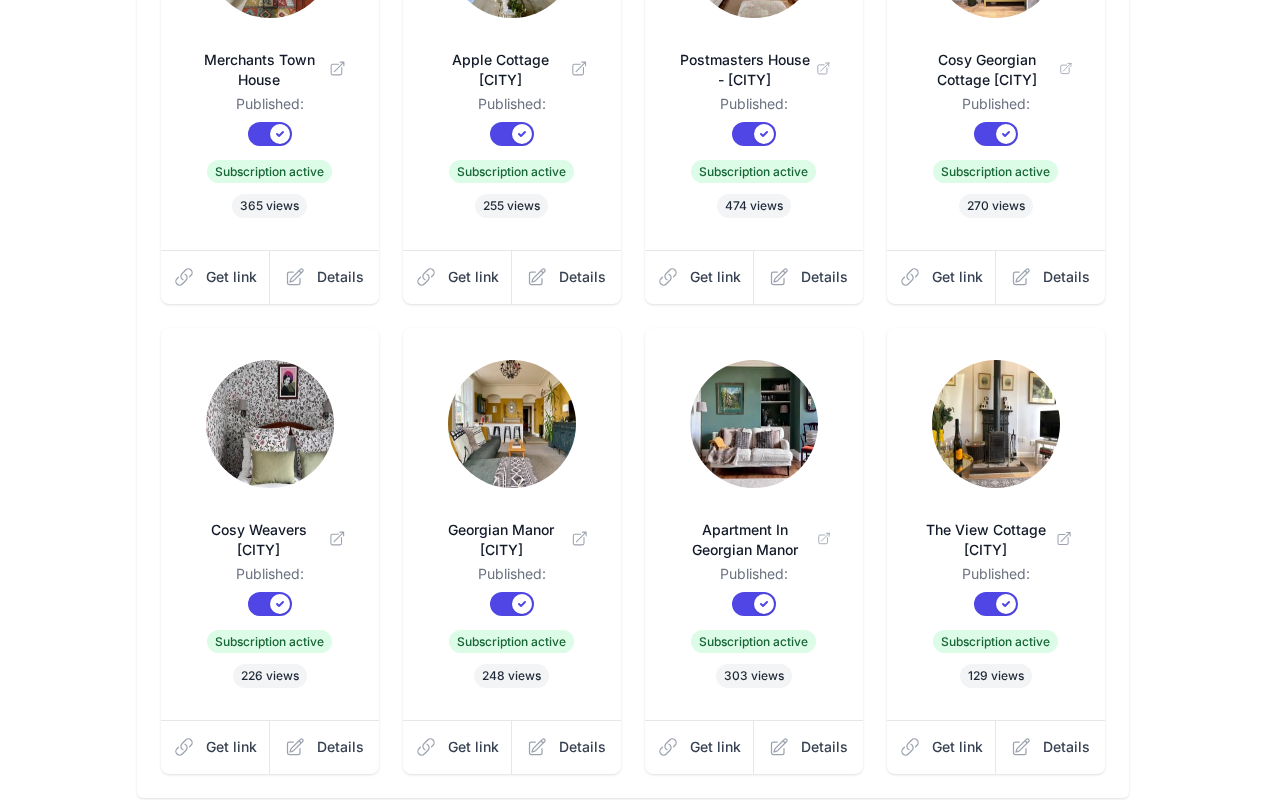 scroll, scrollTop: 585, scrollLeft: 0, axis: vertical 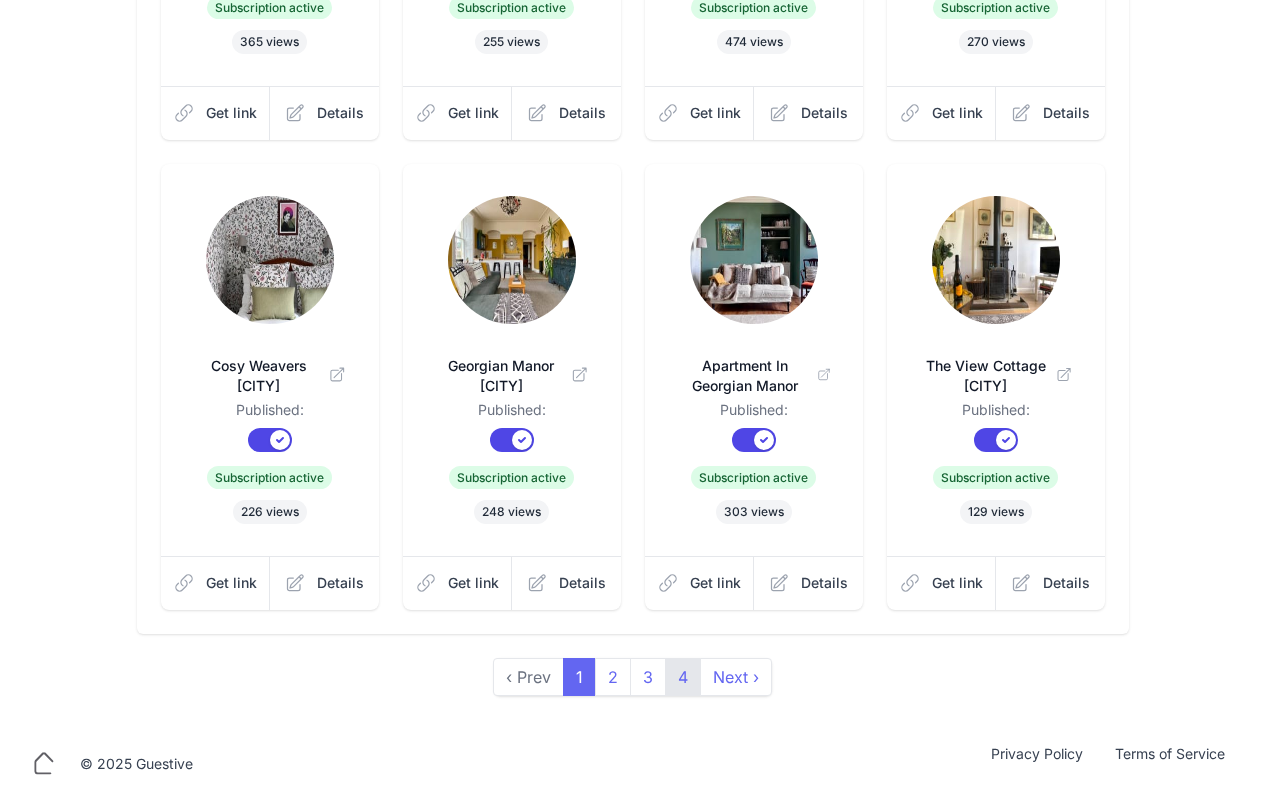click on "4" at bounding box center (683, 677) 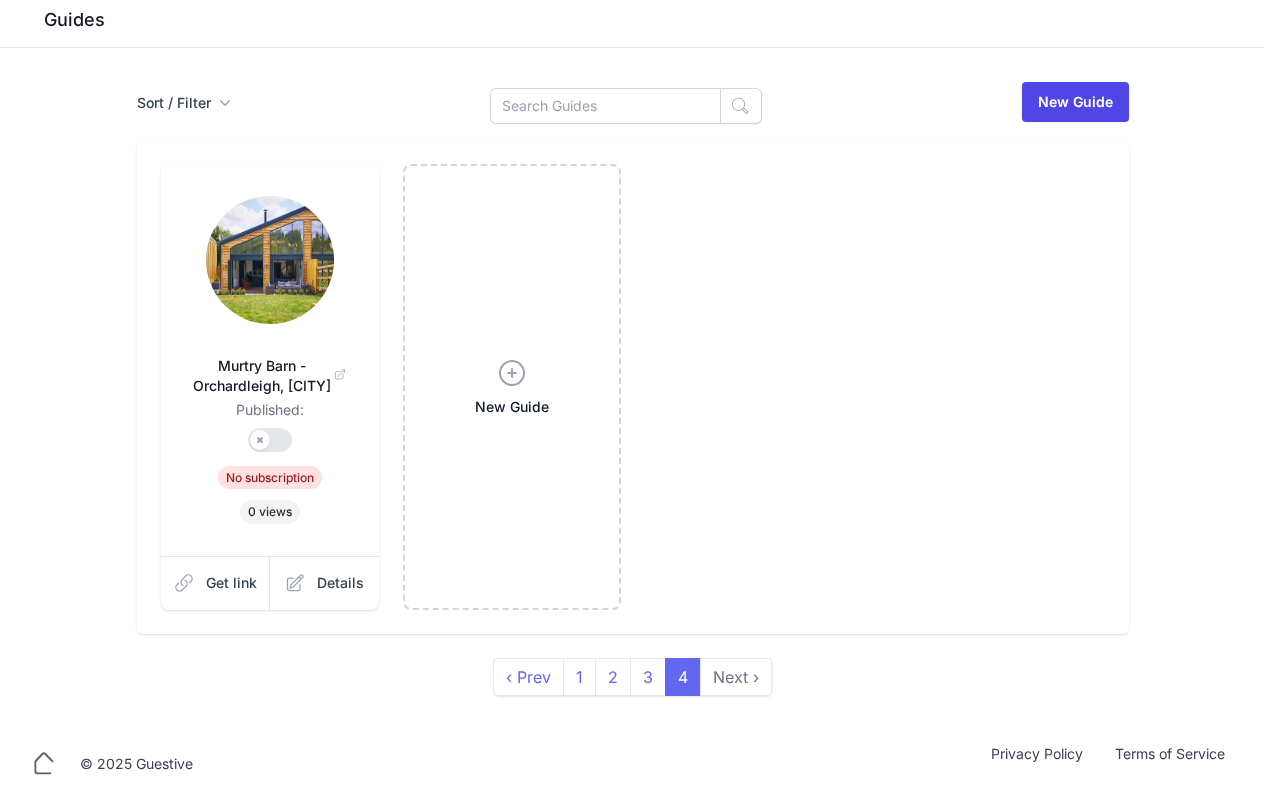 scroll, scrollTop: 0, scrollLeft: 0, axis: both 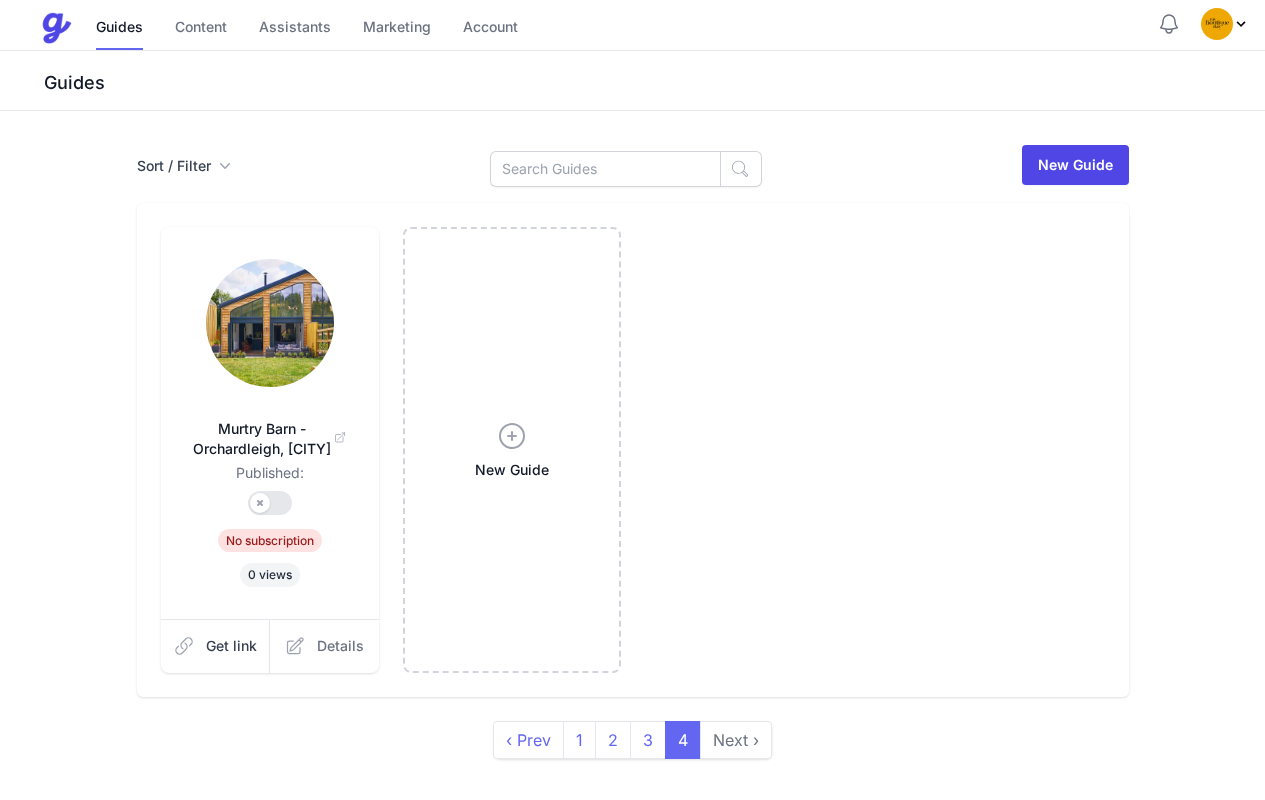 click on "Details" at bounding box center (340, 646) 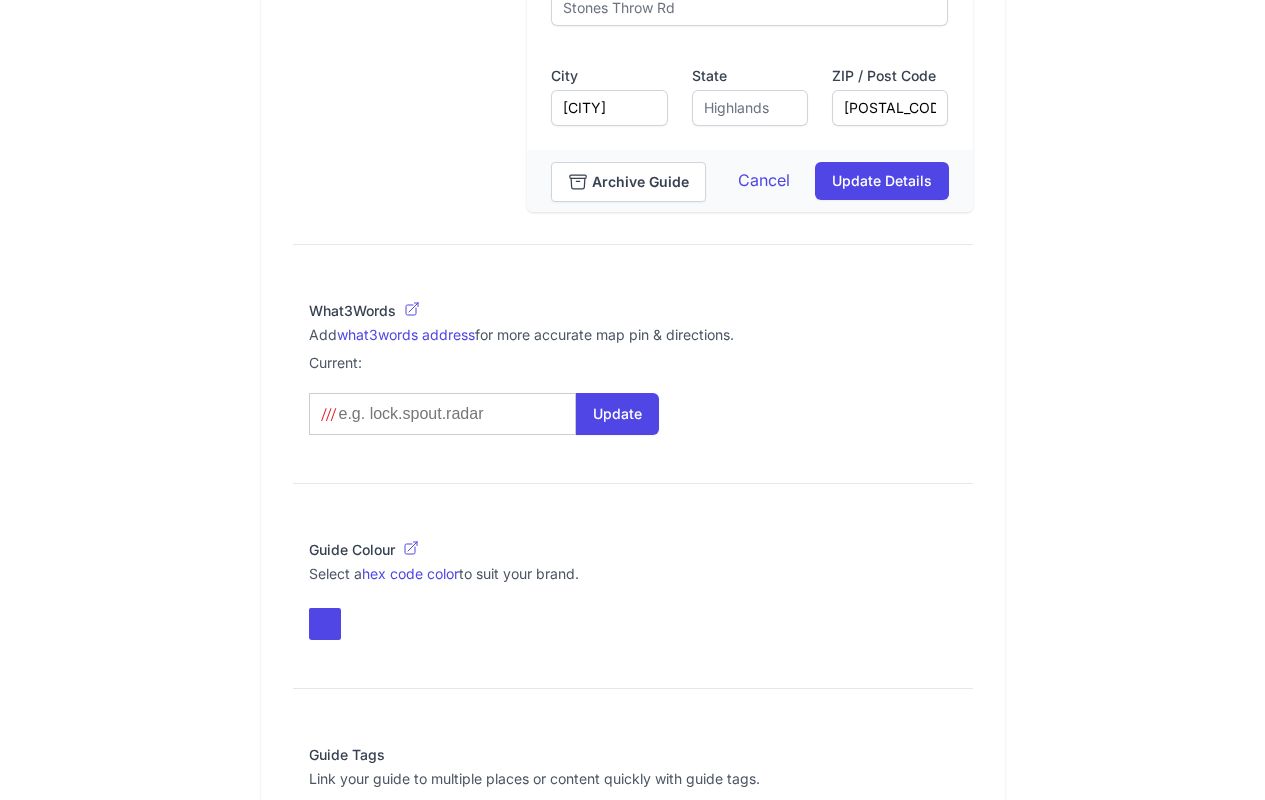 scroll, scrollTop: 1180, scrollLeft: 0, axis: vertical 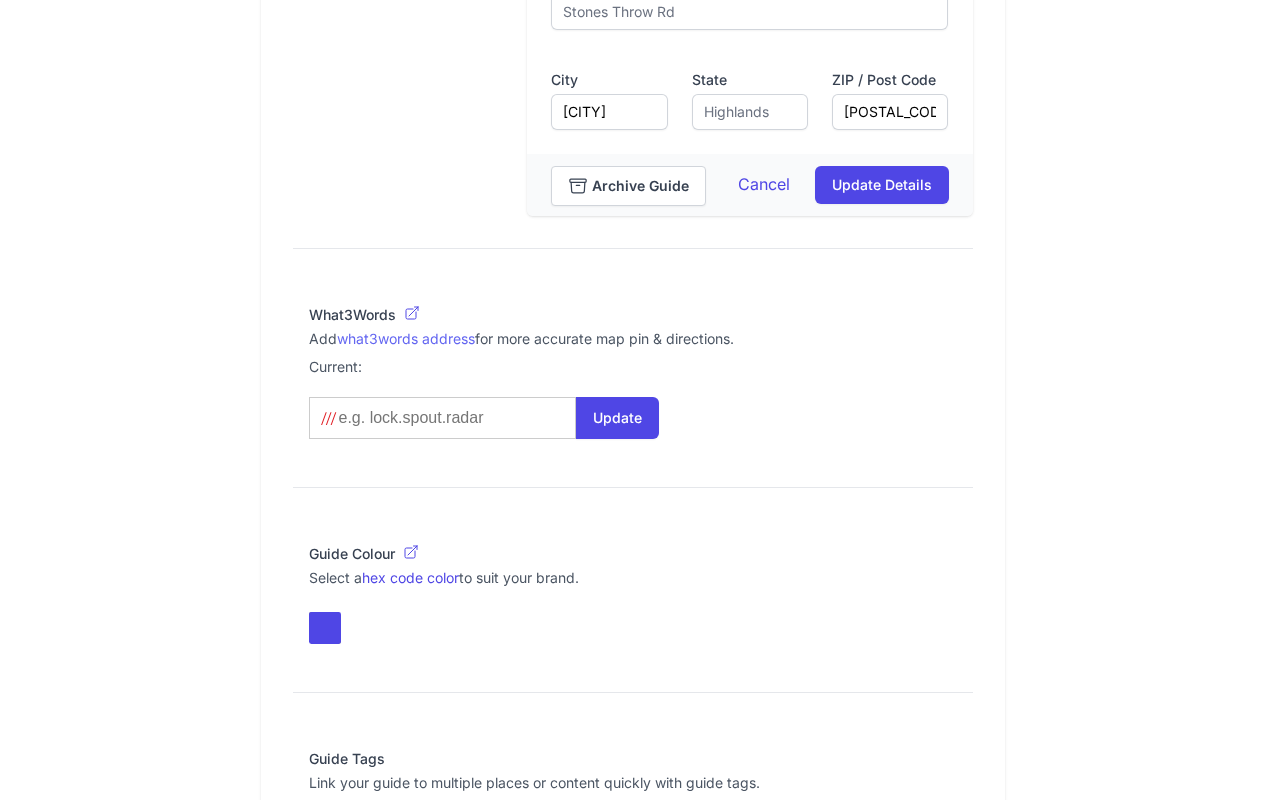 click on "what3words address" at bounding box center [406, 338] 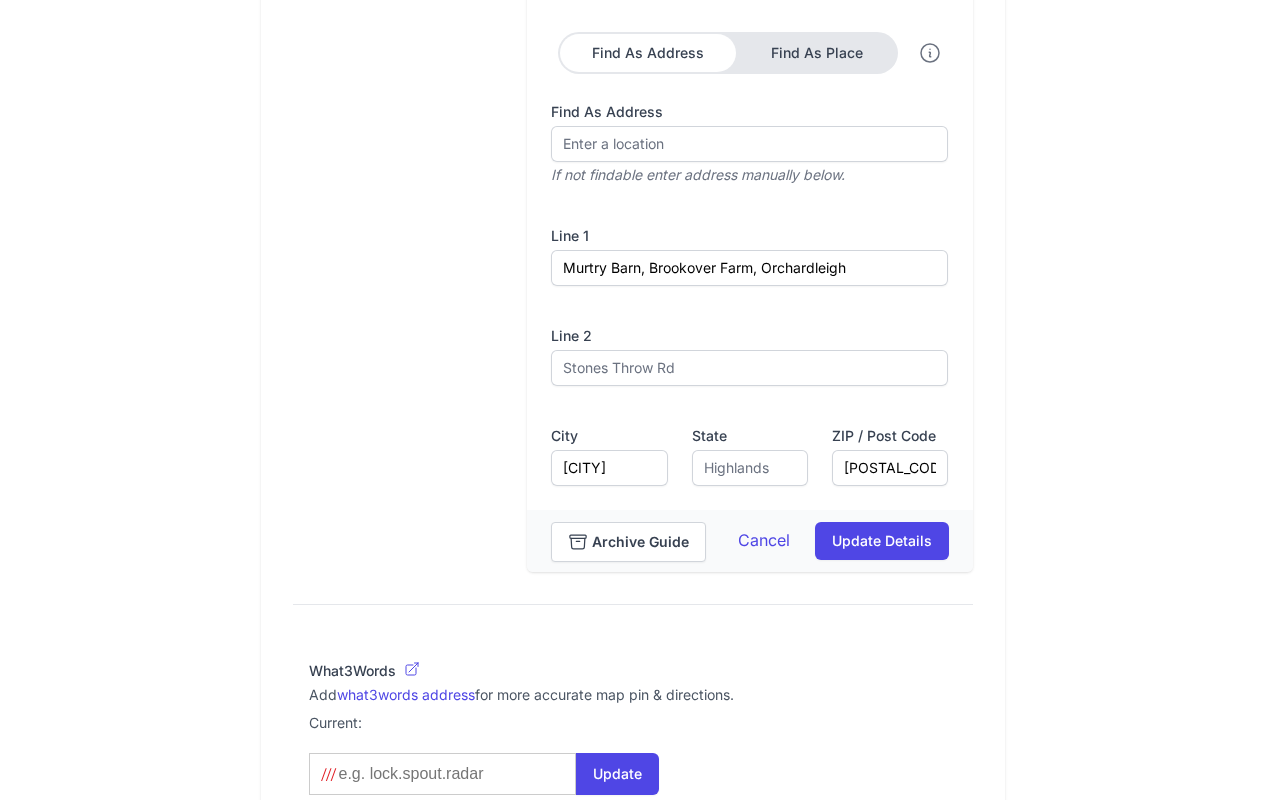 scroll, scrollTop: 1076, scrollLeft: 0, axis: vertical 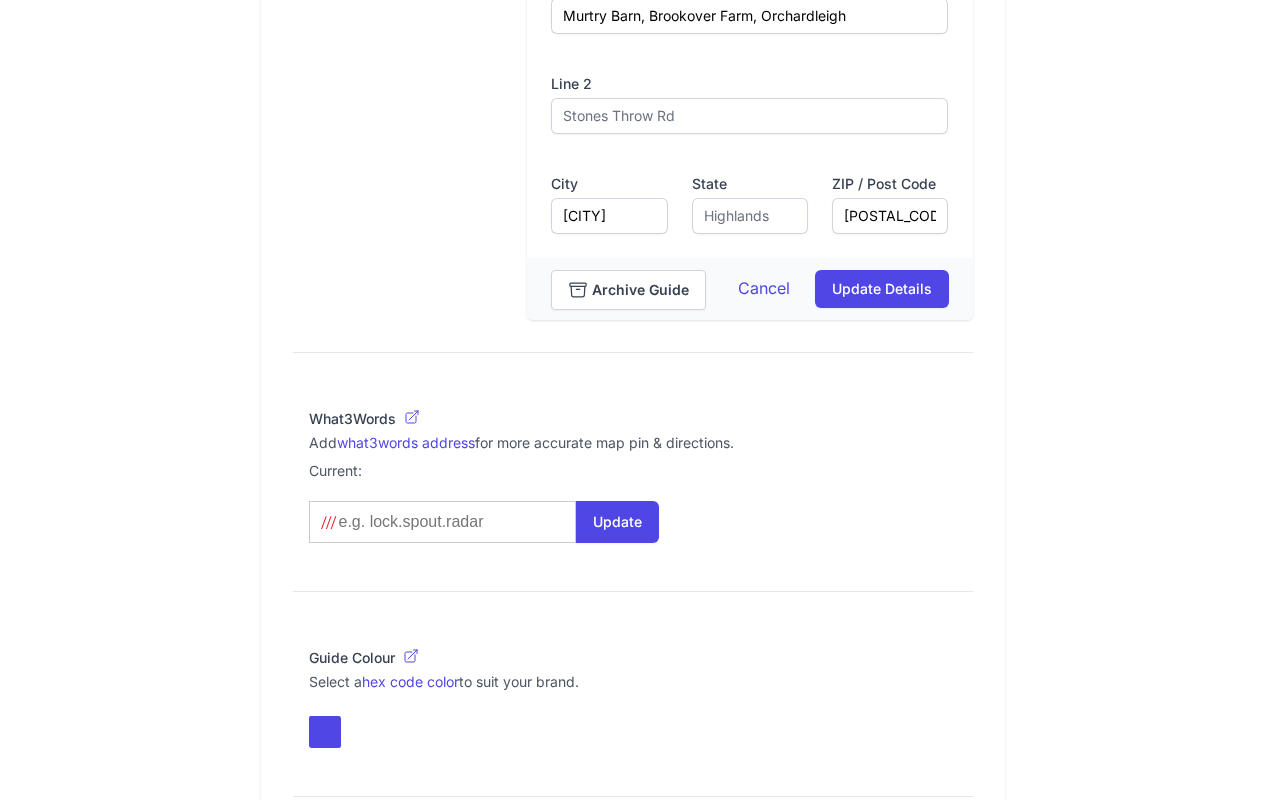 click at bounding box center (439, 522) 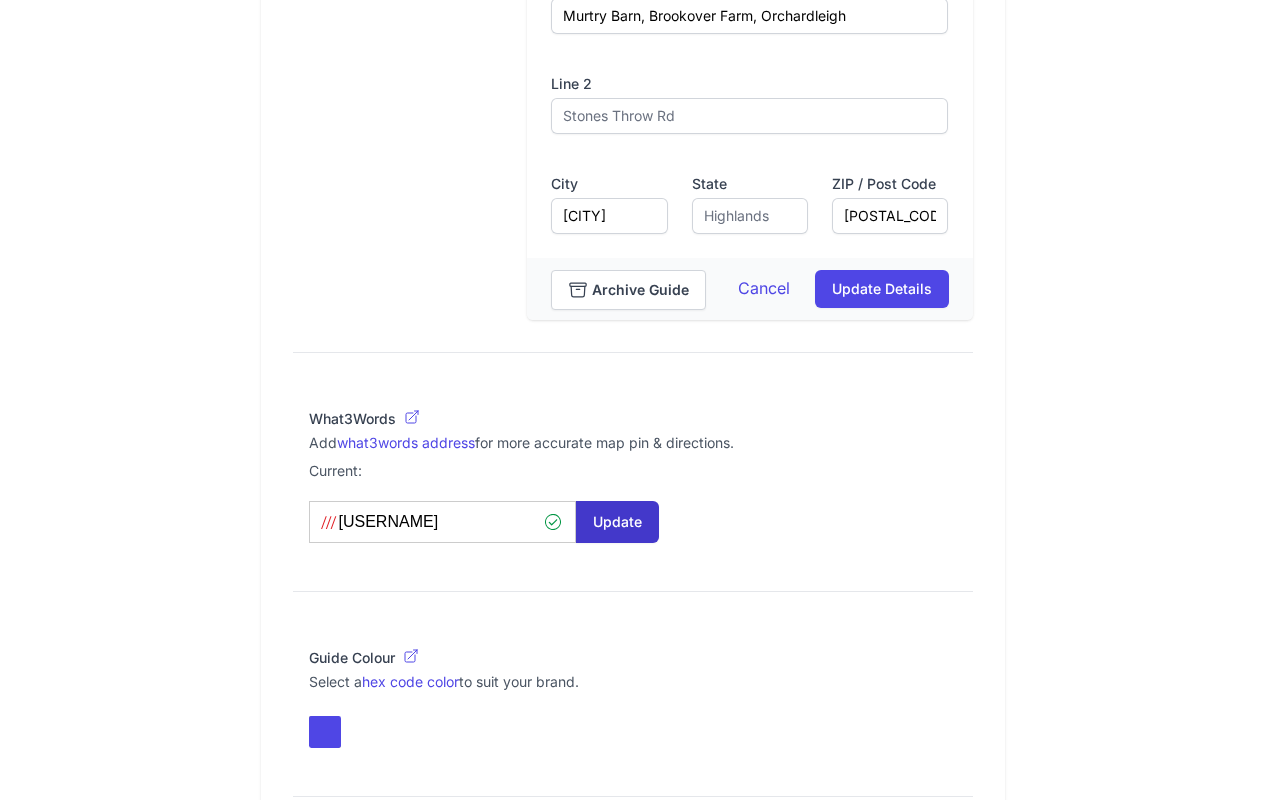 click on "Update" at bounding box center [617, 522] 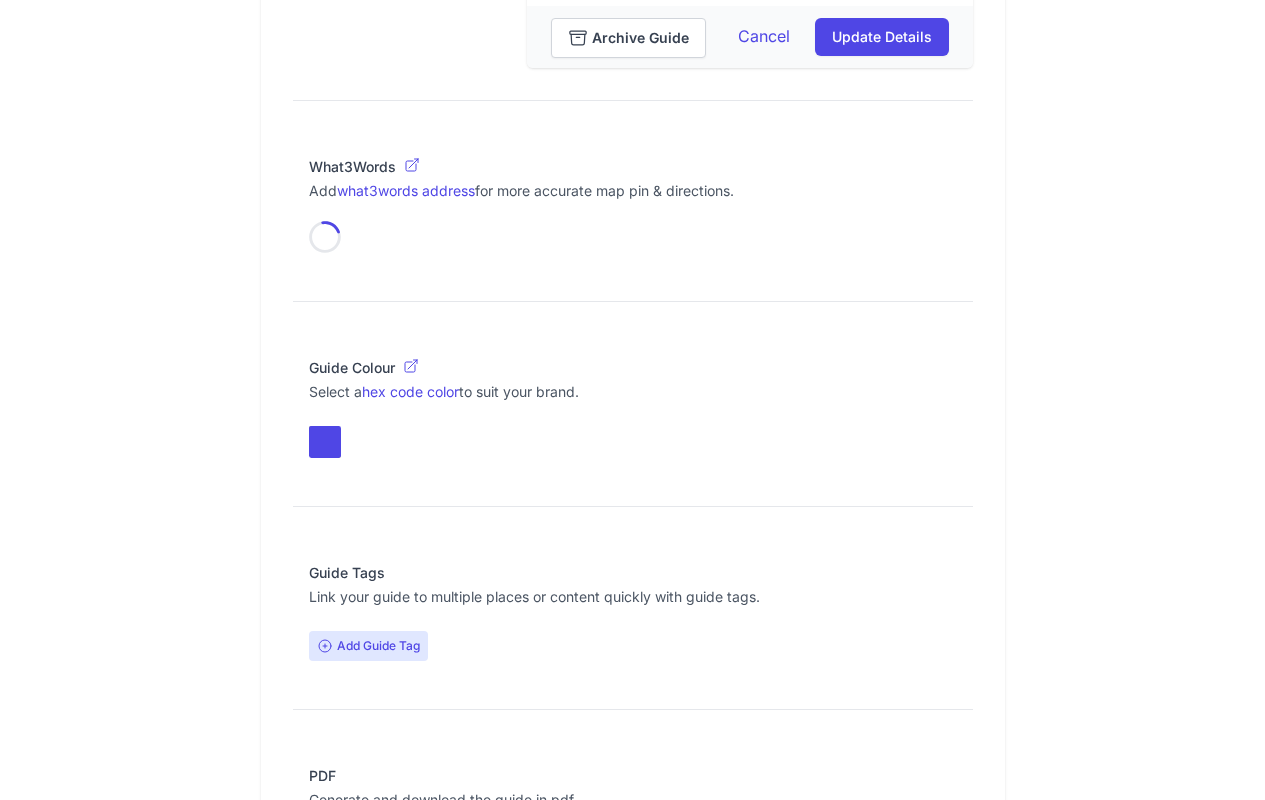 scroll, scrollTop: 1450, scrollLeft: 0, axis: vertical 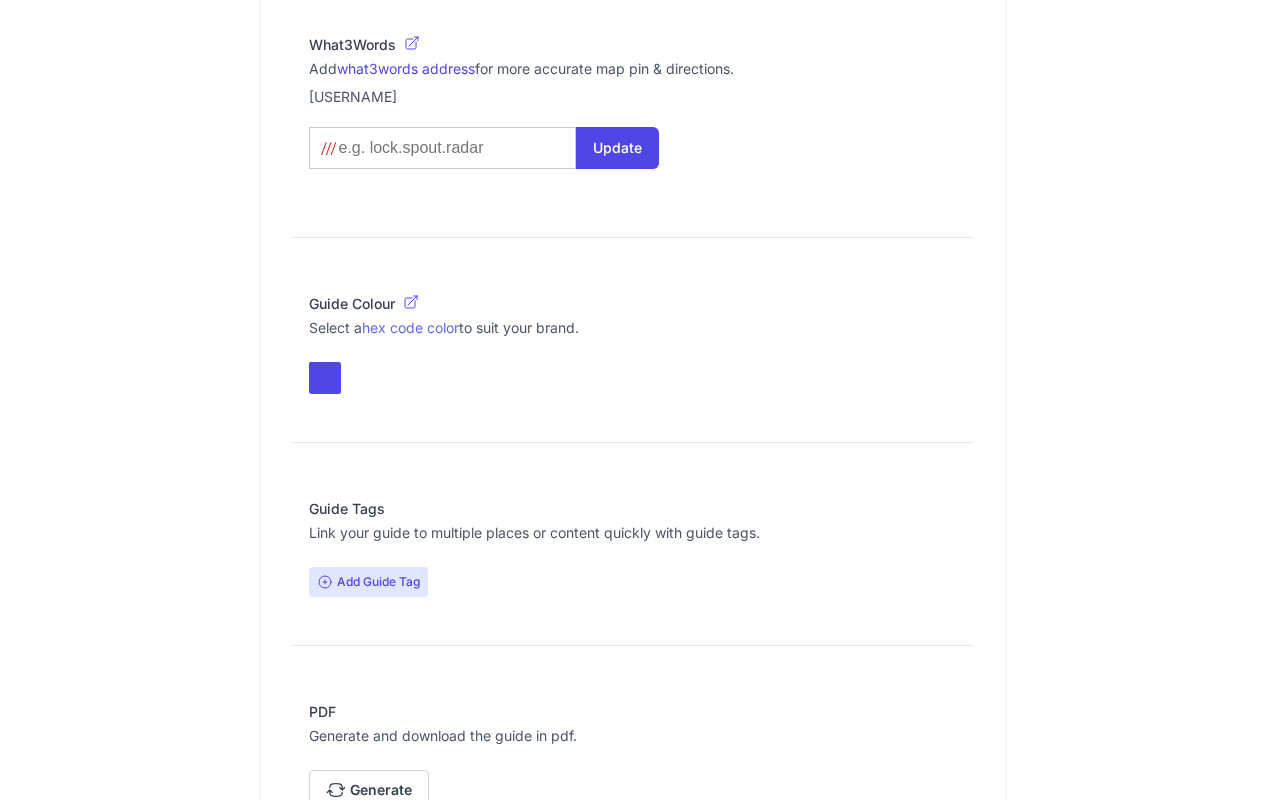 click on "hex code color" at bounding box center (410, 327) 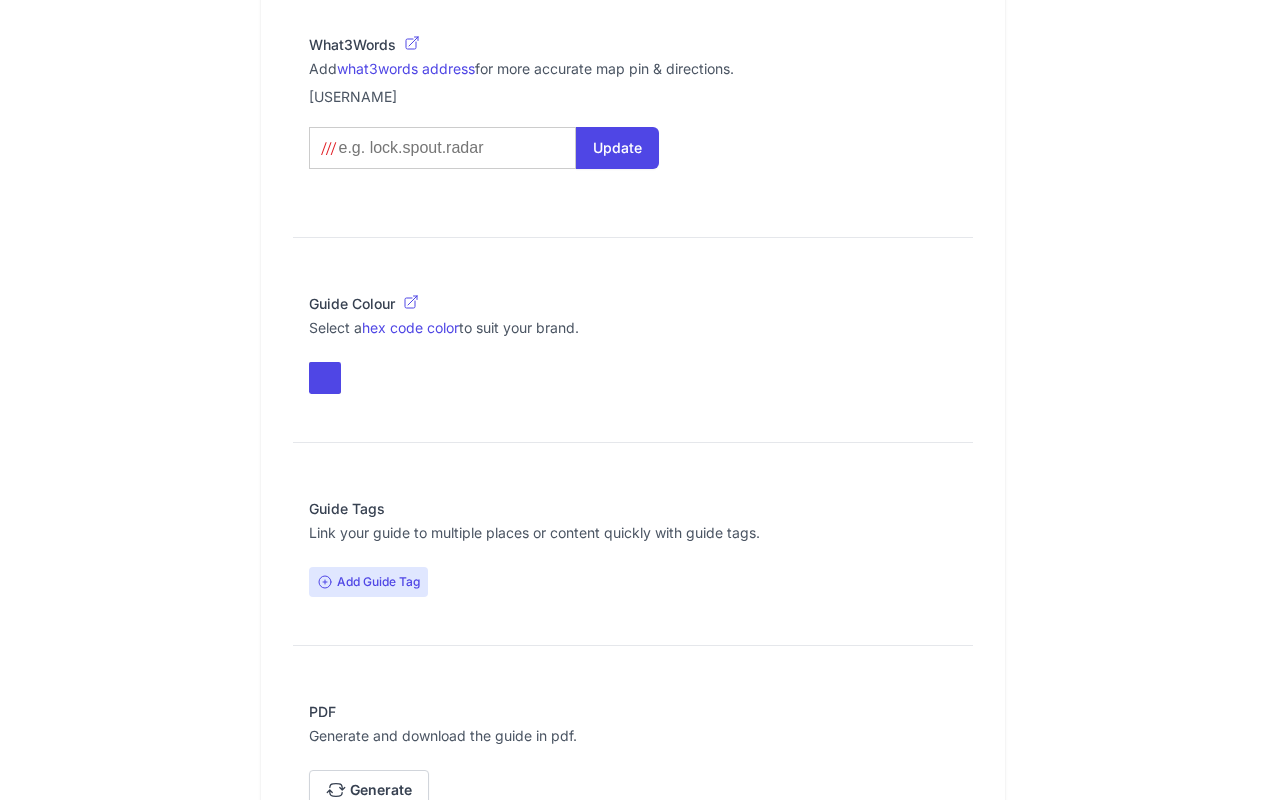 click at bounding box center [325, 378] 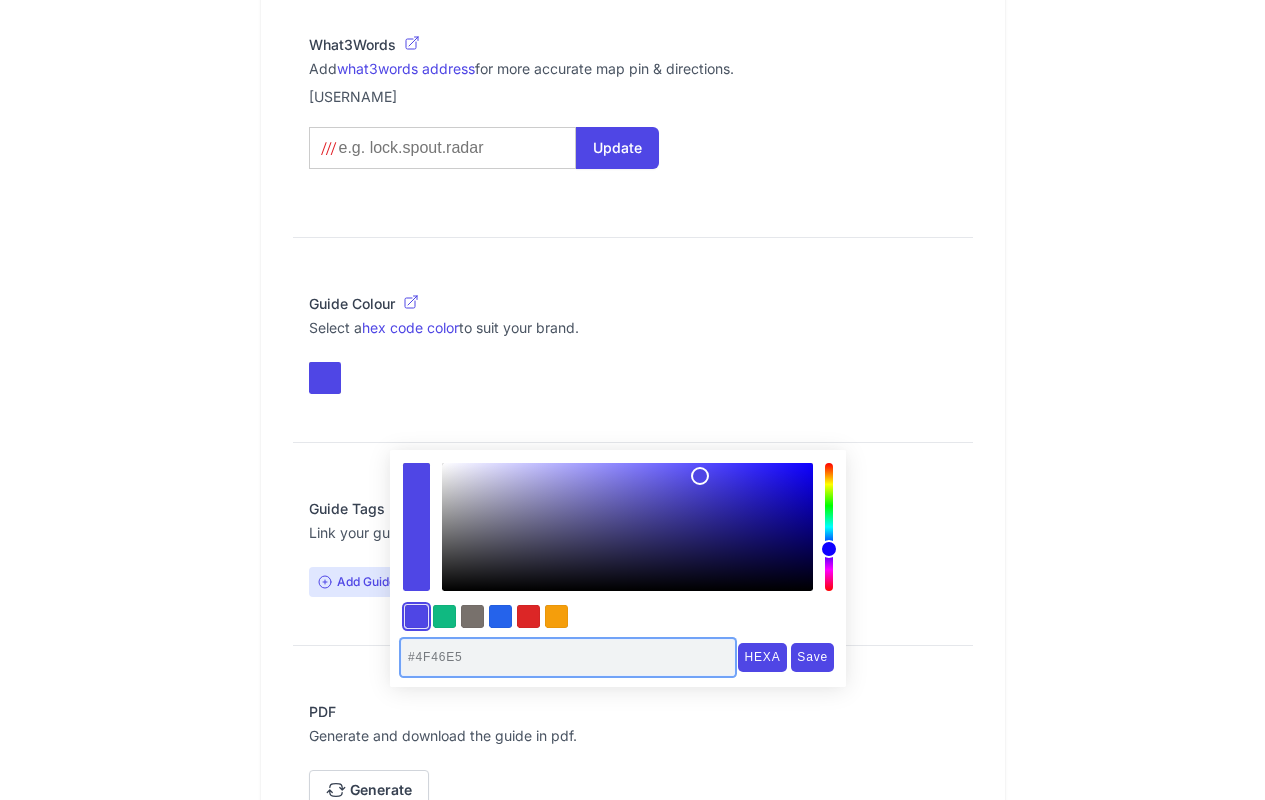drag, startPoint x: 490, startPoint y: 660, endPoint x: 362, endPoint y: 652, distance: 128.24976 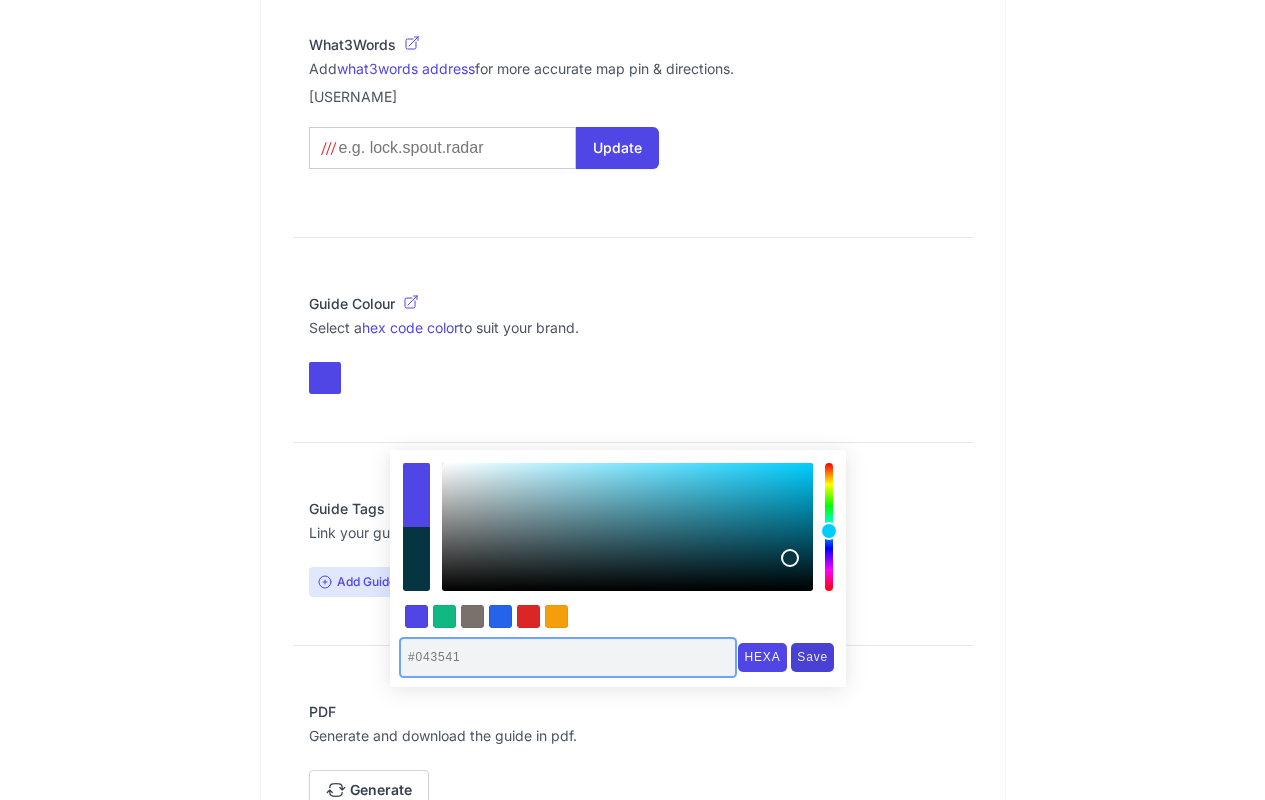 type on "#043541" 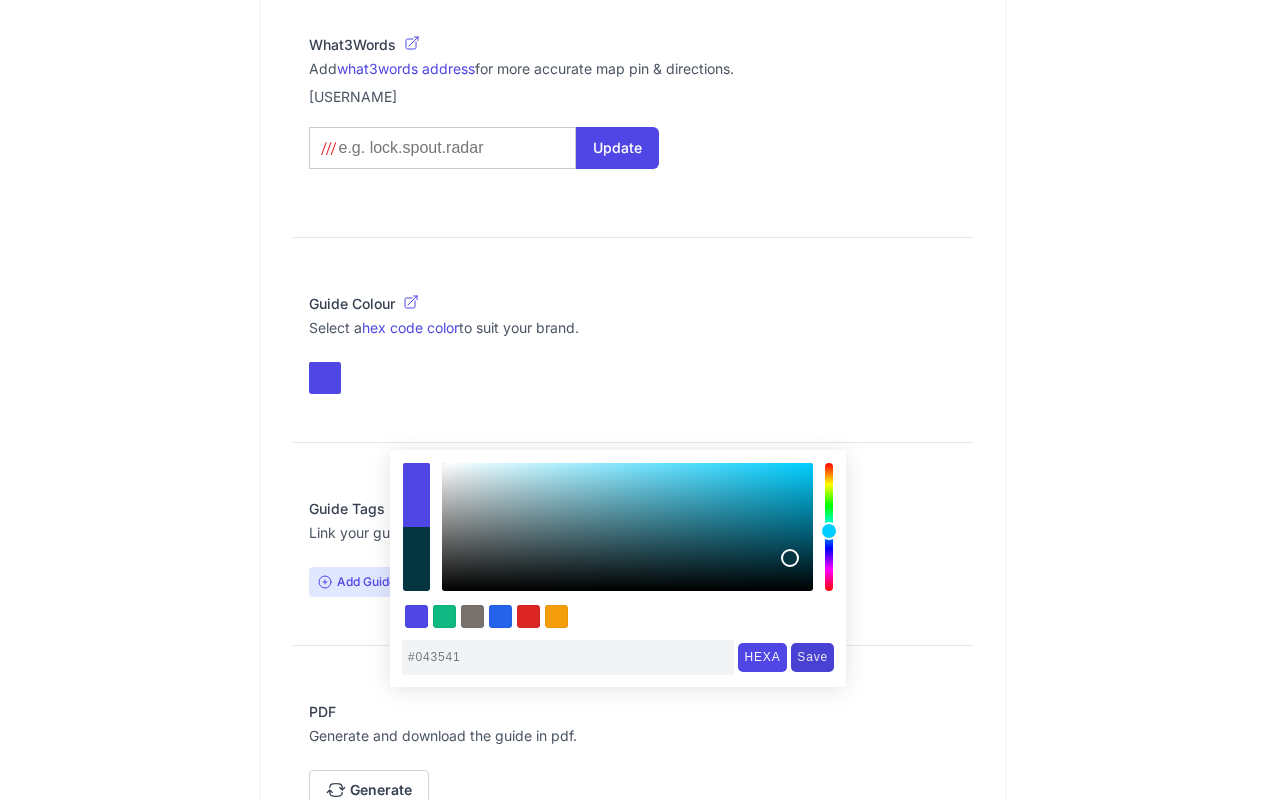 click on "Save" at bounding box center [812, 657] 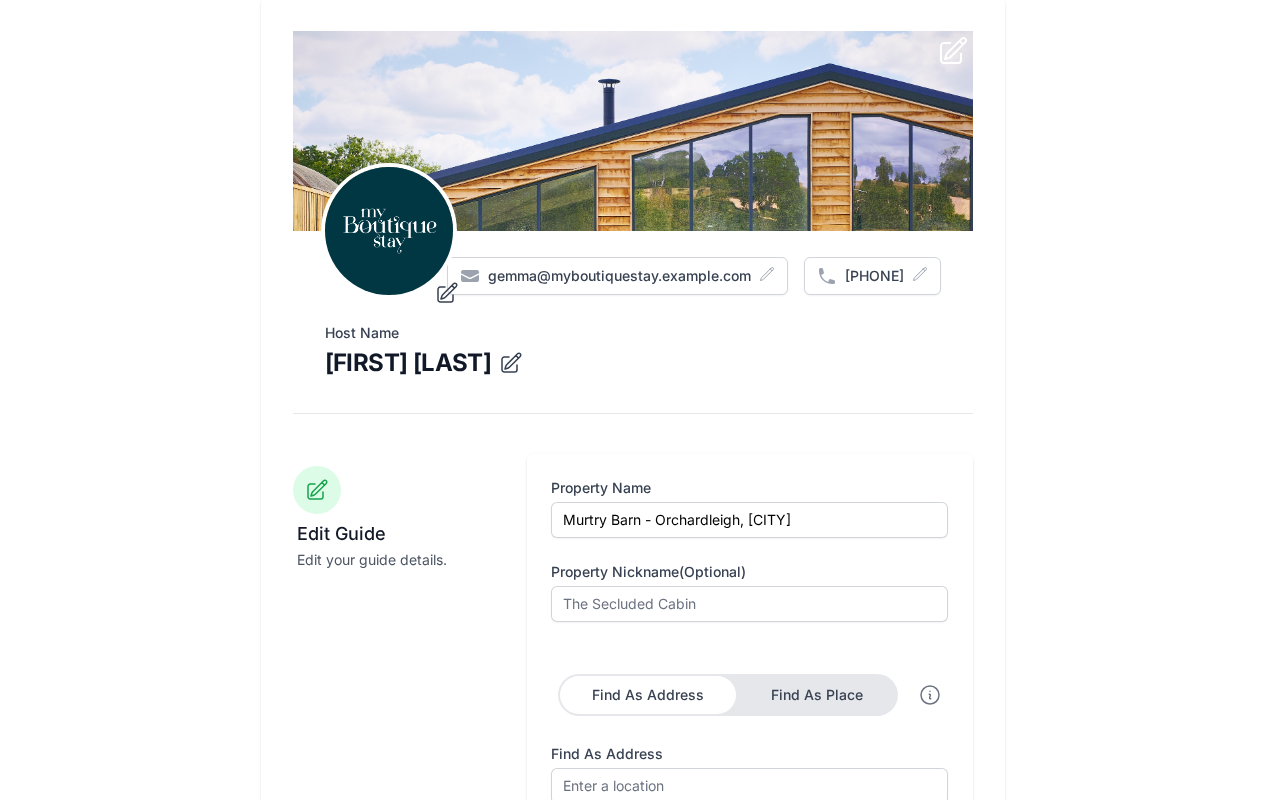 scroll, scrollTop: 0, scrollLeft: 0, axis: both 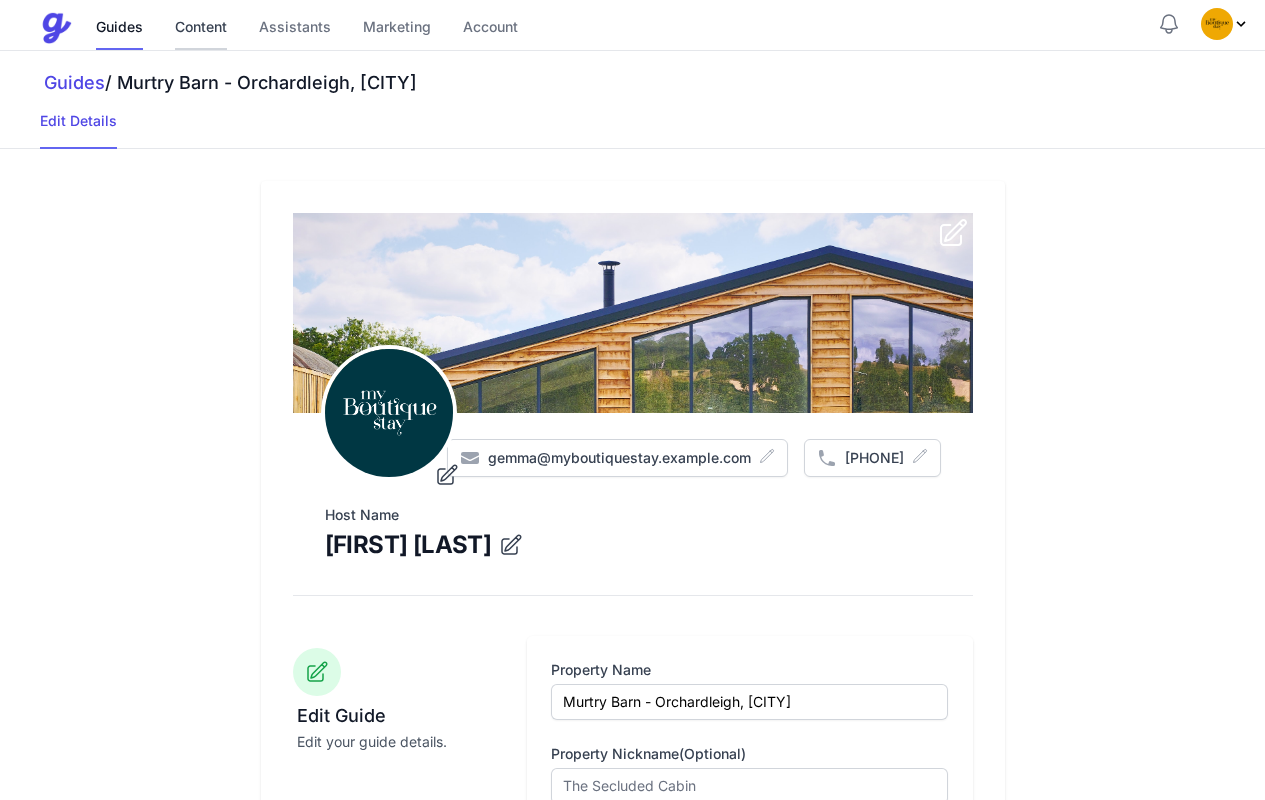 click on "Content" at bounding box center (201, 28) 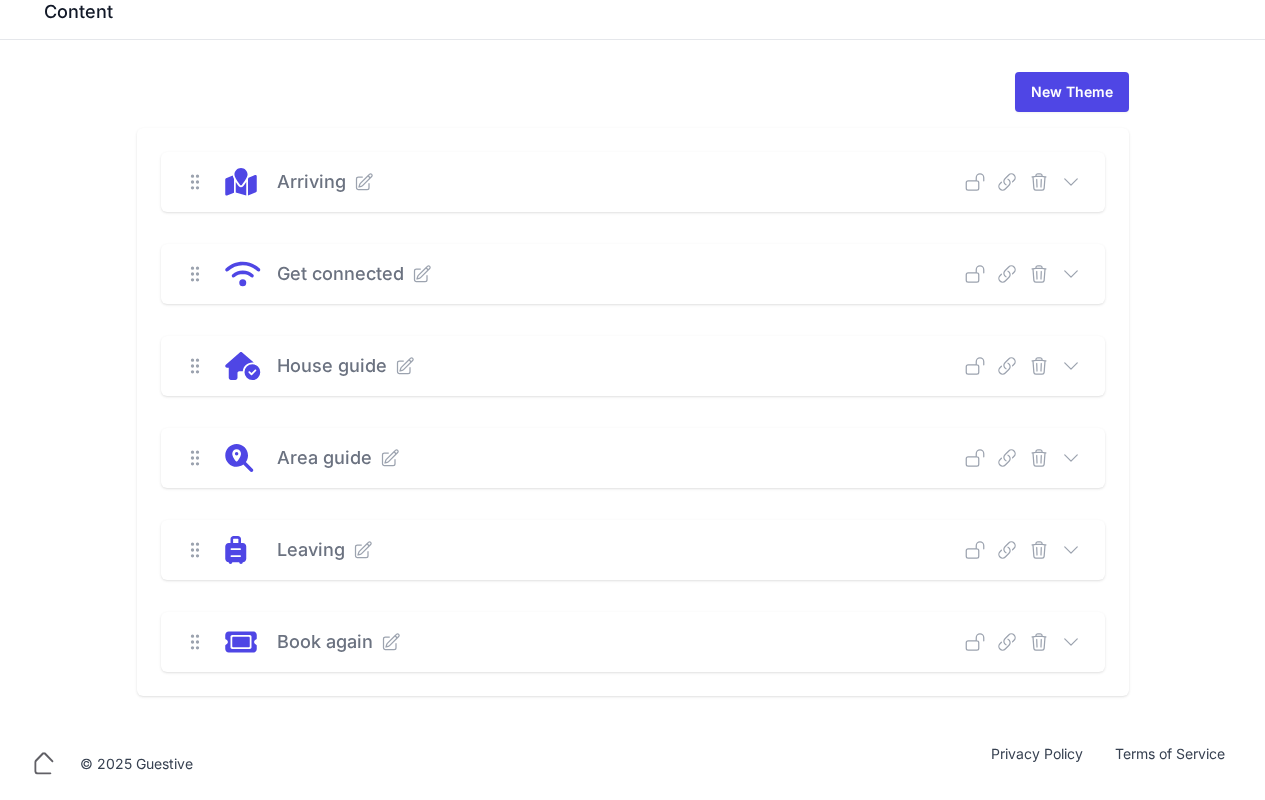 scroll, scrollTop: 0, scrollLeft: 0, axis: both 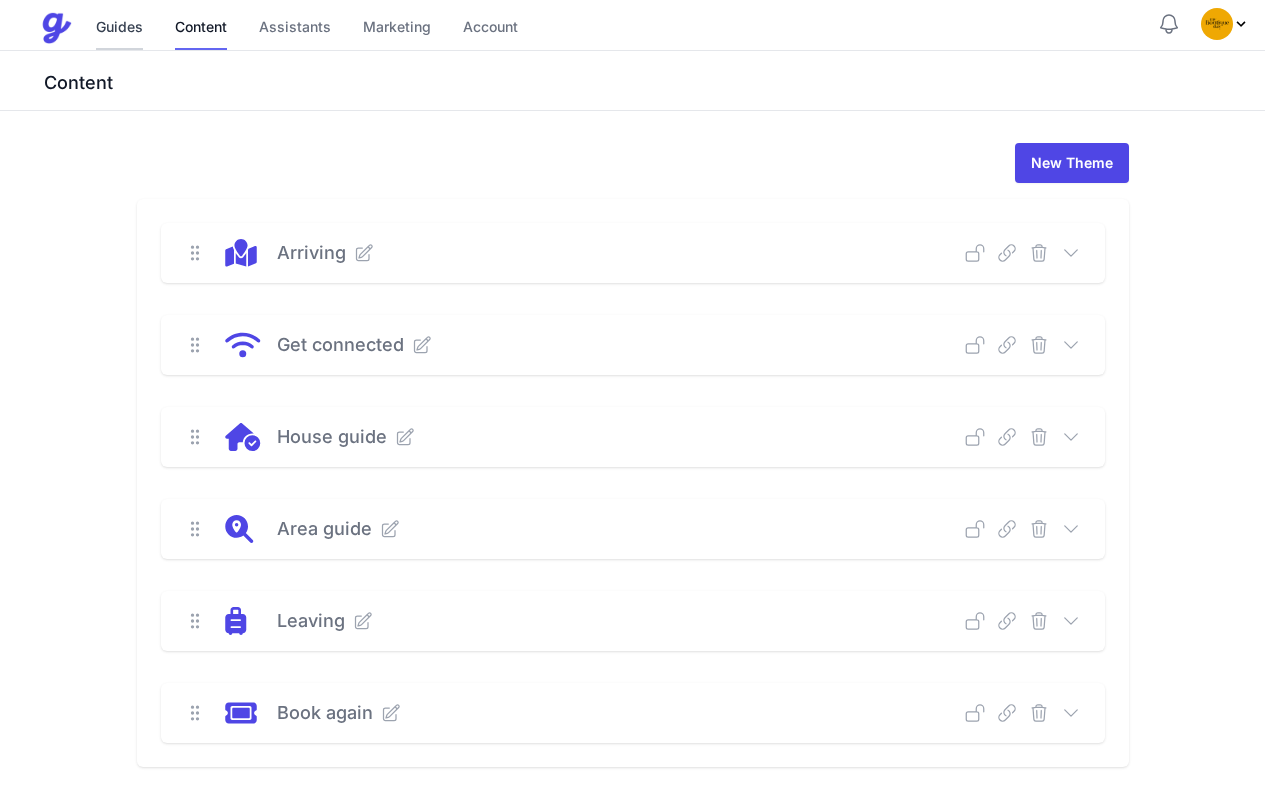 click on "Guides" at bounding box center (119, 28) 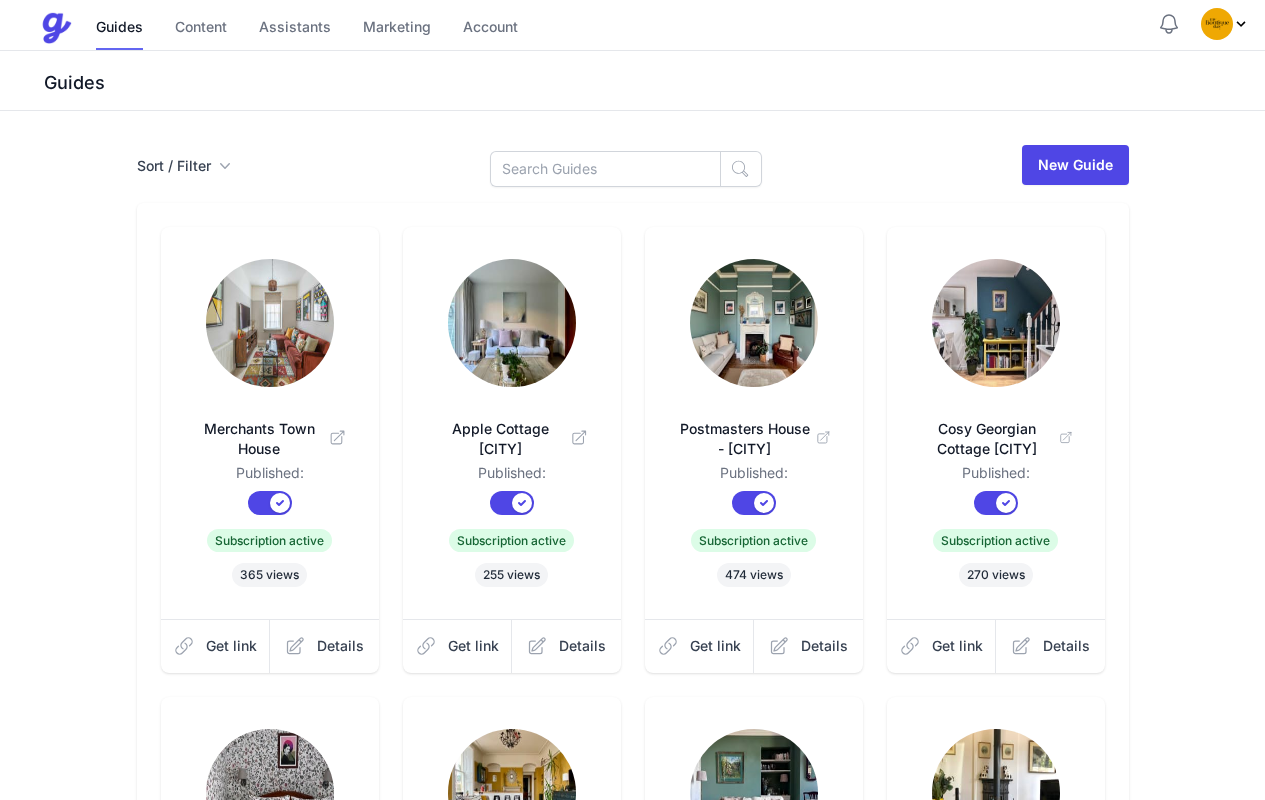scroll, scrollTop: 533, scrollLeft: 0, axis: vertical 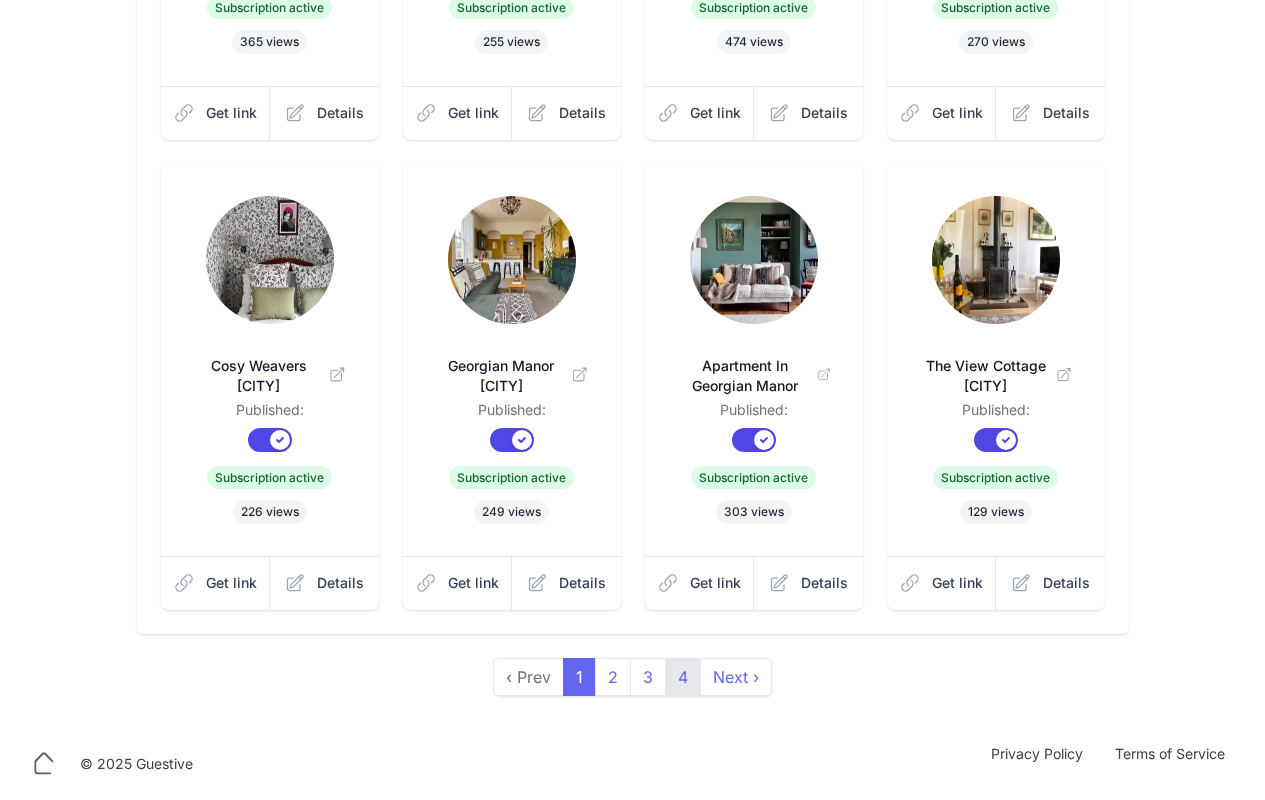 click on "4" at bounding box center (683, 677) 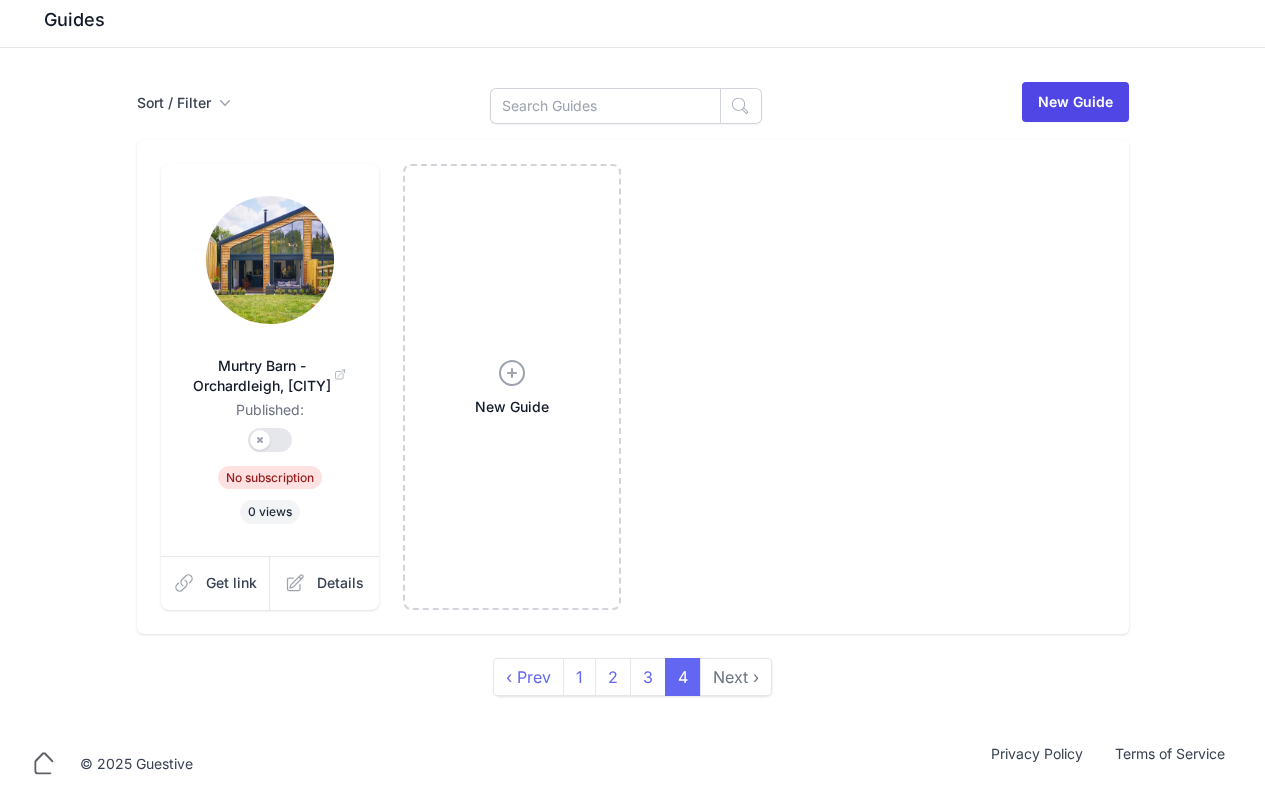 scroll, scrollTop: 0, scrollLeft: 0, axis: both 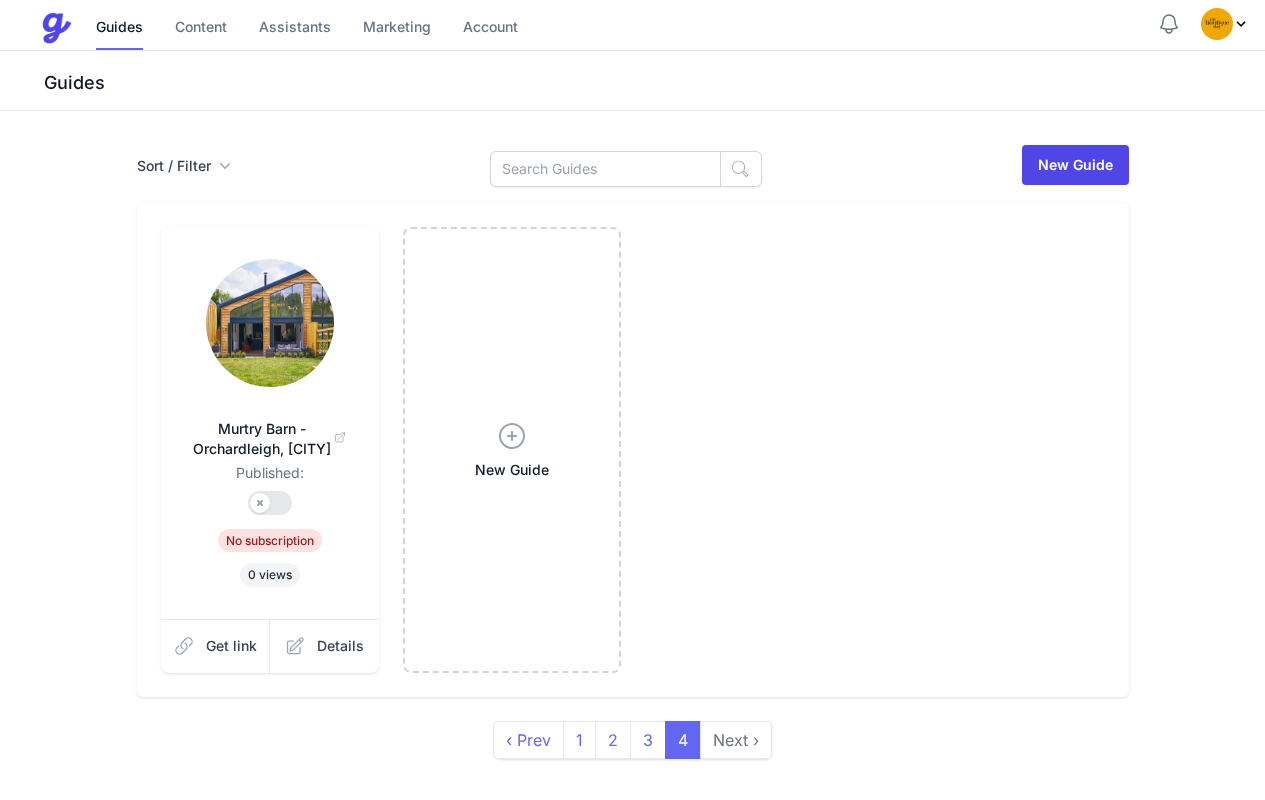 click on "Published?" at bounding box center (270, 503) 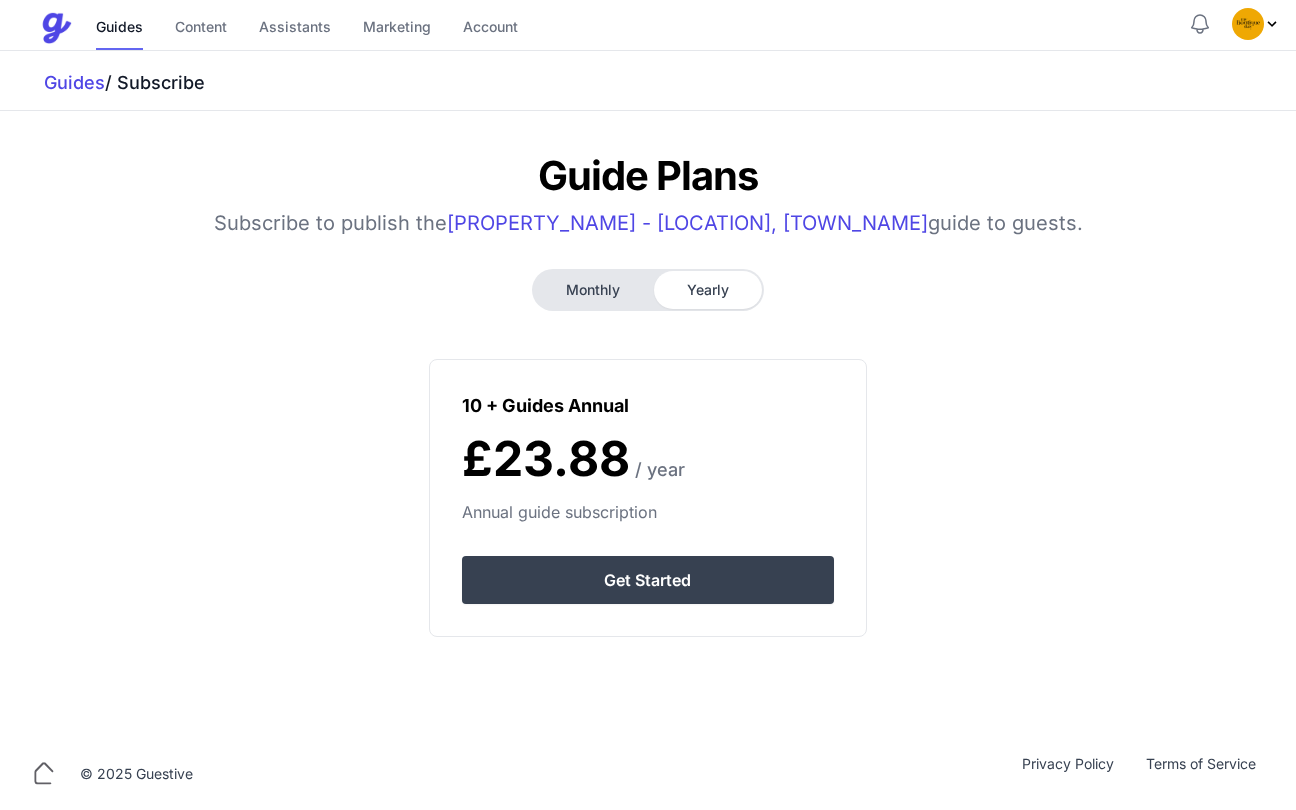 scroll, scrollTop: 0, scrollLeft: 0, axis: both 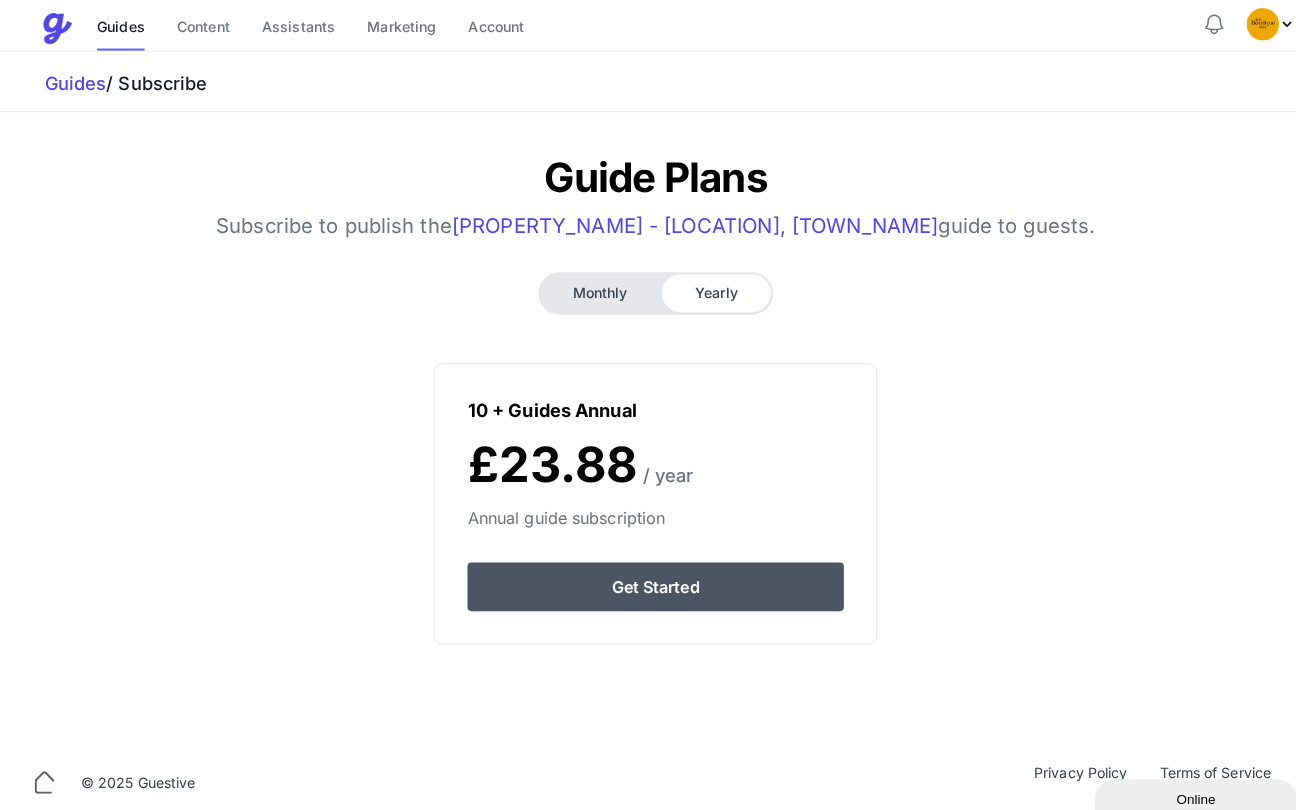 click on "Get Started" at bounding box center (647, 580) 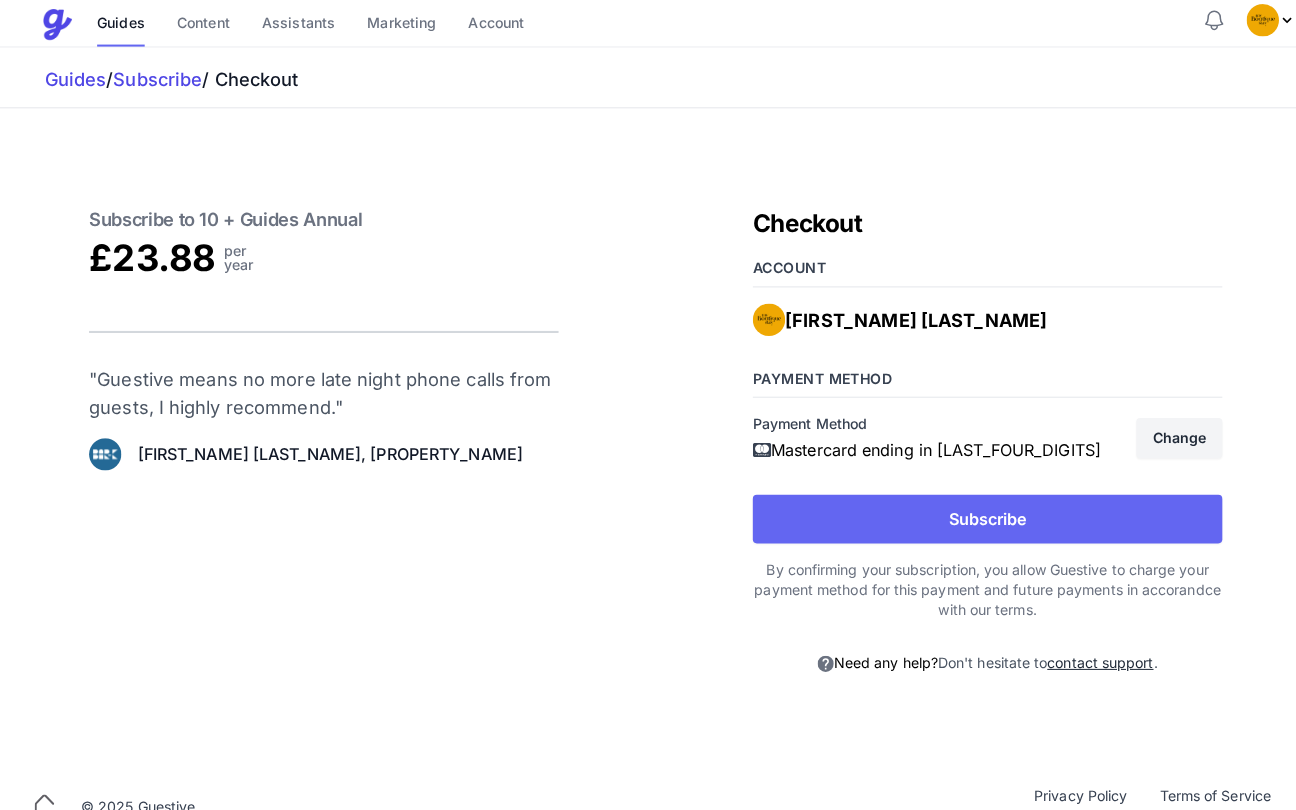 click on "Subscribe" at bounding box center (976, 517) 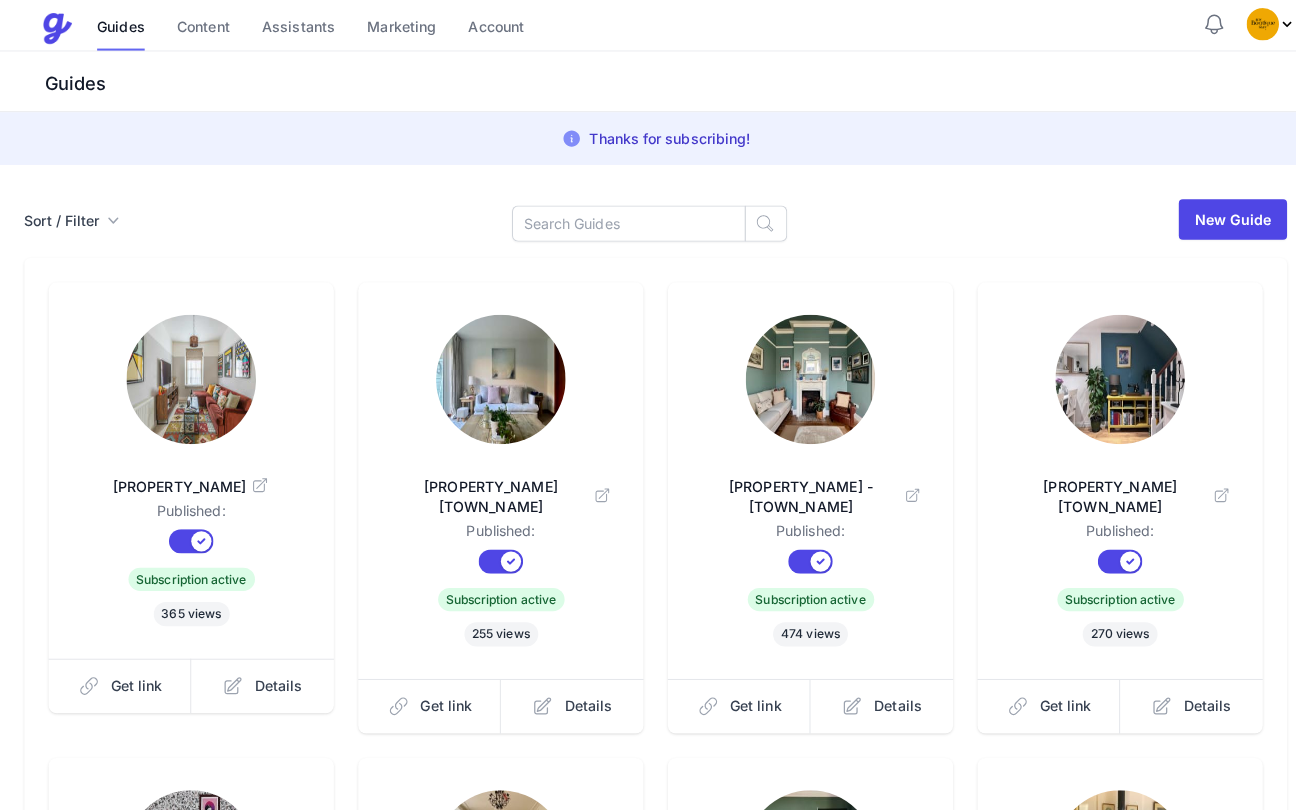 scroll, scrollTop: 574, scrollLeft: 0, axis: vertical 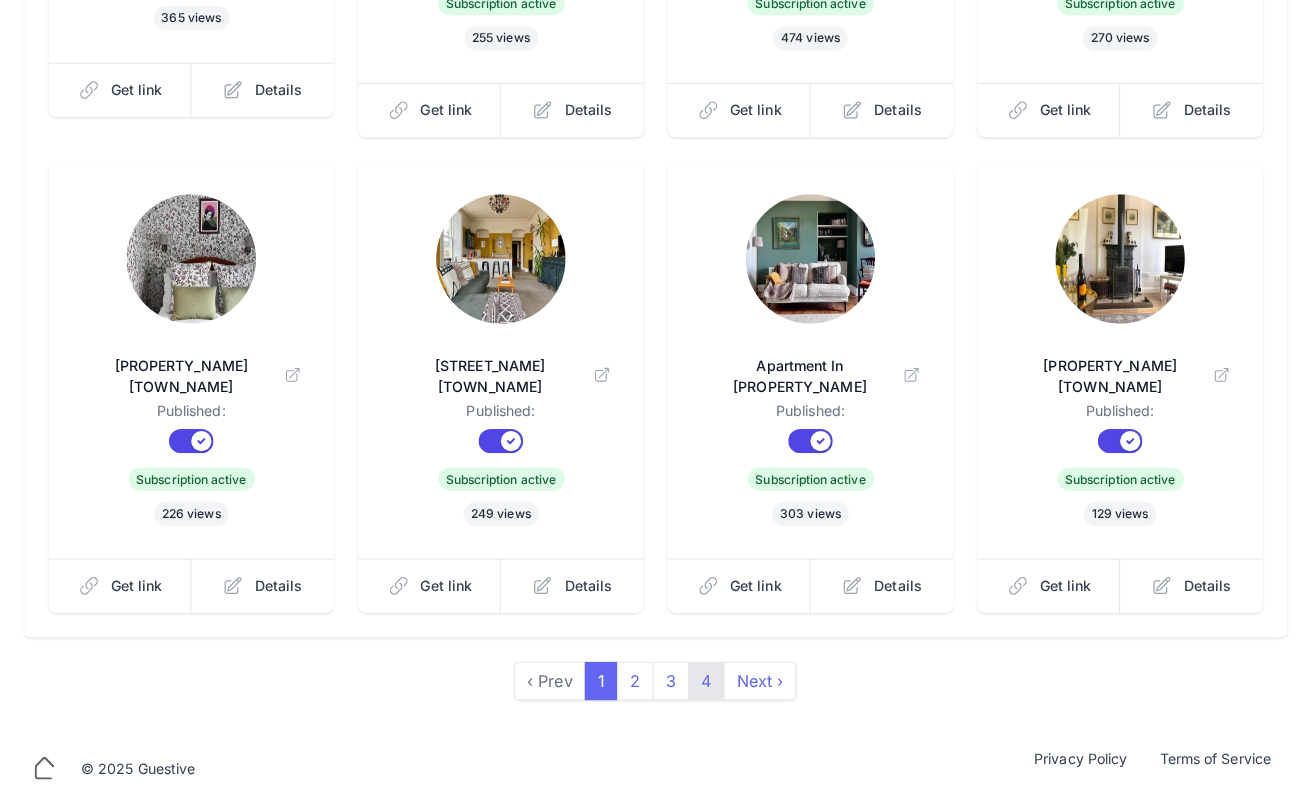 click on "4" at bounding box center [698, 688] 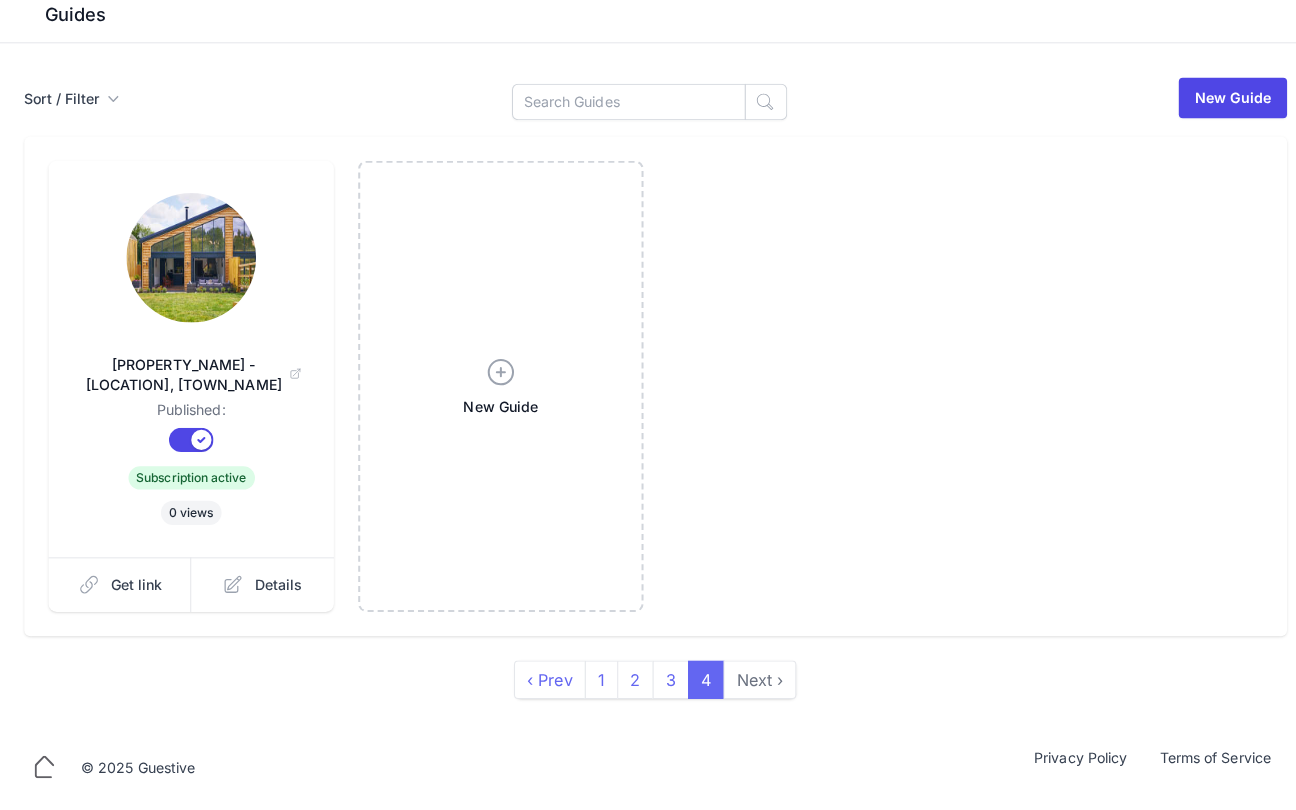 scroll, scrollTop: 0, scrollLeft: 0, axis: both 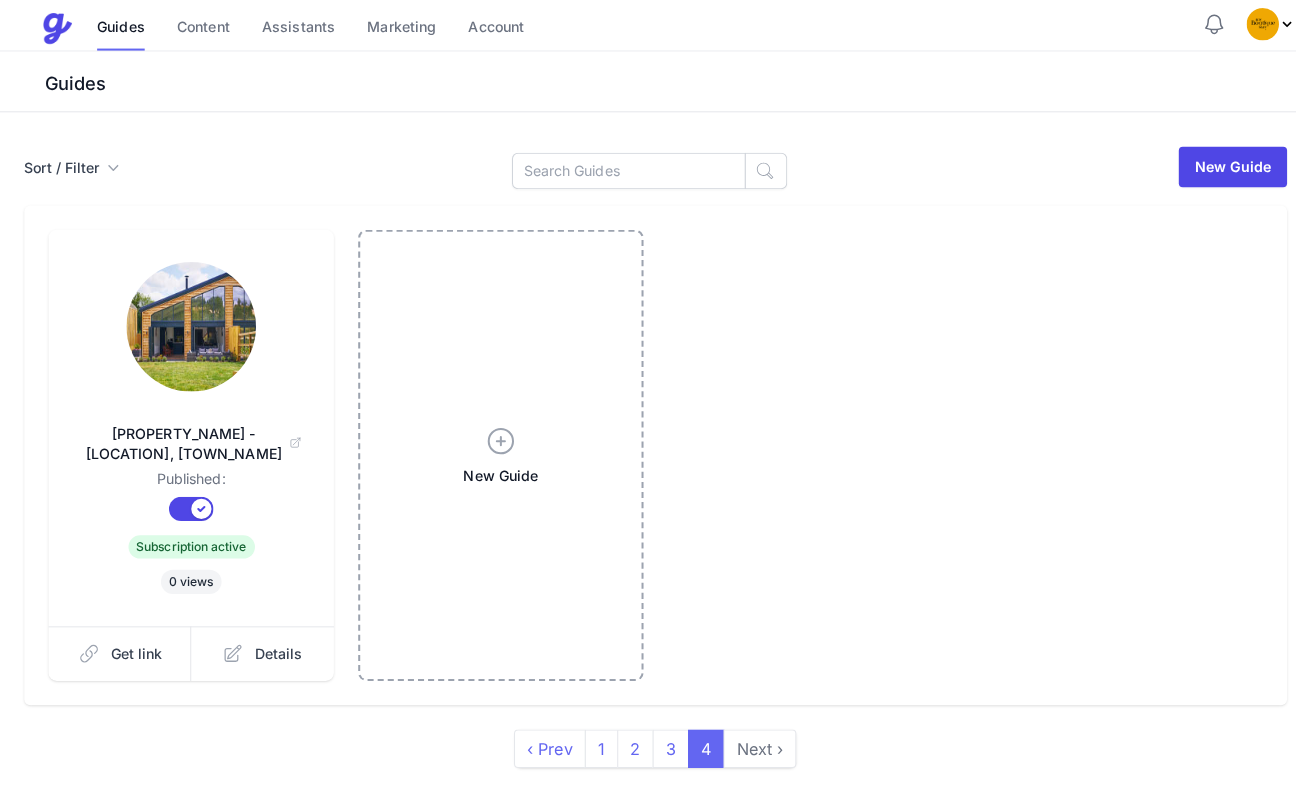click 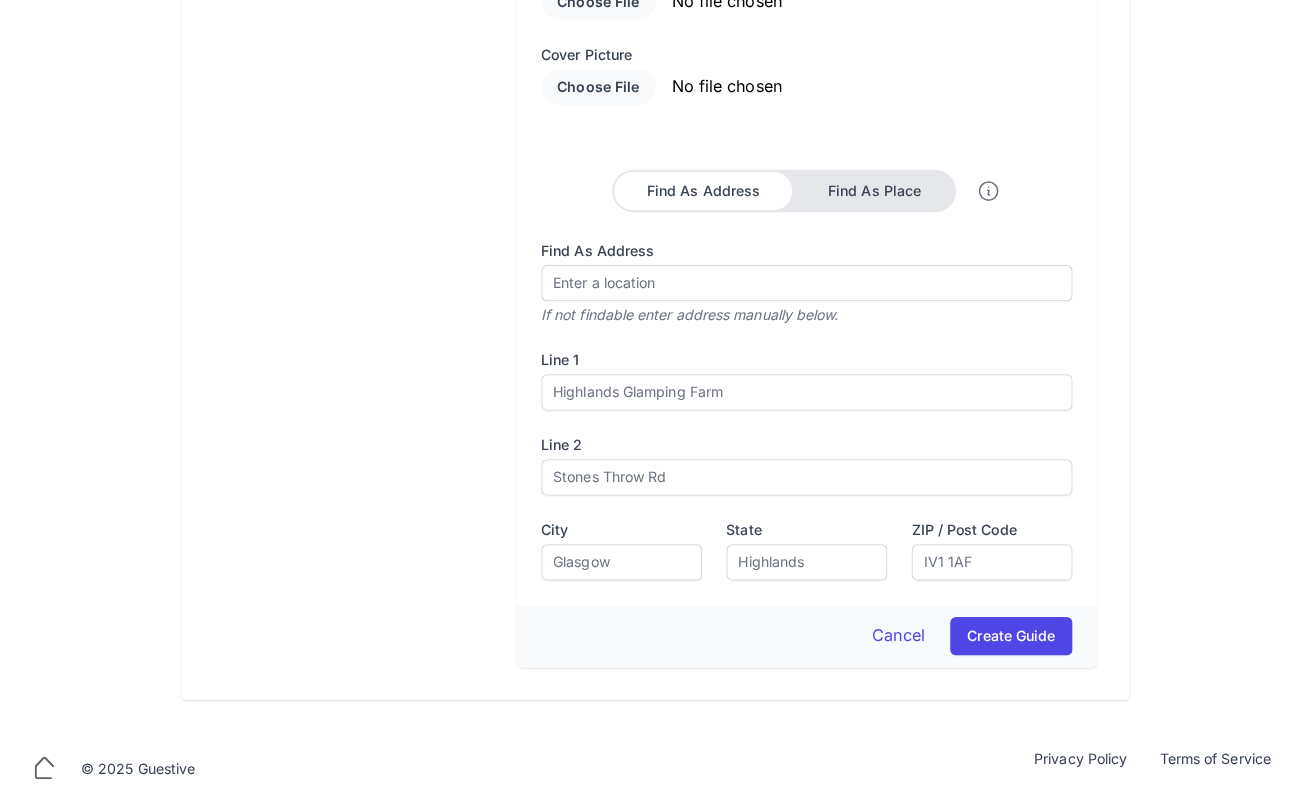 scroll, scrollTop: 0, scrollLeft: 0, axis: both 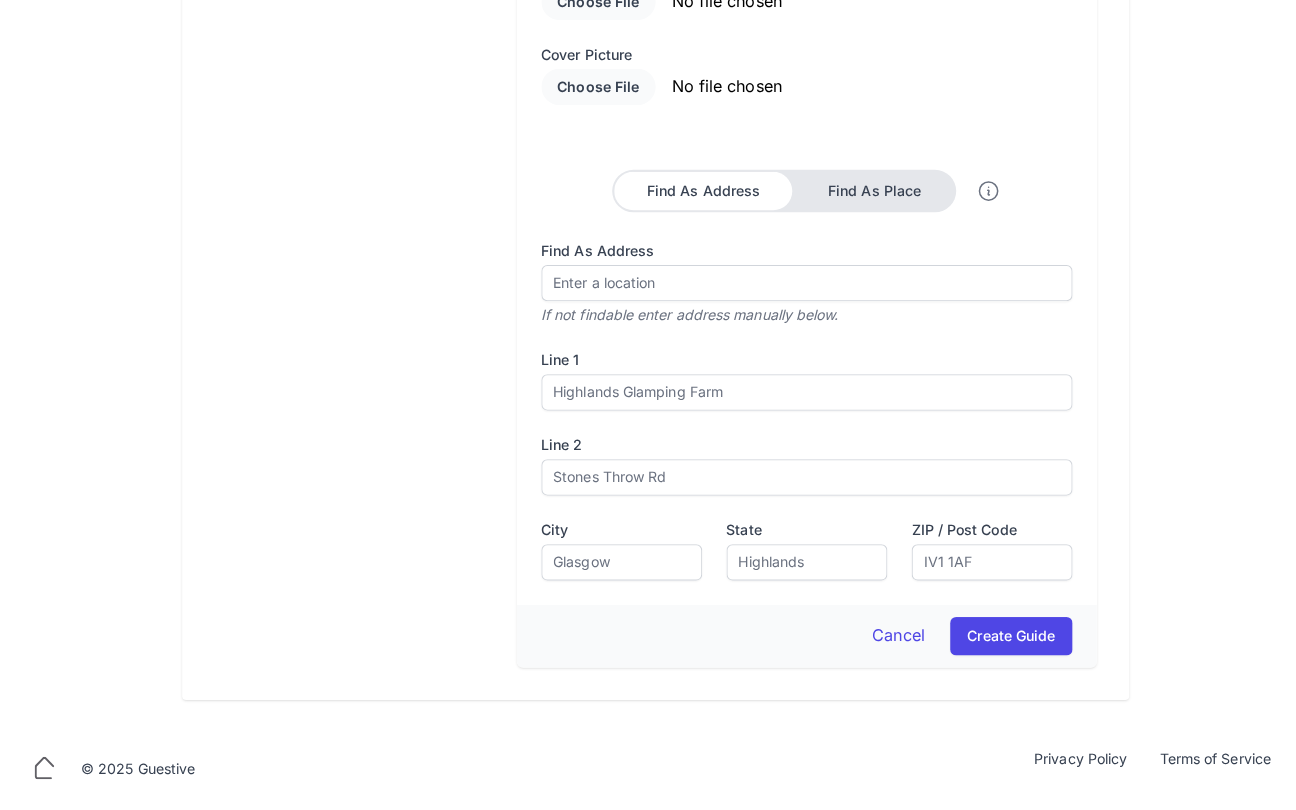 type on "Mid Century Gem - Heart of Frome" 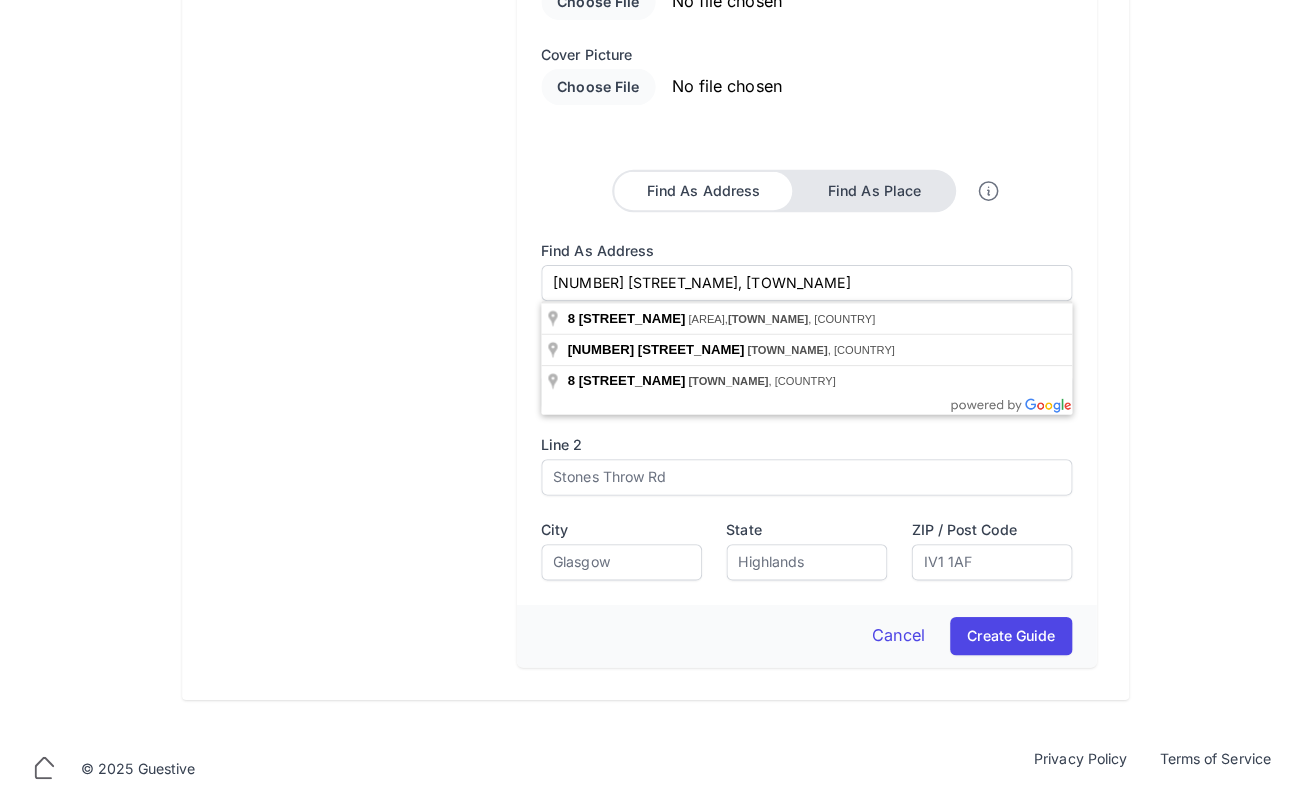 click on "Property Name
Mid Century Gem - Heart of Frome
Avatar
Cover picture
Find As Address
Find As Place
Find As Address
[NUMBER] [STREET_NAME], [TOWN_NAME]
If not findable enter address manually below.
Find As Place
If not findable enter address manually below.
Line 1 Line 2" at bounding box center [797, 240] 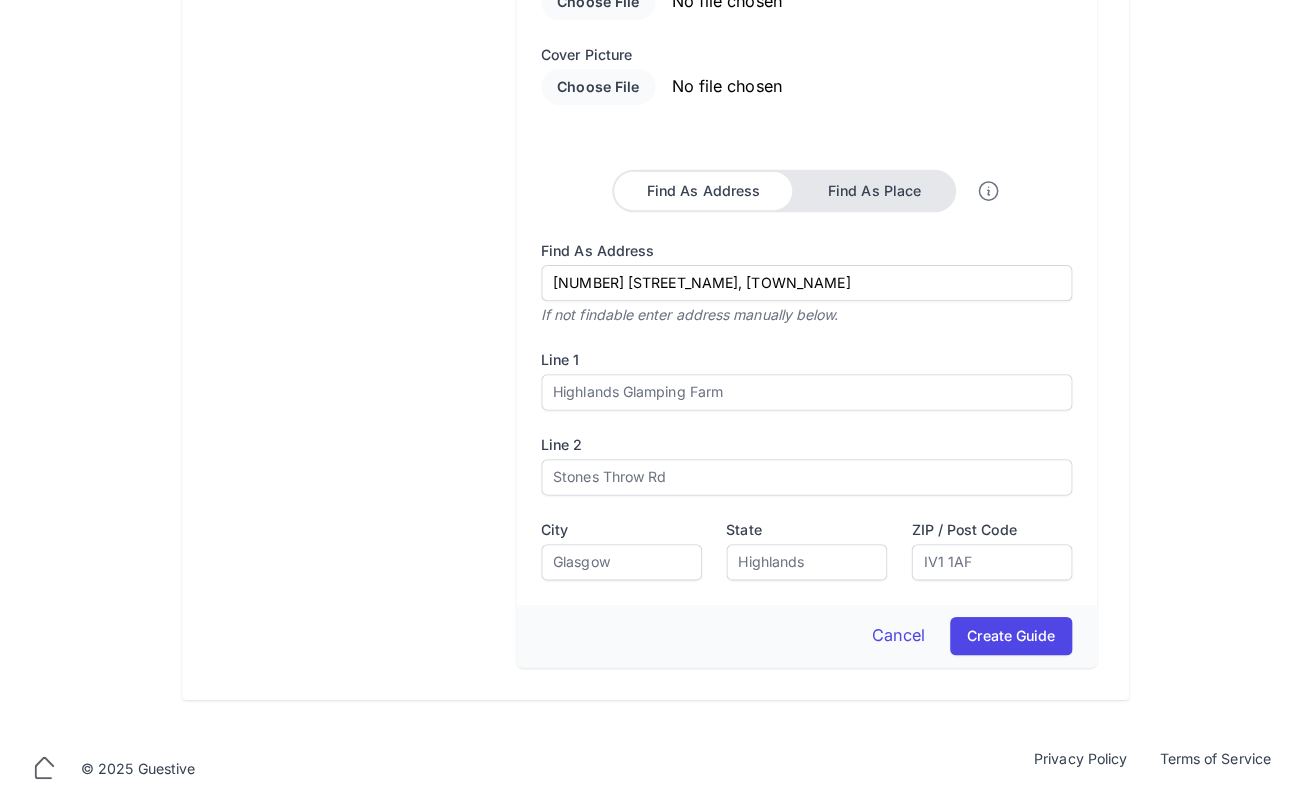 click on "Property Name
Mid Century Gem - Heart of Frome
Avatar
Cover picture
Find As Address
Find As Place
Find As Address
[NUMBER] [STREET_NAME], [TOWN_NAME]
If not findable enter address manually below.
Find As Place
If not findable enter address manually below.
Line 1" at bounding box center [797, 240] 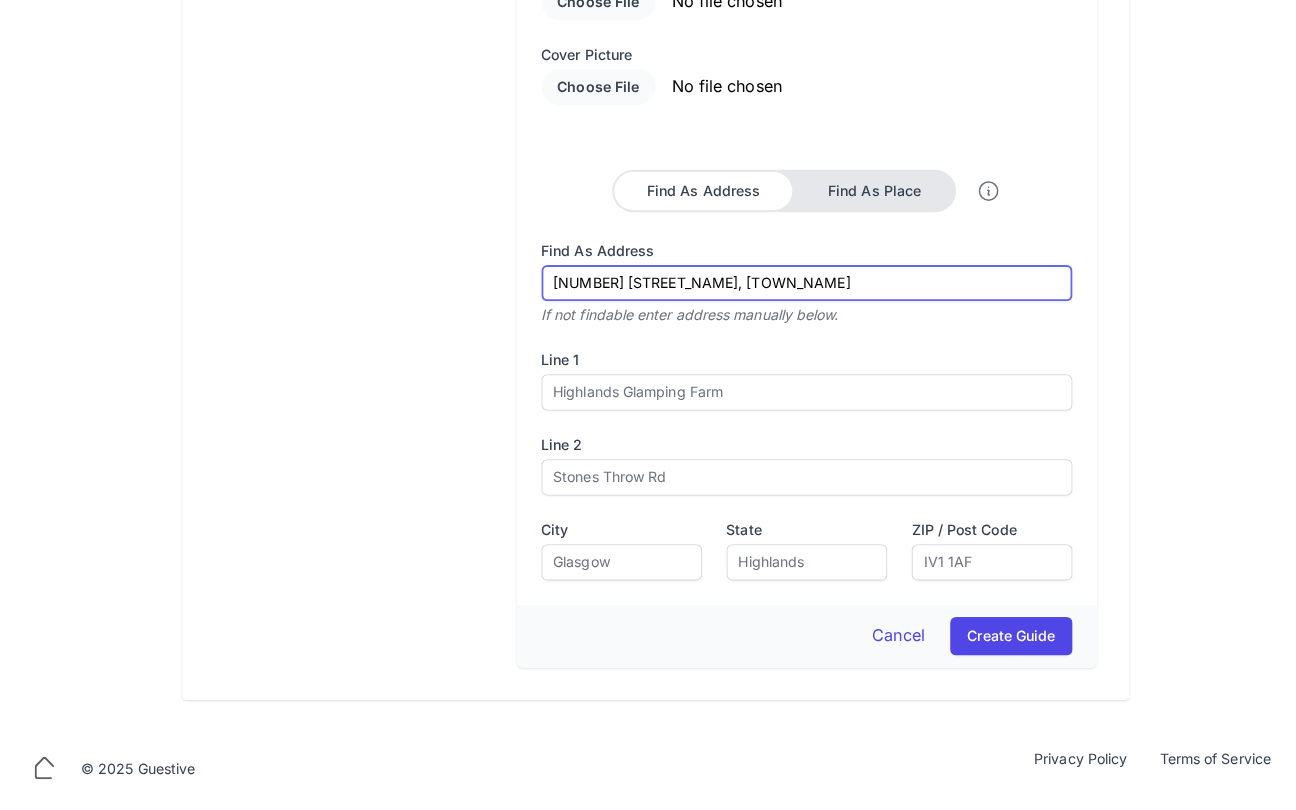 click on "[NUMBER] [STREET_NAME], [TOWN_NAME]" at bounding box center (797, 295) 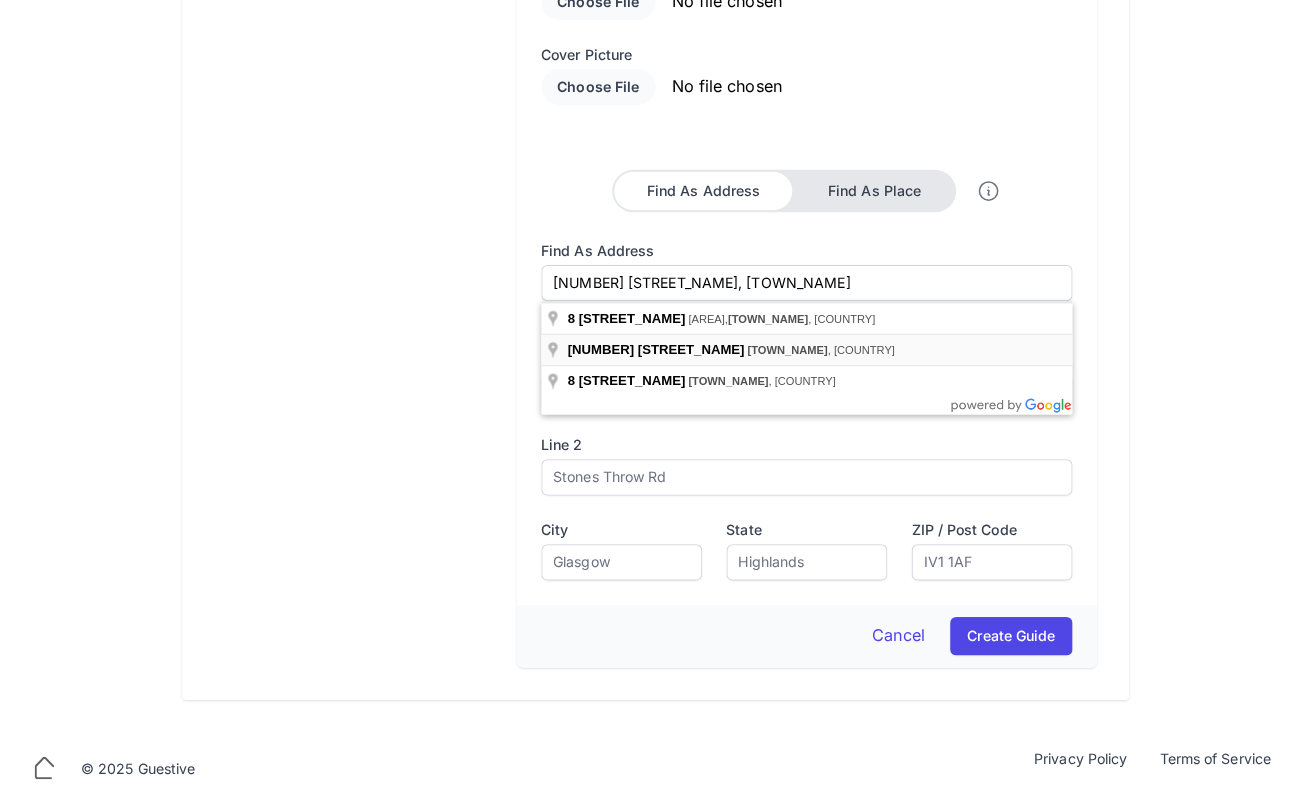 type on "[NUMBER] [STREET_NAME], [TOWN_NAME], [COUNTRY]" 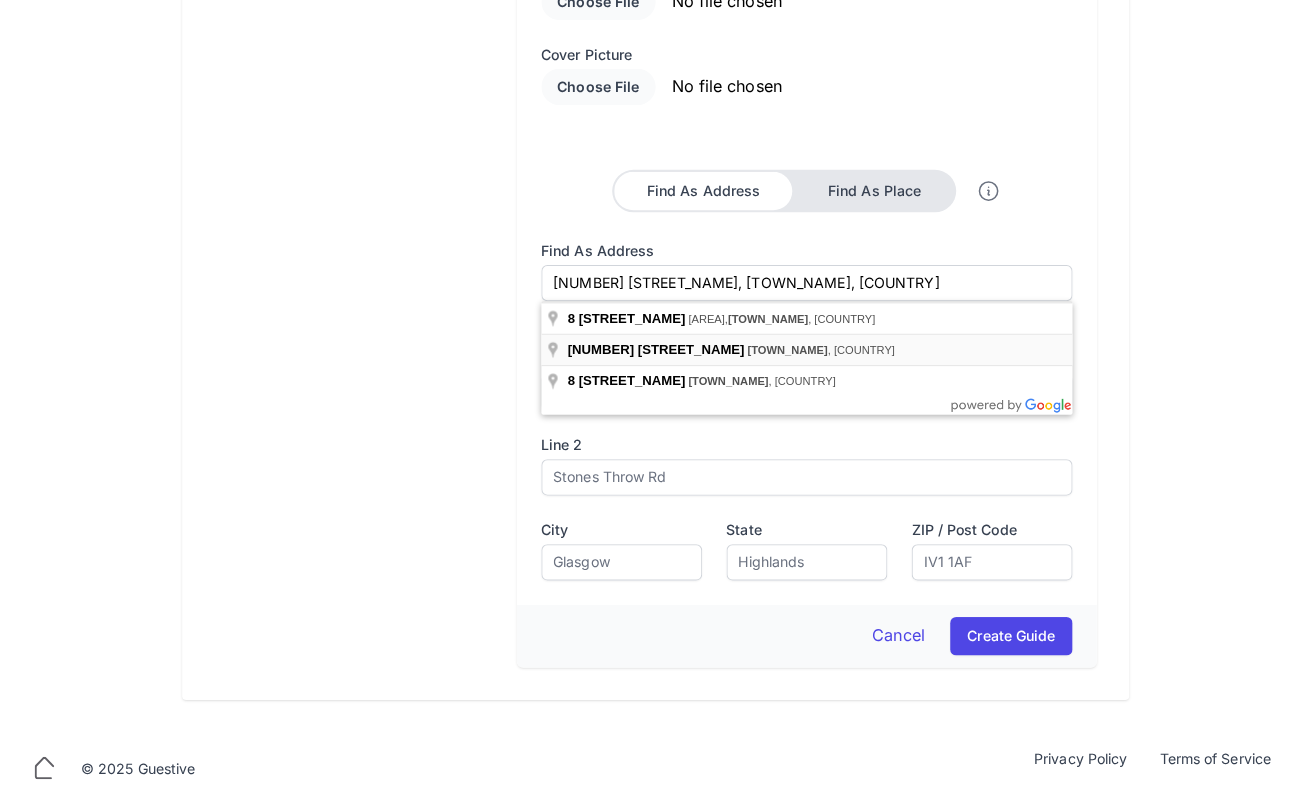 type on "[NUMBER] [STREET_NAME]" 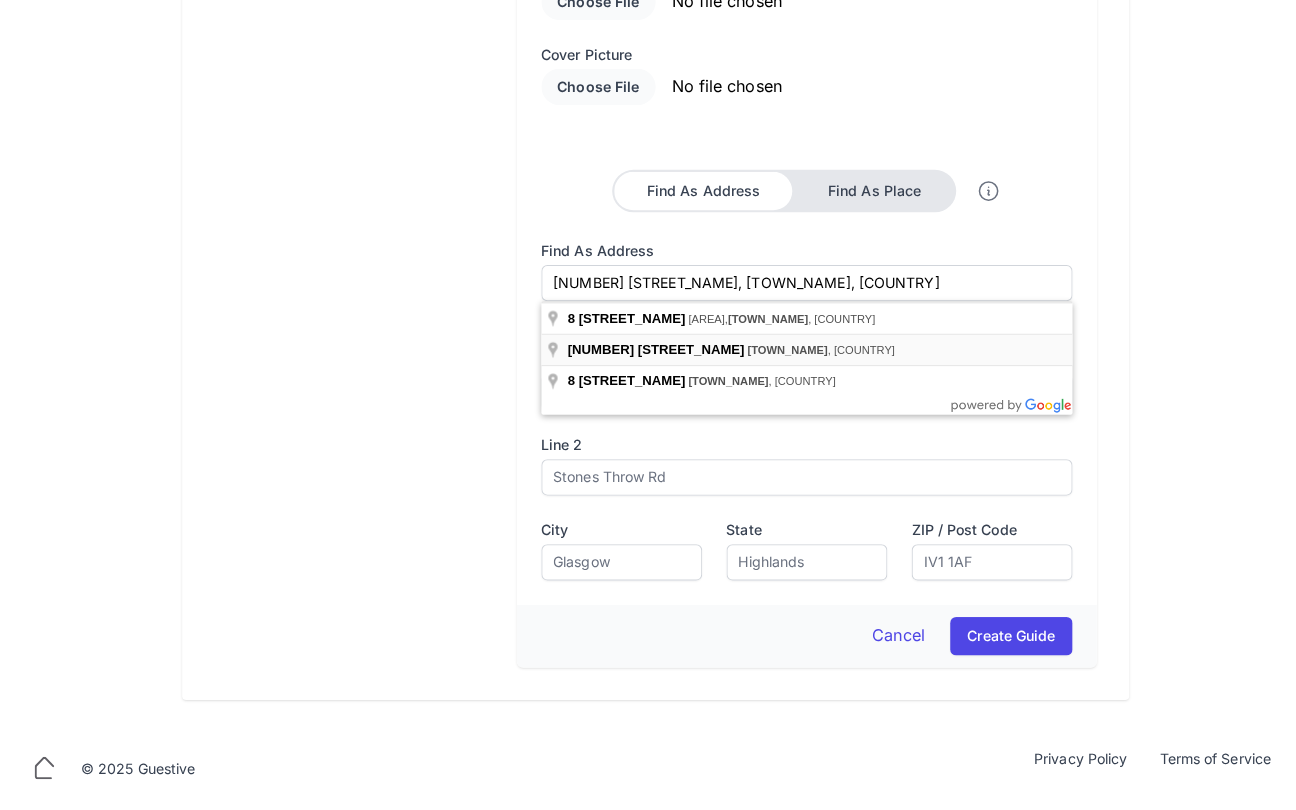 type on "[TOWN_NAME]" 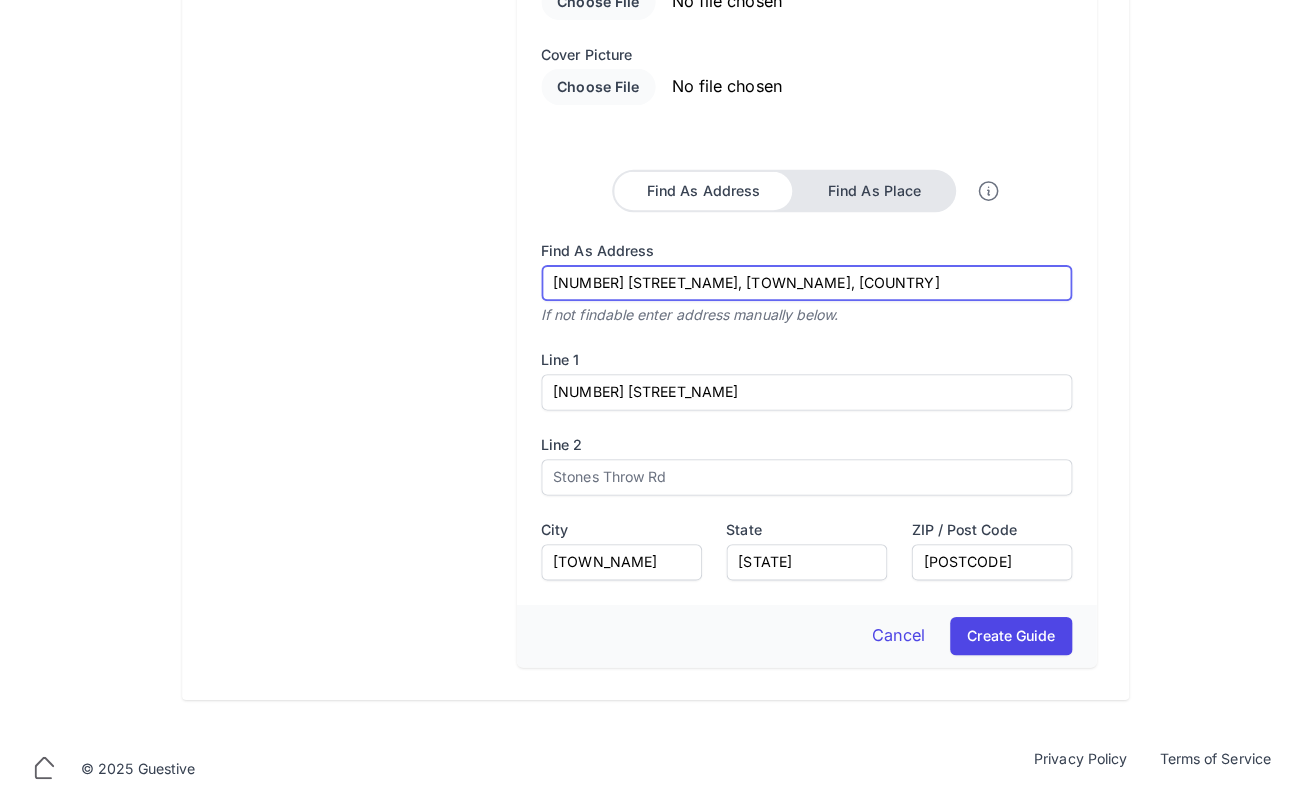 click on "[NUMBER] [STREET_NAME], [TOWN_NAME], [COUNTRY]" at bounding box center (797, 295) 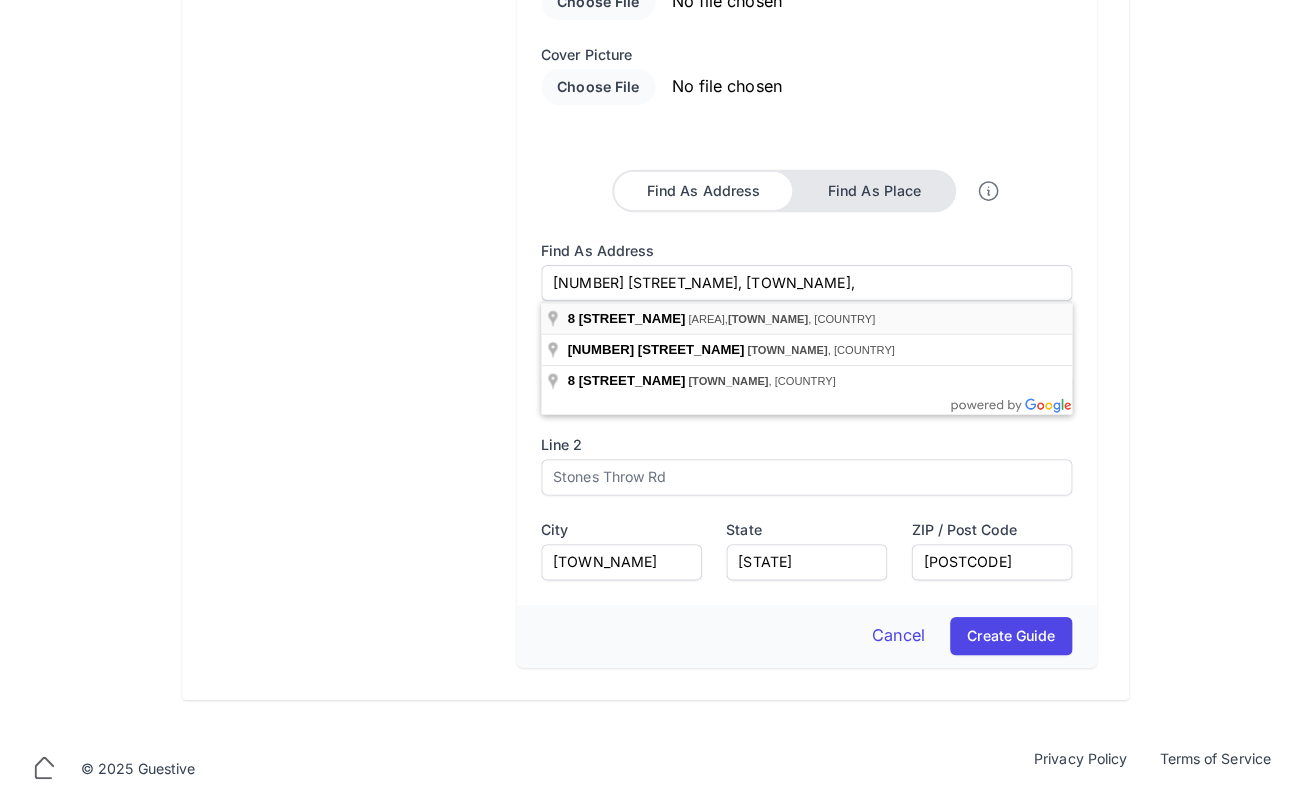 type on "[NUMBER] [STREET_NAME], [AREA], [TOWN_NAME], [COUNTRY]" 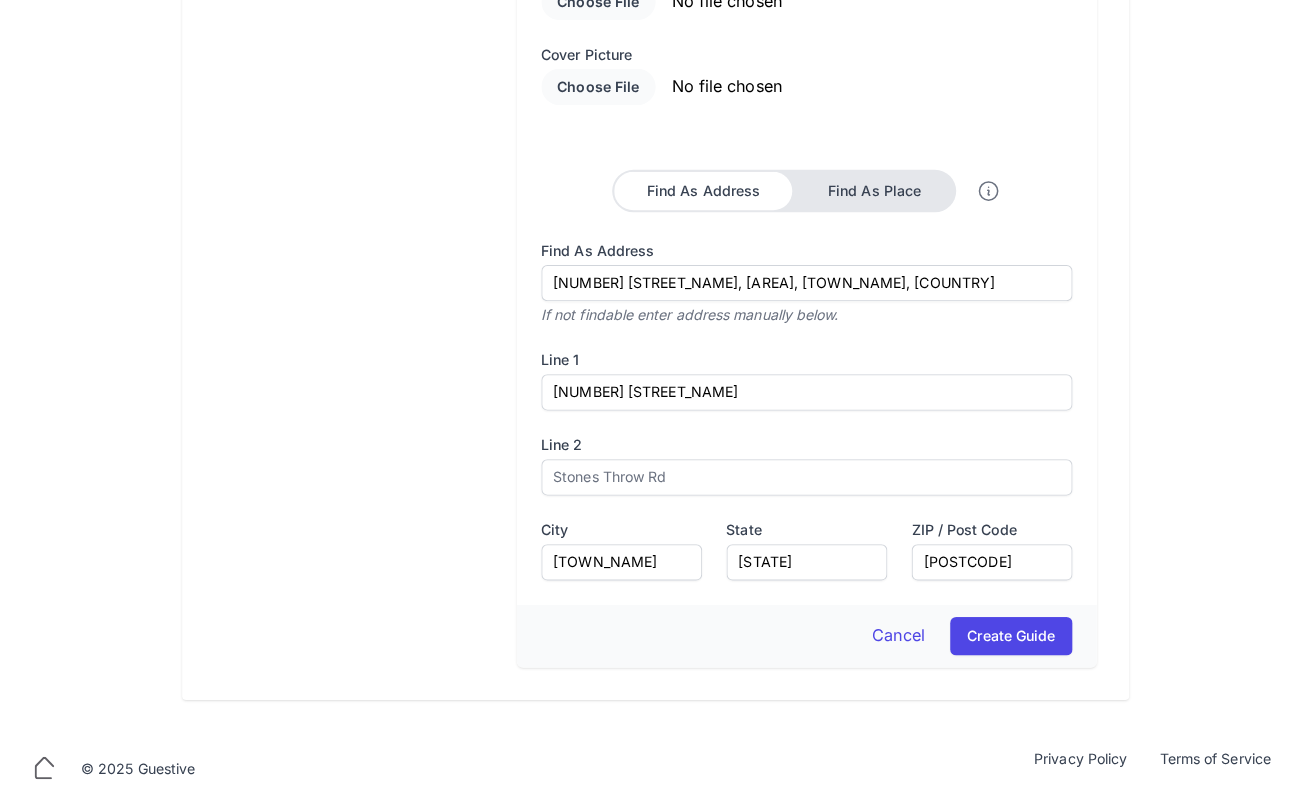 type on "[NUMBER] [STREET_NAME][AREA]" 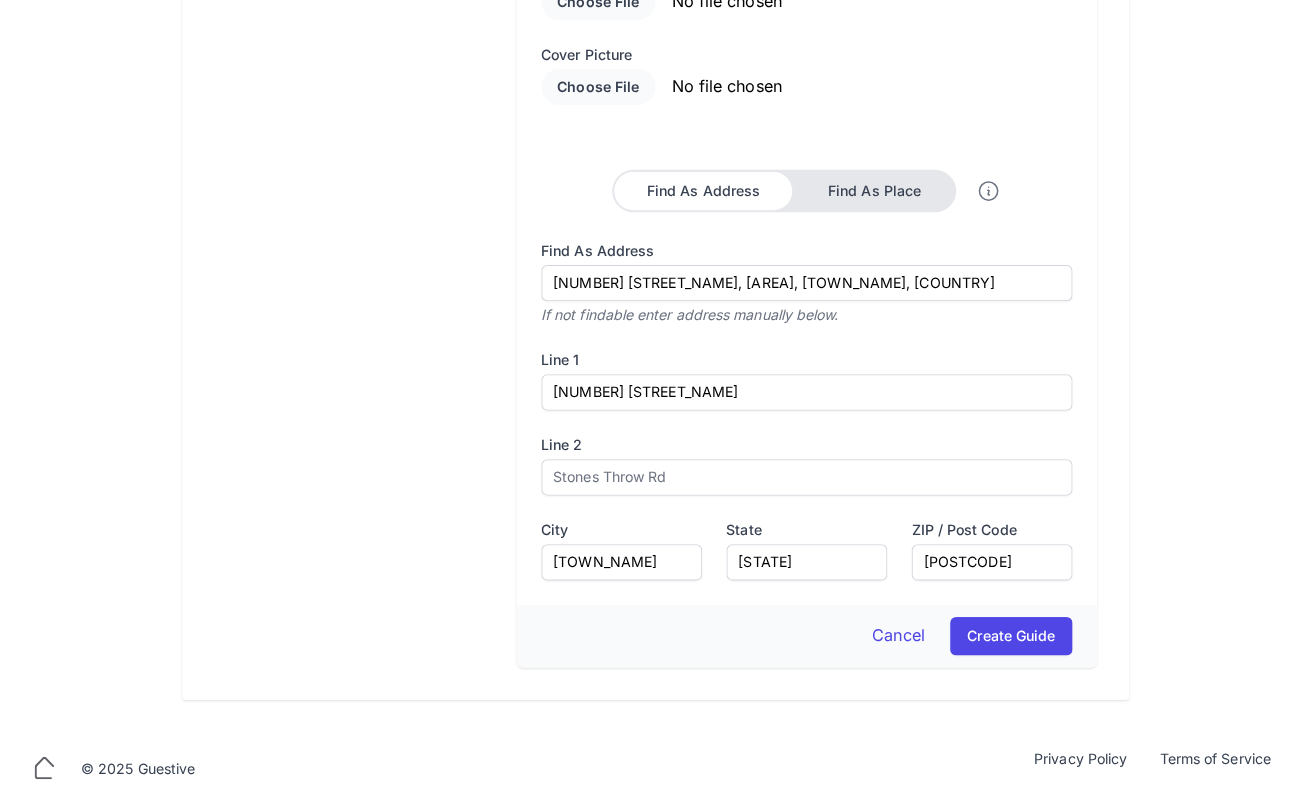 type on "[TOWN_NAME]" 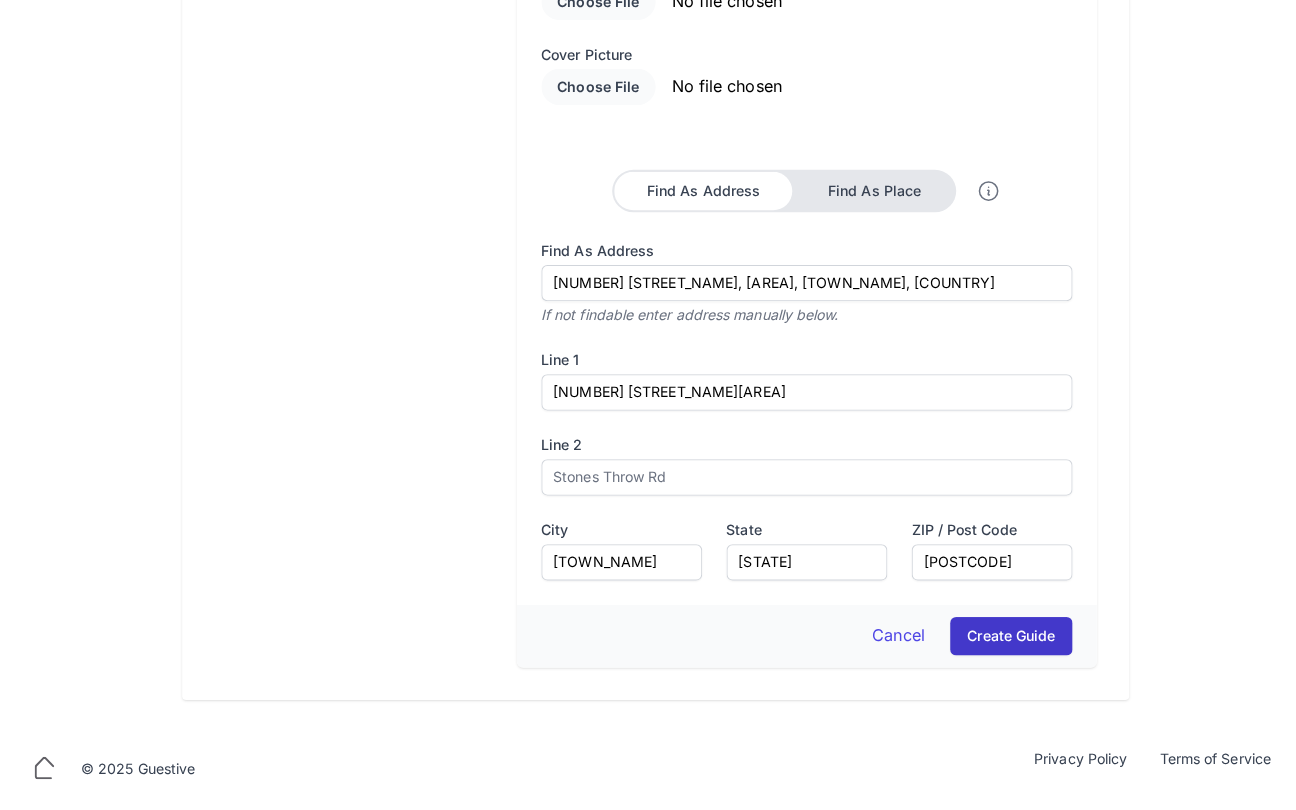 click on "Create Guide" at bounding box center (999, 644) 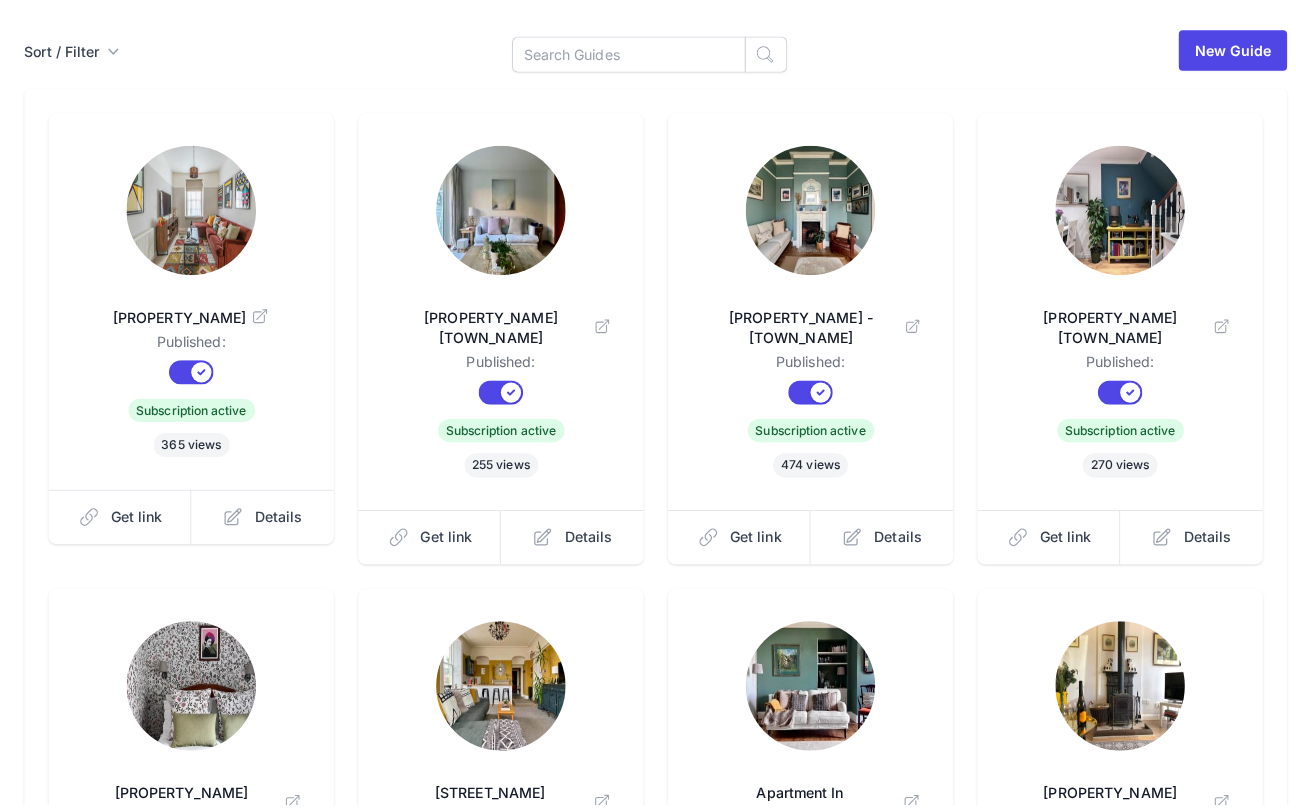 scroll, scrollTop: 574, scrollLeft: 0, axis: vertical 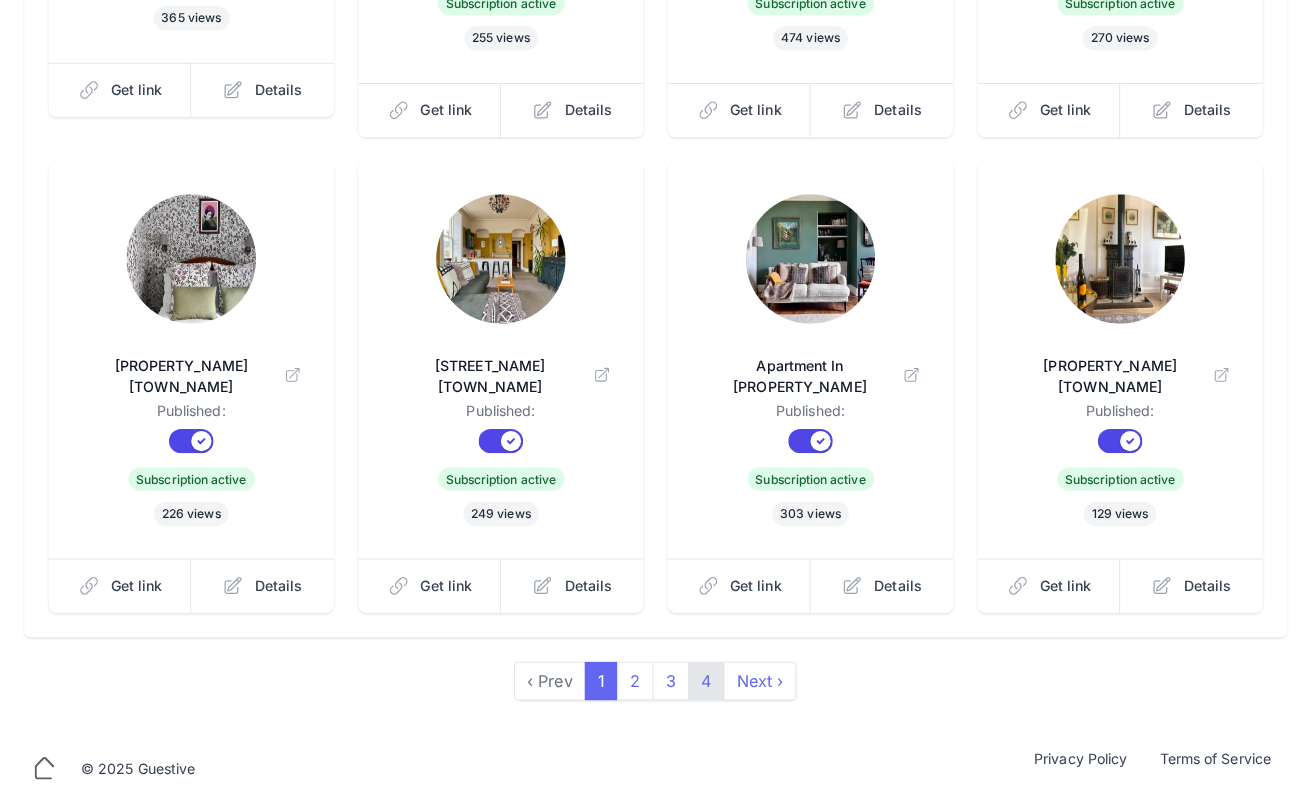 click on "4" at bounding box center (698, 688) 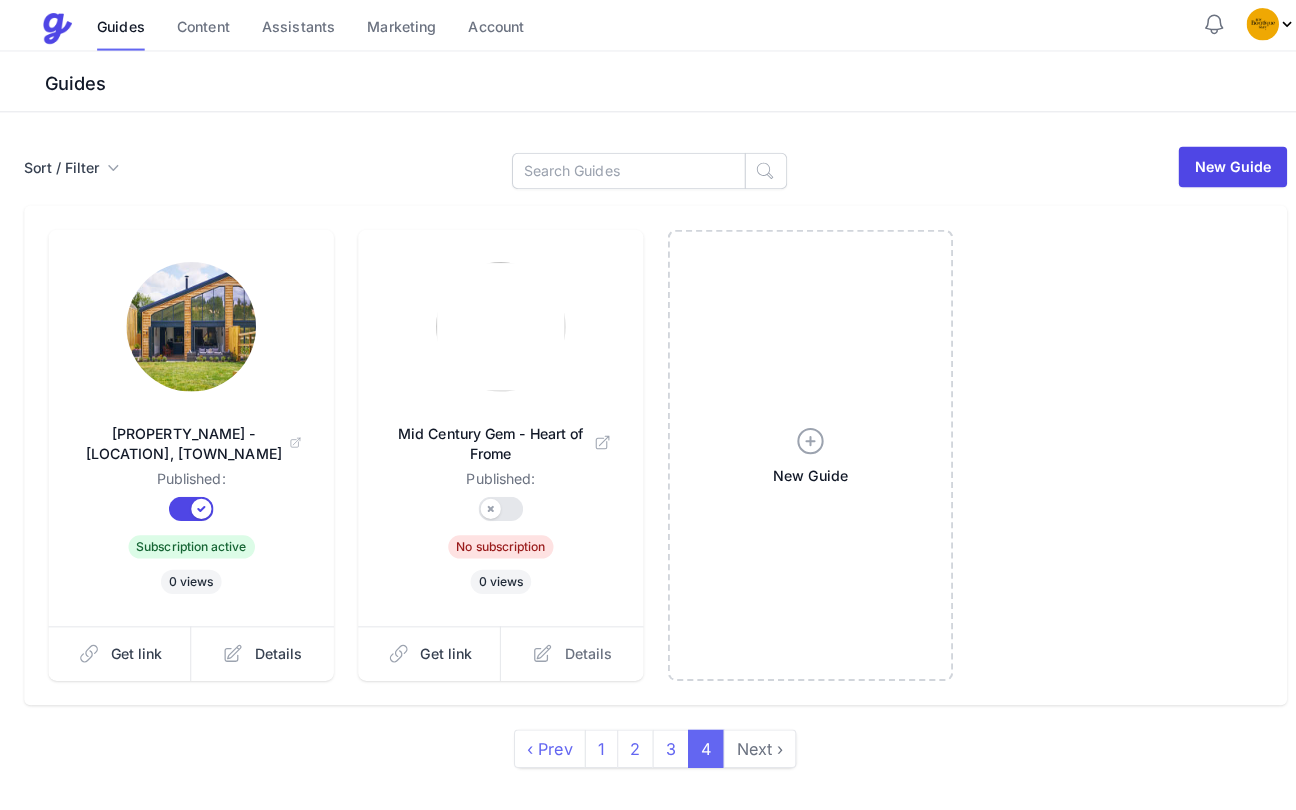 click on "Details" at bounding box center (581, 646) 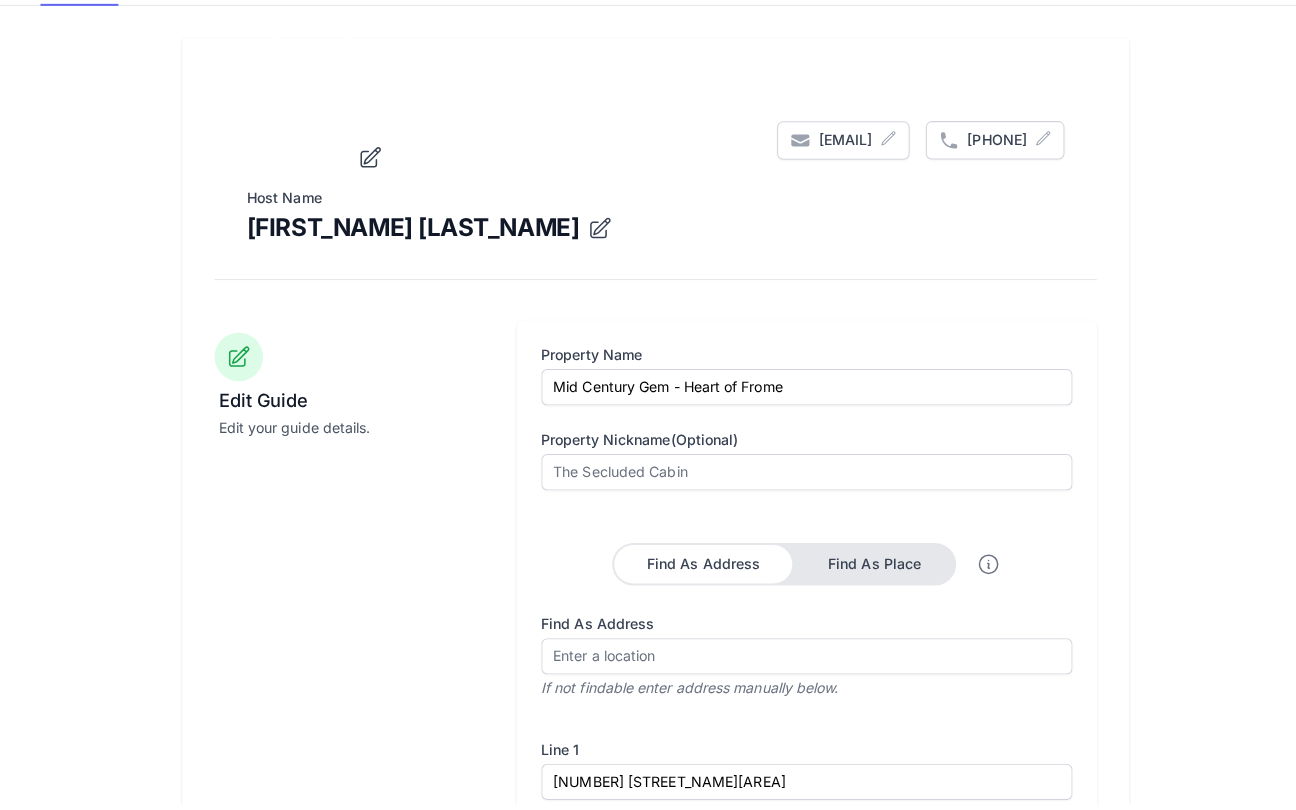 scroll, scrollTop: 212, scrollLeft: 0, axis: vertical 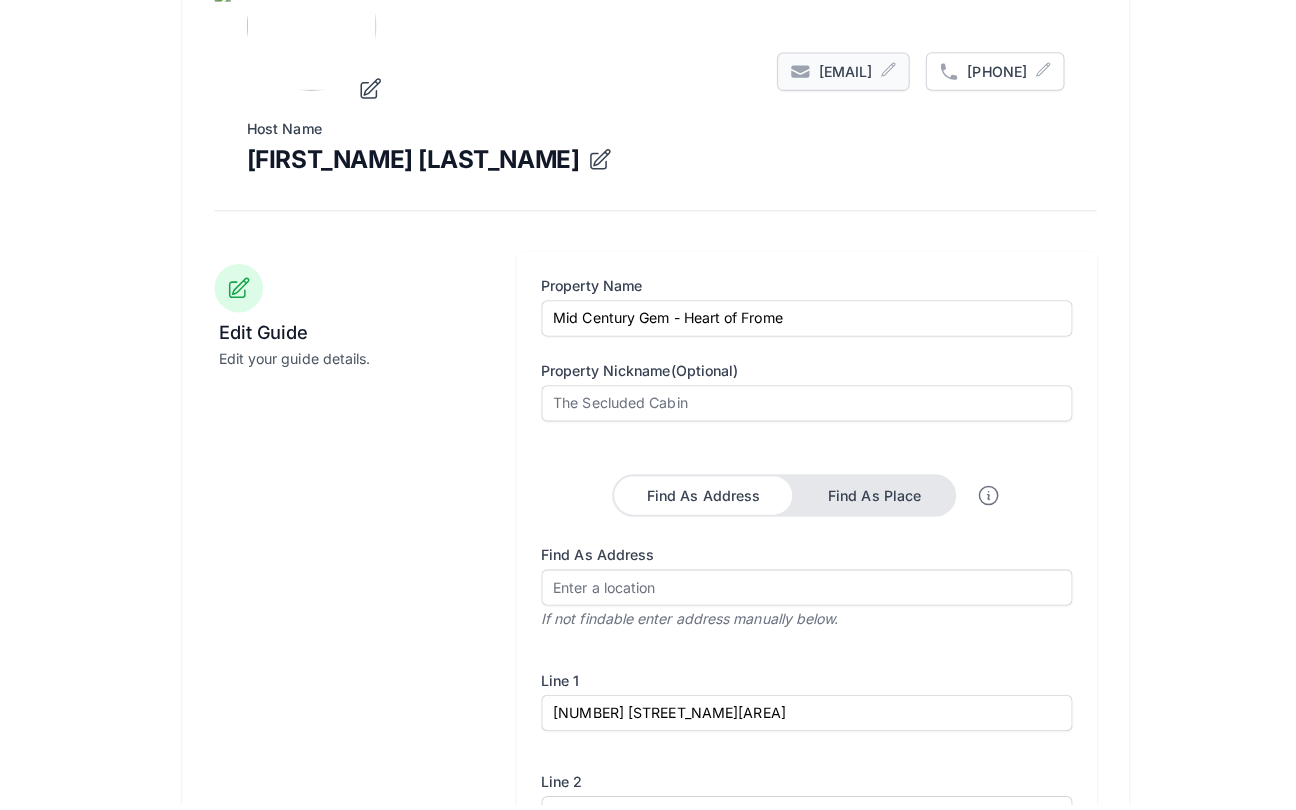 click on "[EMAIL]" at bounding box center (835, 86) 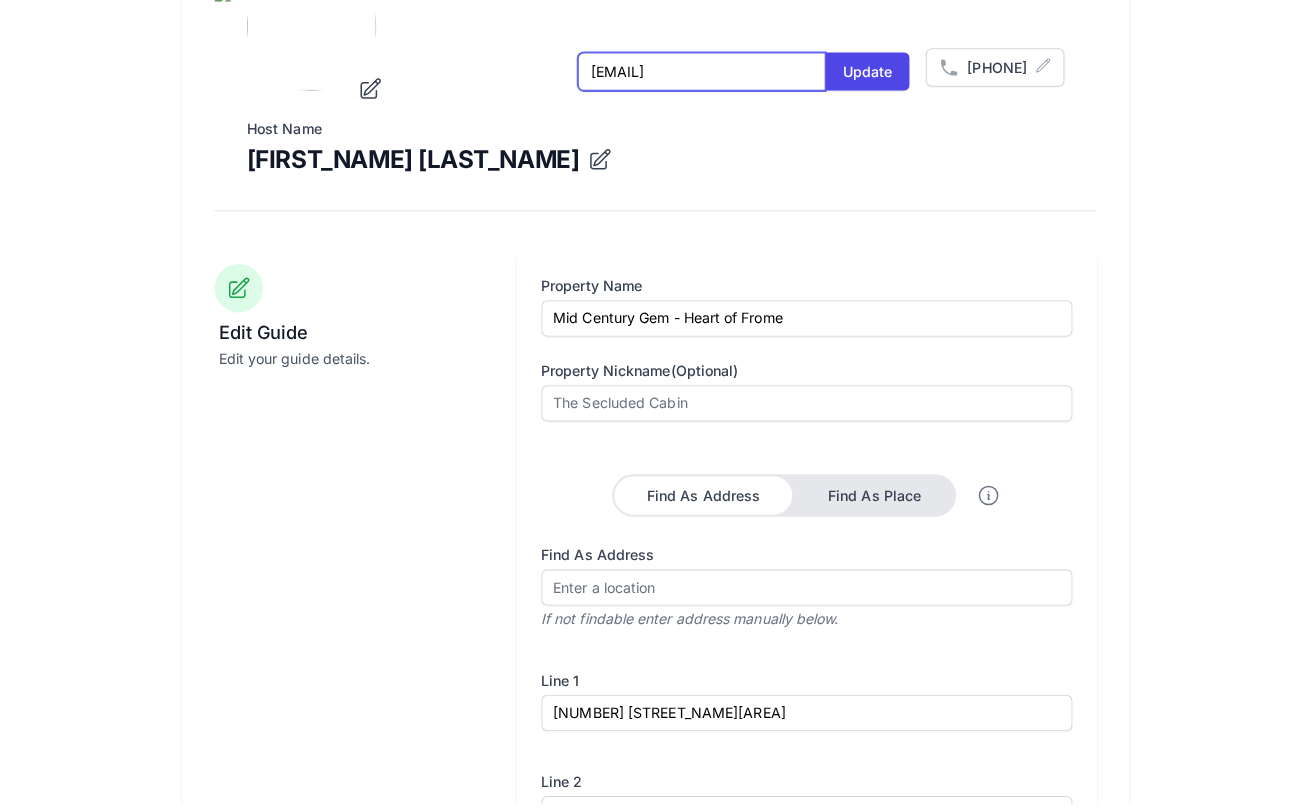 drag, startPoint x: 610, startPoint y: 230, endPoint x: 498, endPoint y: 230, distance: 112 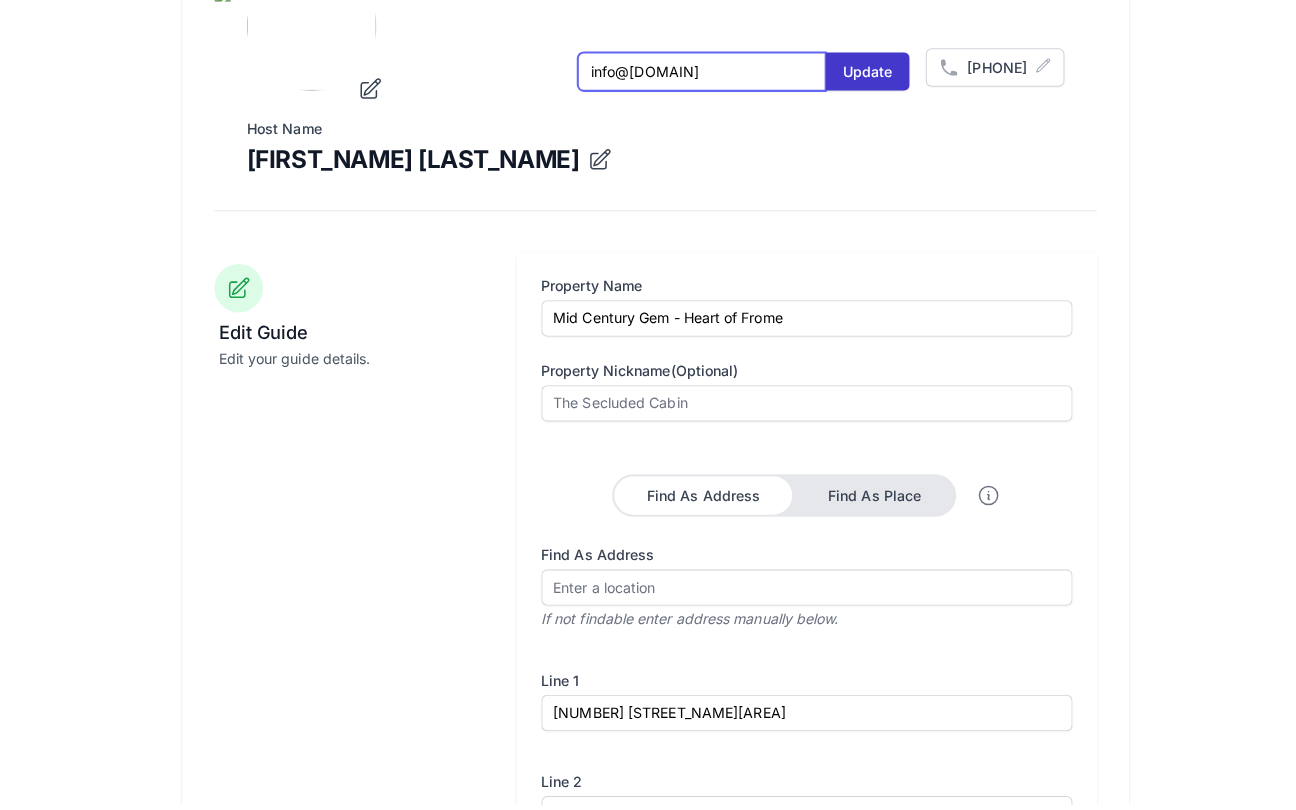 type on "info@[DOMAIN]" 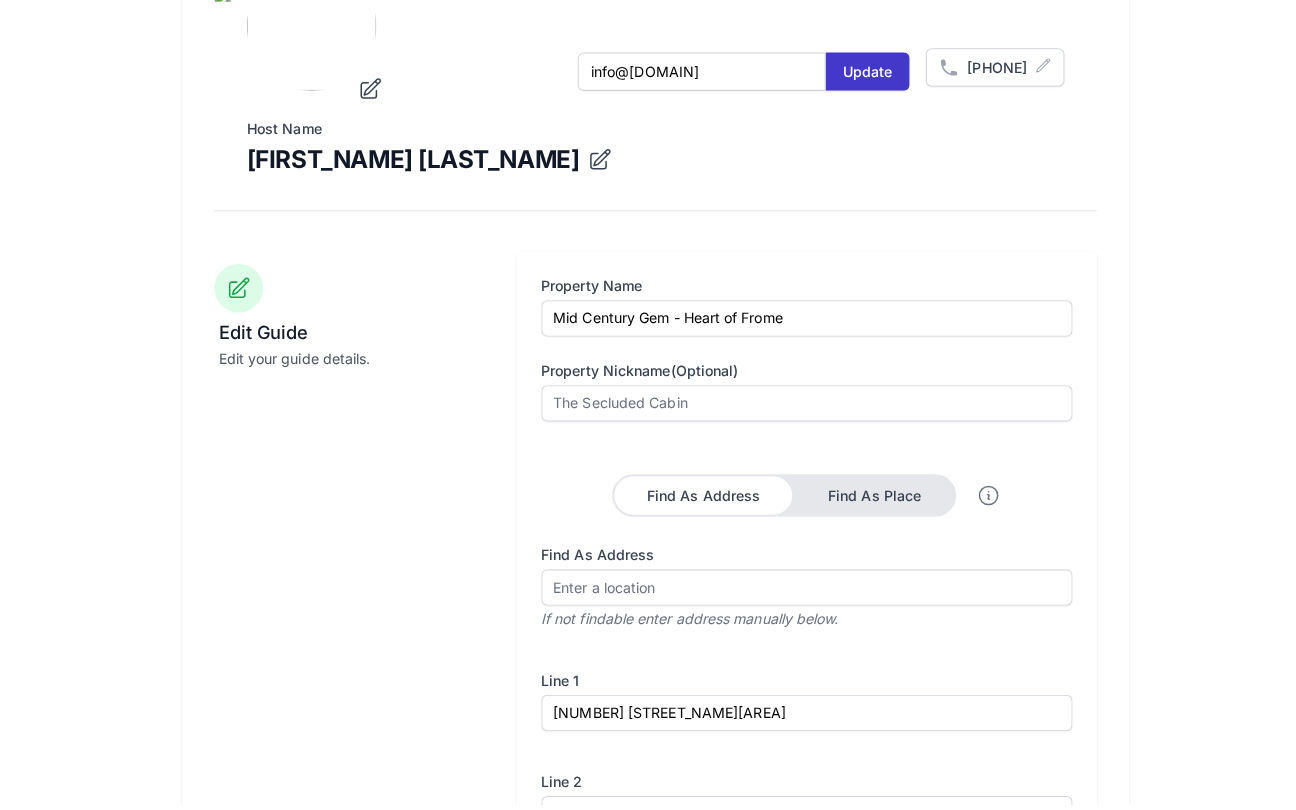 click on "Update" at bounding box center (857, 86) 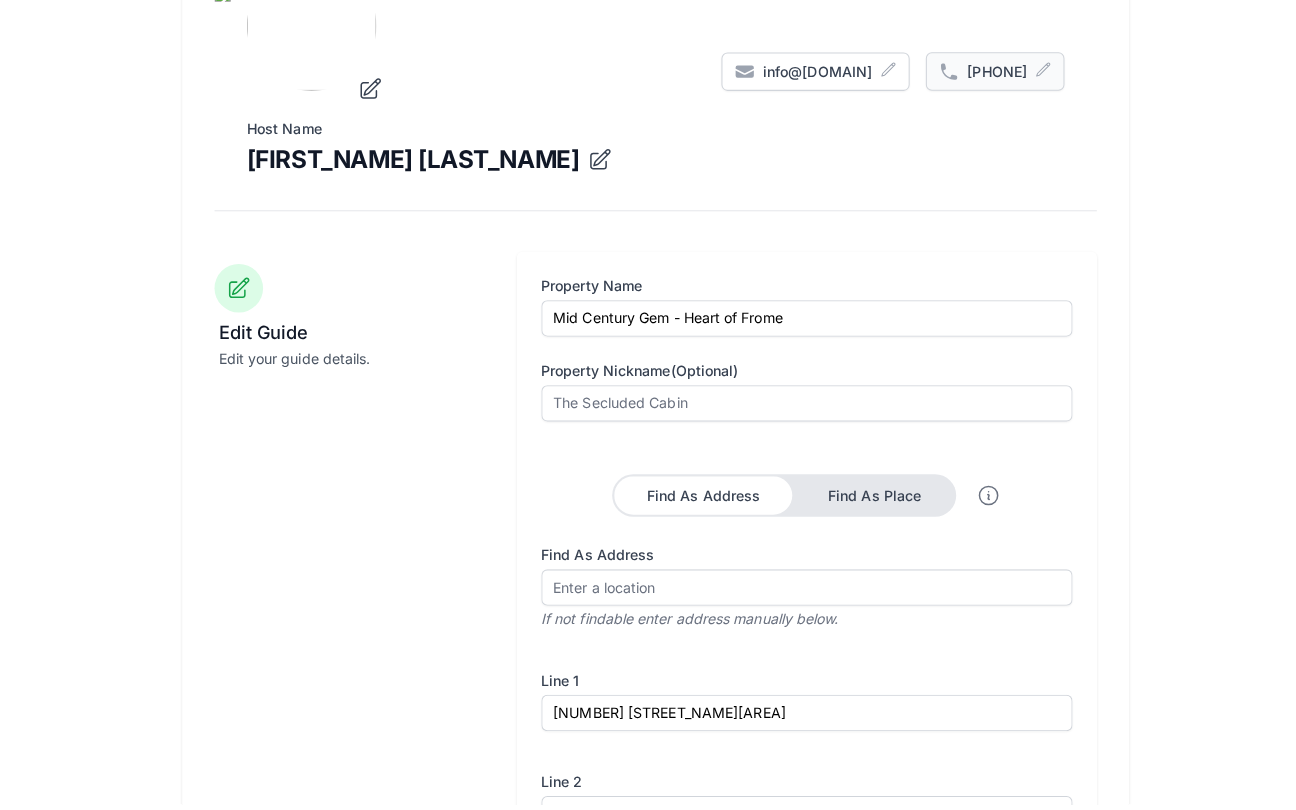 click 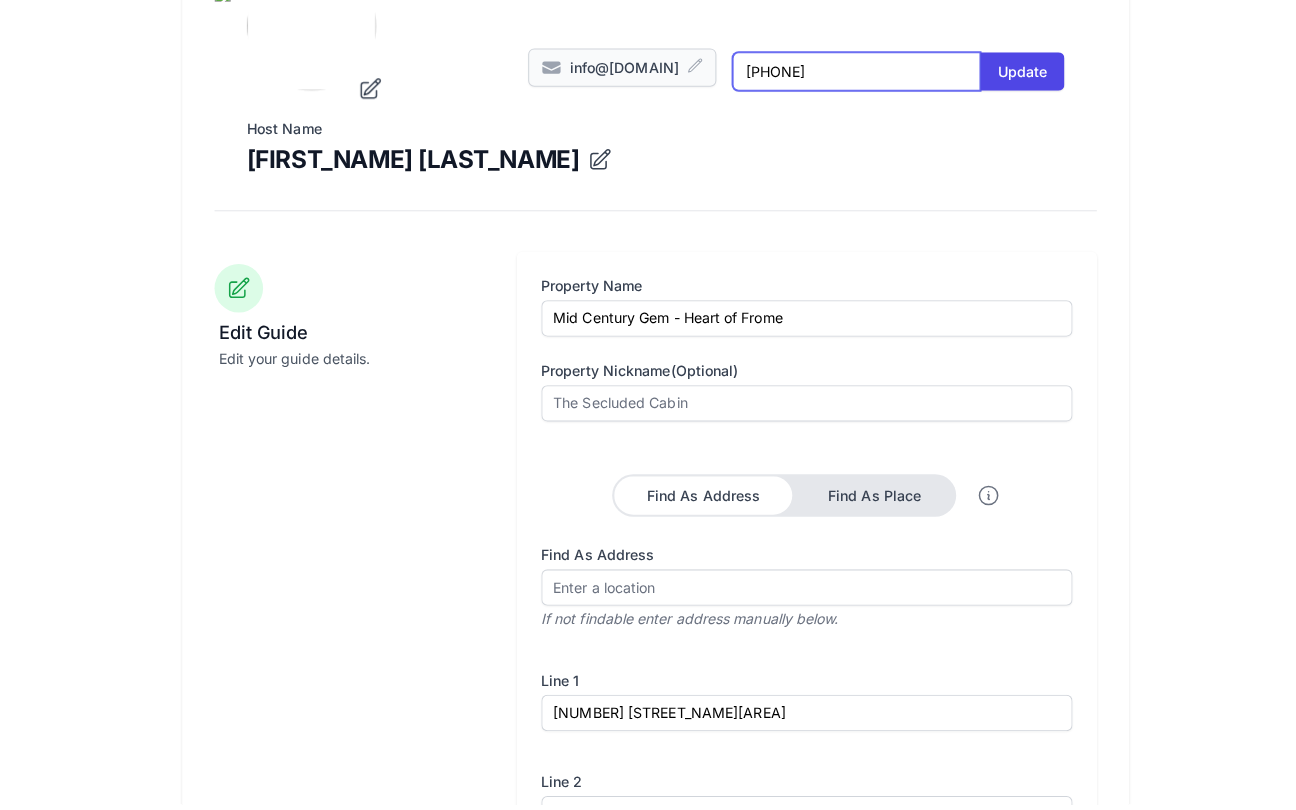 drag, startPoint x: 874, startPoint y: 229, endPoint x: 660, endPoint y: 209, distance: 214.93254 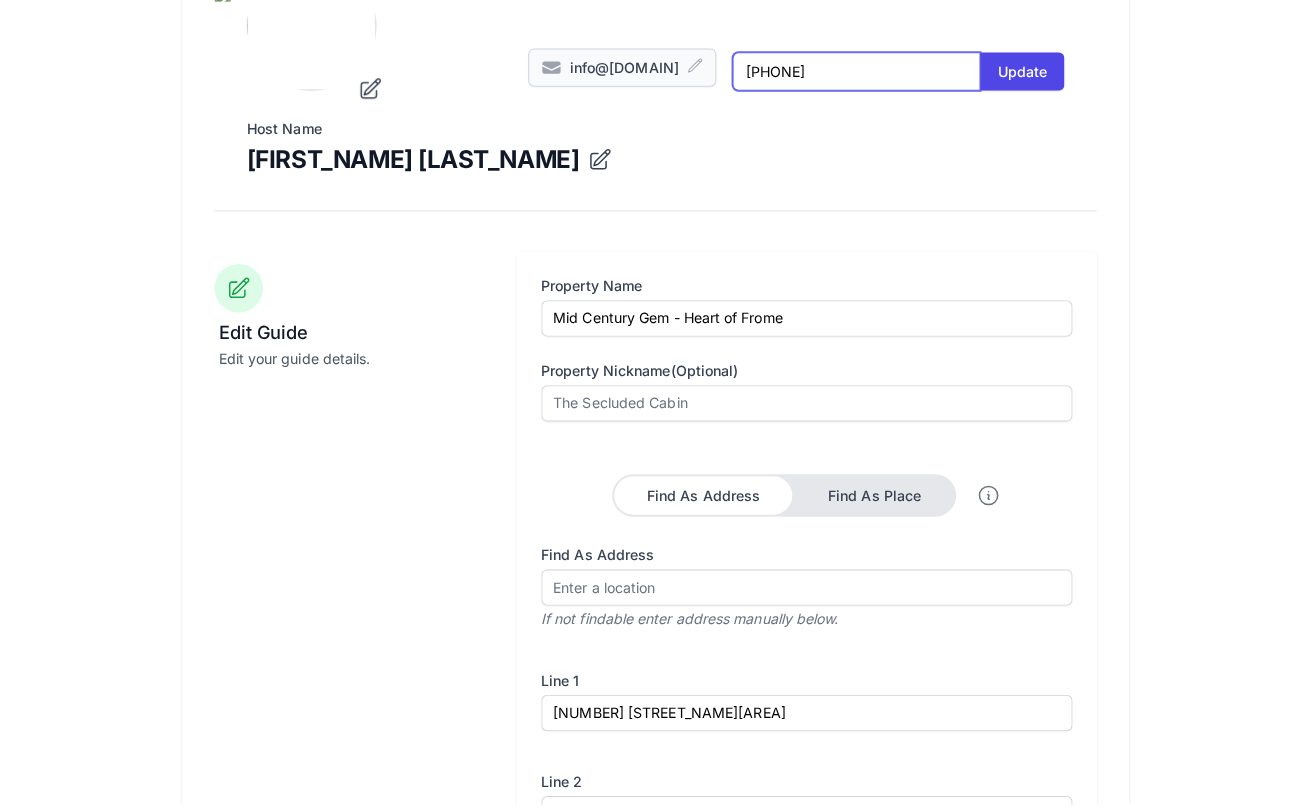click on "info@[DOMAIN]
[PHONE]
Update" at bounding box center [787, 84] 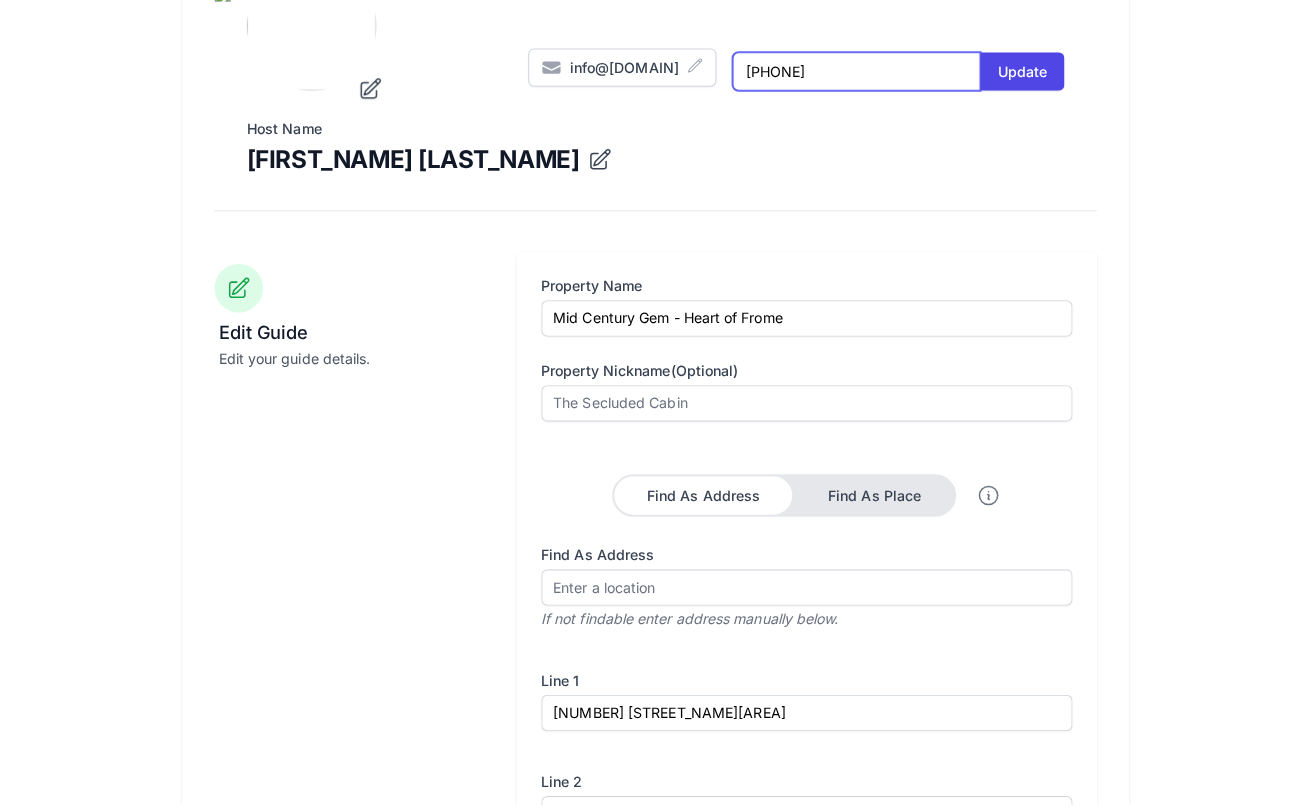 type on "[PHONE]" 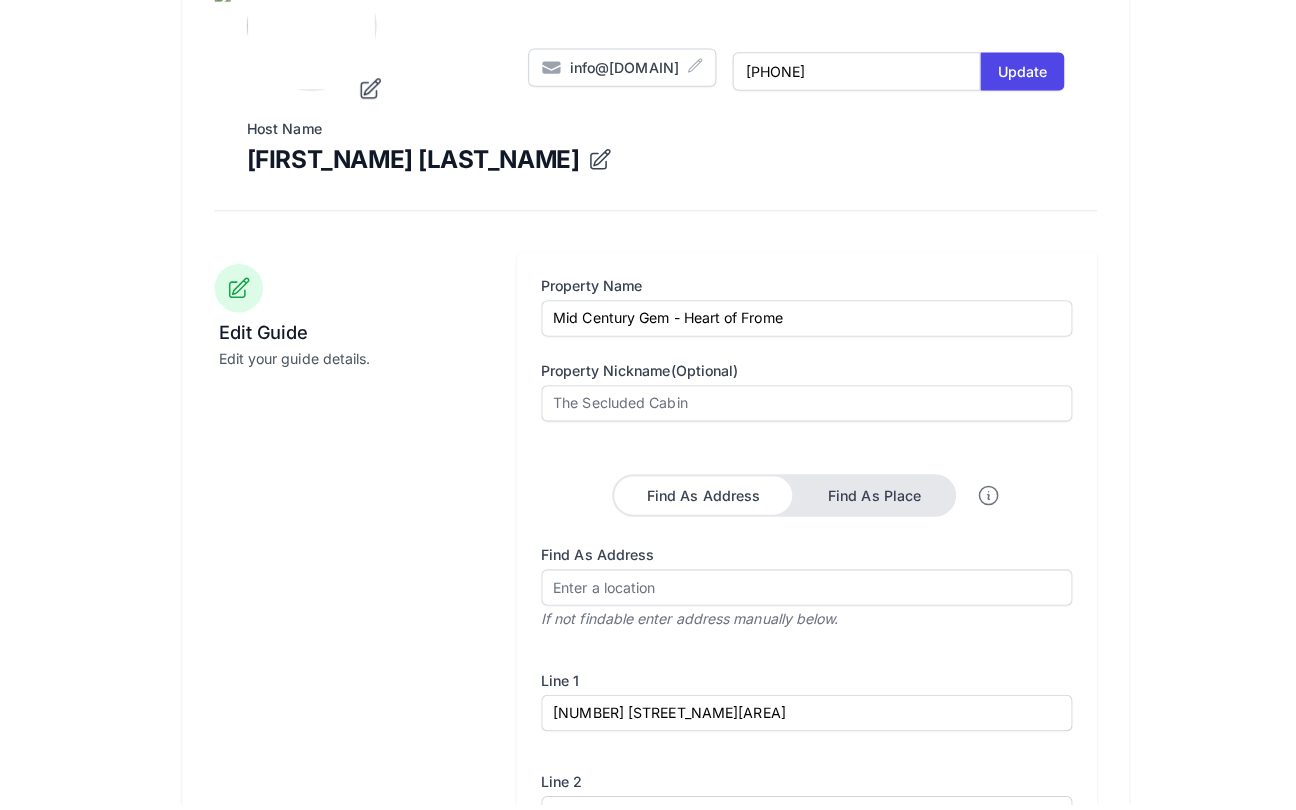 click on "[FIRST_NAME] [LAST_NAME]" at bounding box center [648, 174] 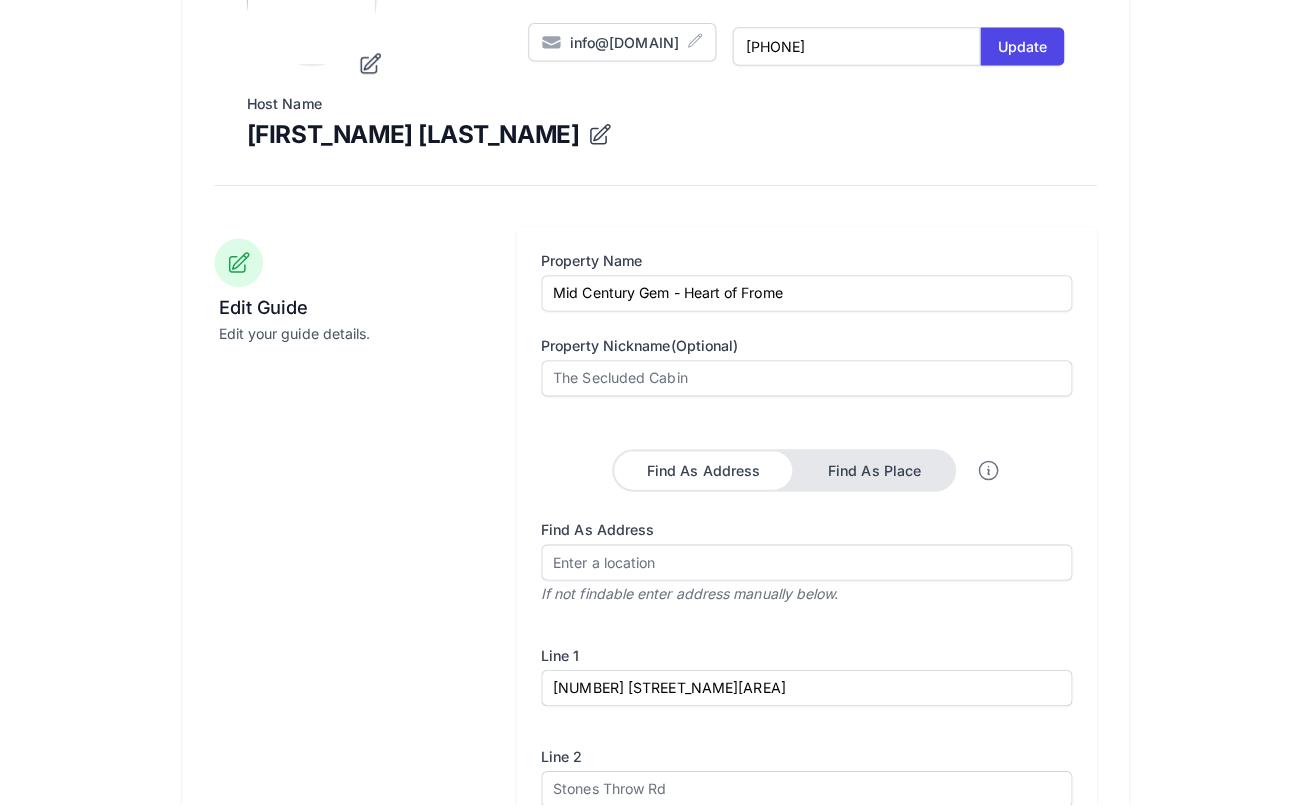 scroll, scrollTop: 266, scrollLeft: 0, axis: vertical 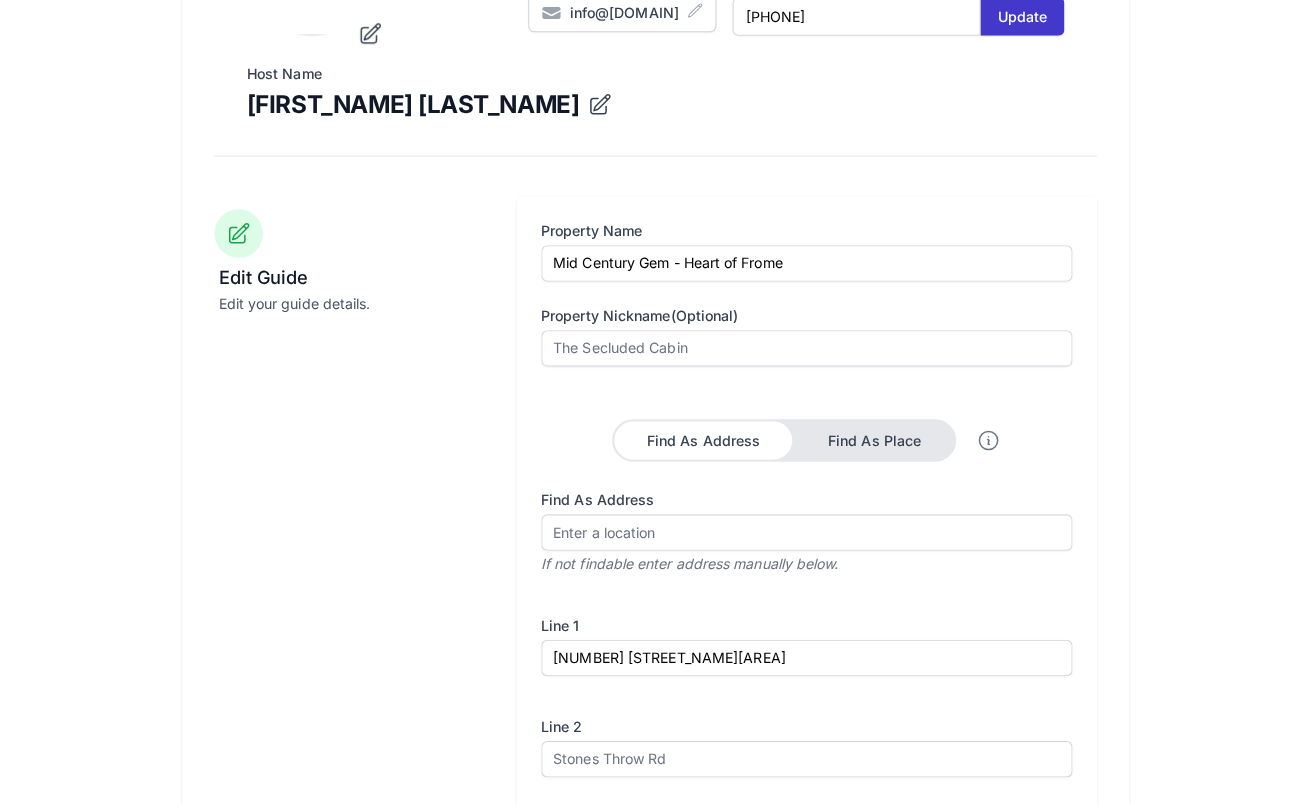 click on "Update" at bounding box center (1010, 32) 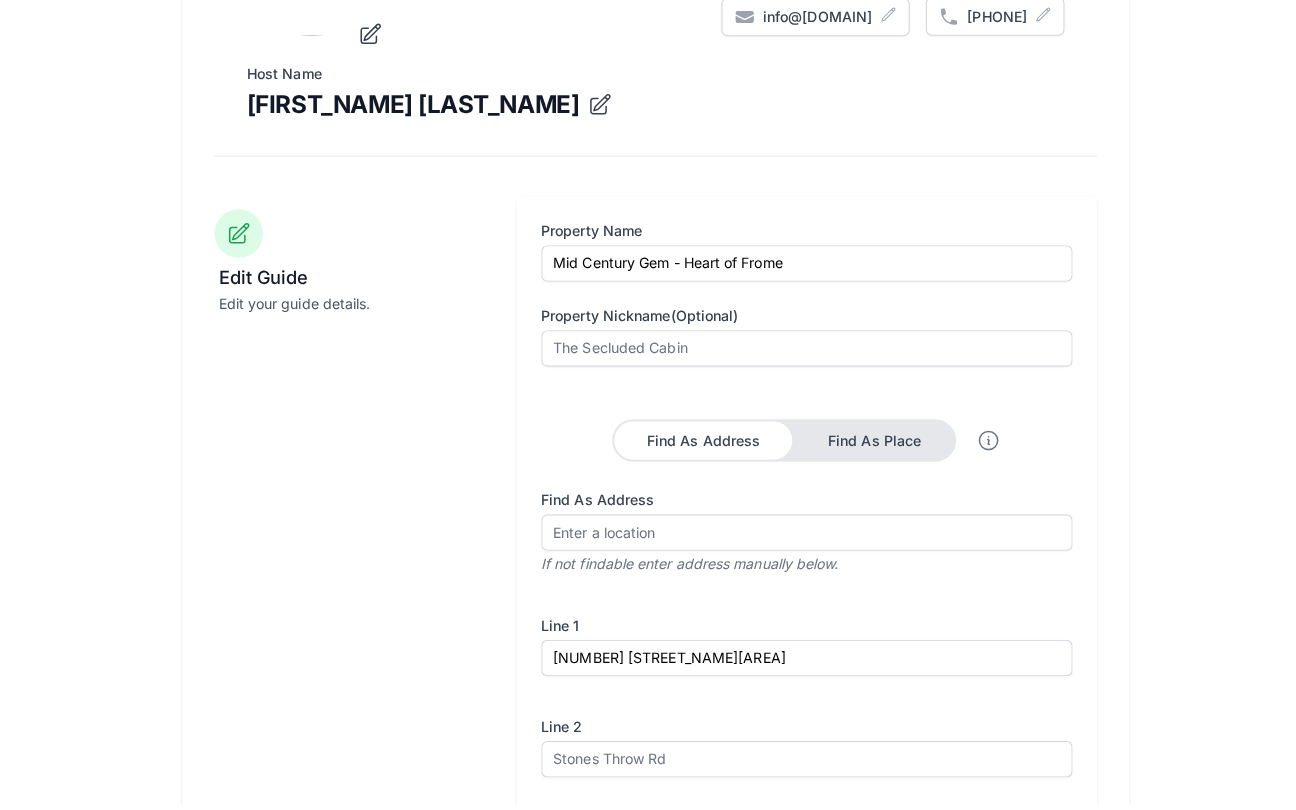 scroll, scrollTop: 0, scrollLeft: 0, axis: both 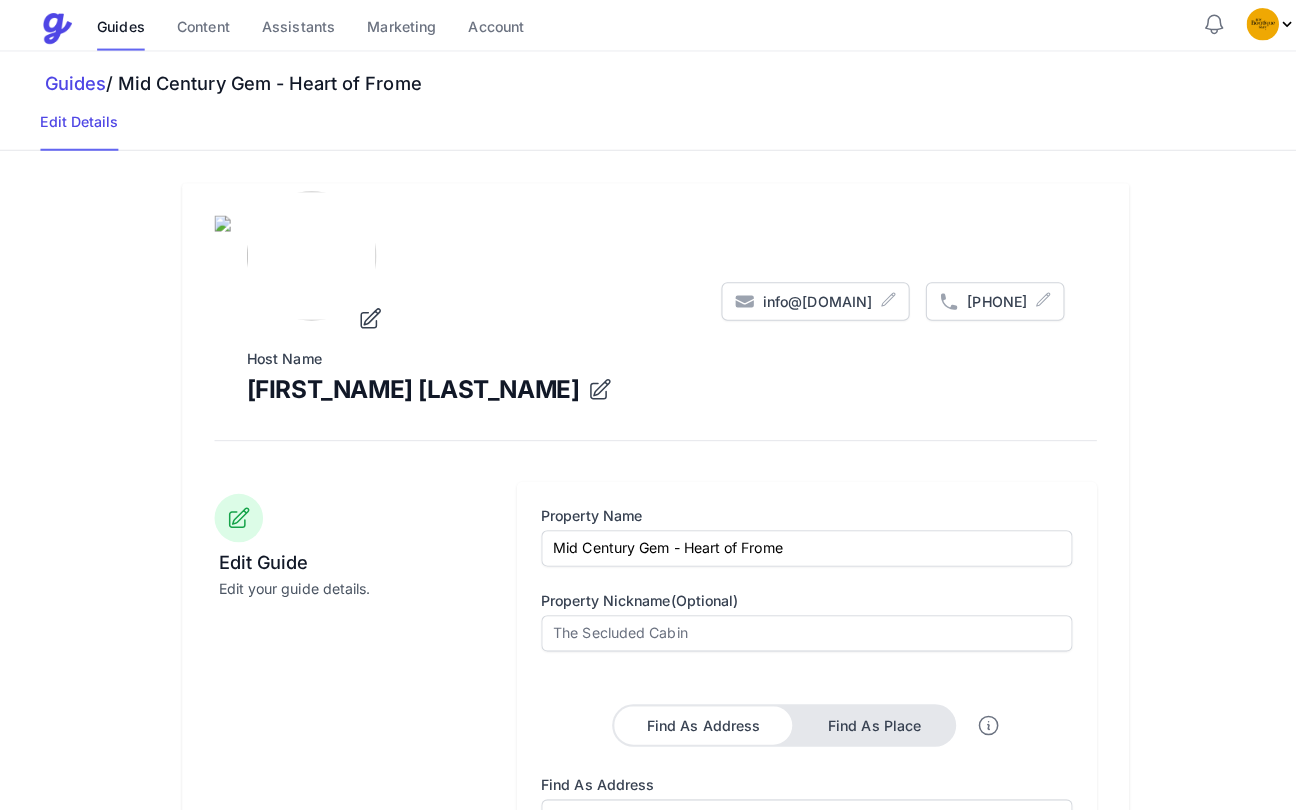 click 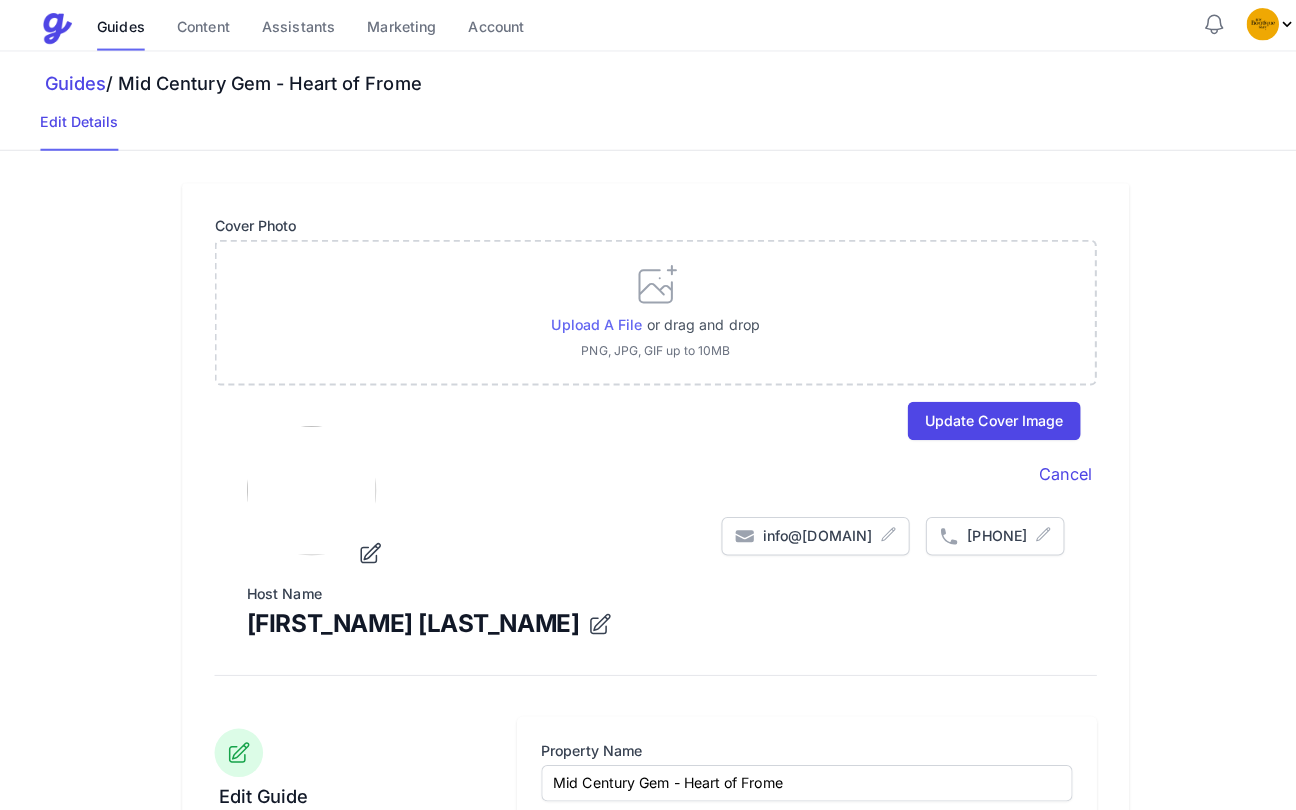 click on "Upload a file" at bounding box center [590, 320] 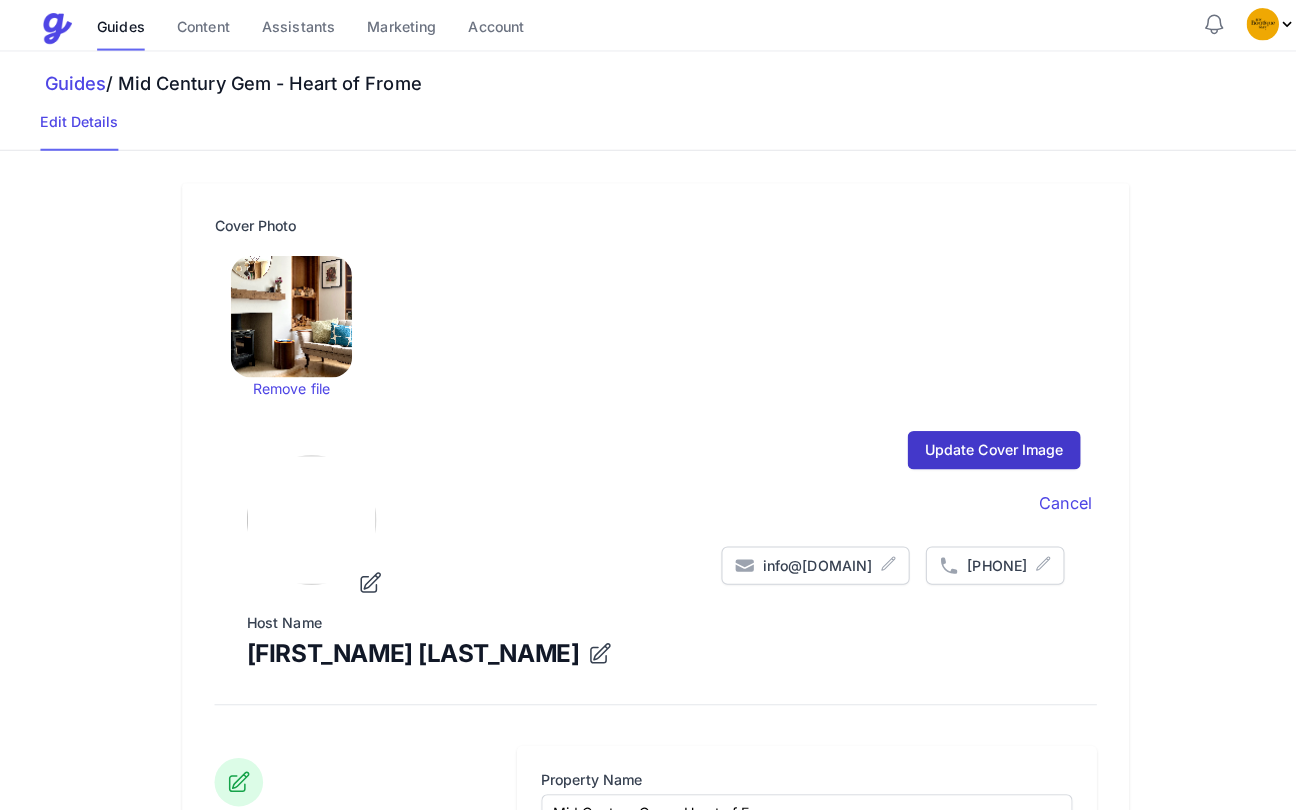click on "Update Cover Image" at bounding box center [982, 445] 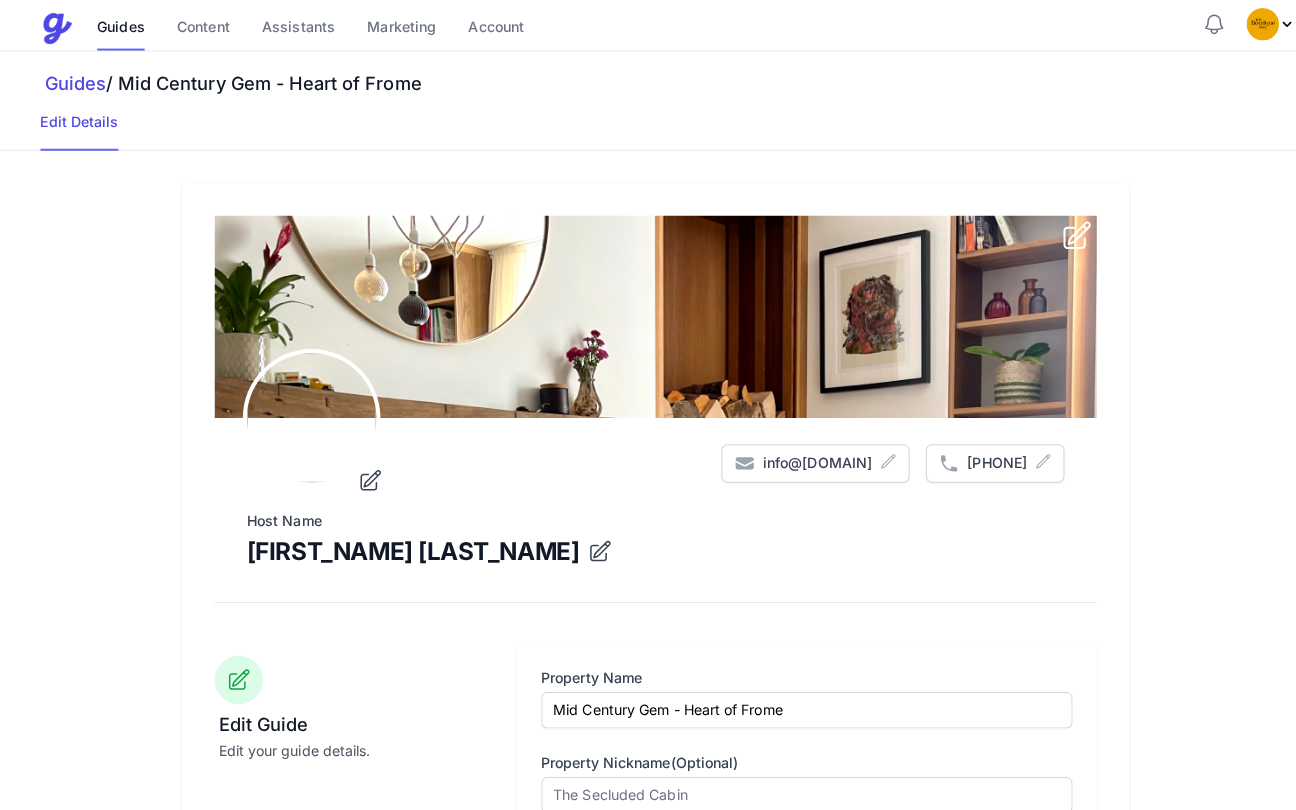 click on "Edit Guide
Edit your guide details." at bounding box center [349, 1016] 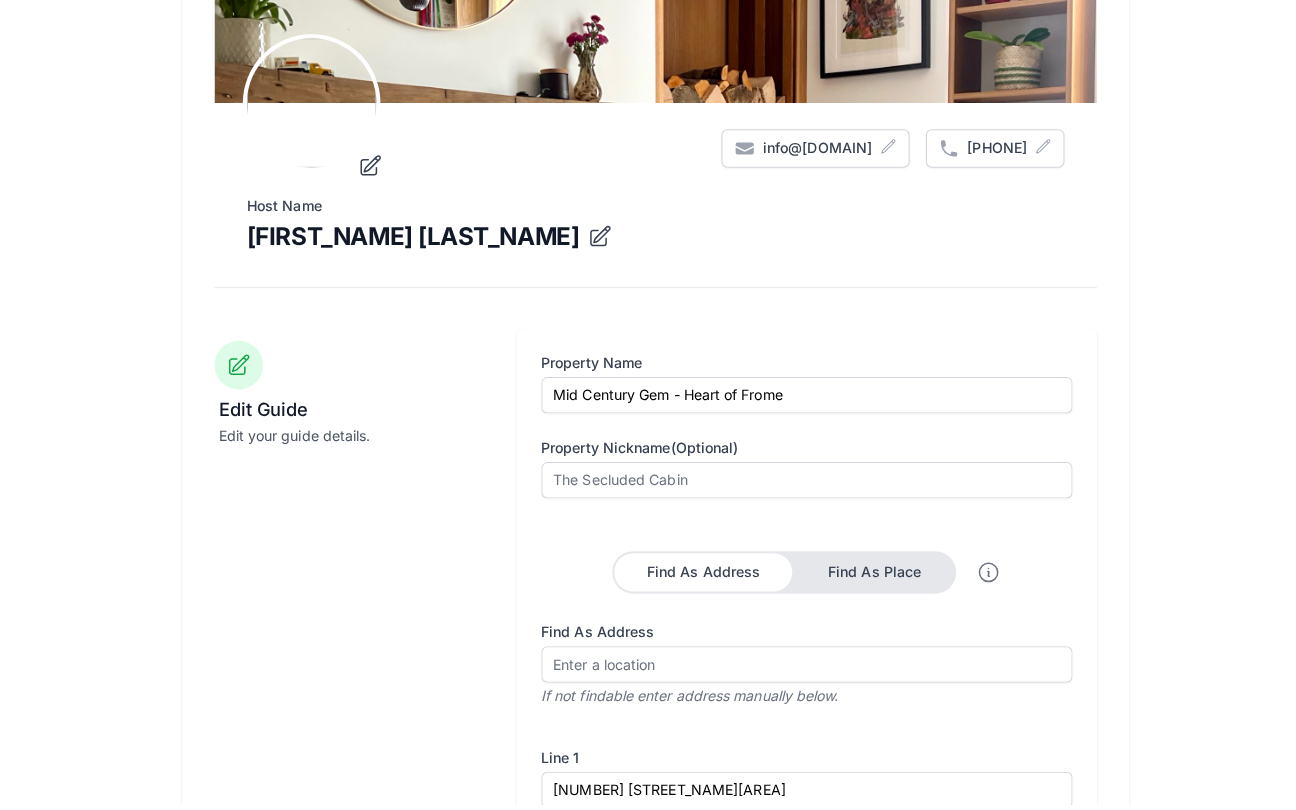 scroll, scrollTop: 0, scrollLeft: 0, axis: both 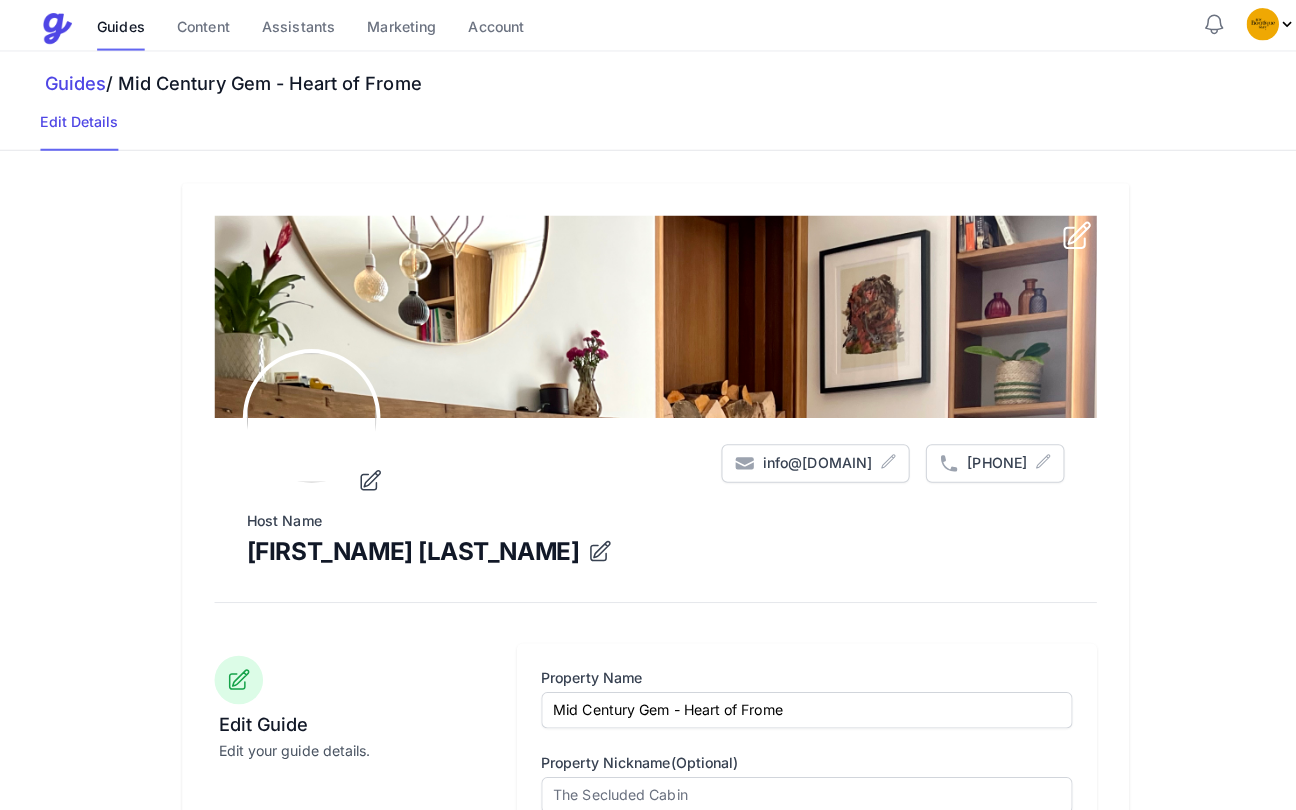 click 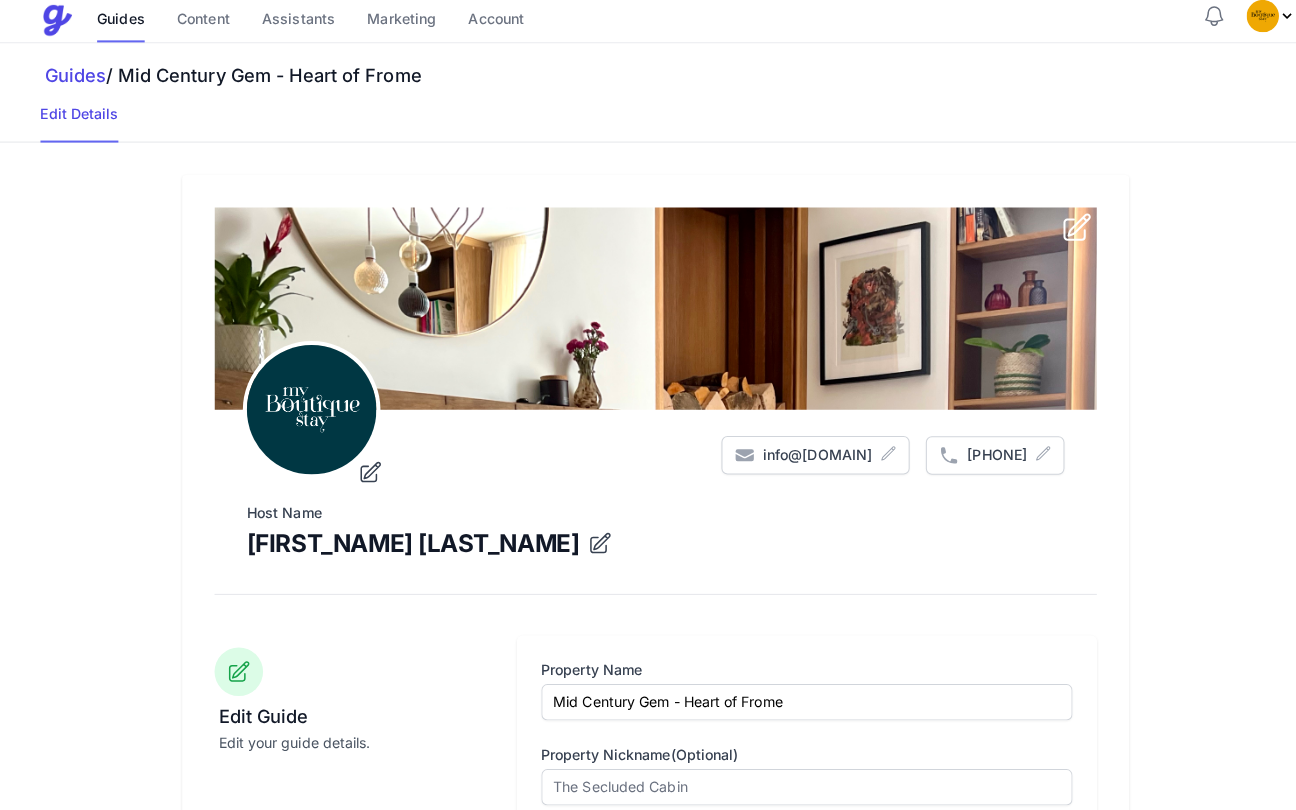 click 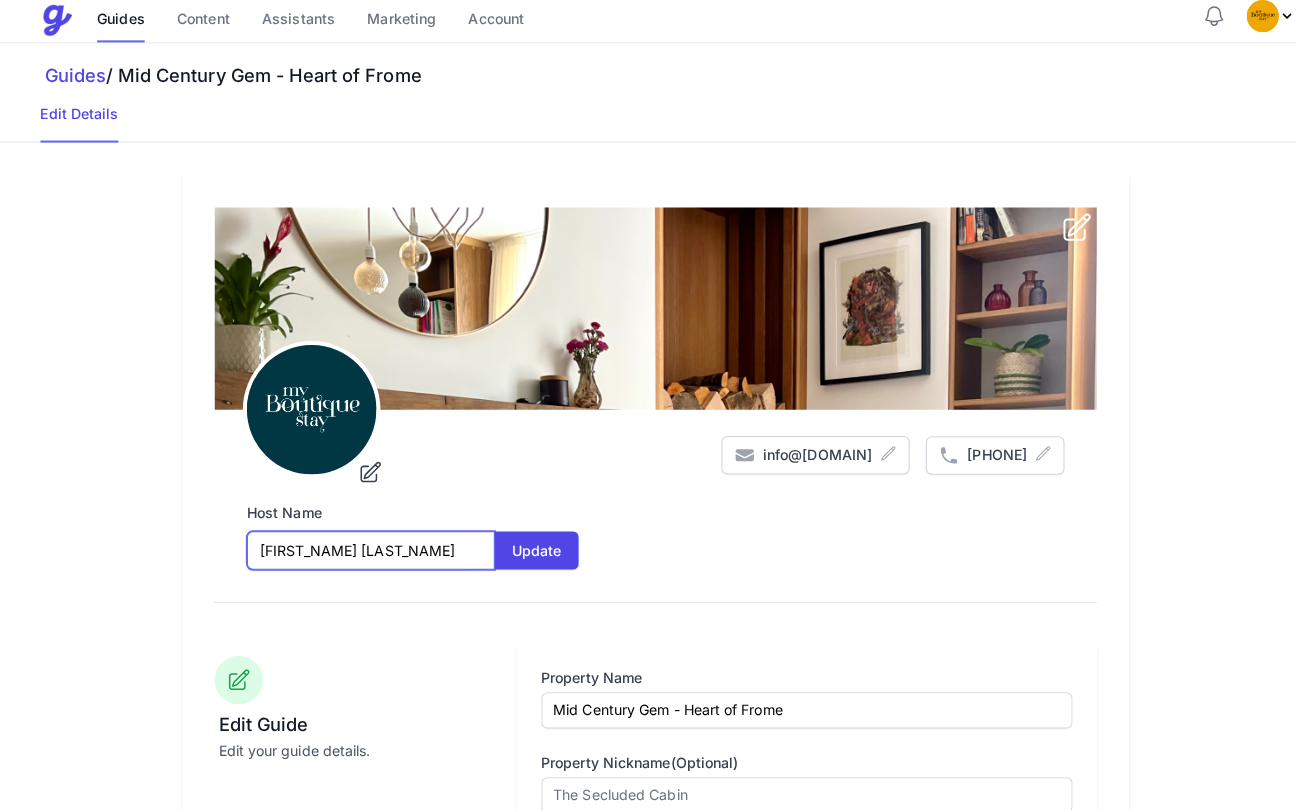 drag, startPoint x: 391, startPoint y: 538, endPoint x: 314, endPoint y: 539, distance: 77.00649 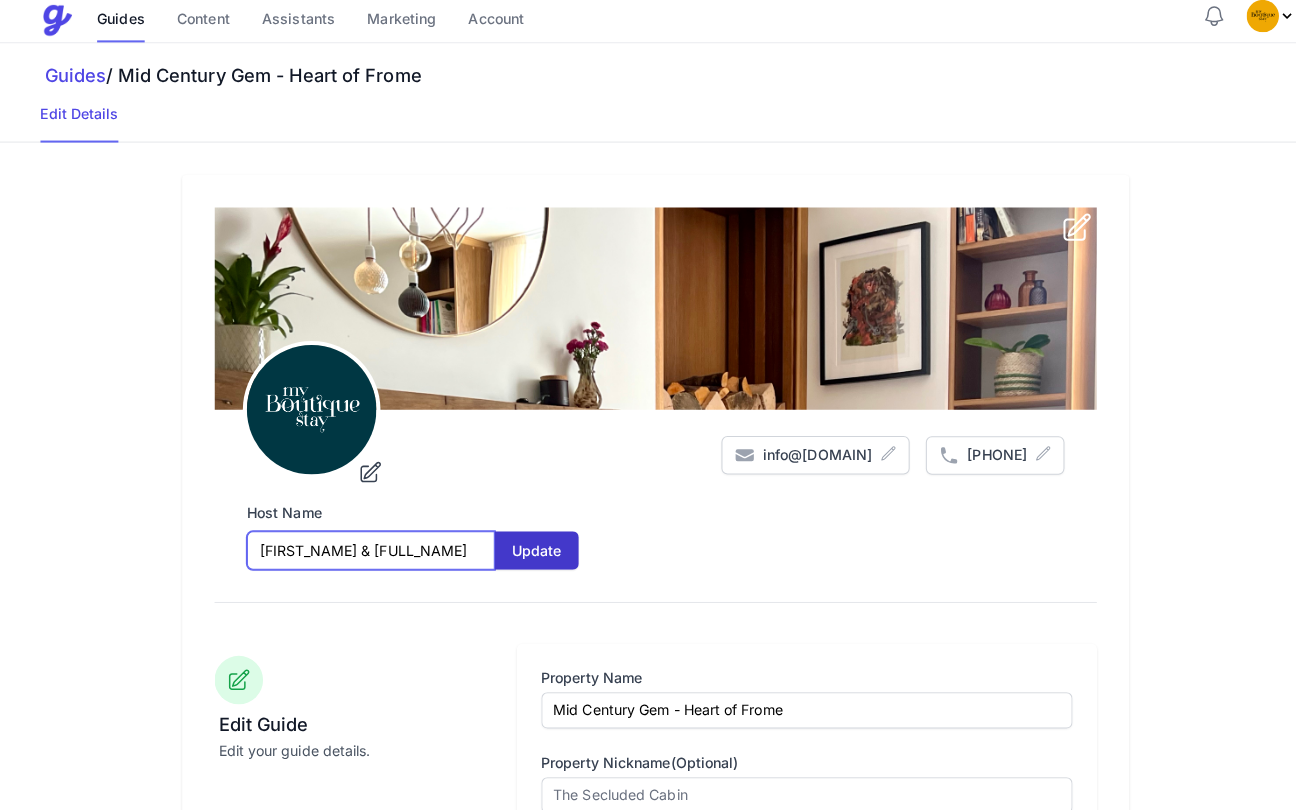 type on "[FIRST_NAME] & [FULL_NAME]" 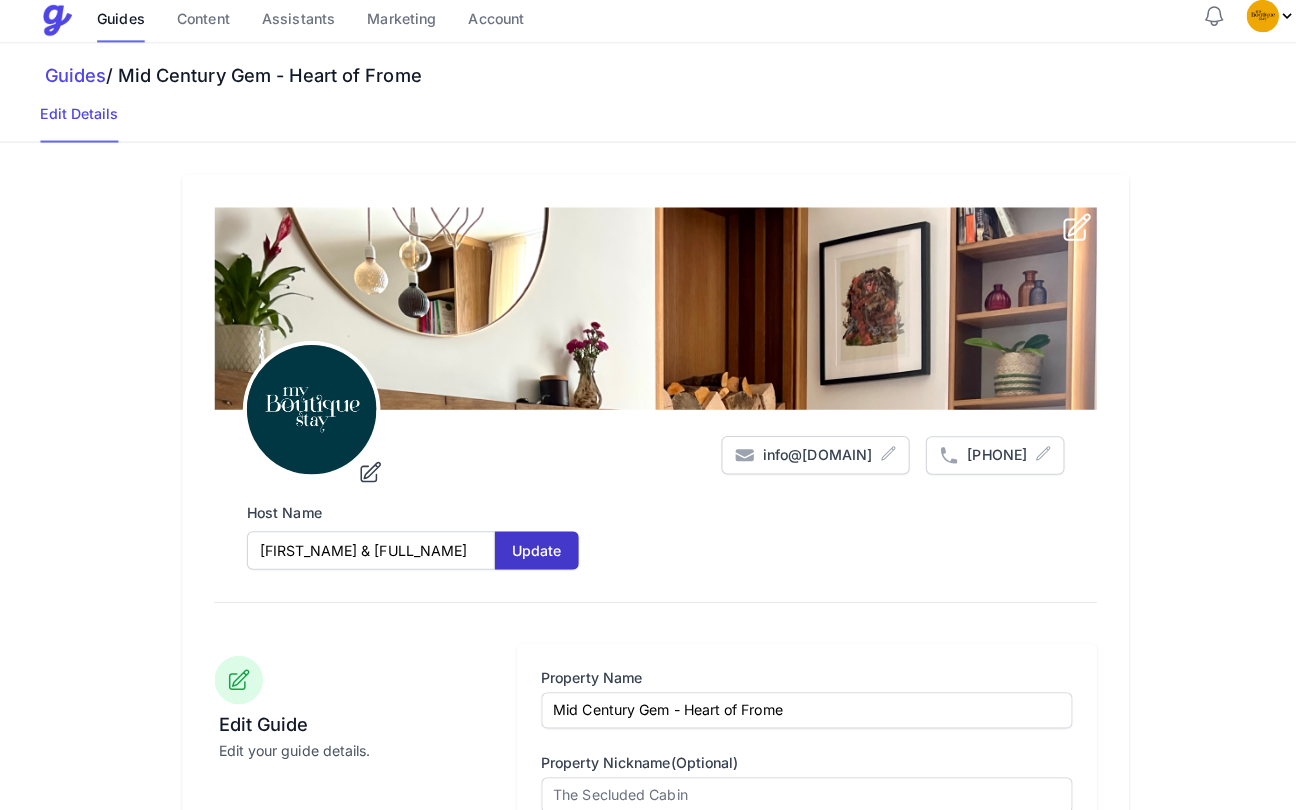 click on "Update" at bounding box center (530, 552) 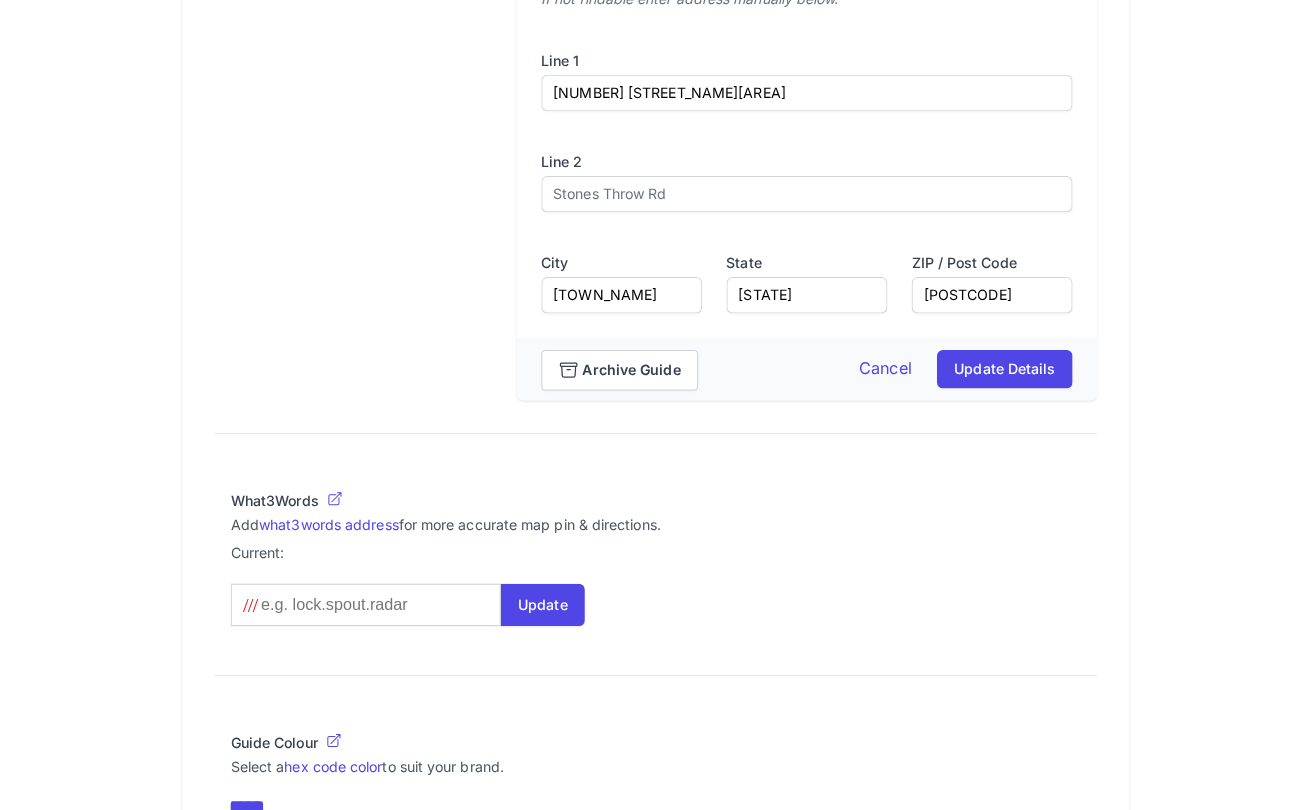 scroll, scrollTop: 608, scrollLeft: 0, axis: vertical 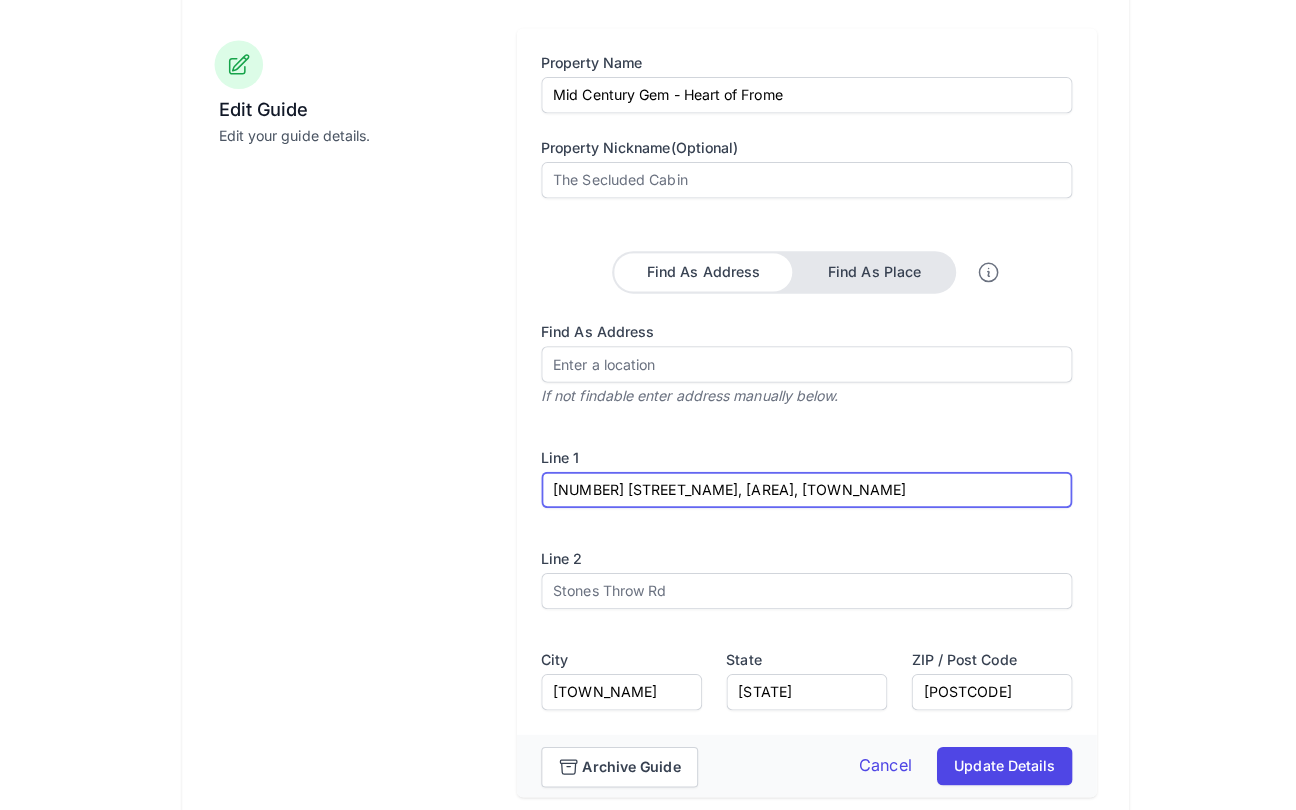 drag, startPoint x: 674, startPoint y: 483, endPoint x: 525, endPoint y: 478, distance: 149.08386 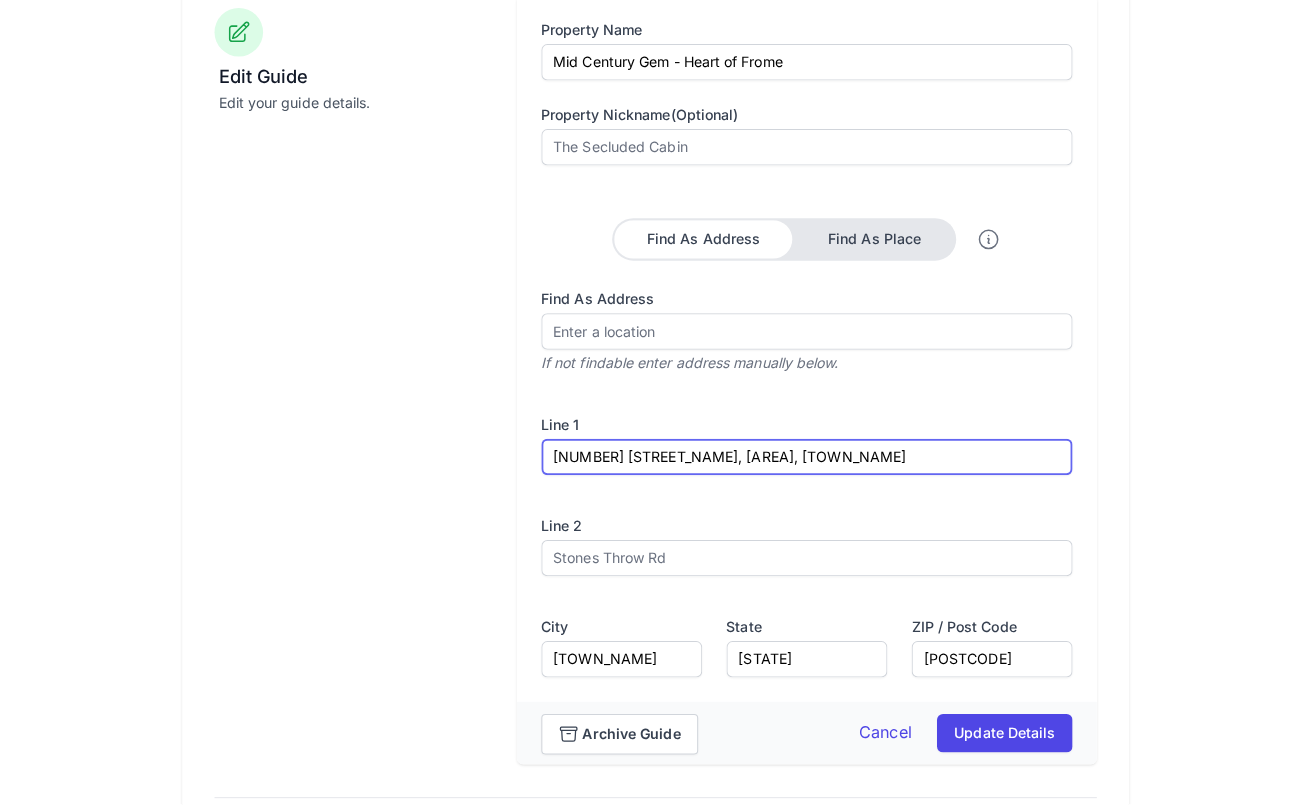 scroll, scrollTop: 714, scrollLeft: 0, axis: vertical 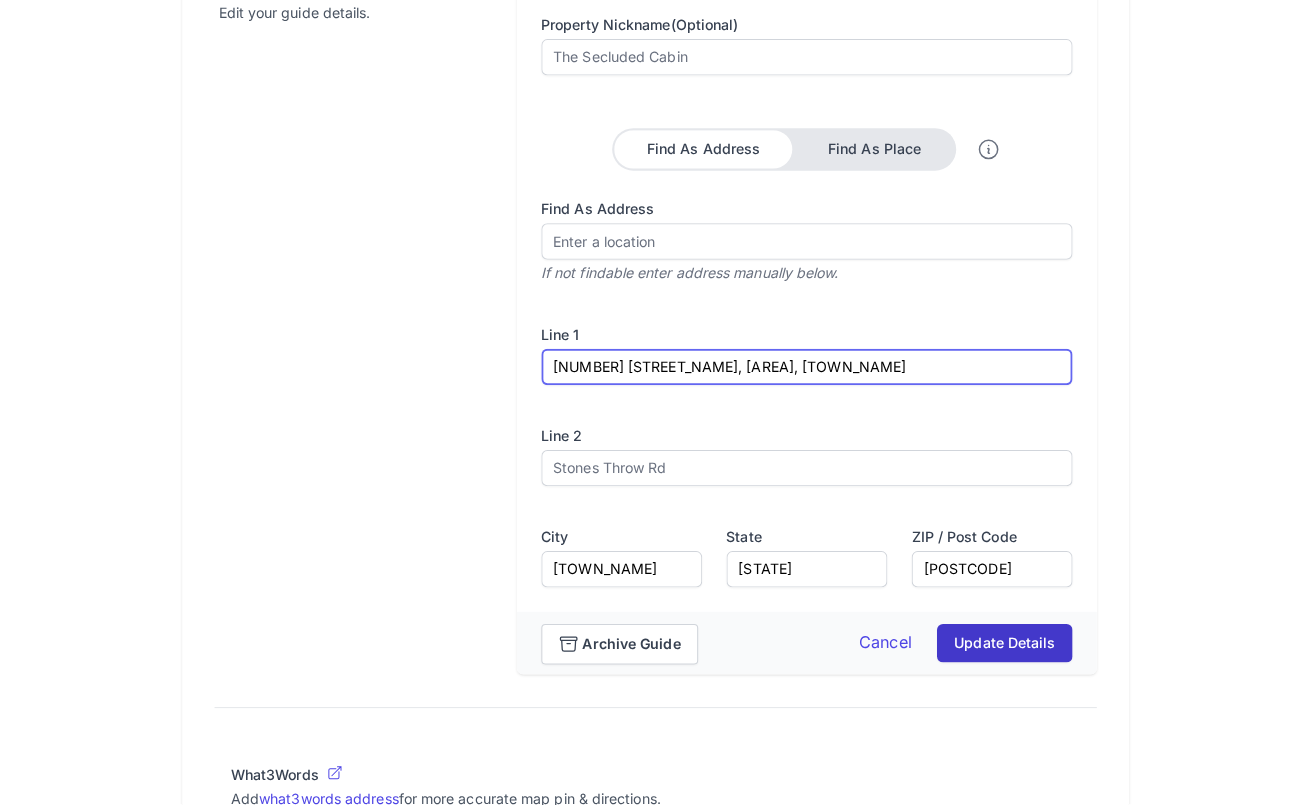 type on "[NUMBER] [STREET_NAME], [AREA], [TOWN_NAME]" 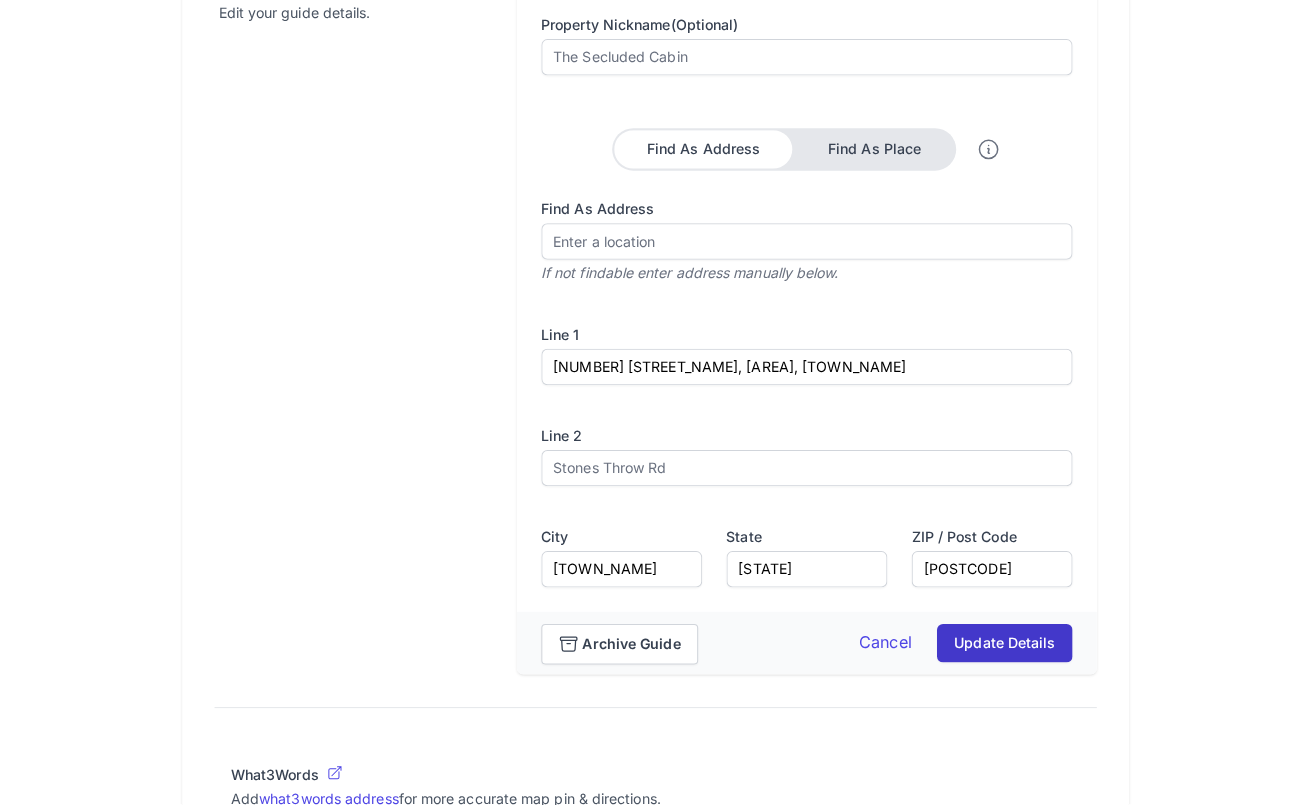 click on "Update Details" at bounding box center [993, 651] 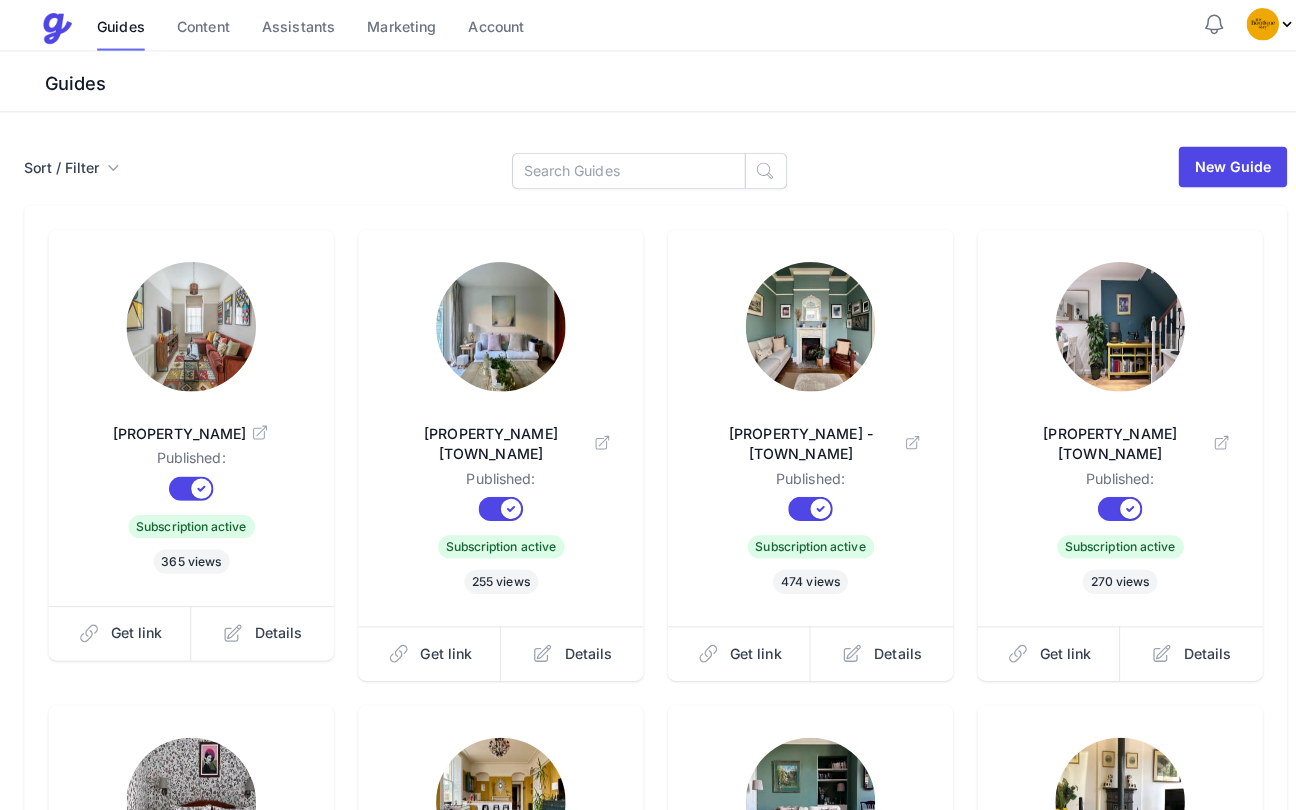 scroll, scrollTop: 522, scrollLeft: 0, axis: vertical 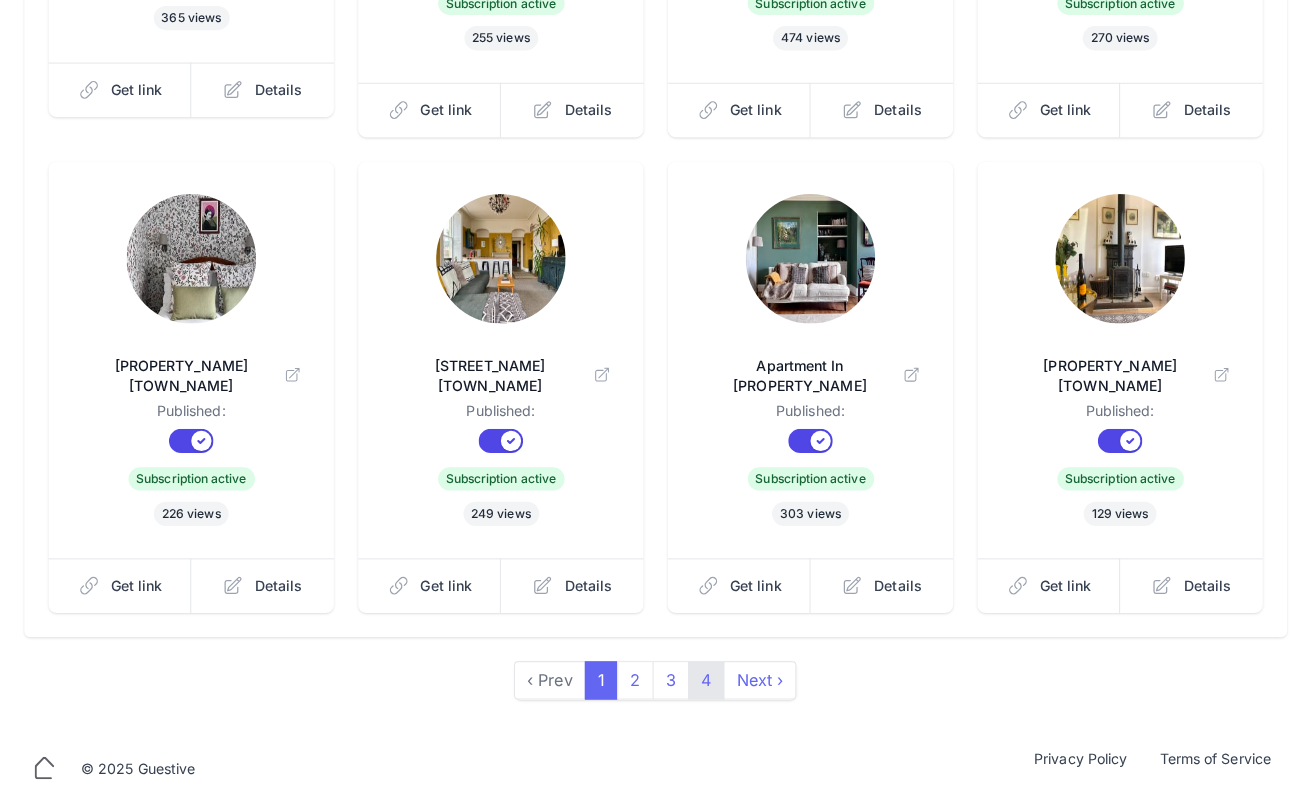 click on "4" at bounding box center (698, 688) 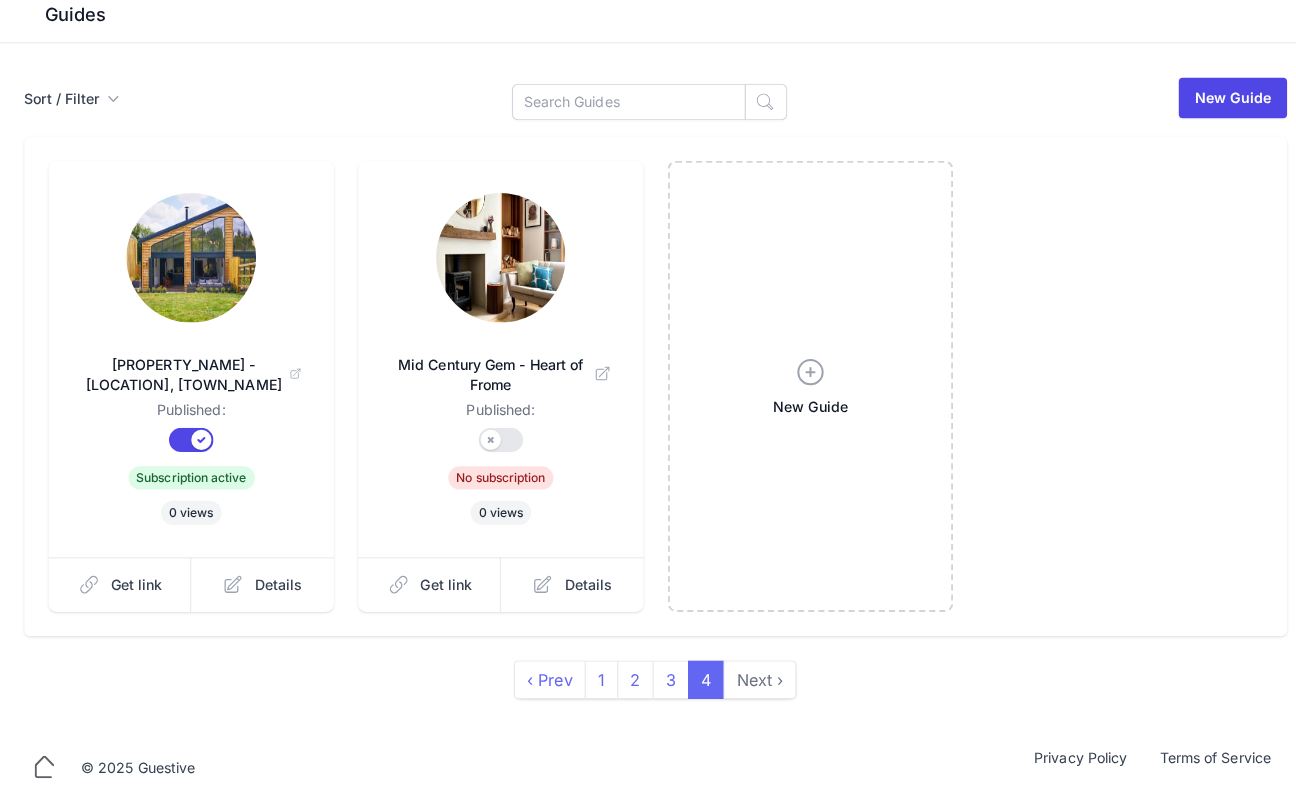 scroll, scrollTop: 0, scrollLeft: 0, axis: both 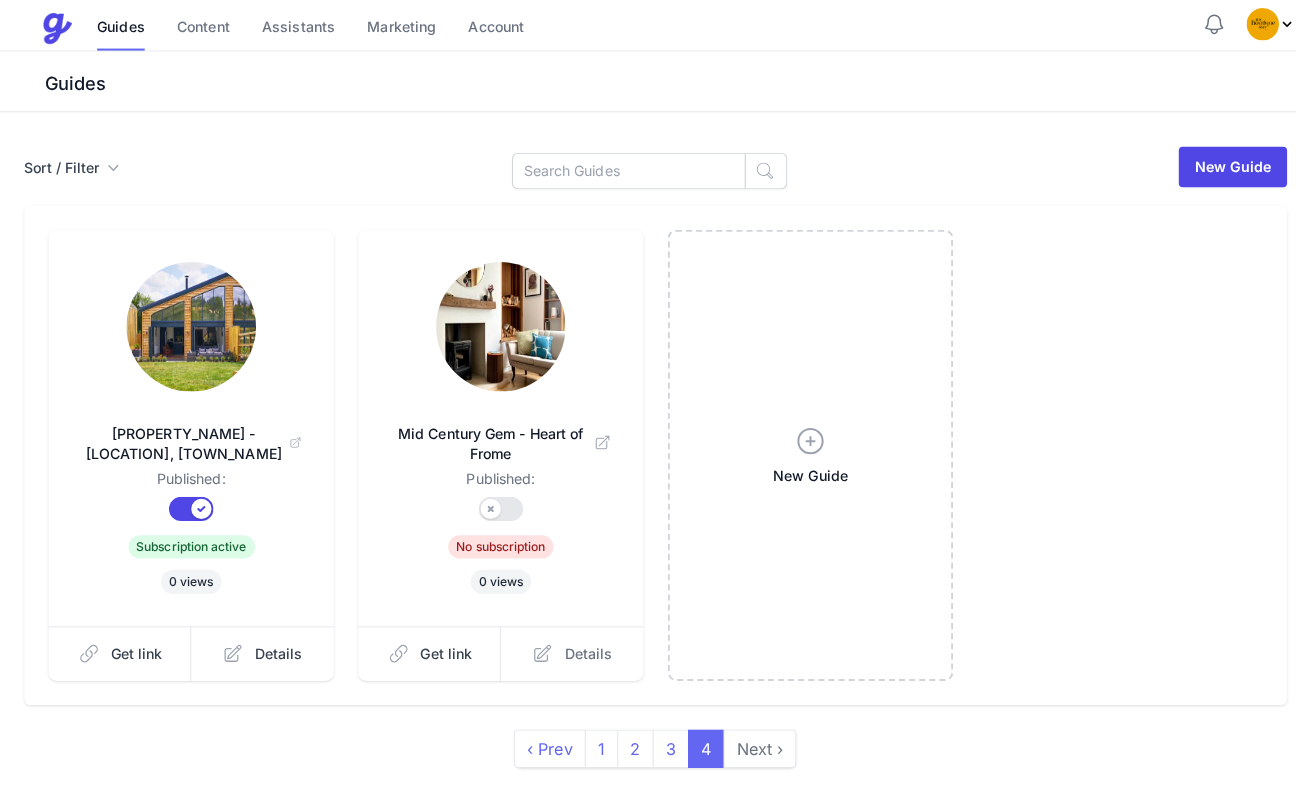 click on "Details" at bounding box center [565, 646] 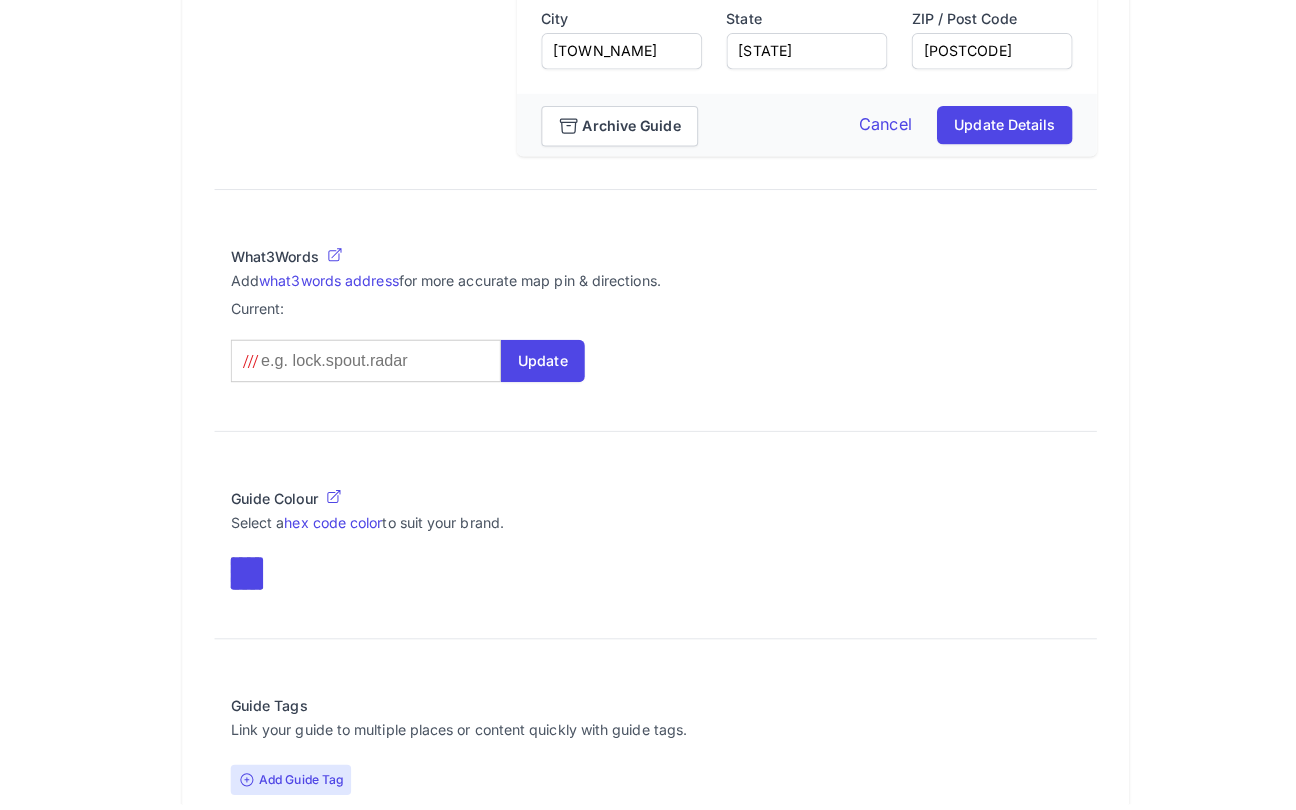 scroll, scrollTop: 1465, scrollLeft: 0, axis: vertical 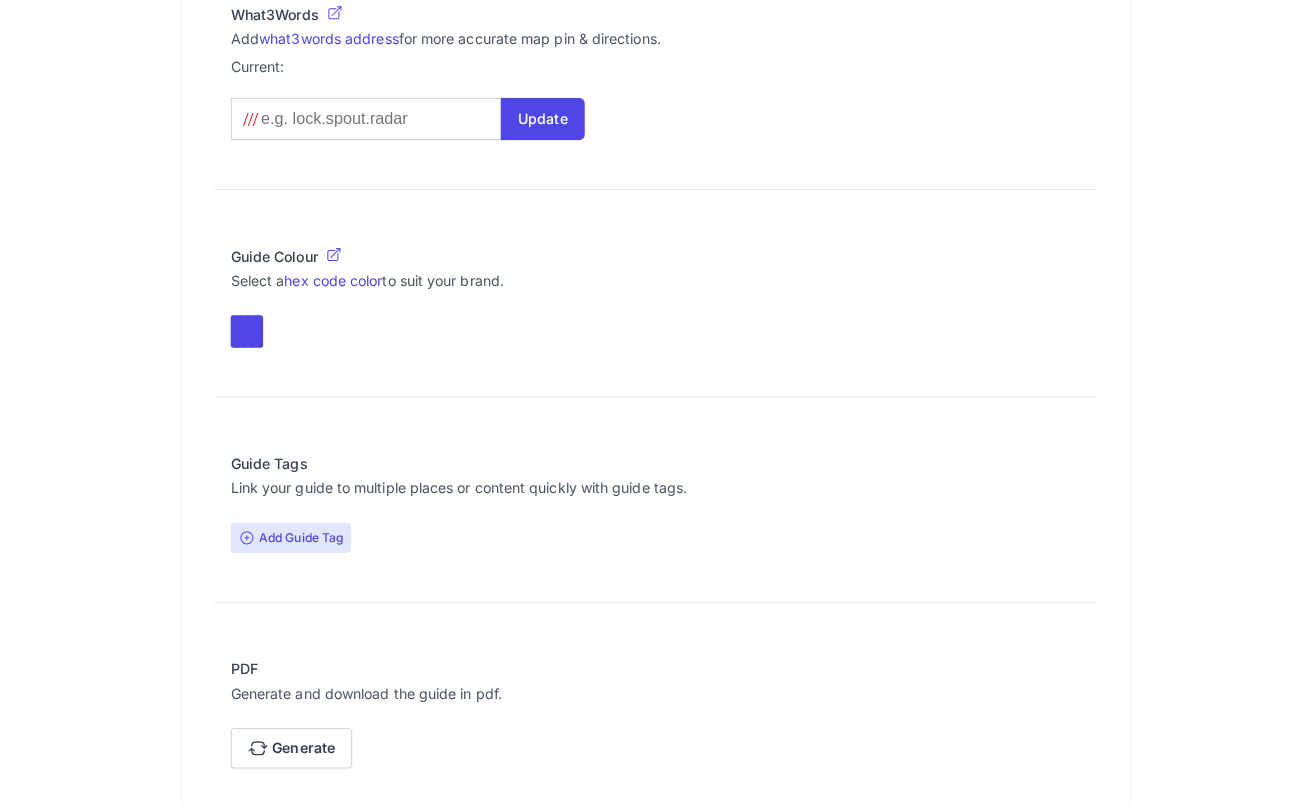 click at bounding box center (361, 133) 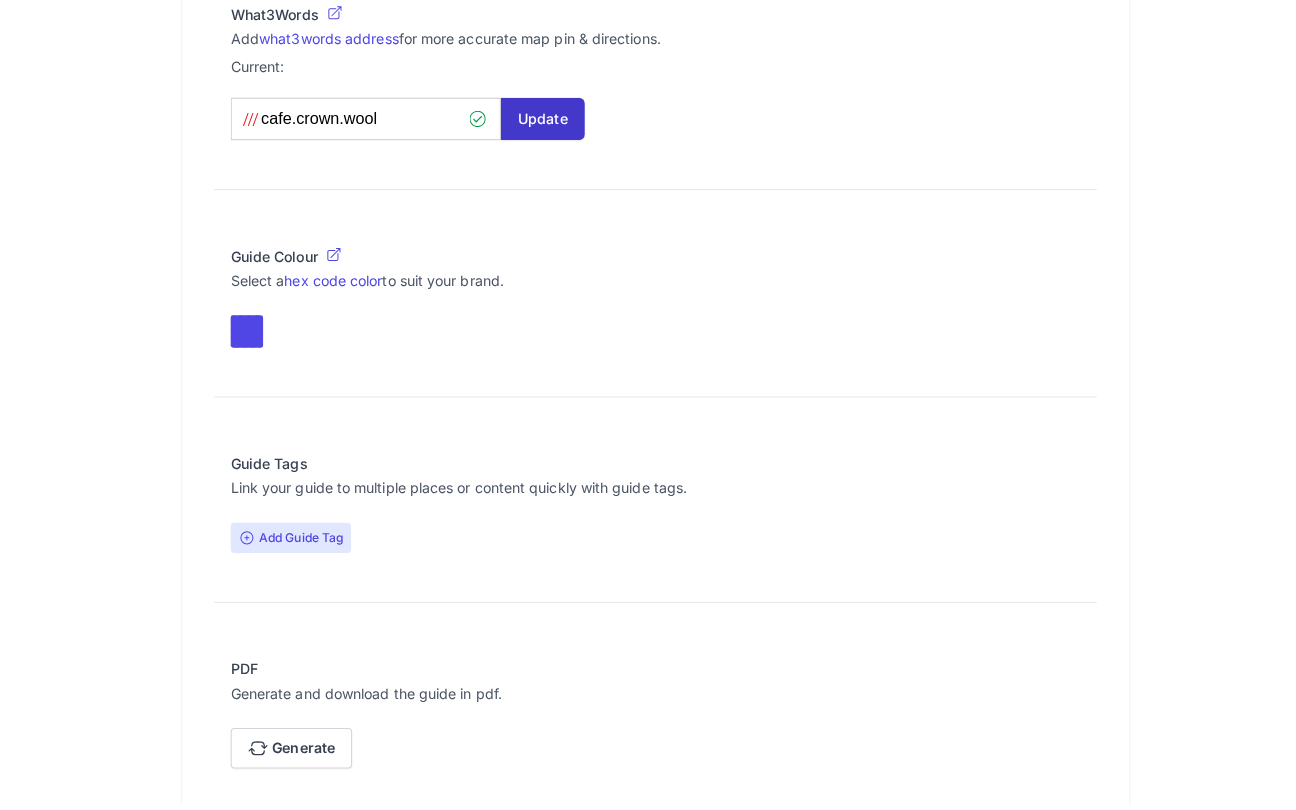 click on "Update" at bounding box center [536, 133] 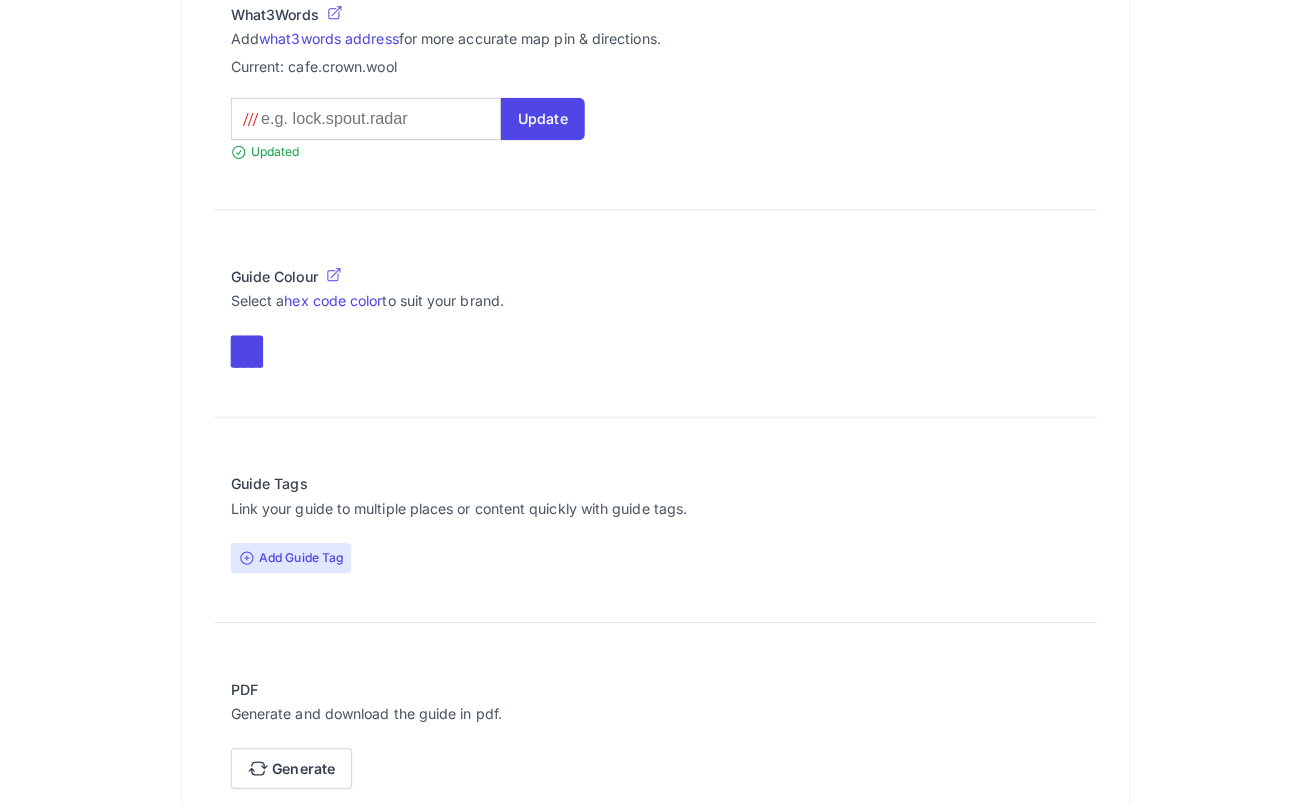 click on "Select a  hex code color  to suit your brand." at bounding box center (648, 313) 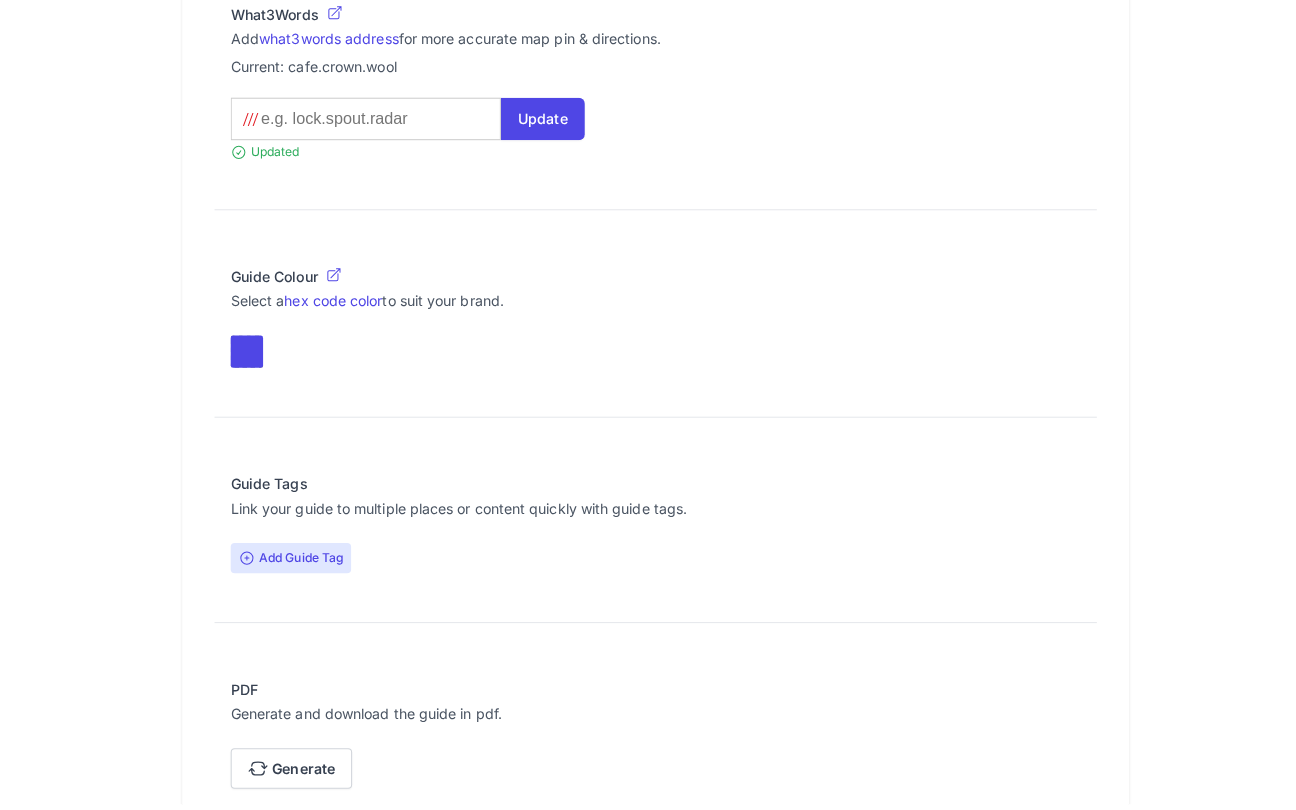 click at bounding box center [244, 363] 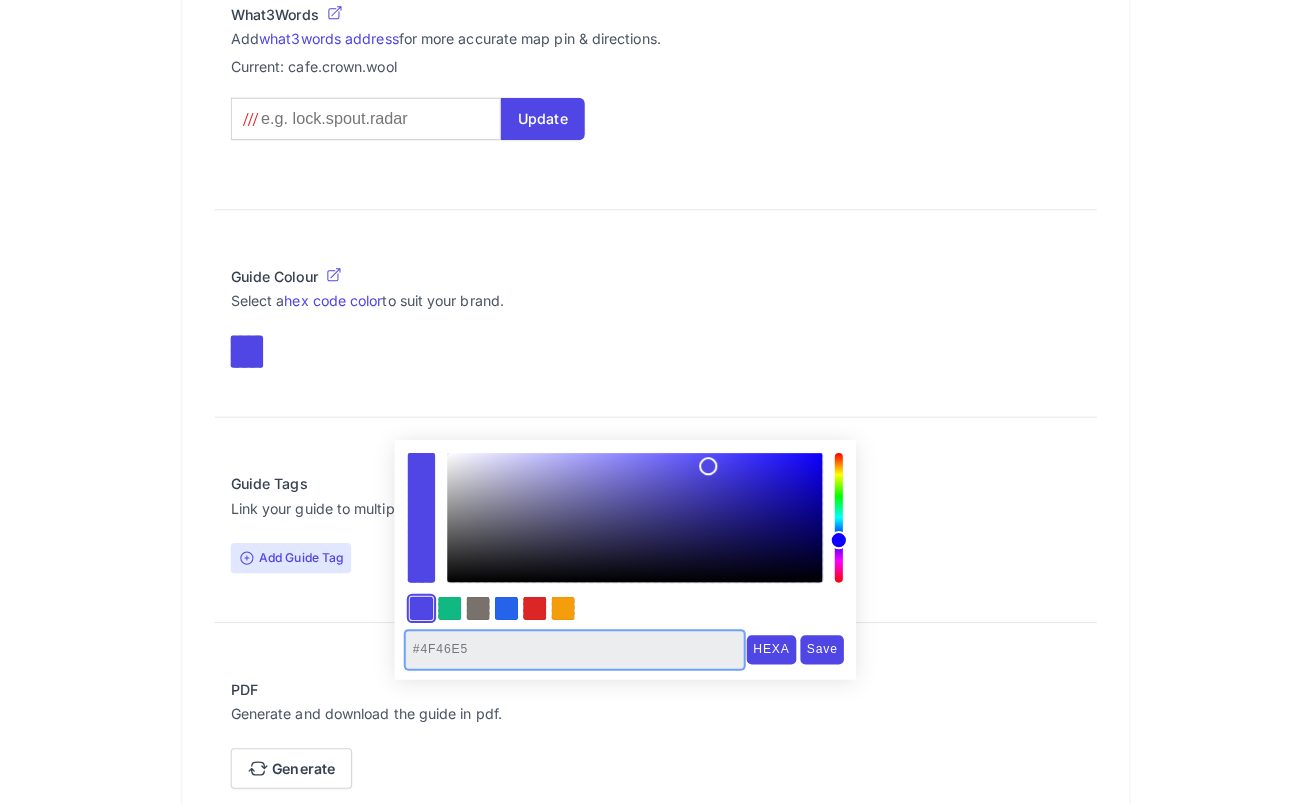 click on "#4F46E5" at bounding box center [568, 657] 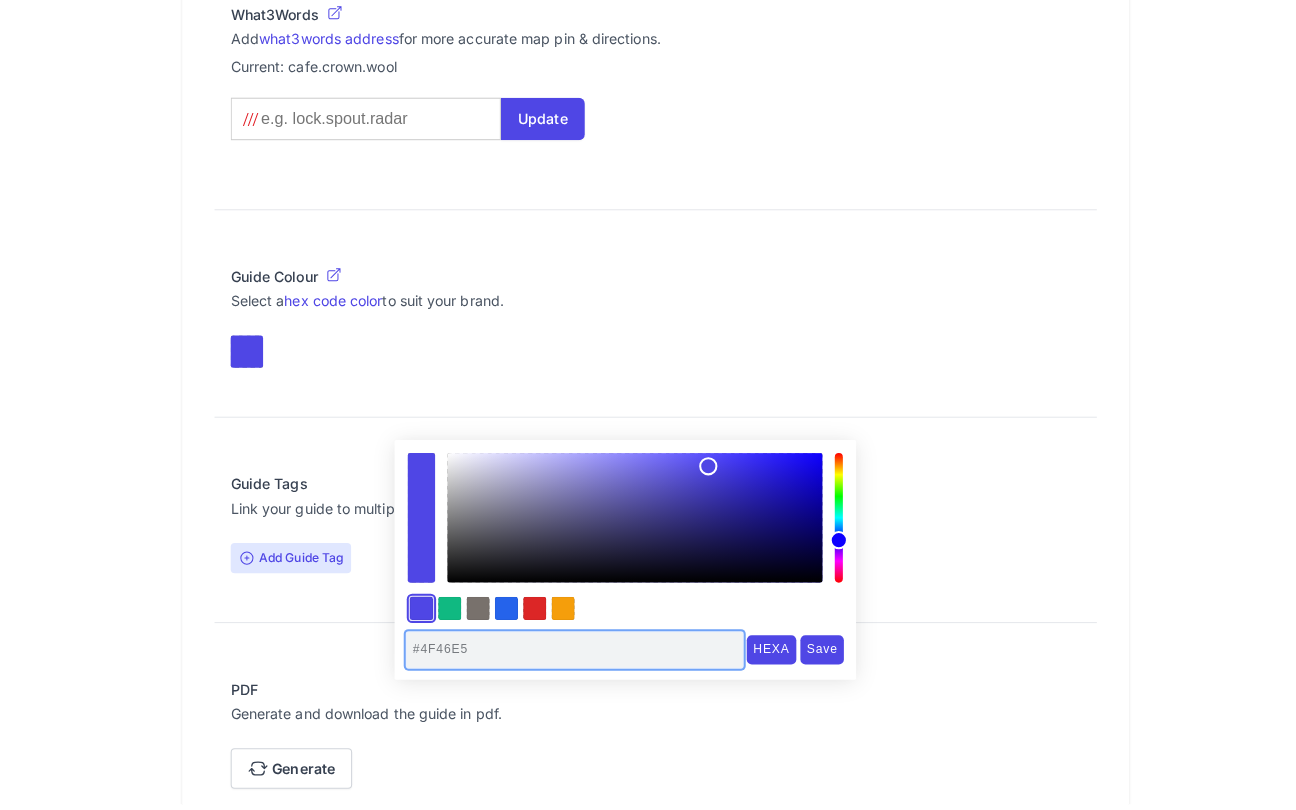 drag, startPoint x: 438, startPoint y: 644, endPoint x: 387, endPoint y: 649, distance: 51.24451 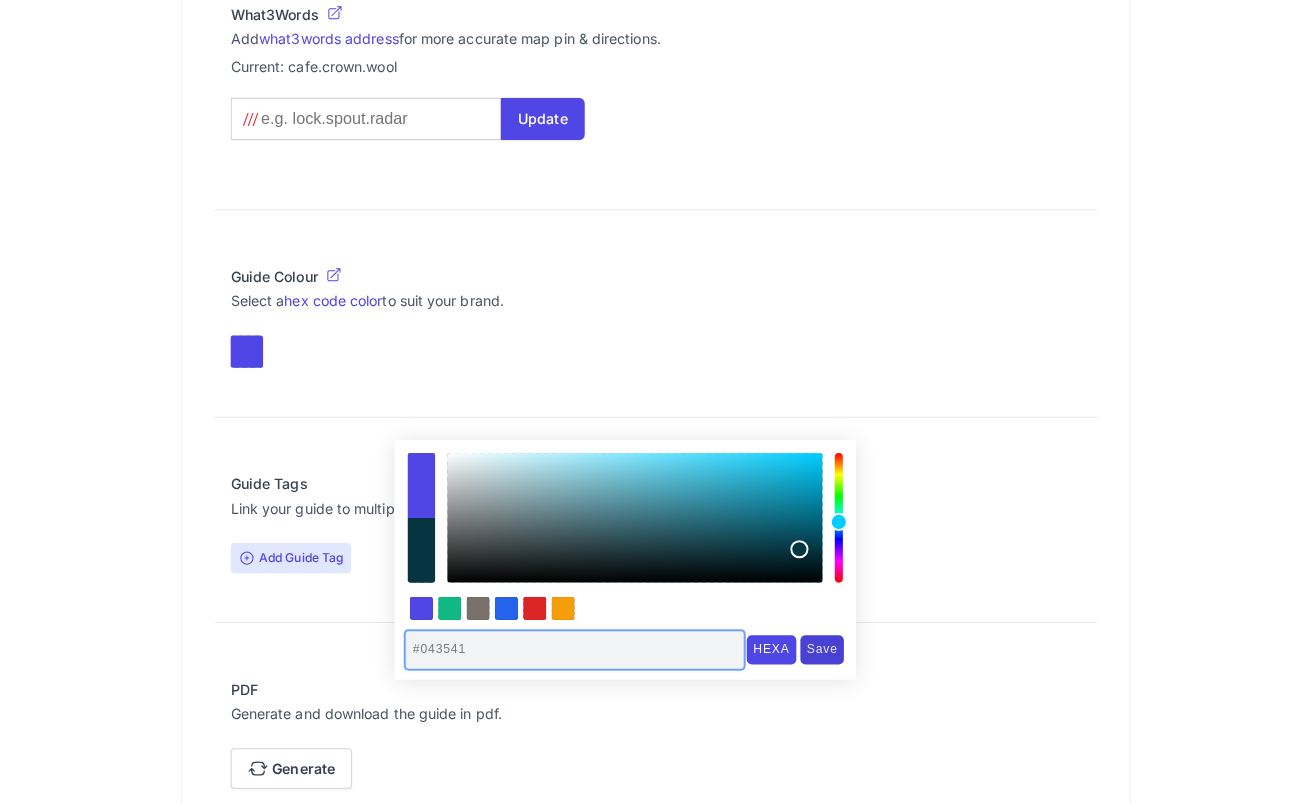 type on "#043541" 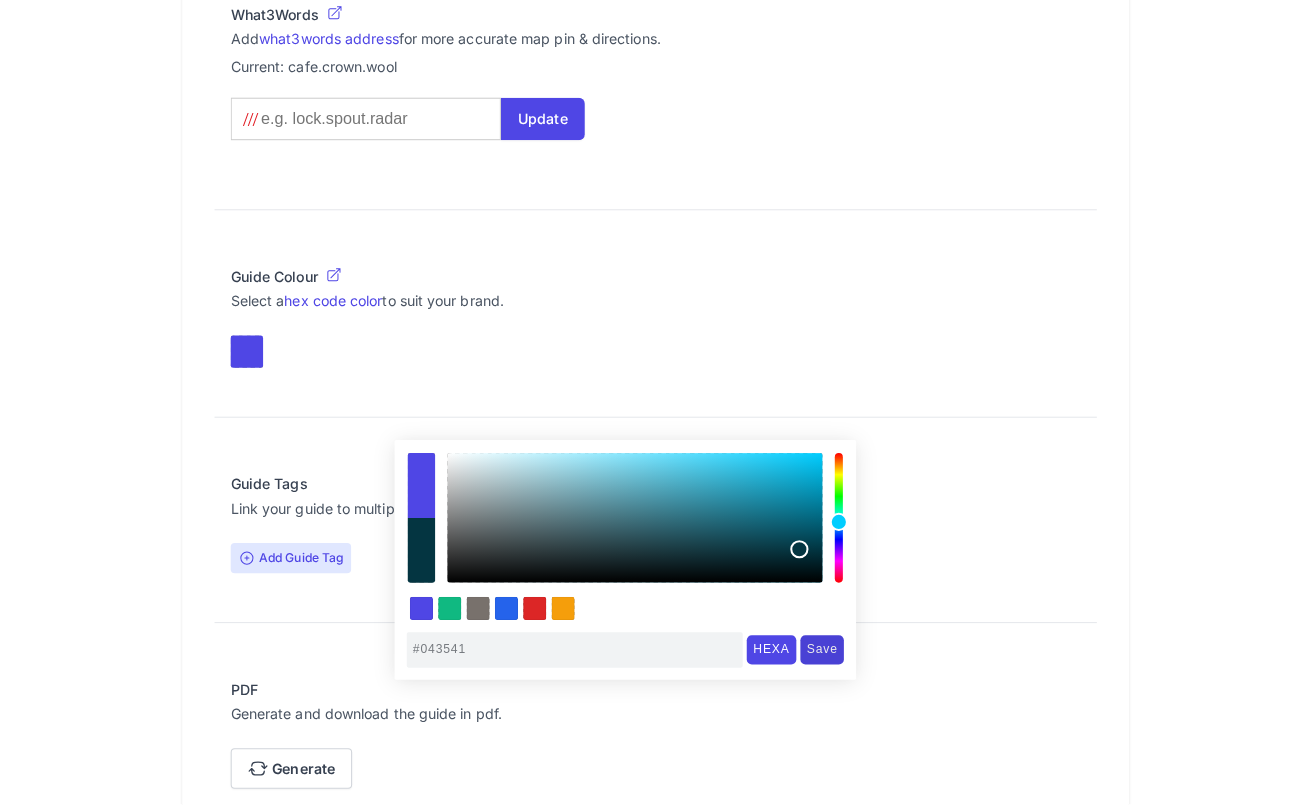 click on "Save" at bounding box center [812, 657] 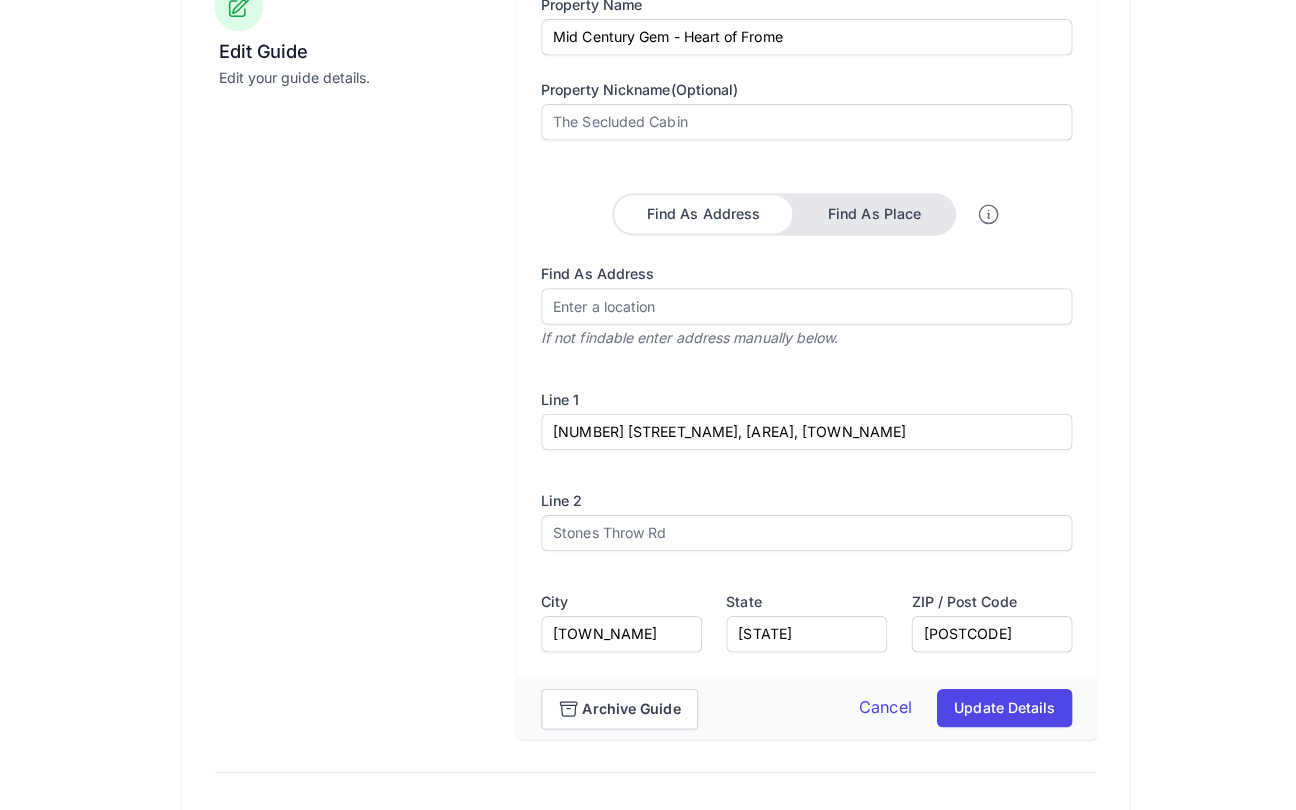 scroll, scrollTop: 0, scrollLeft: 0, axis: both 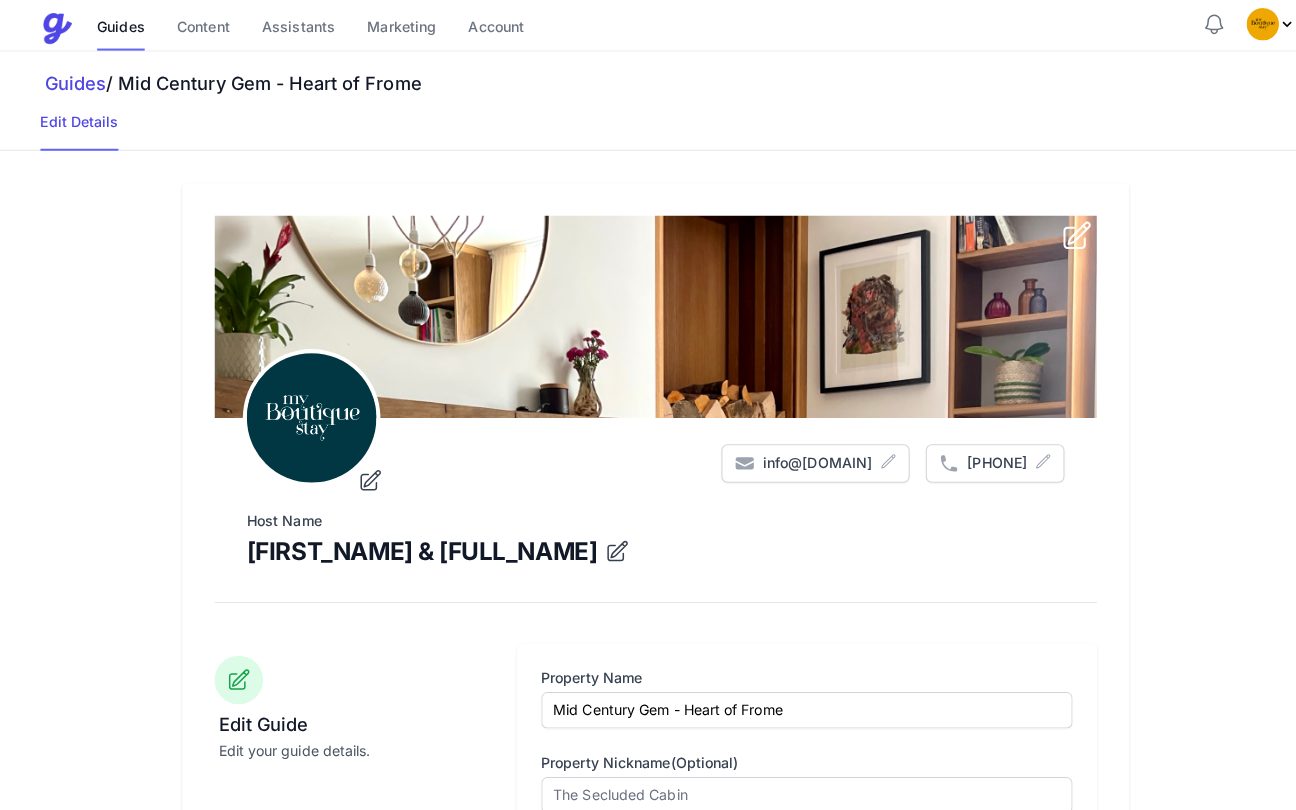 click on "Guides  /
Mid Century Gem - Heart of Frome
Edit Details" at bounding box center (648, 100) 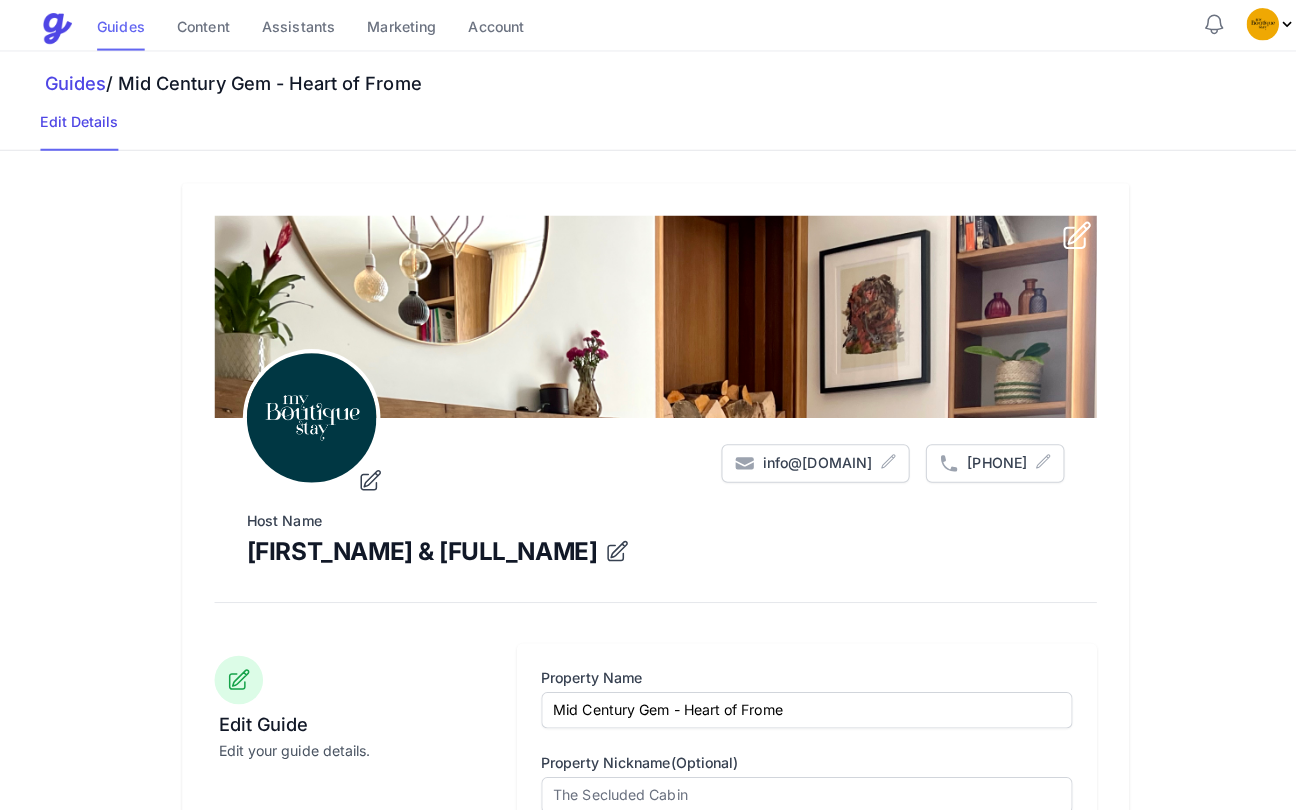 click on "Guides" at bounding box center (119, 28) 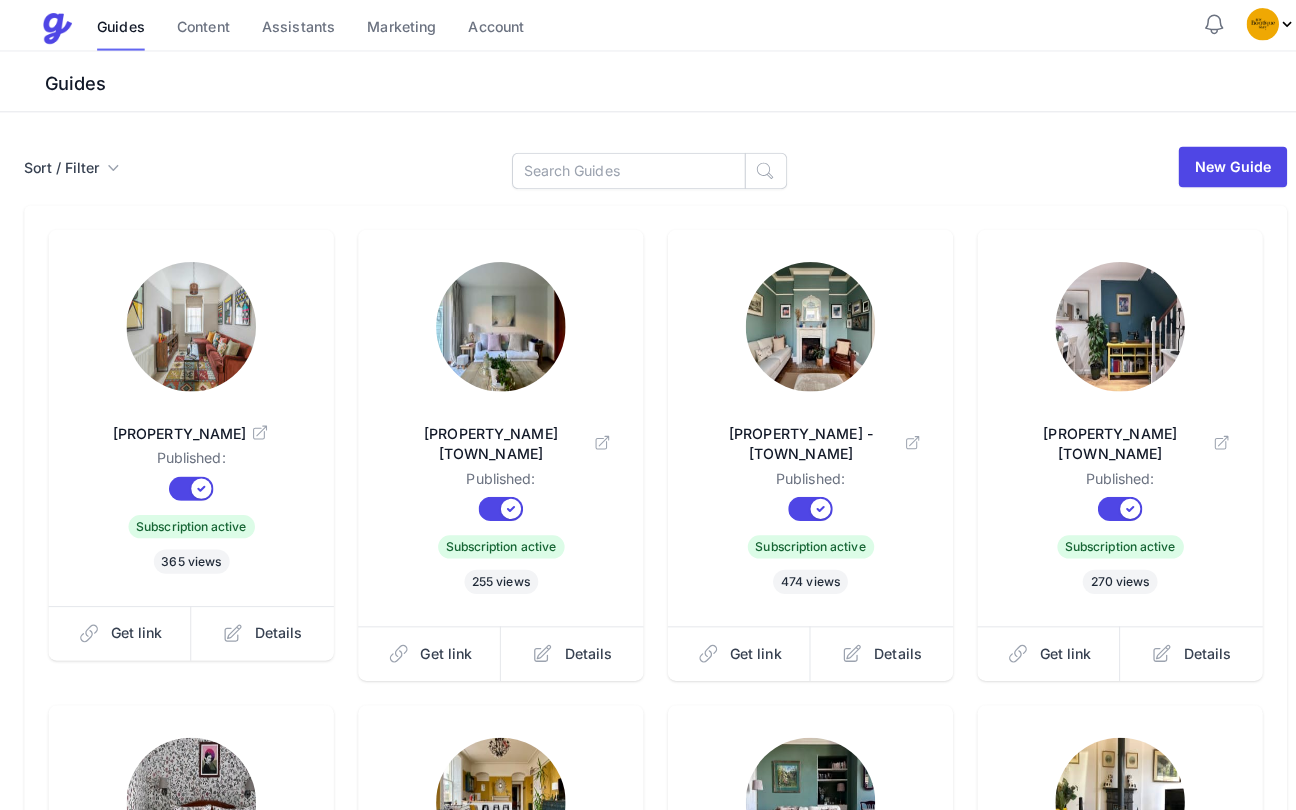 scroll, scrollTop: 522, scrollLeft: 0, axis: vertical 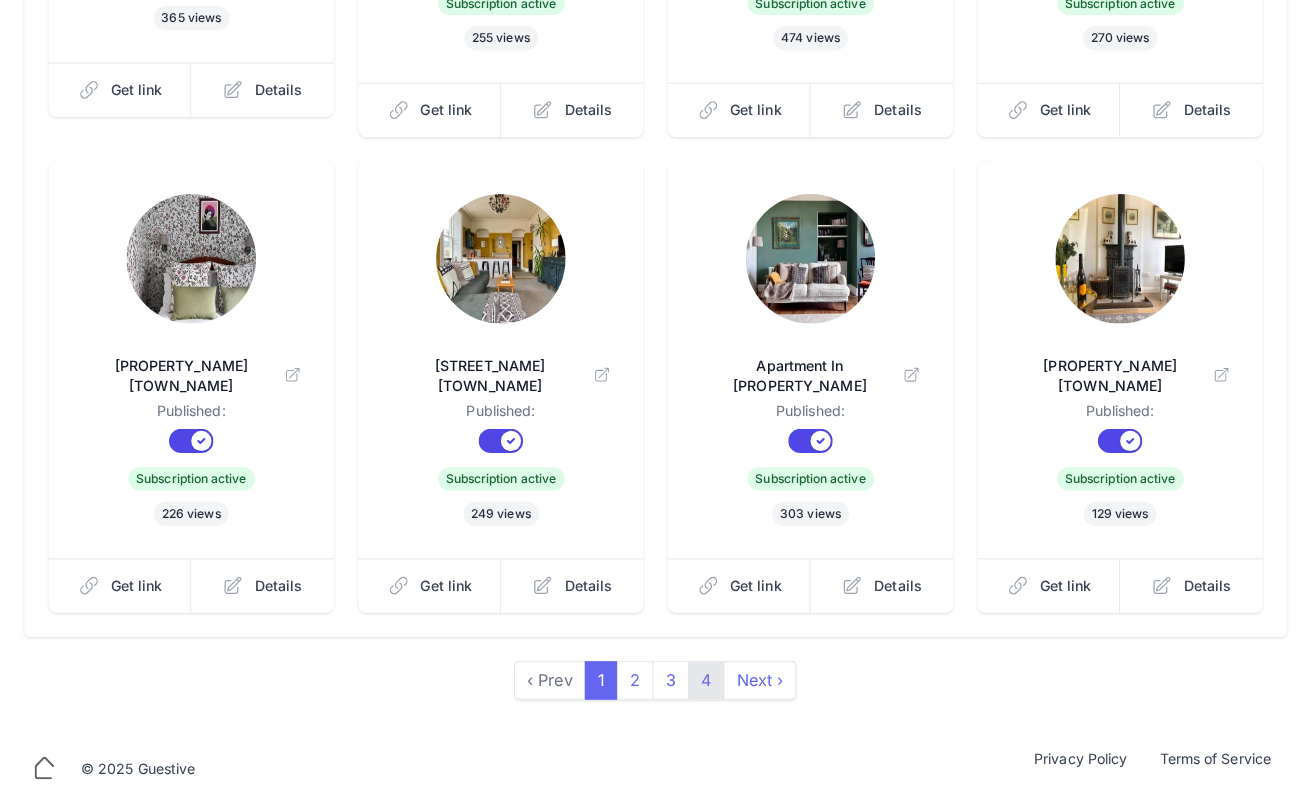 click on "4" at bounding box center [698, 688] 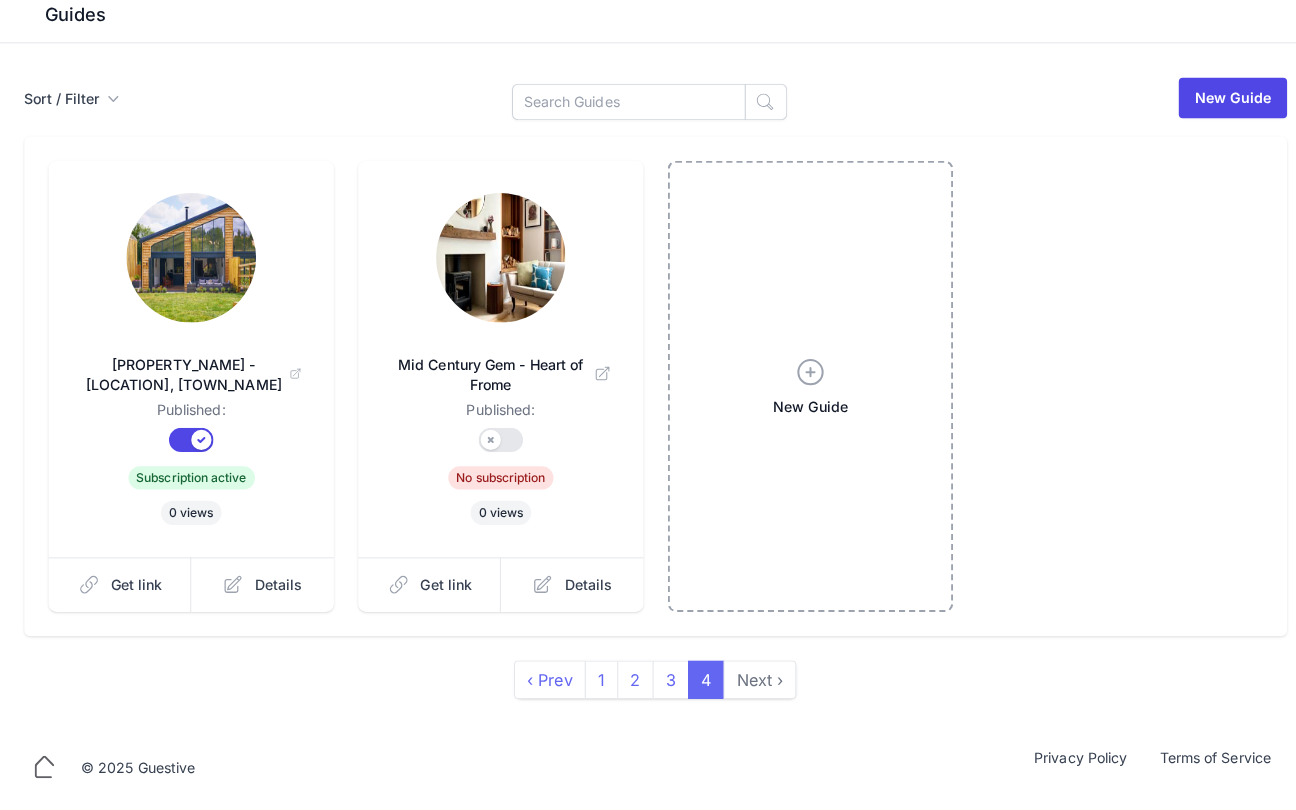 scroll, scrollTop: 0, scrollLeft: 0, axis: both 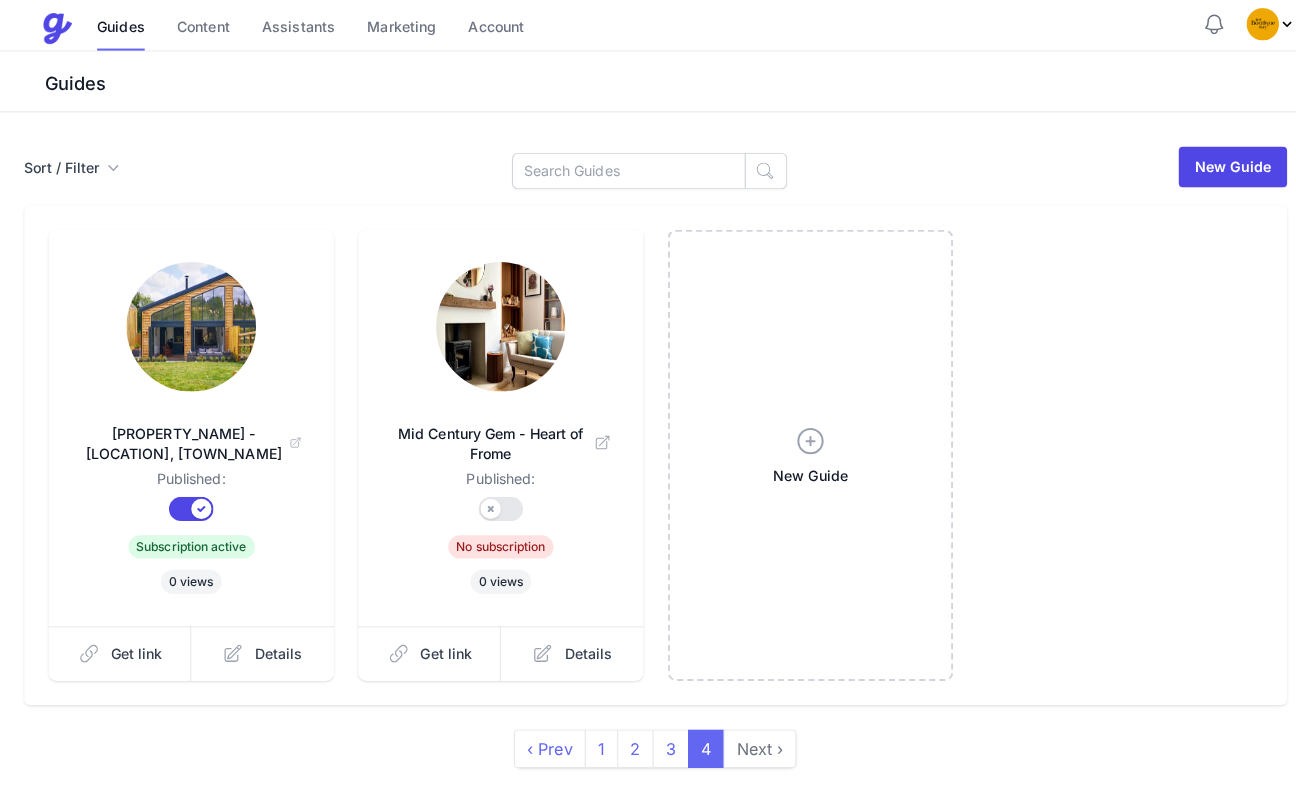 click on "Published?" at bounding box center [495, 503] 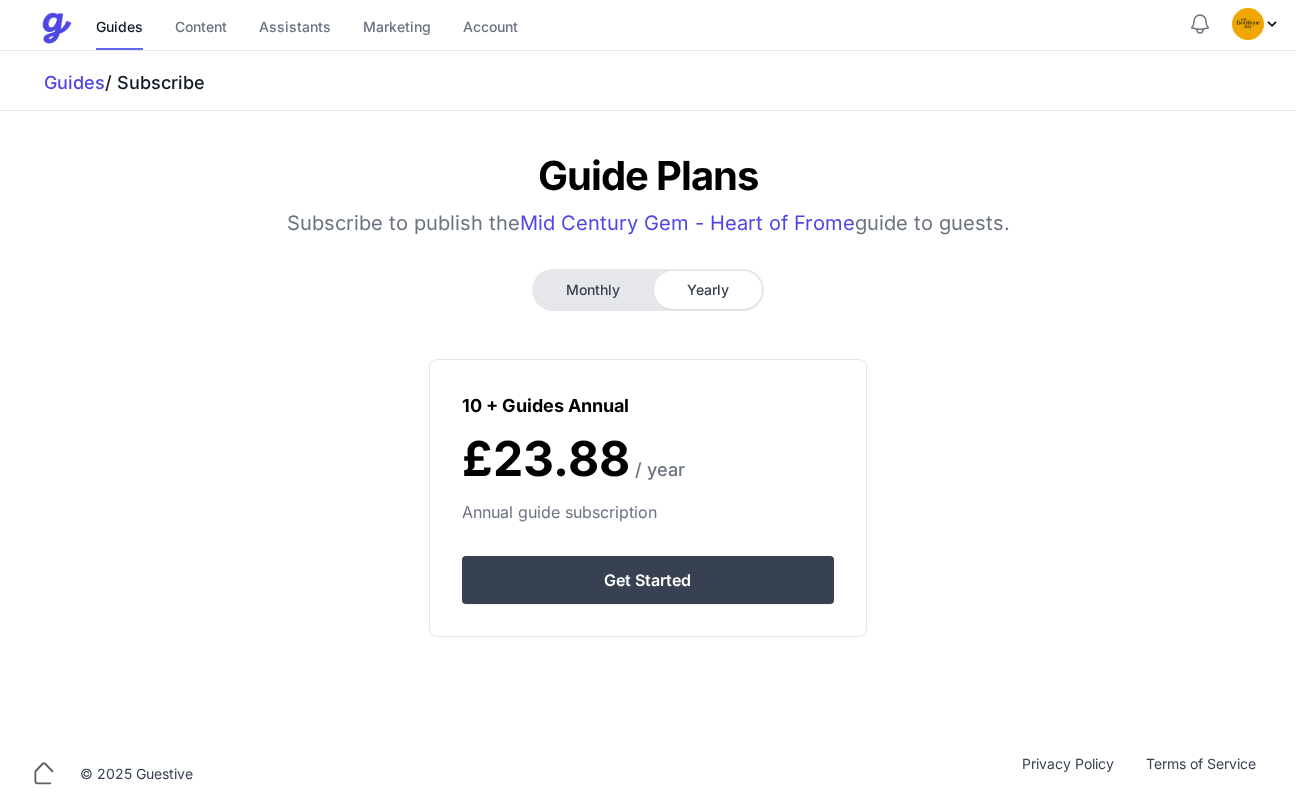 scroll, scrollTop: 0, scrollLeft: 0, axis: both 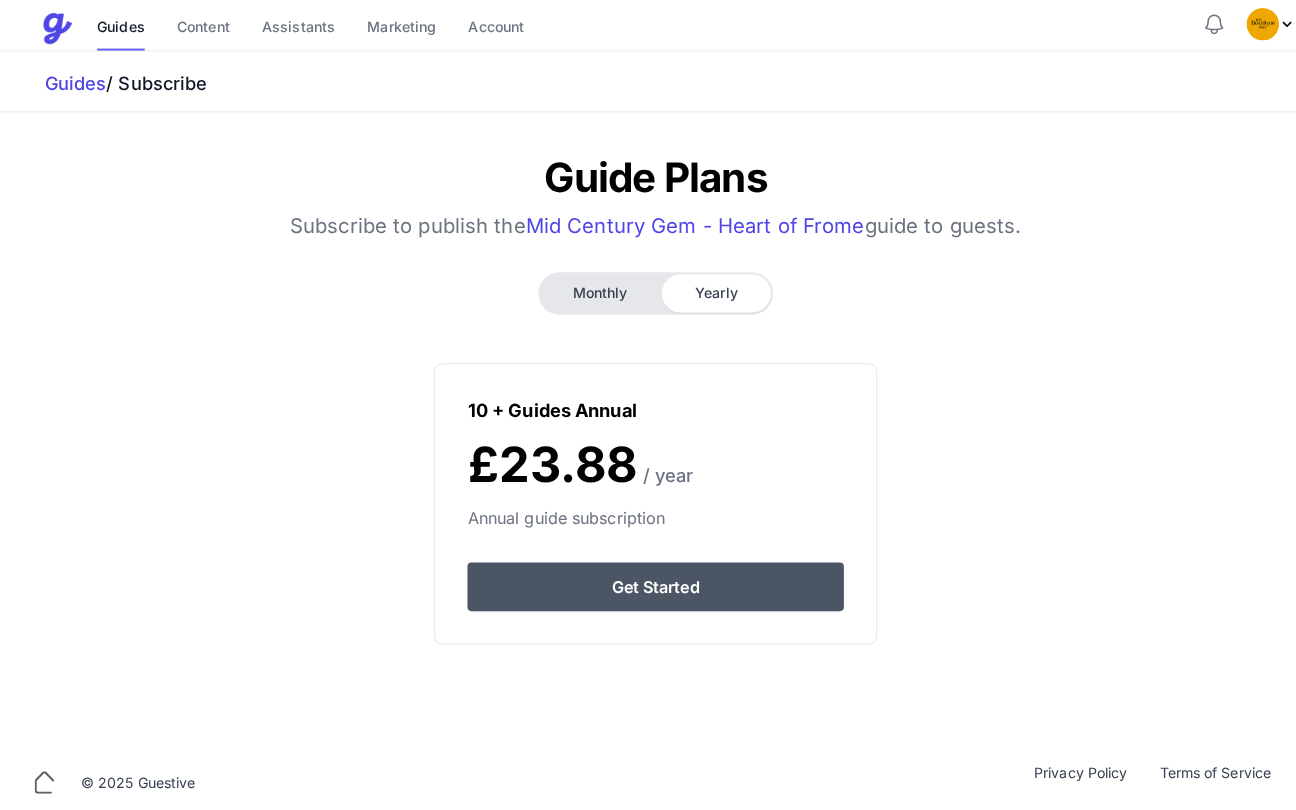 click on "Get Started" at bounding box center [647, 580] 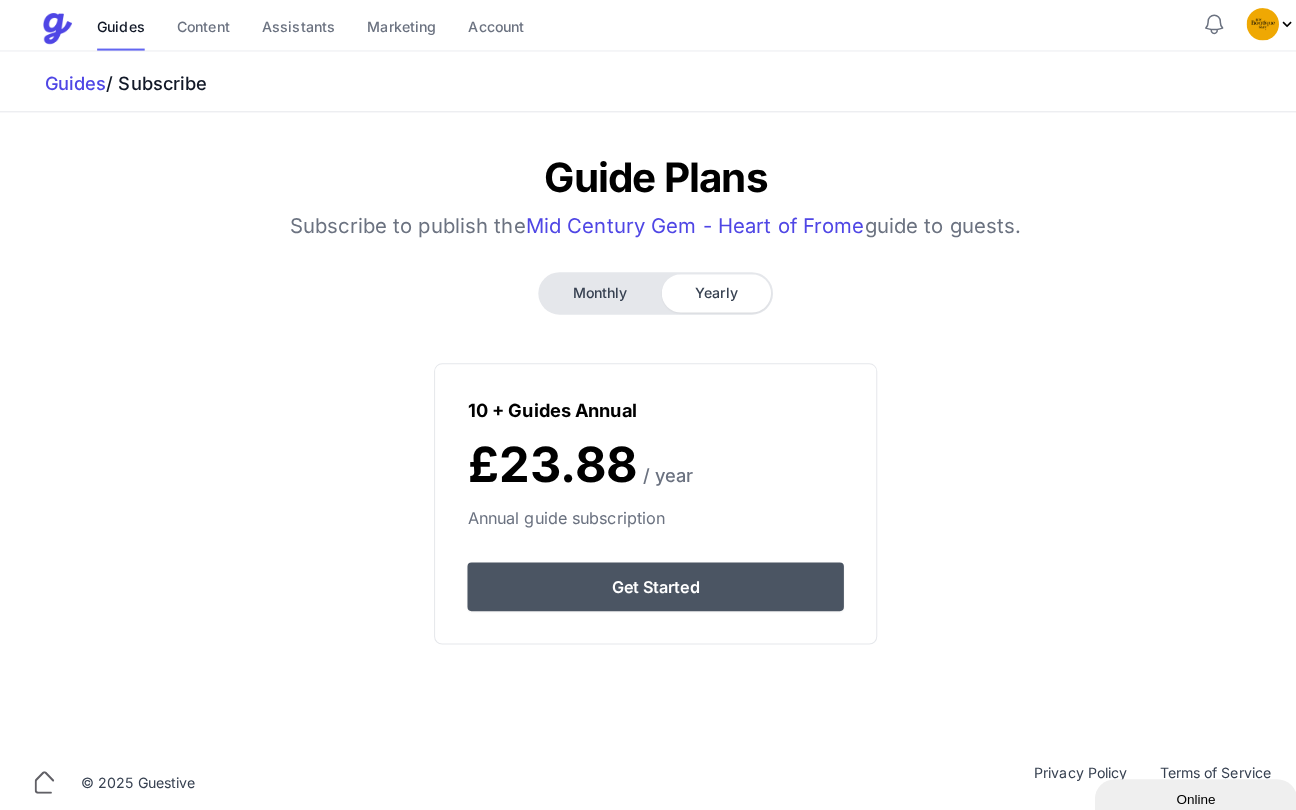 scroll, scrollTop: 0, scrollLeft: 0, axis: both 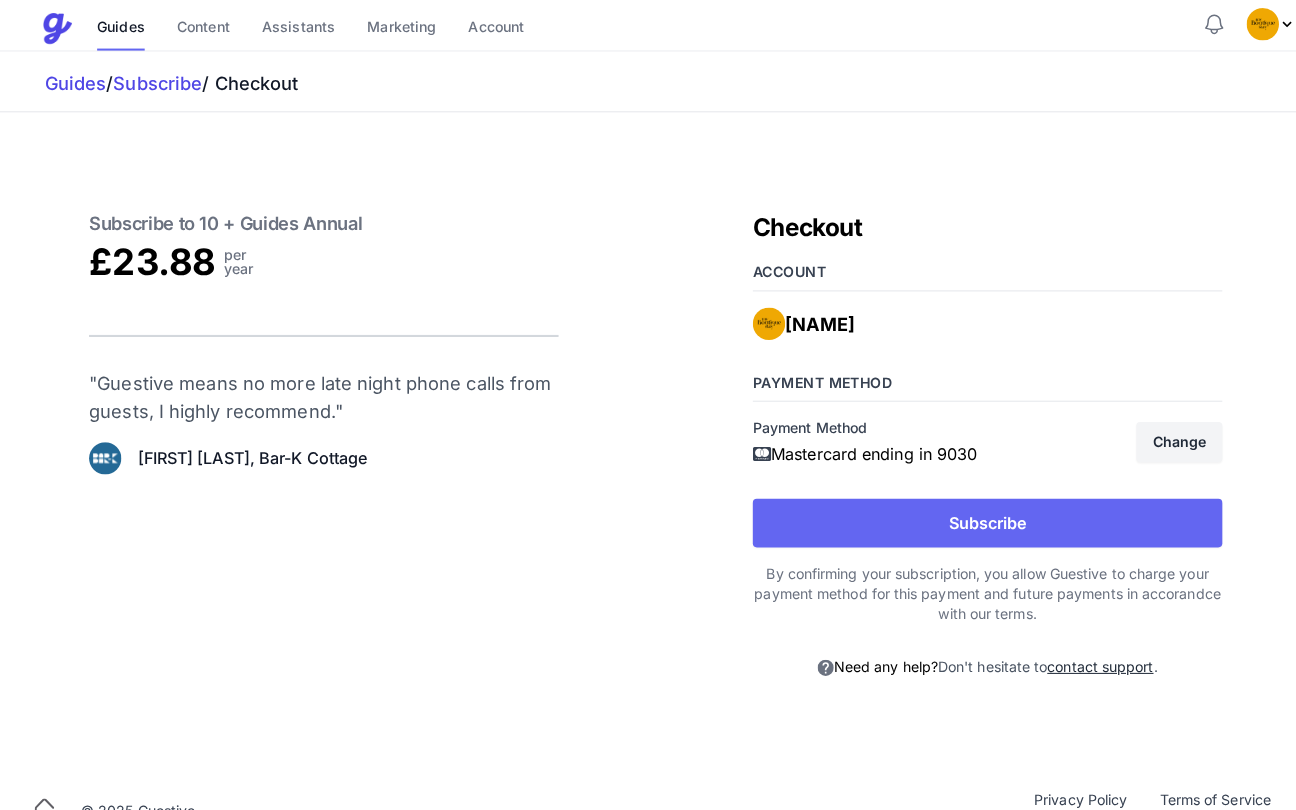 click on "Subscribe" at bounding box center [976, 517] 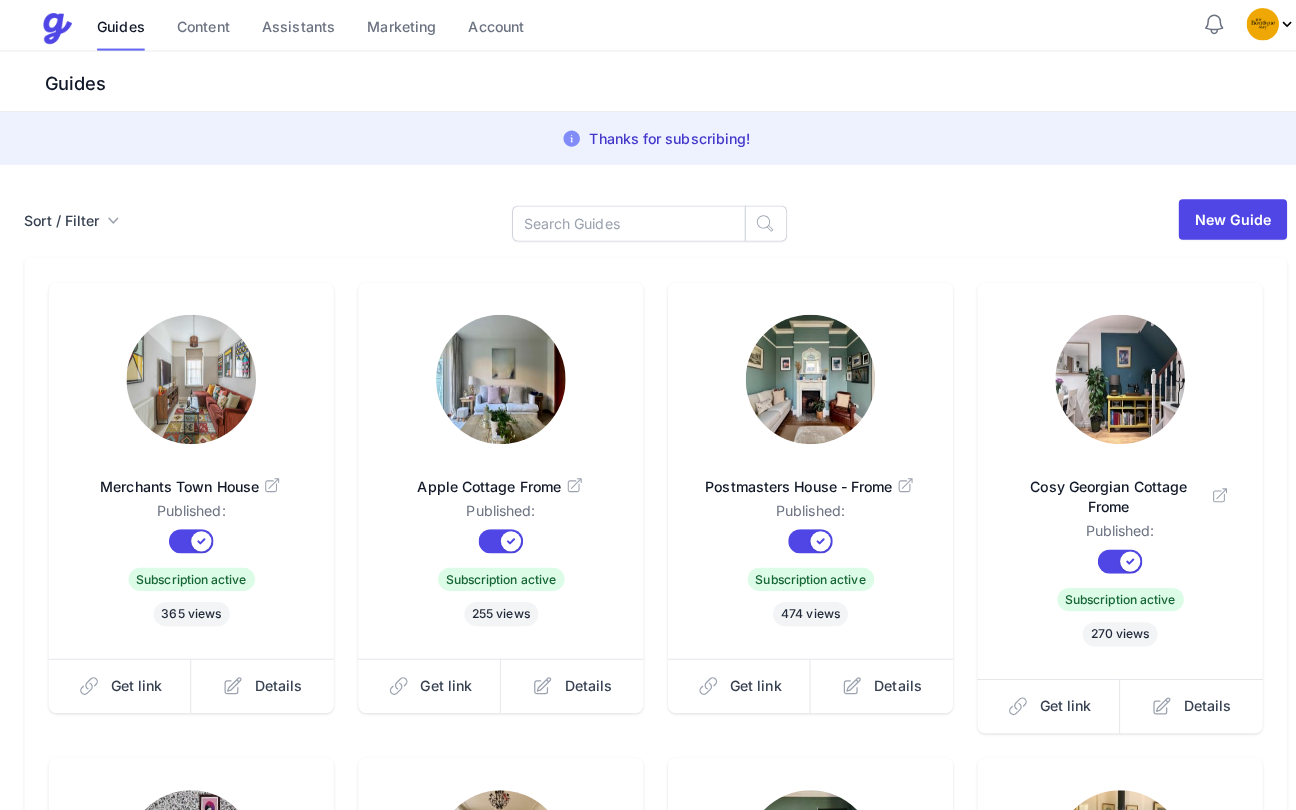 scroll, scrollTop: 574, scrollLeft: 0, axis: vertical 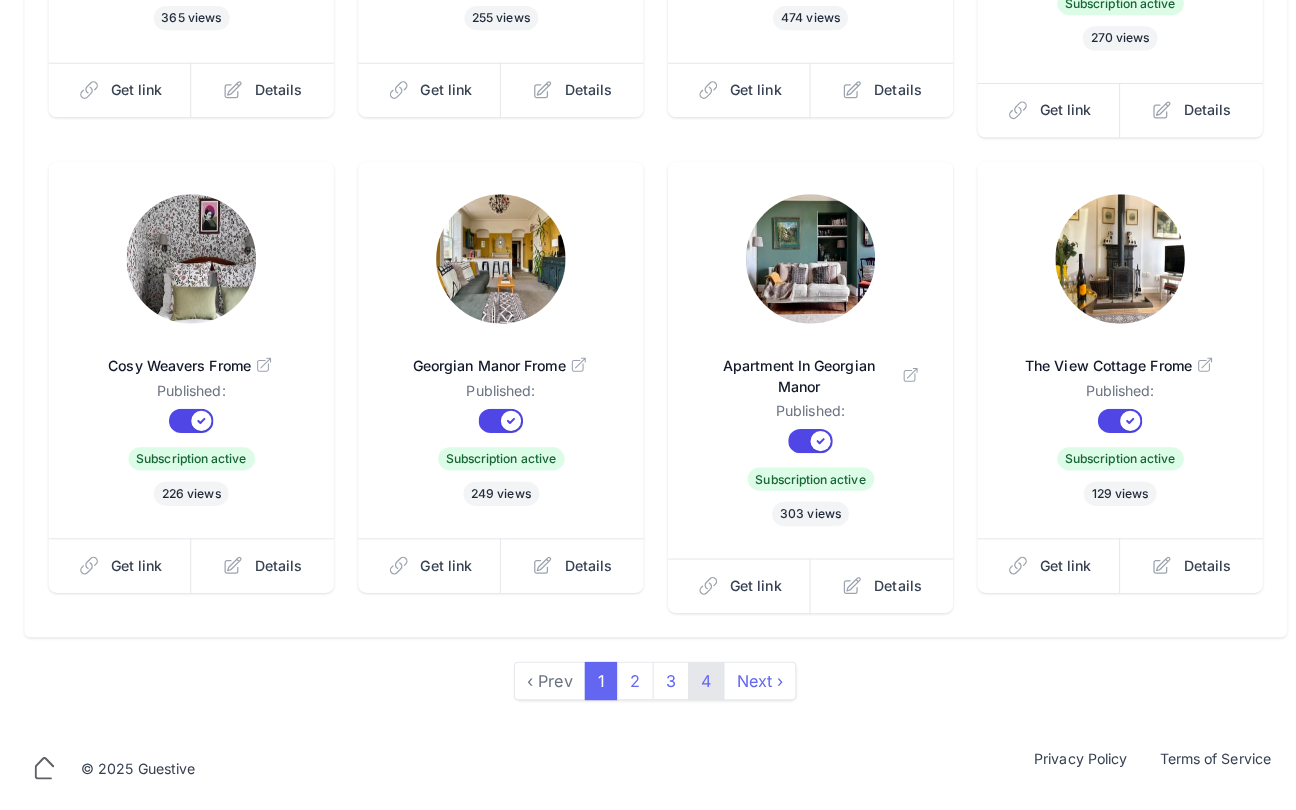 click on "4" at bounding box center [698, 688] 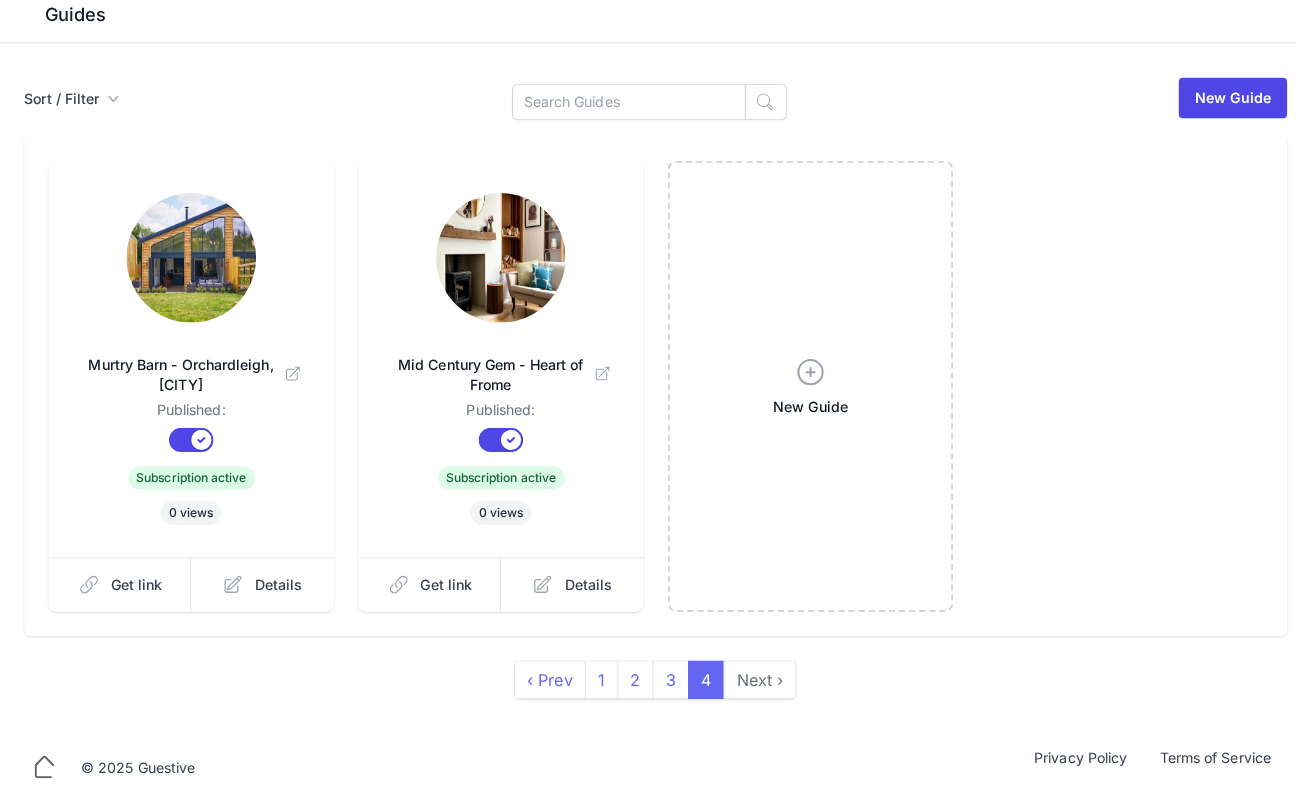 scroll, scrollTop: 0, scrollLeft: 0, axis: both 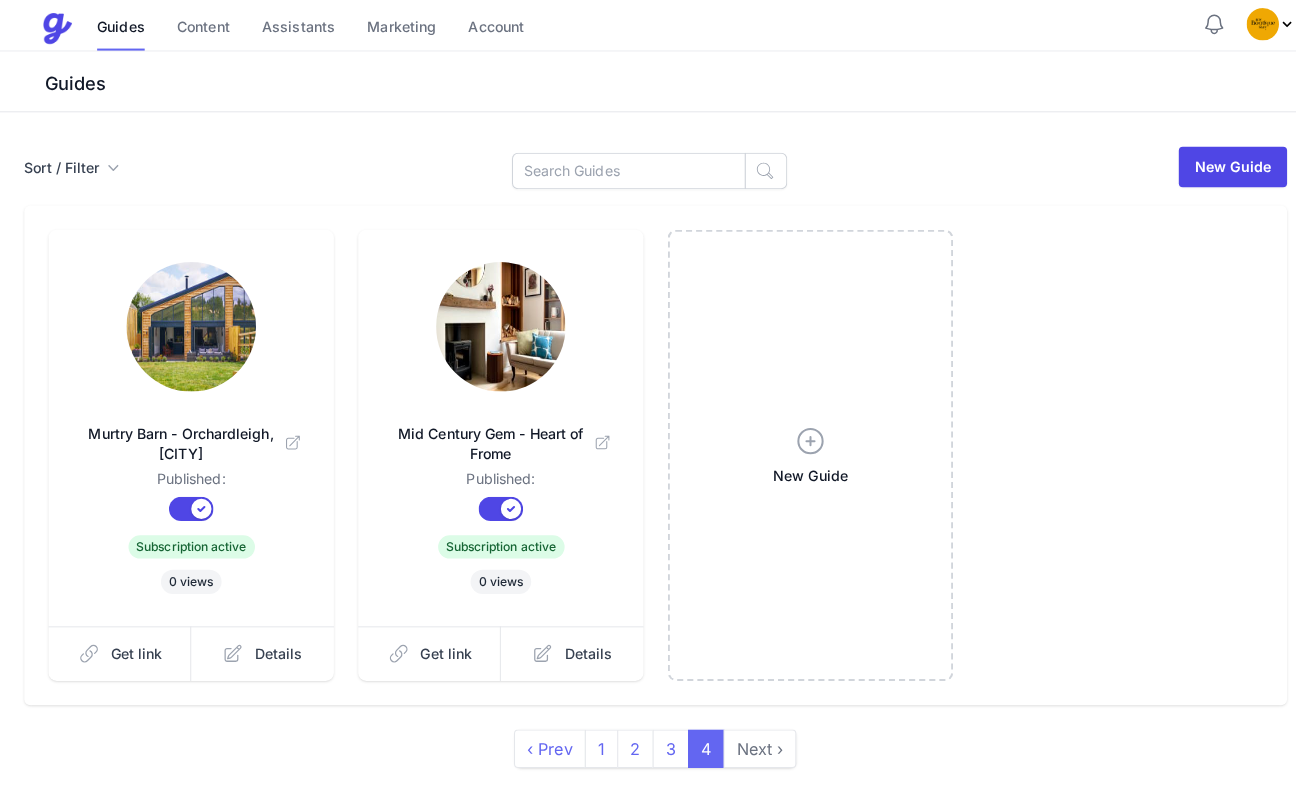 click on "Mid Century Gem - Heart of Frome
Published:
Published?
Subscription?
Subscription active
0 views" at bounding box center [495, 423] 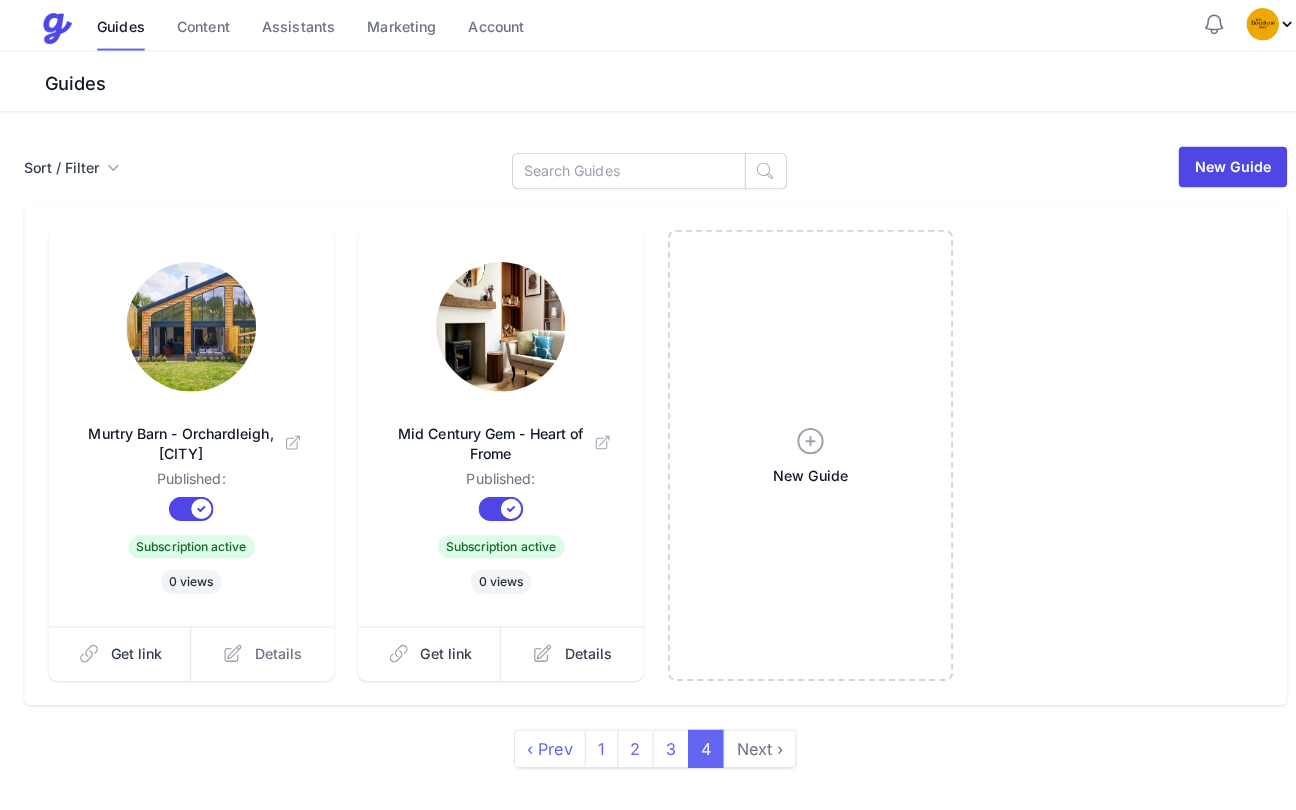 click on "Details" at bounding box center [275, 646] 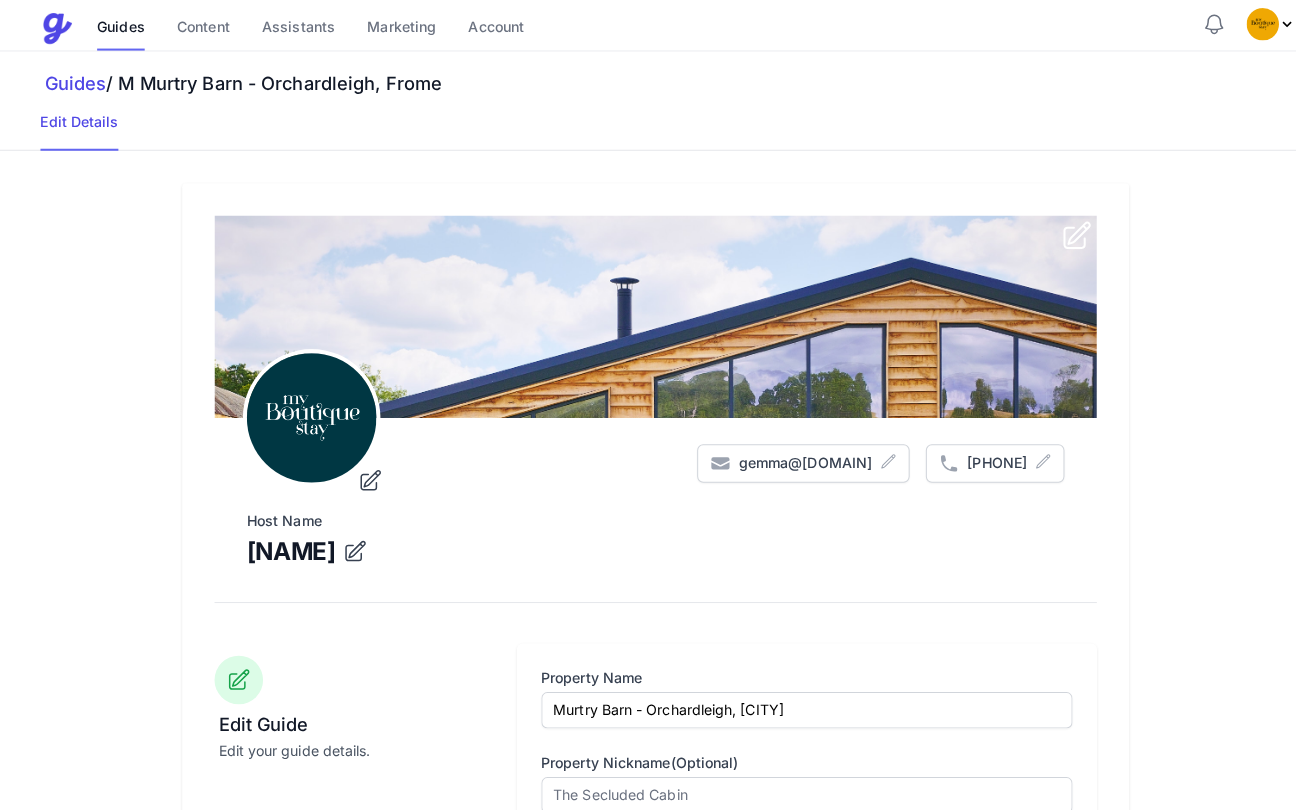 click 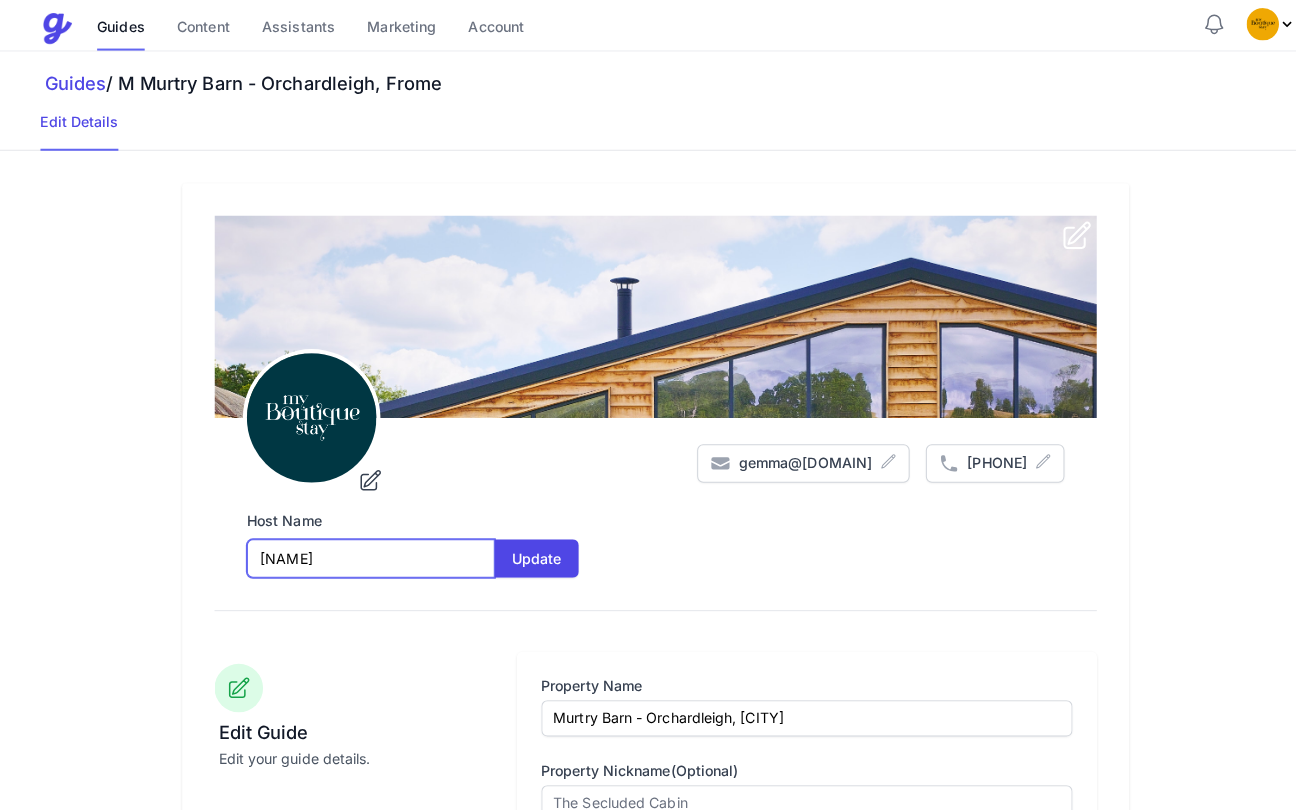 drag, startPoint x: 400, startPoint y: 553, endPoint x: 313, endPoint y: 552, distance: 87.005745 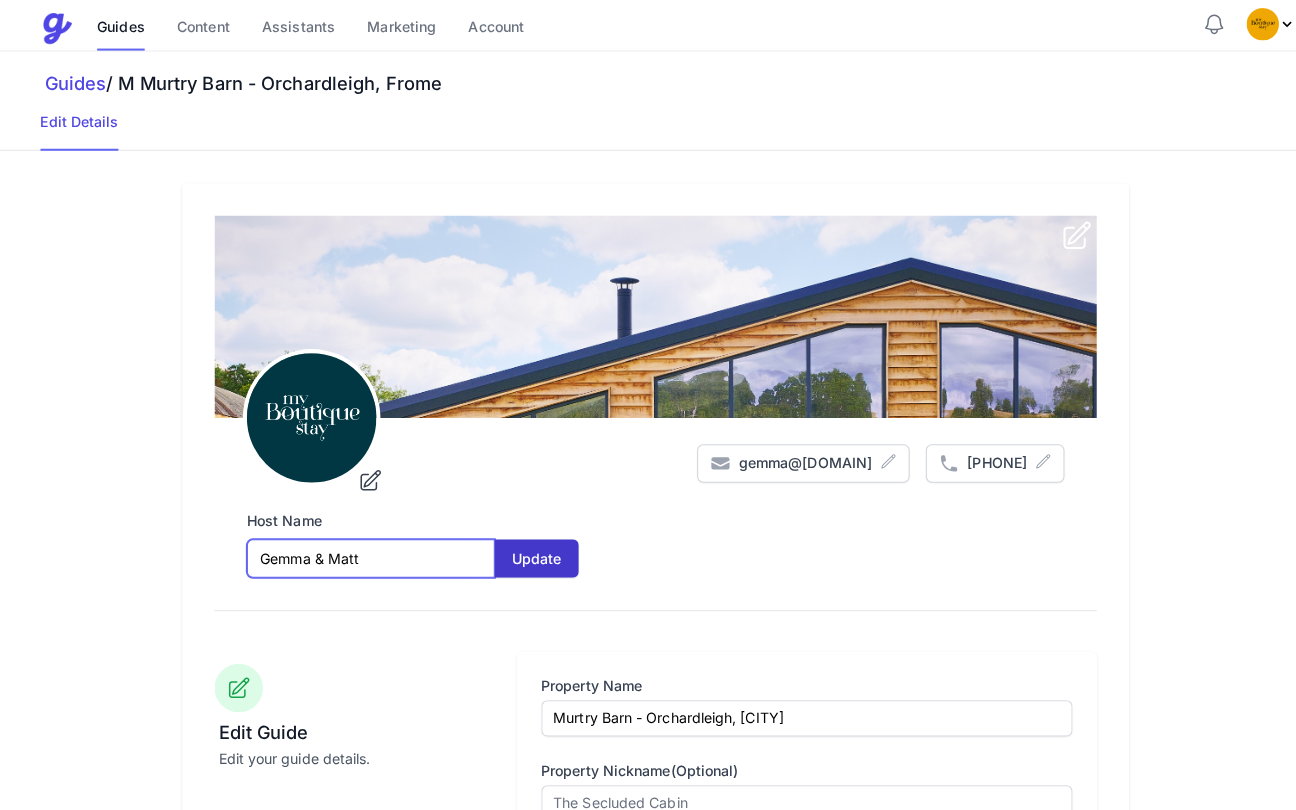 type on "Gemma & Matt" 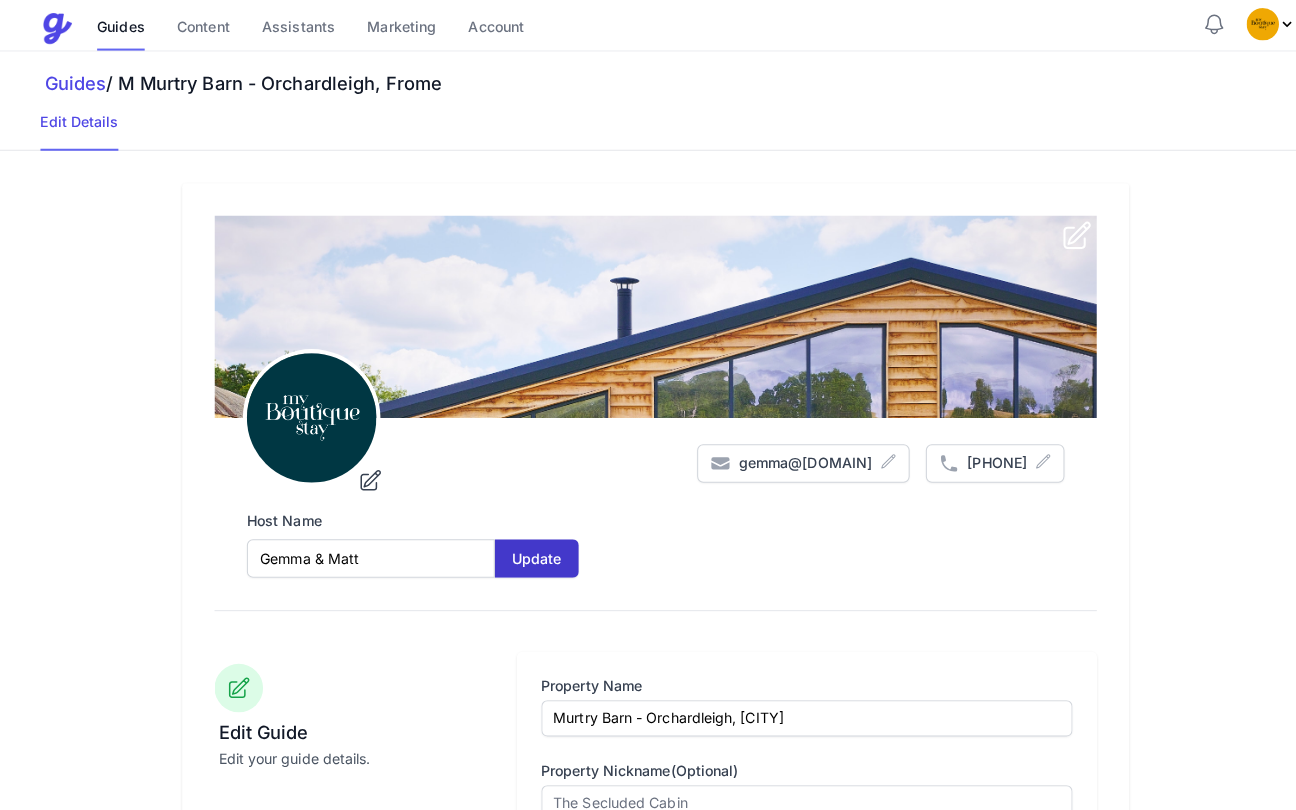 click on "Update" at bounding box center (530, 552) 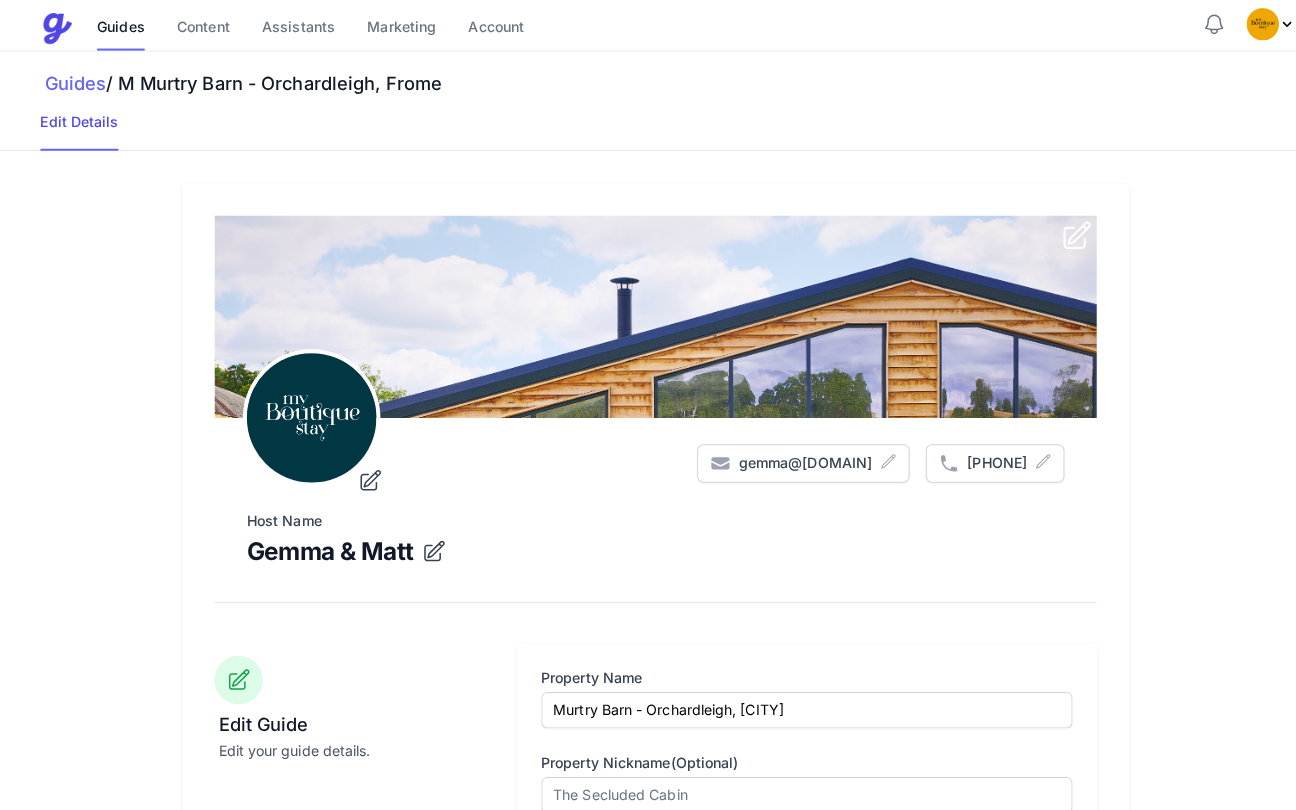 click on "Guides" at bounding box center [74, 82] 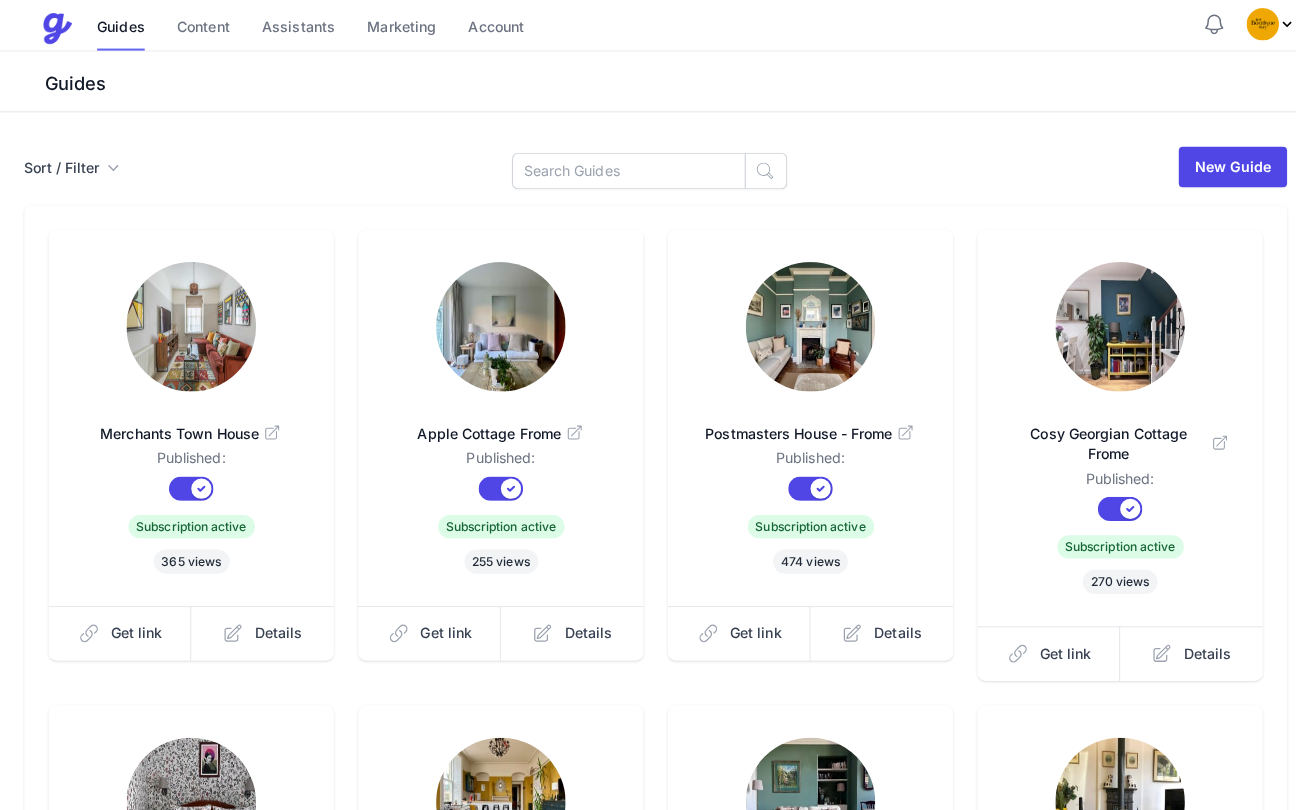 scroll, scrollTop: 522, scrollLeft: 0, axis: vertical 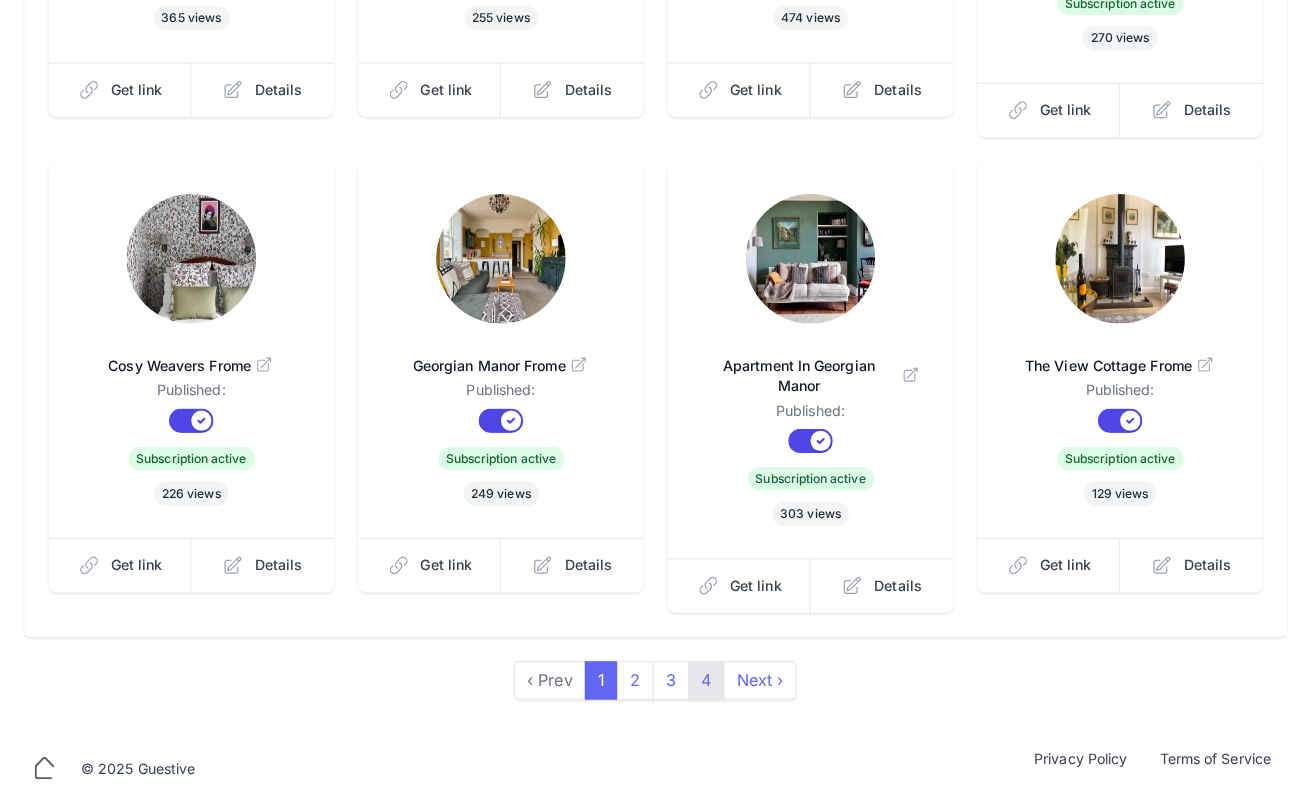 click on "4" at bounding box center [698, 688] 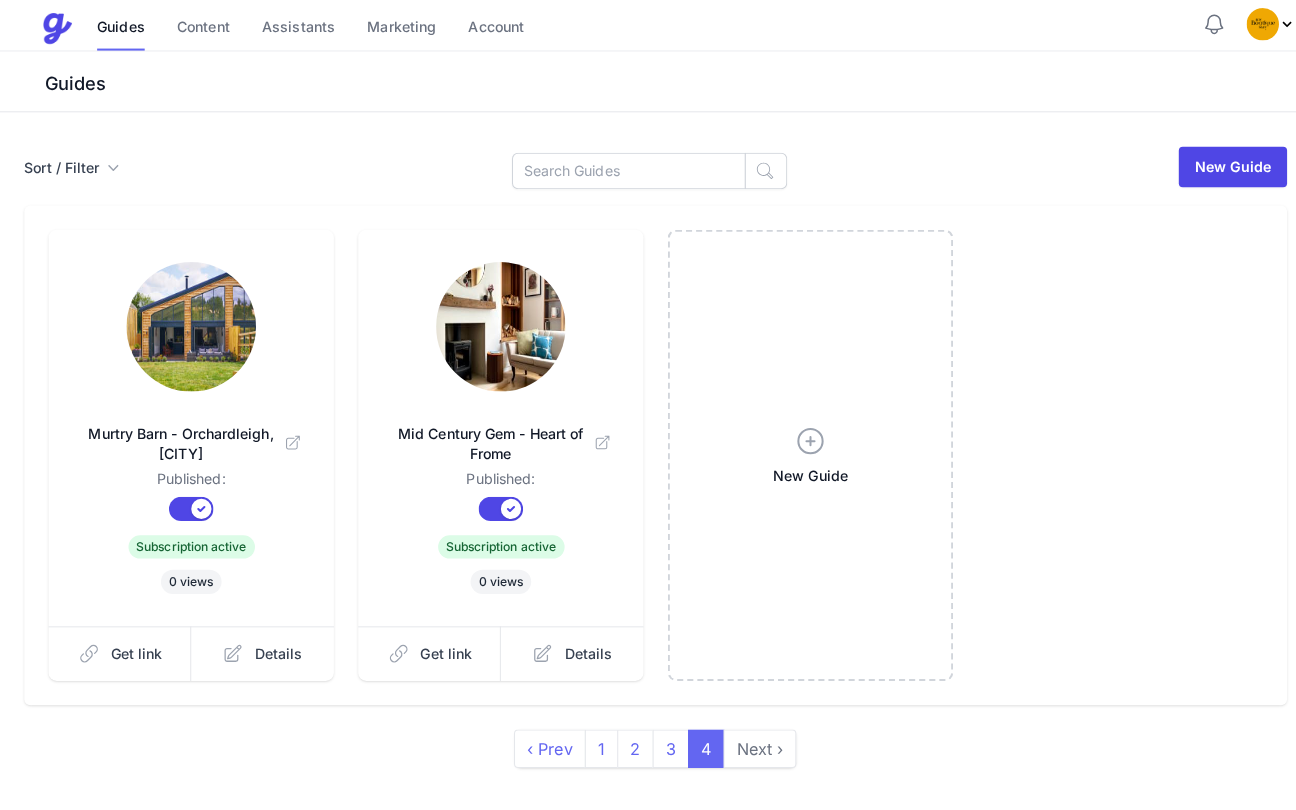 scroll, scrollTop: 20, scrollLeft: 0, axis: vertical 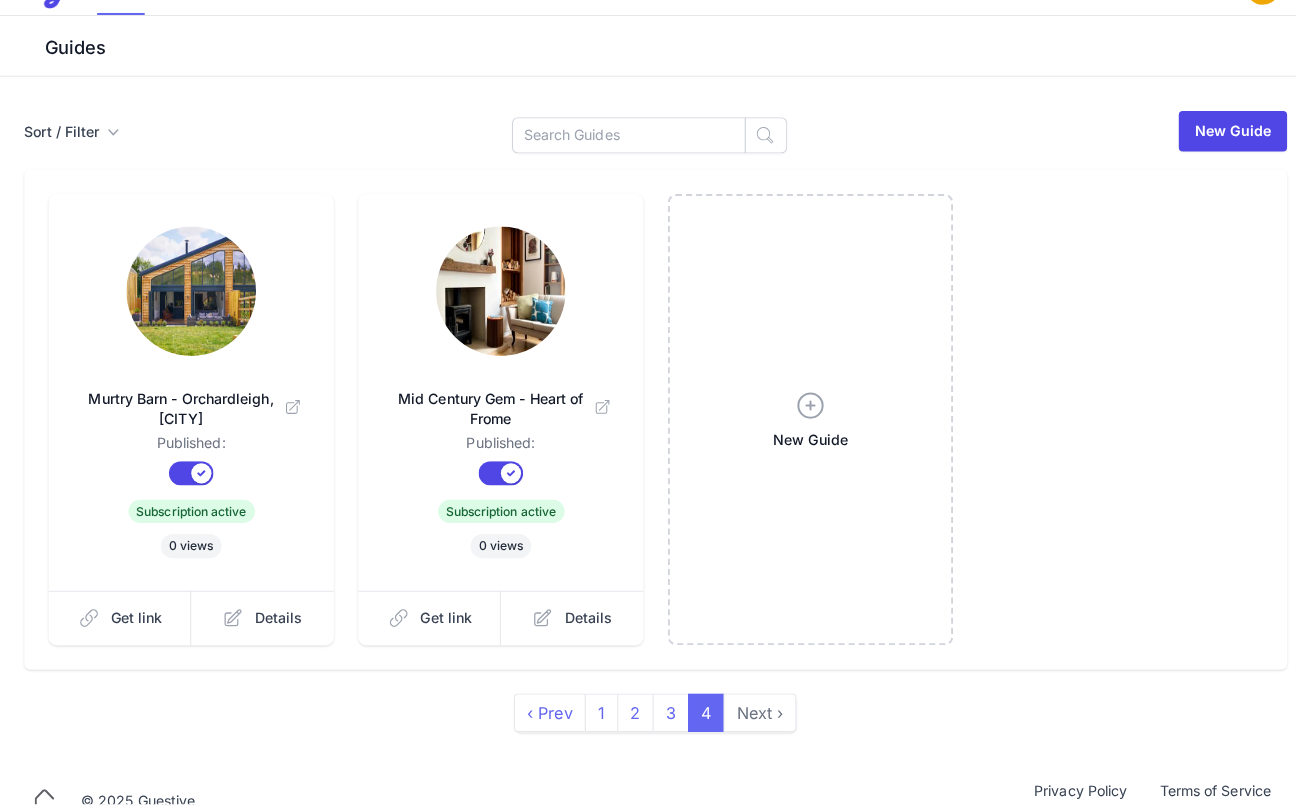click at bounding box center [189, 303] 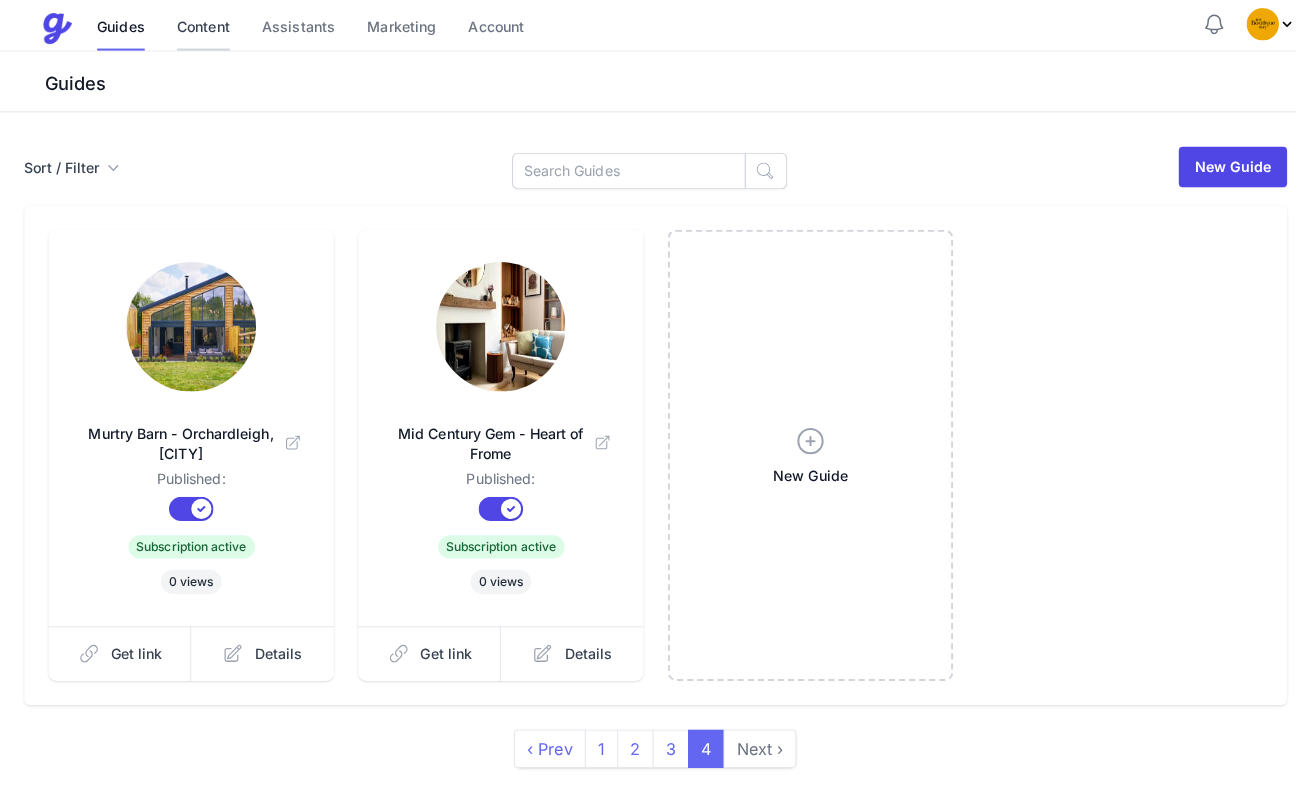 click on "Content" at bounding box center [201, 28] 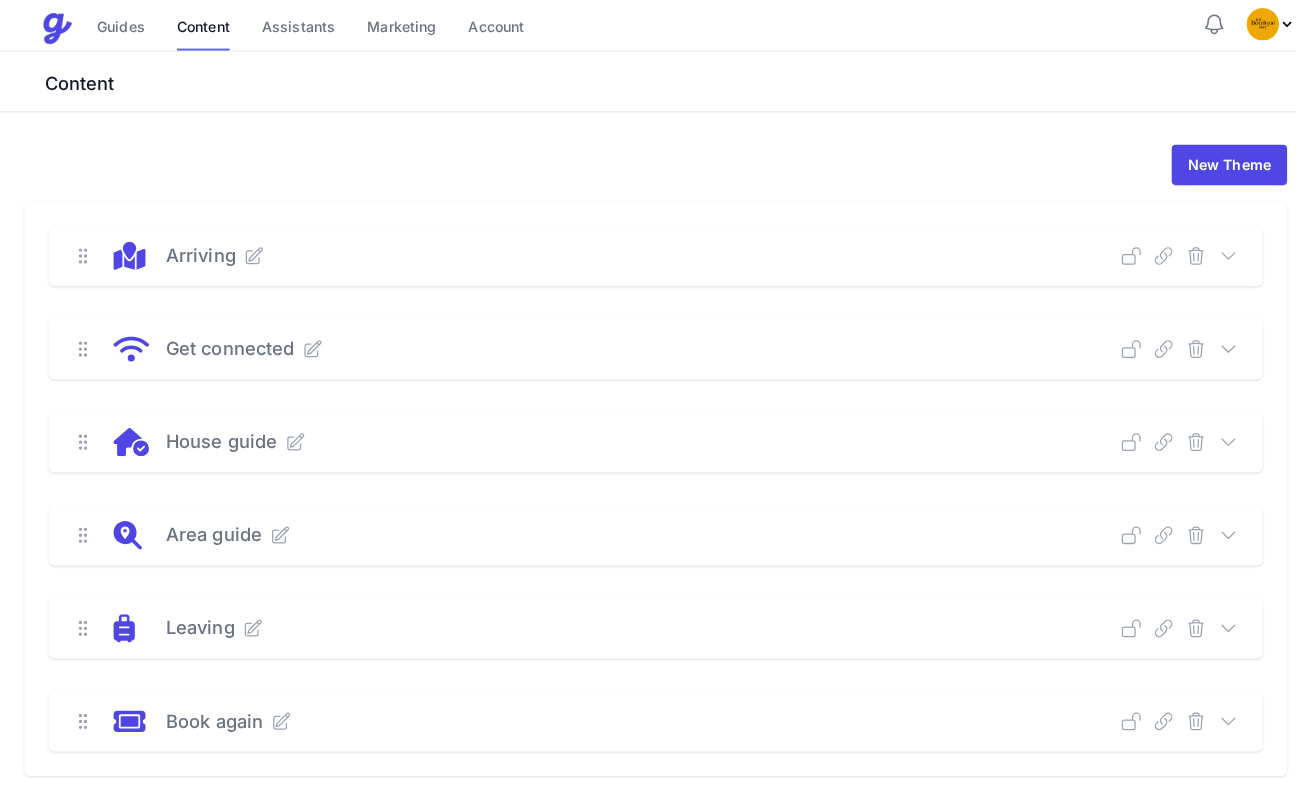 click 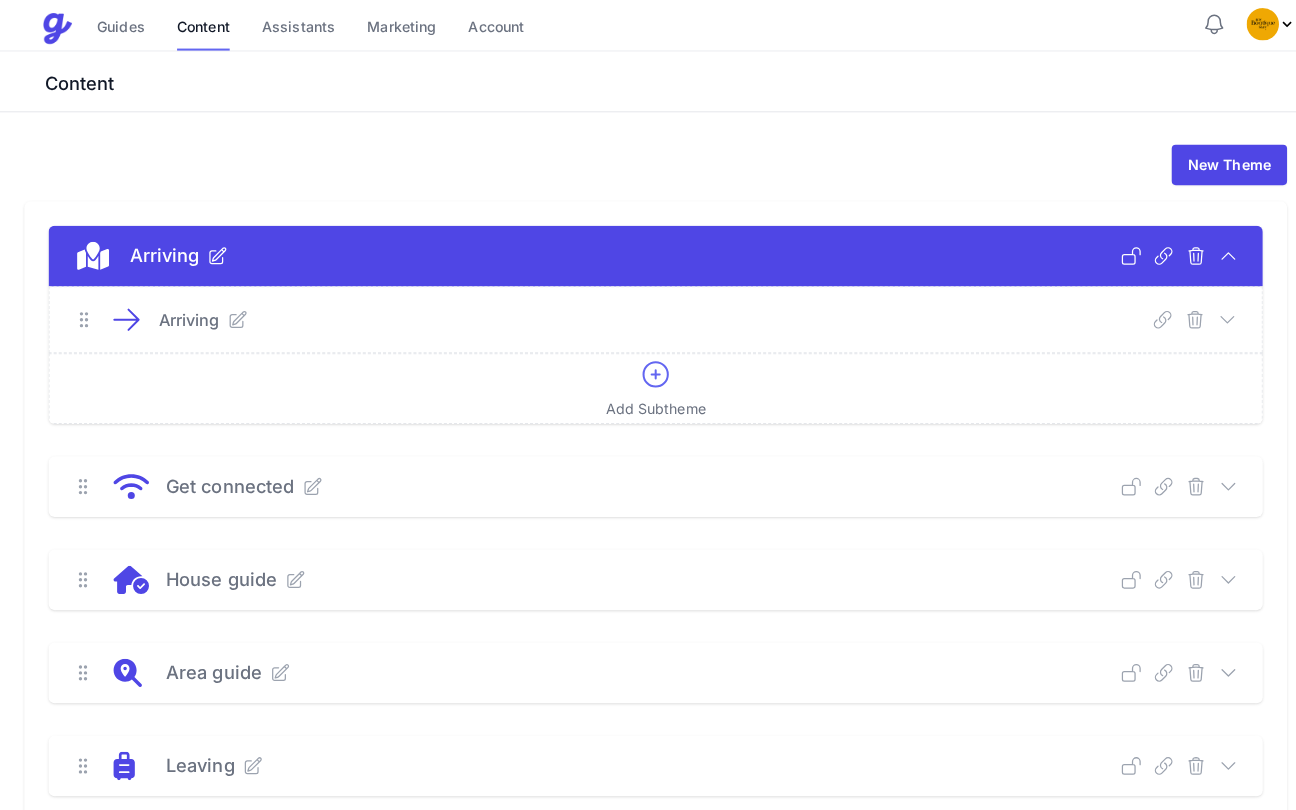 click 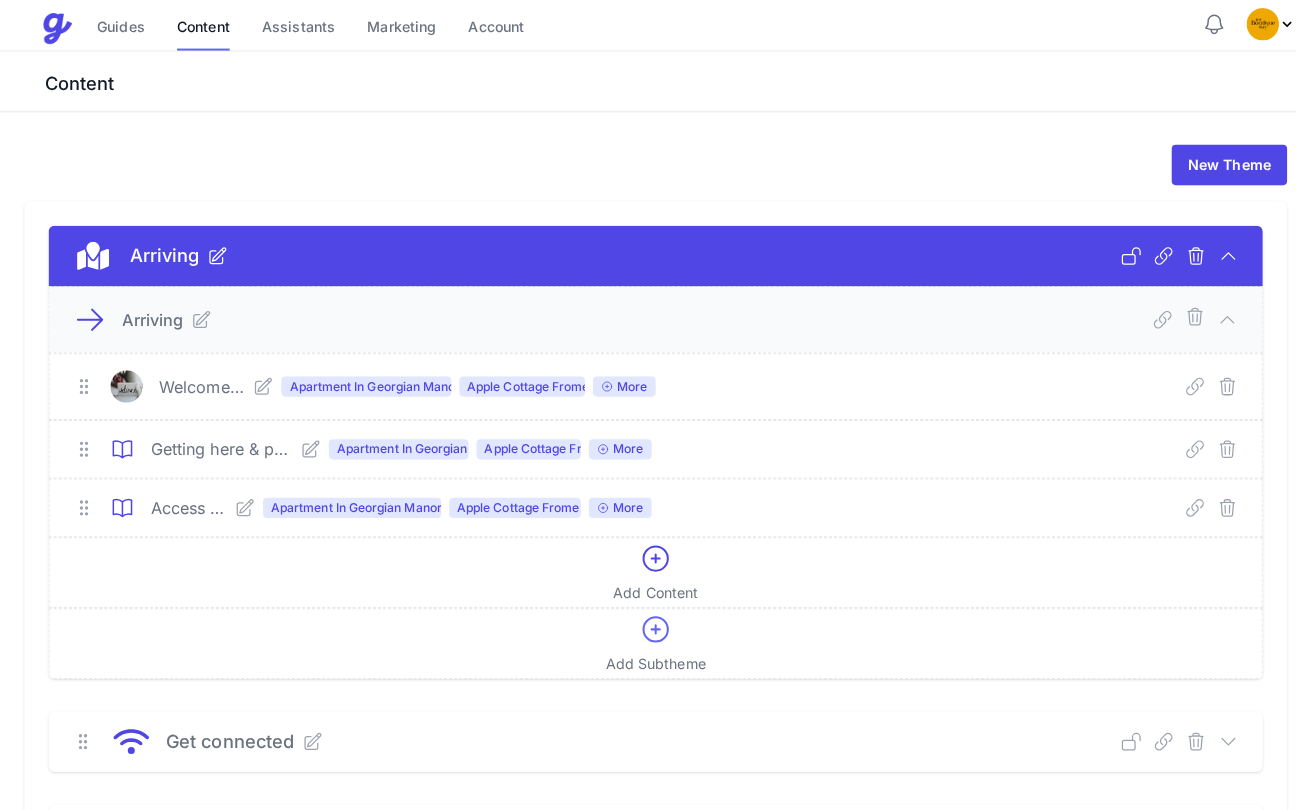click 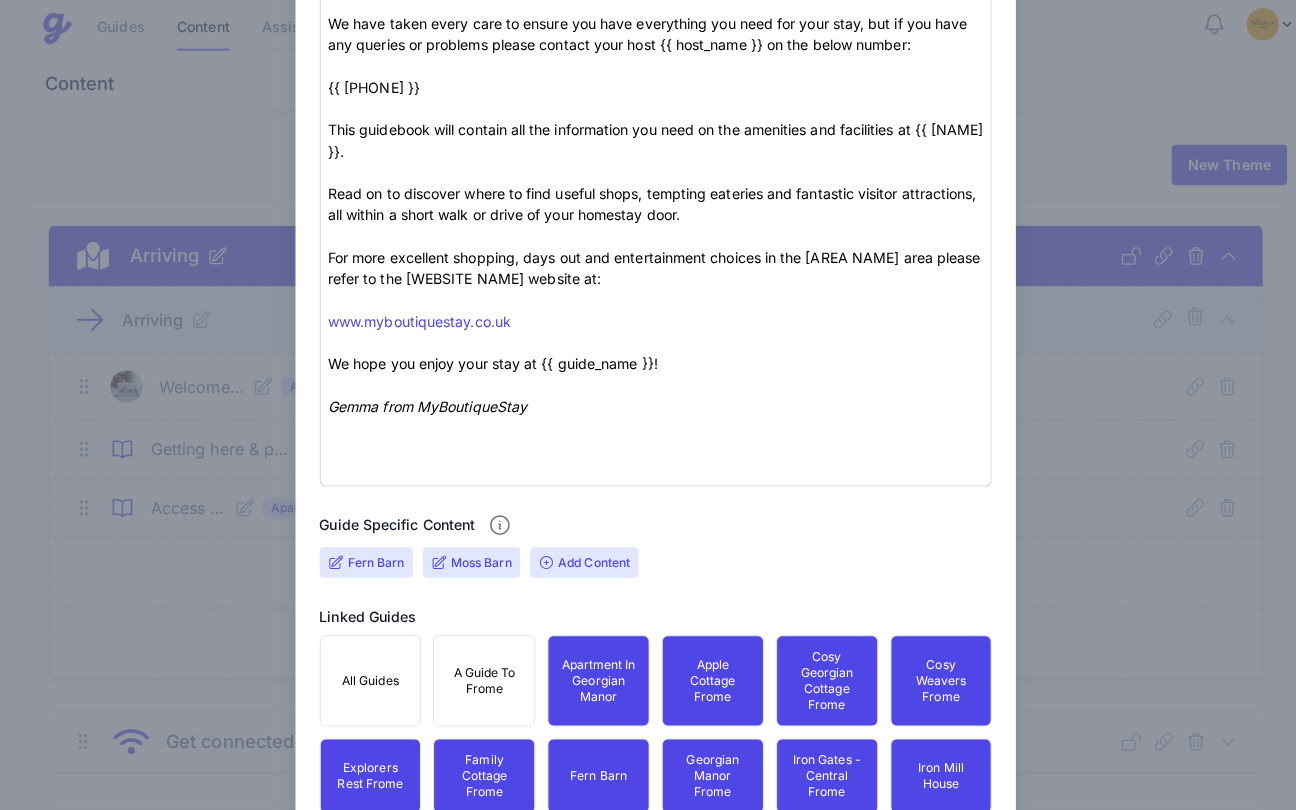 scroll, scrollTop: 1035, scrollLeft: 0, axis: vertical 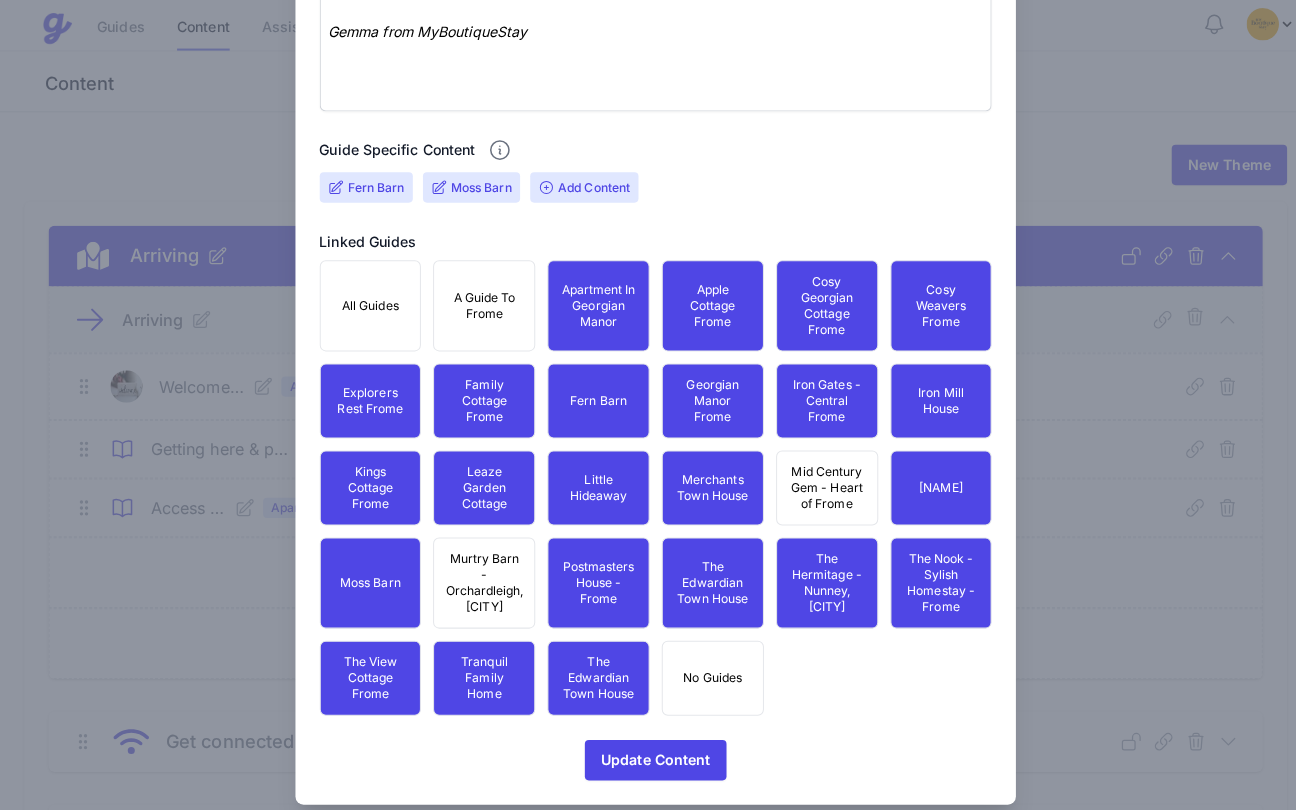 click on "Add Content" at bounding box center (577, 185) 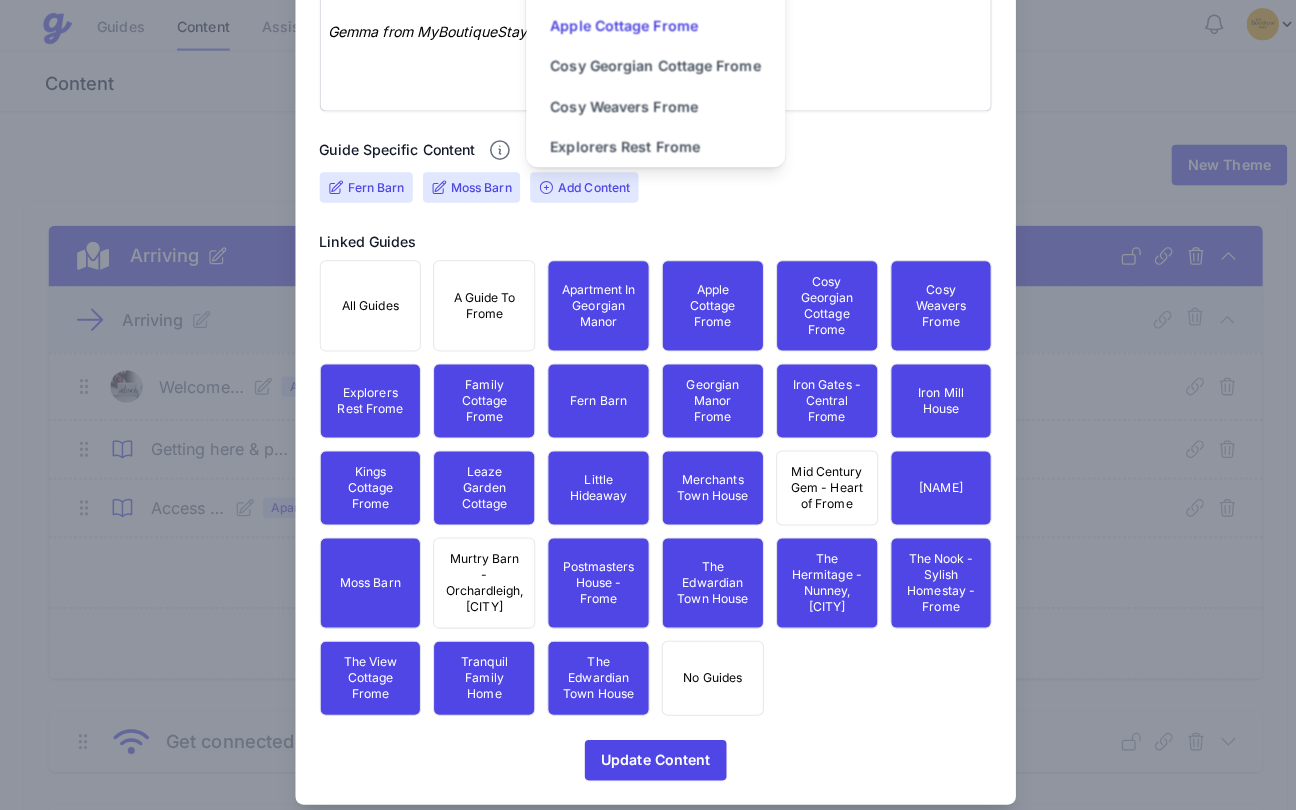 scroll, scrollTop: 876, scrollLeft: 0, axis: vertical 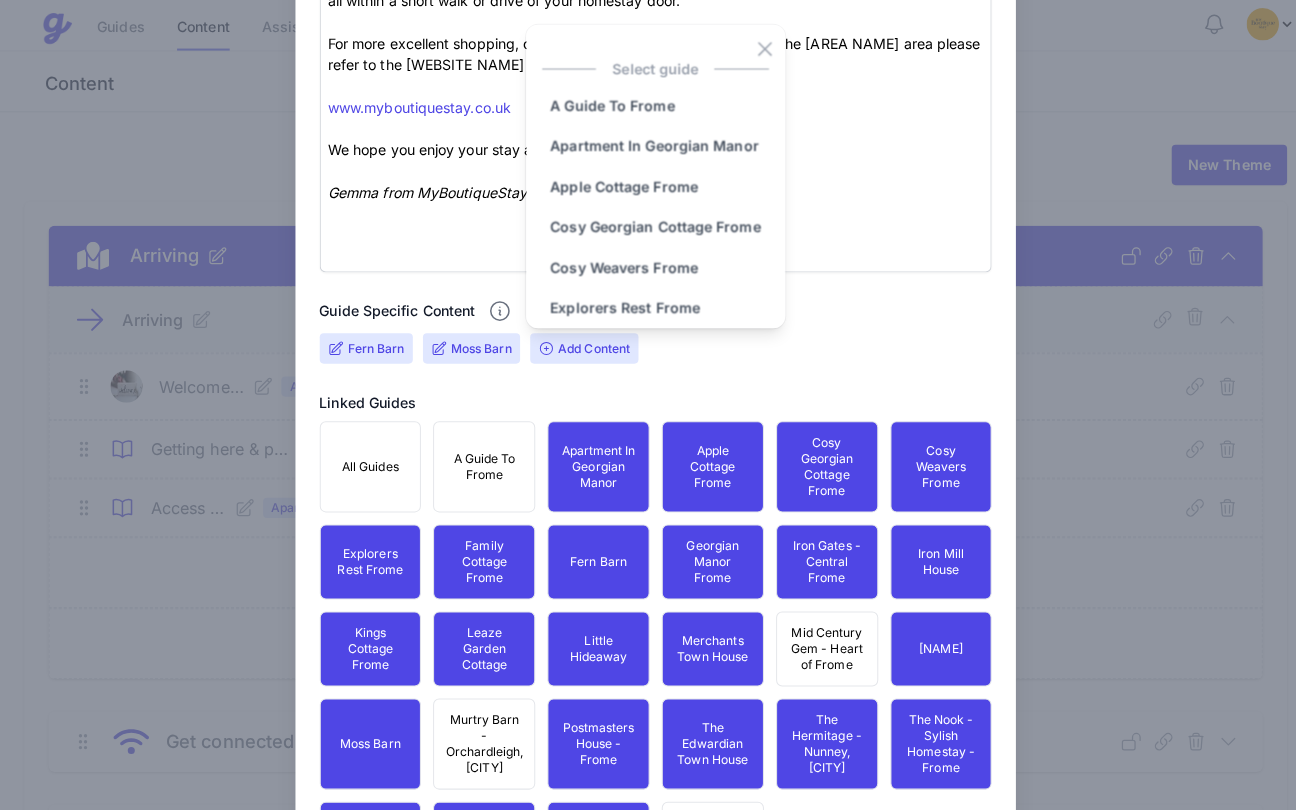 click on "Close
Select guide
A Guide To Frome
Apartment In Georgian Manor
Apple Cottage Frome
Cosy Georgian Cottage Frome
Cosy Weavers Frome
Explorers Rest Frome
Family Cottage Frome
Georgian Manor Frome
Iron Gates - Central Frome
Iron Mill House
Kings Cottage Frome
Leaze Garden Cottage
Little Hideaway
Merchants Town House
Mid Century Gem - Heart of Frome
Monks Farm
Murtry Barn - Orchardleigh, Frome
Postmasters House - Frome
The Edwardian Town House" at bounding box center (648, 328) 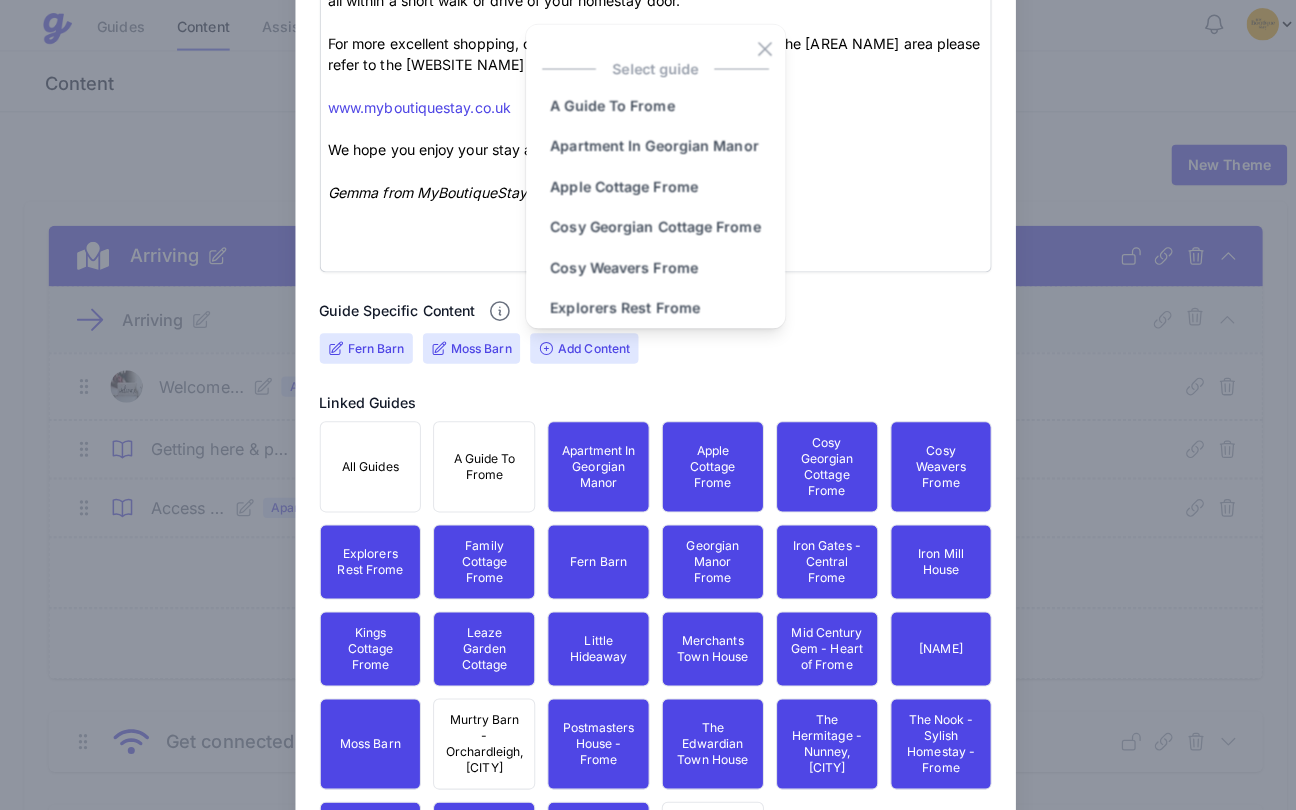 click on "Murtry Barn - Orchardleigh, [CITY]" at bounding box center (478, 735) 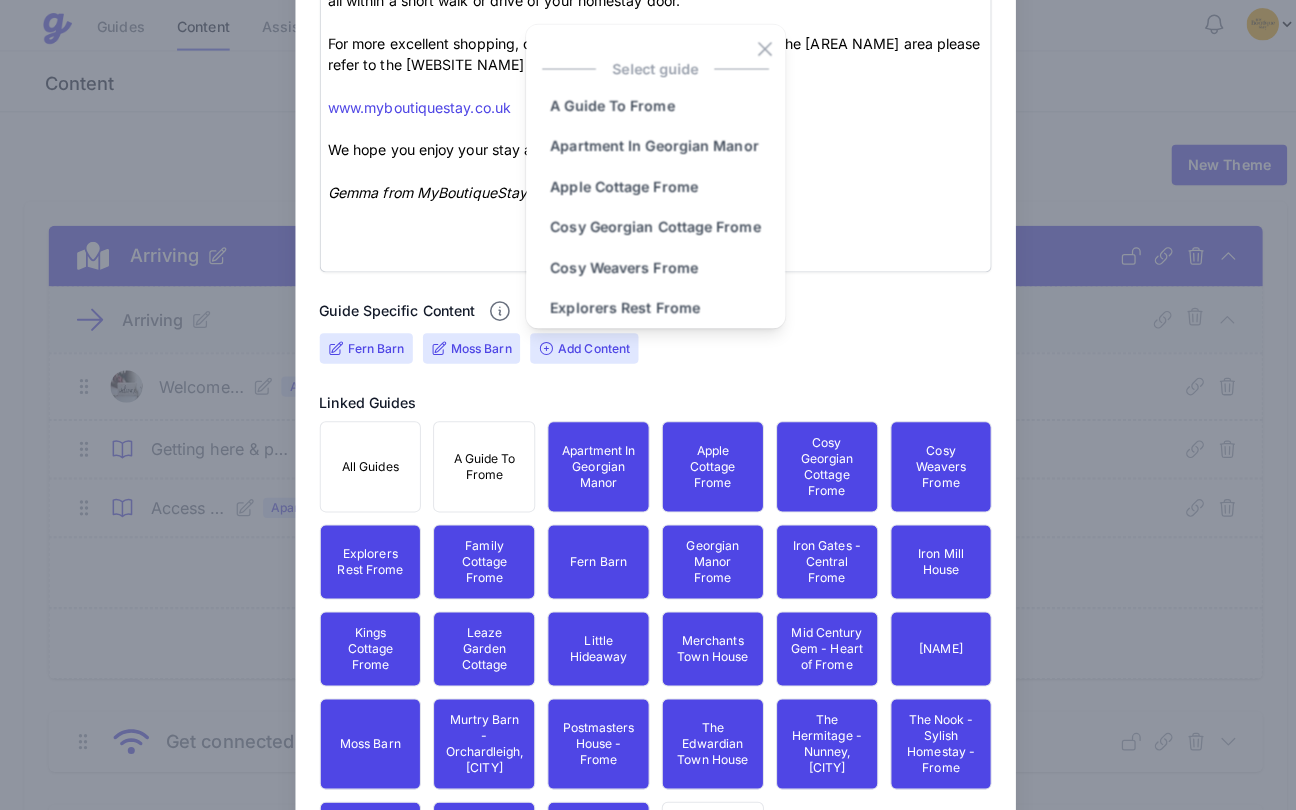 click on "Linked Guides" at bounding box center [648, 398] 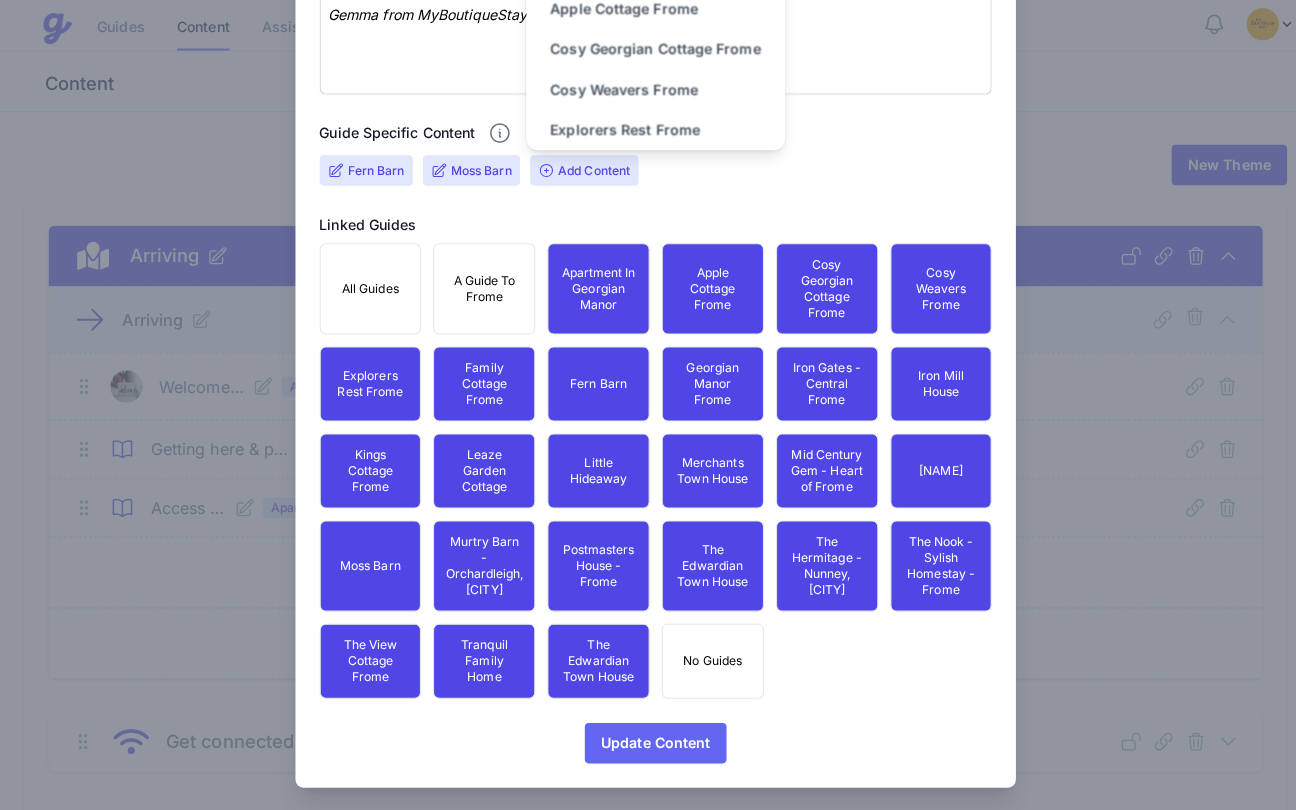 click on "Update Content" at bounding box center (648, 734) 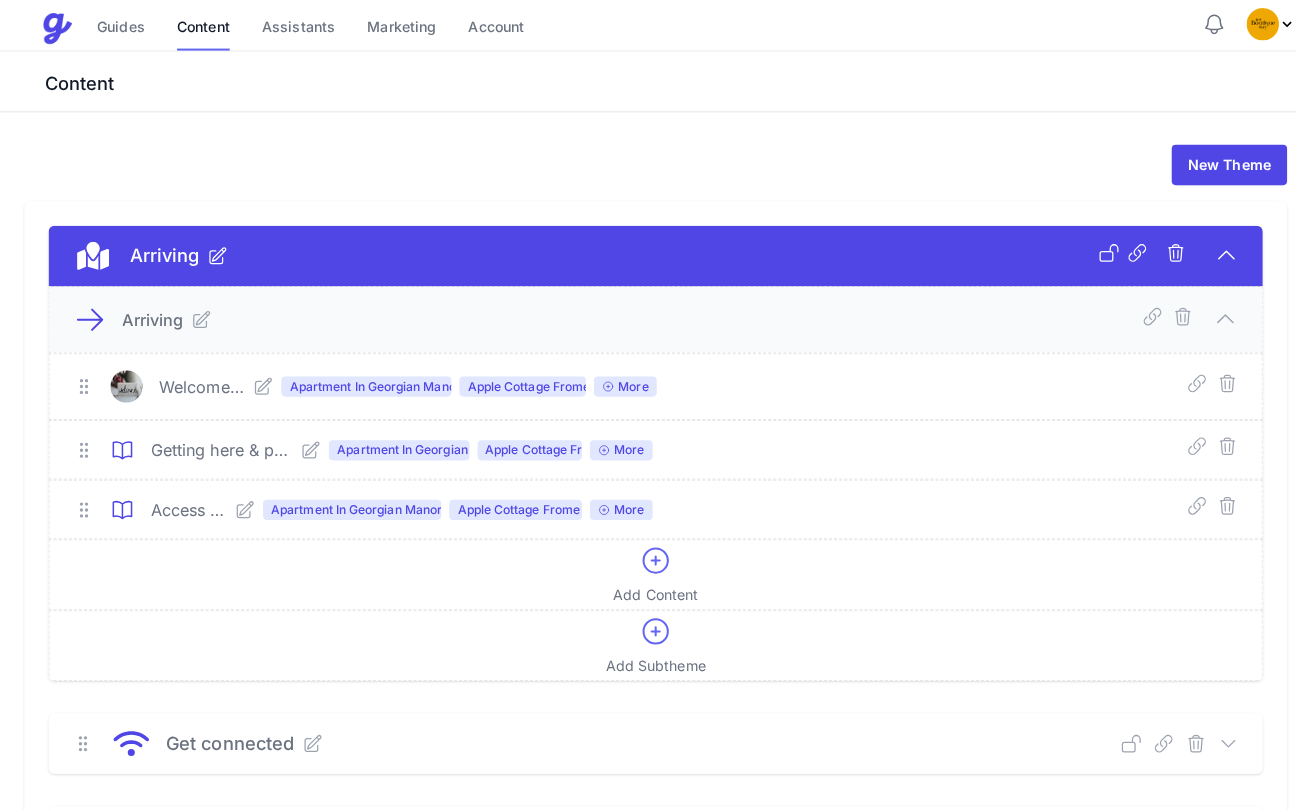 click 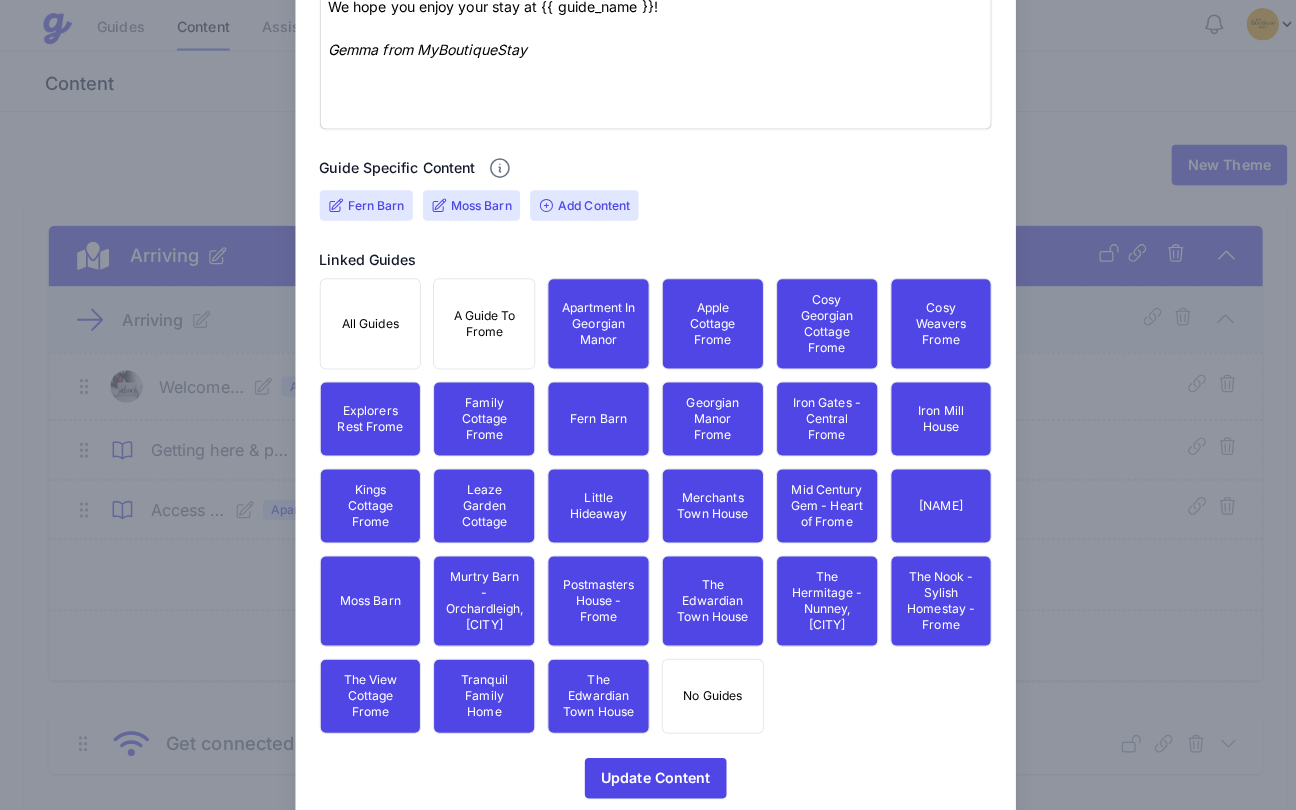 scroll, scrollTop: 1067, scrollLeft: 0, axis: vertical 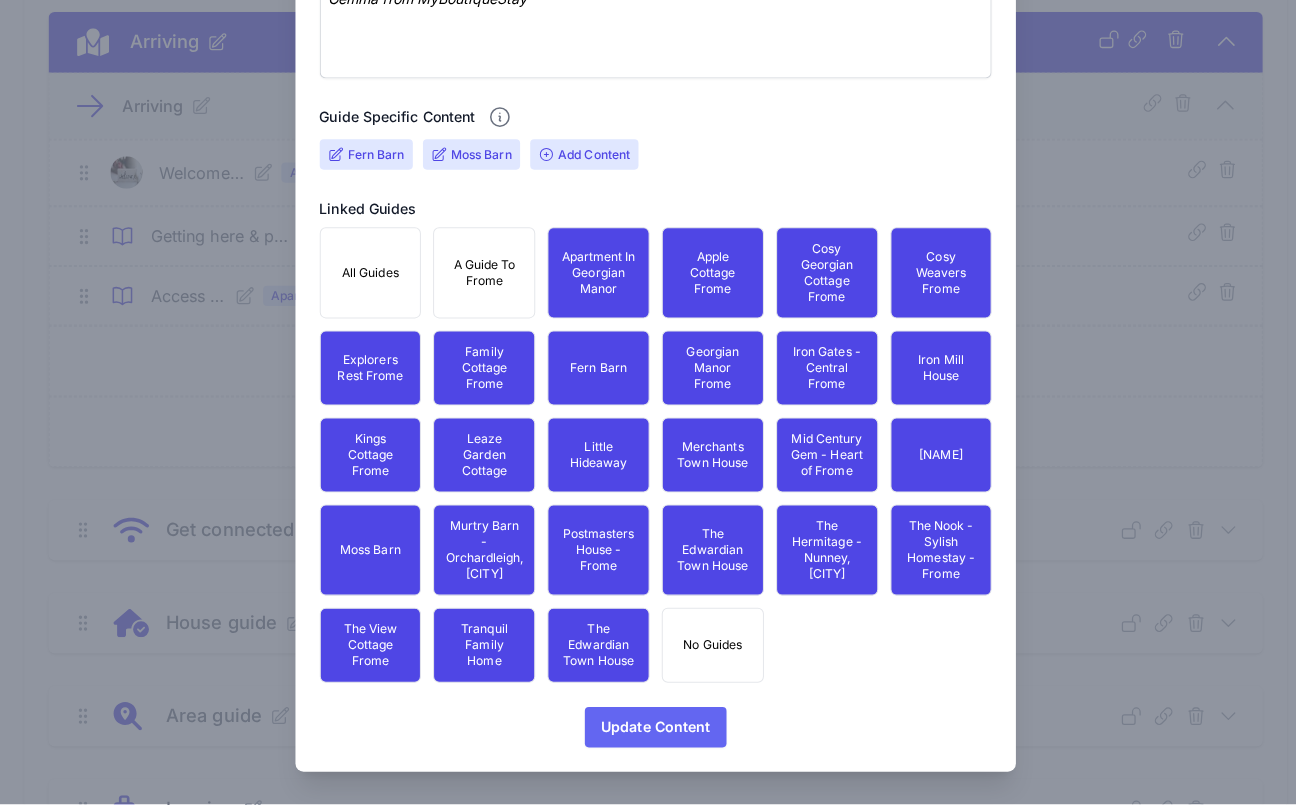 click on "Update Content" at bounding box center [648, 734] 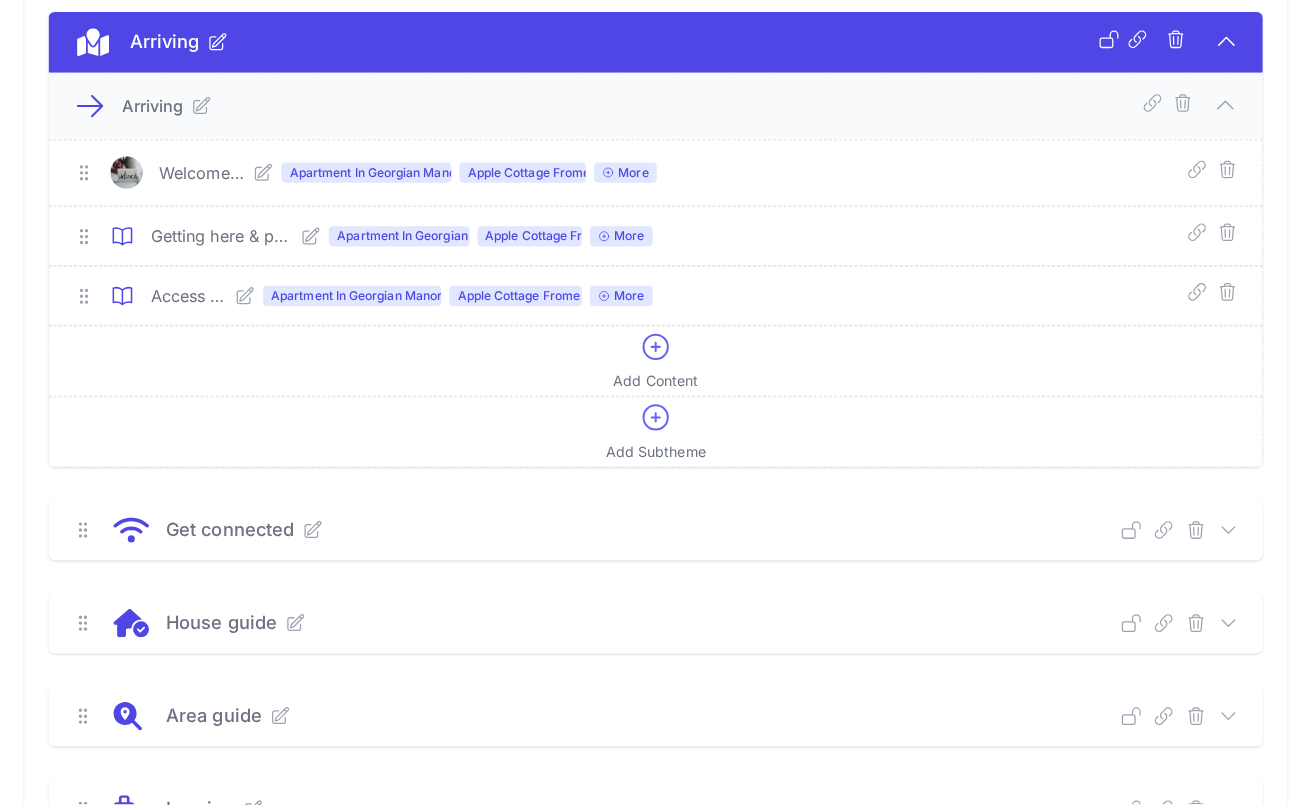 click 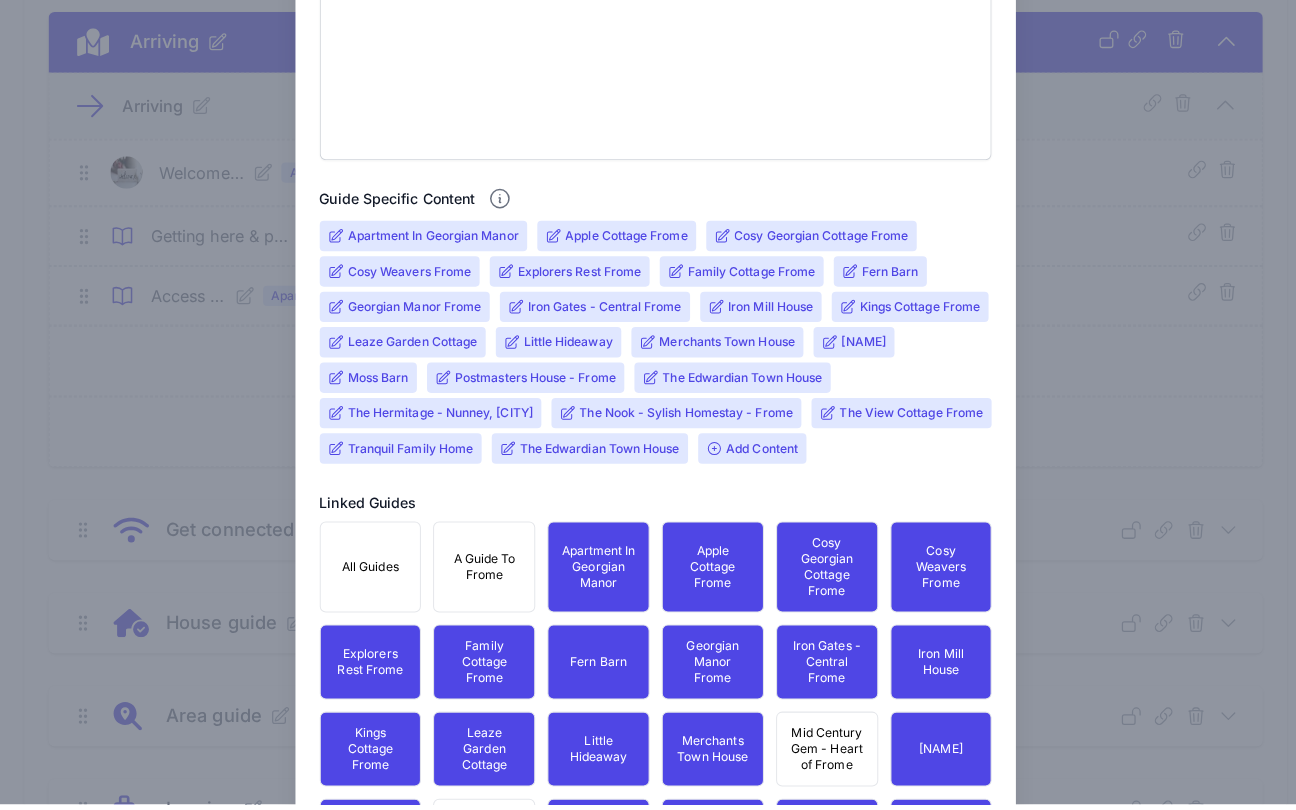scroll, scrollTop: 916, scrollLeft: 0, axis: vertical 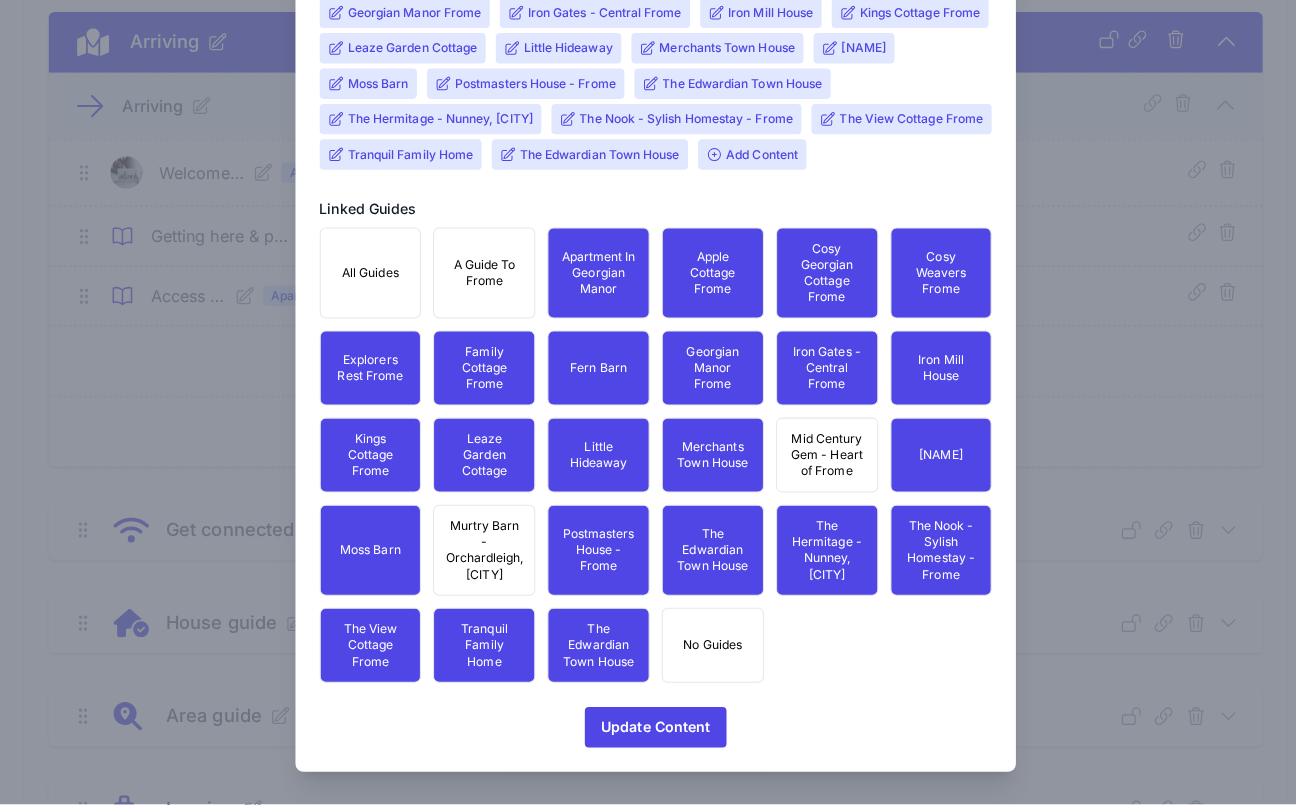 click on "Mid Century Gem - Heart of Frome" at bounding box center (817, 465) 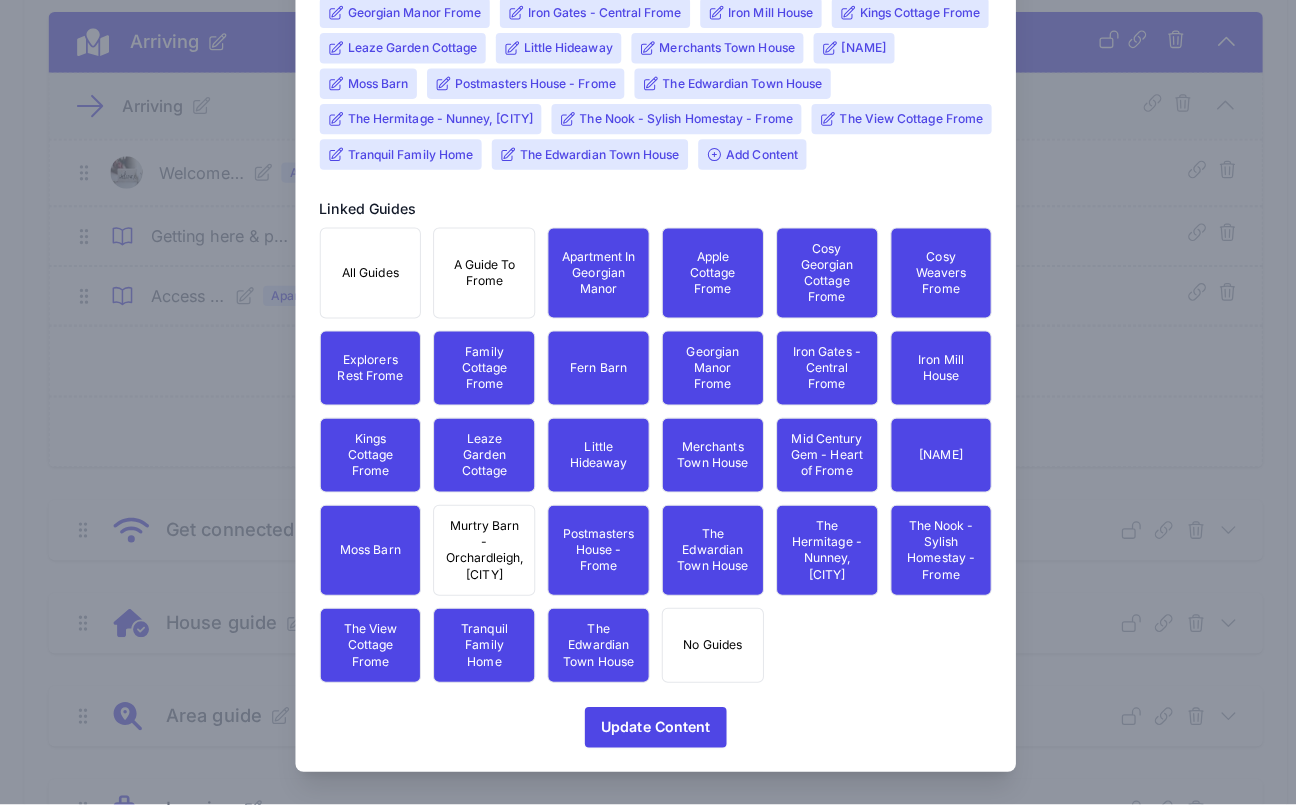 click on "Murtry Barn - Orchardleigh, [CITY]" at bounding box center (478, 559) 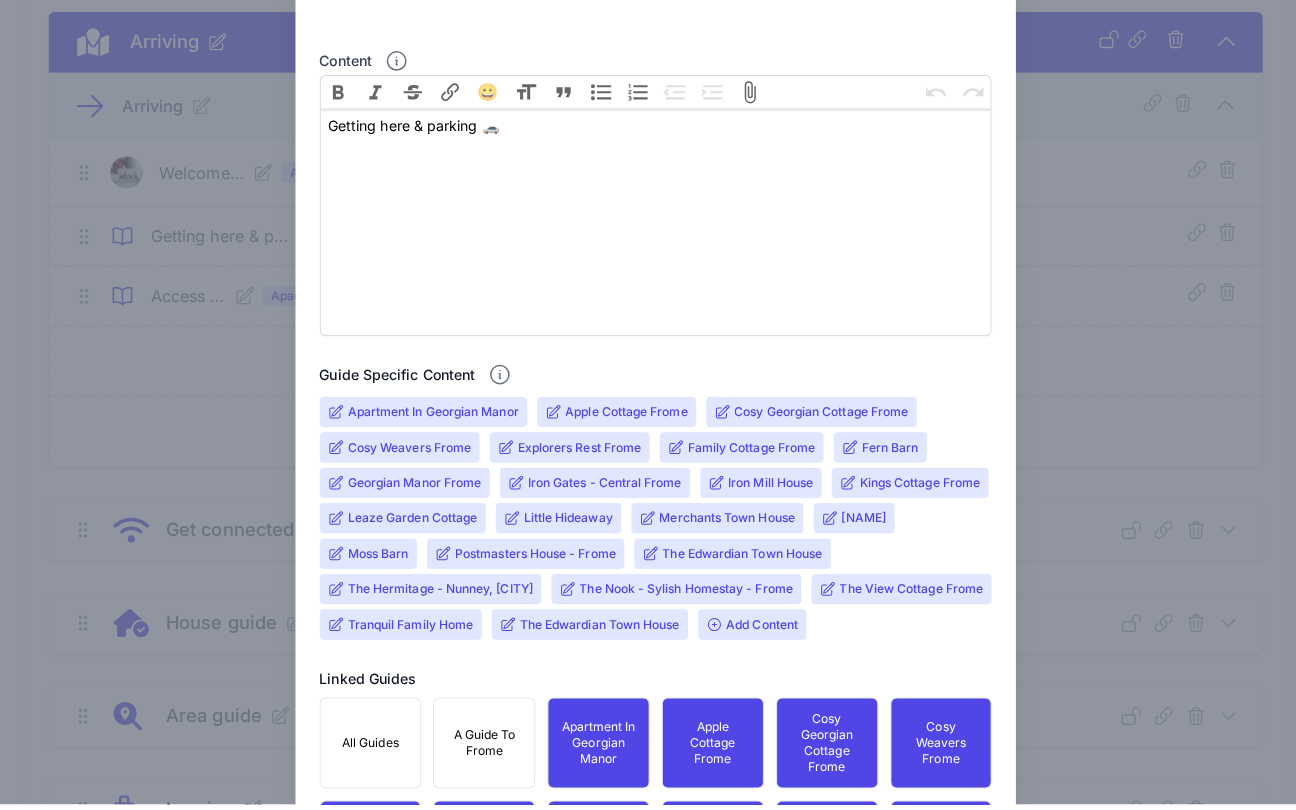 scroll, scrollTop: 594, scrollLeft: 0, axis: vertical 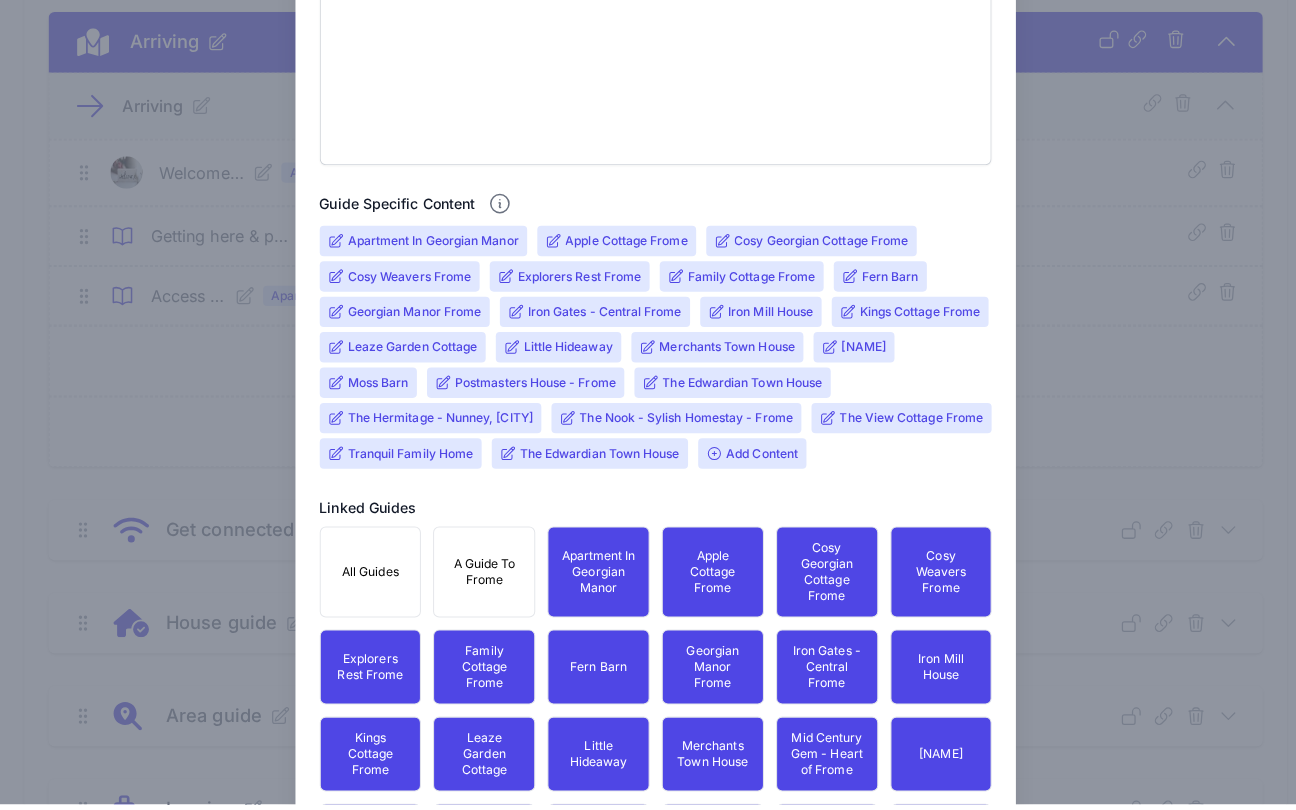 click on "Add Content" at bounding box center (743, 463) 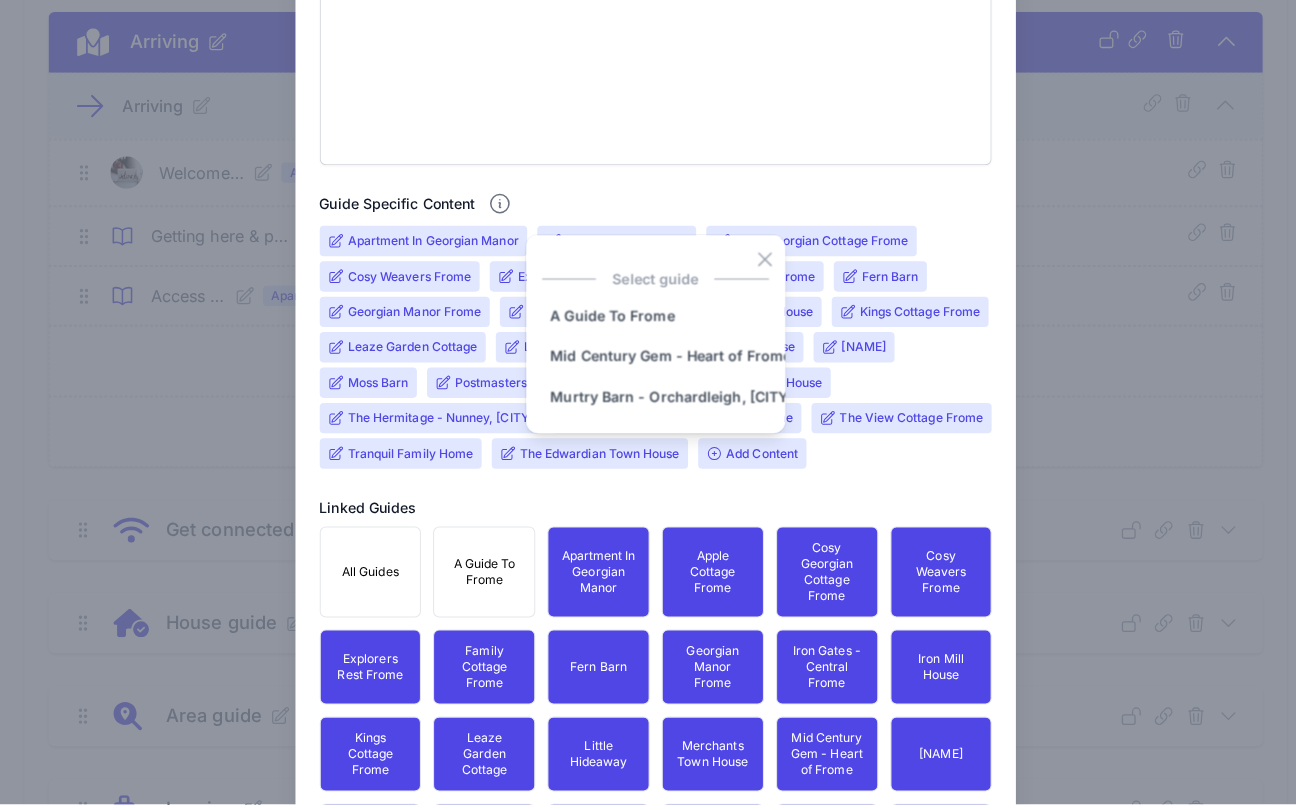 click on "Apartment In Georgian Manor
Apple Cottage Frome
Cosy Georgian Cottage Frome
Cosy Weavers Frome
Explorers Rest Frome
Family Cottage Frome
Fern Barn
Georgian Manor Frome
Iron Gates - Central Frome
Iron Mill House
Kings Cottage Frome
Leaze Garden Cottage
Little Hideaway
Merchants Town House" at bounding box center (646, 360) 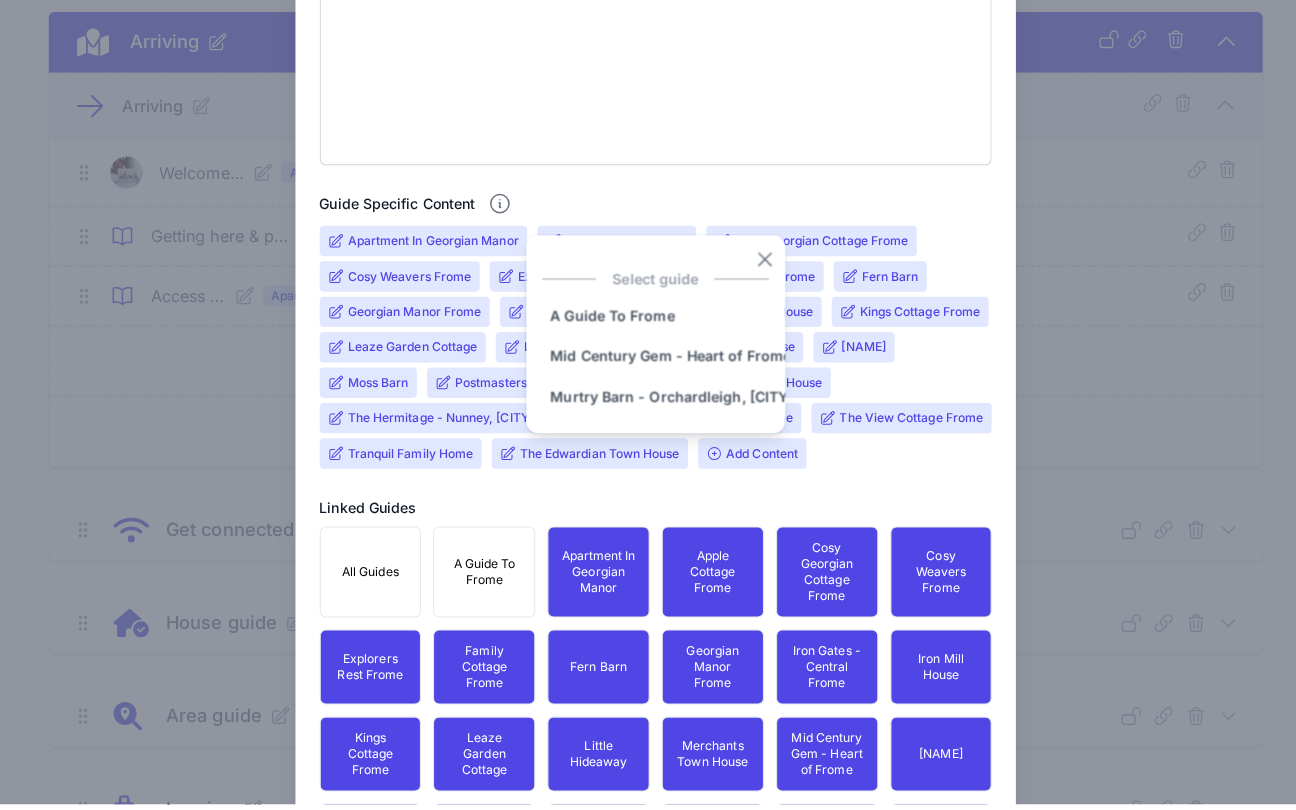 click 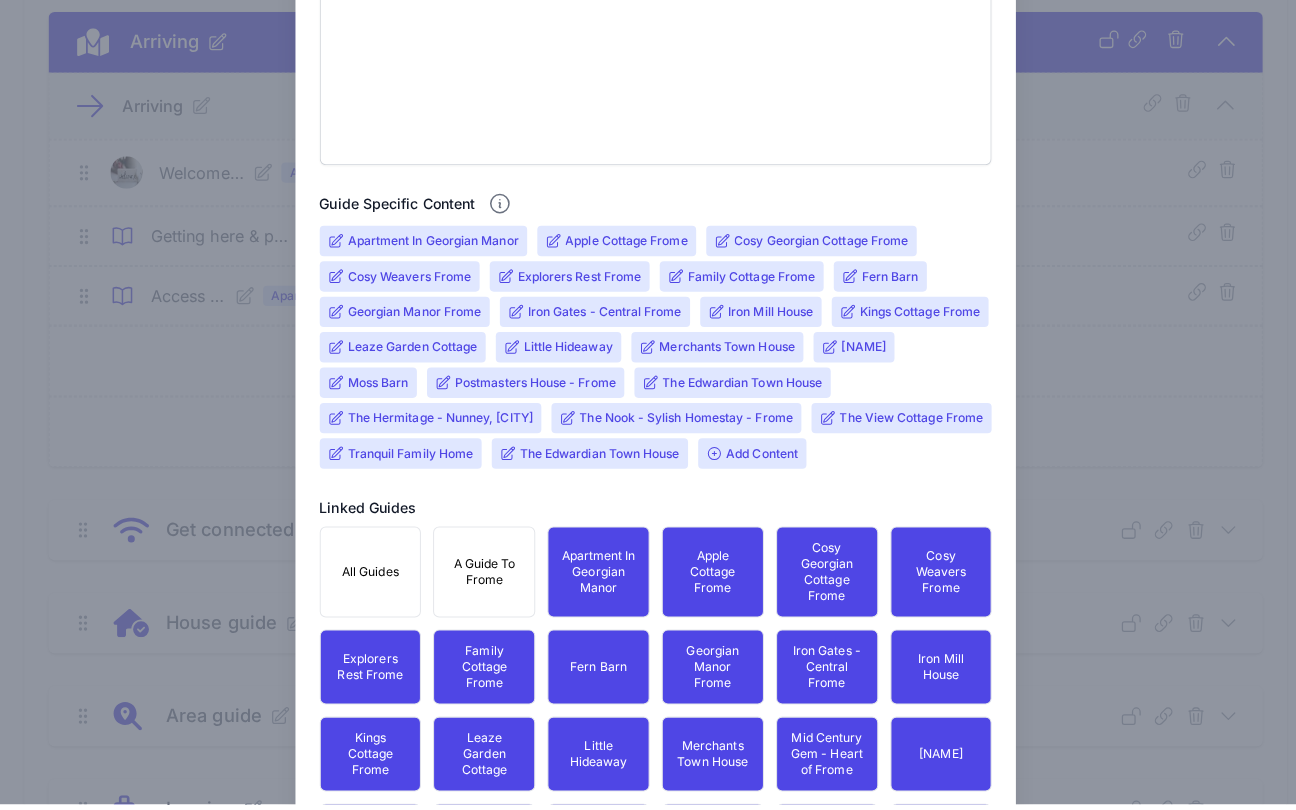 click on "Merchants Town House" at bounding box center (719, 358) 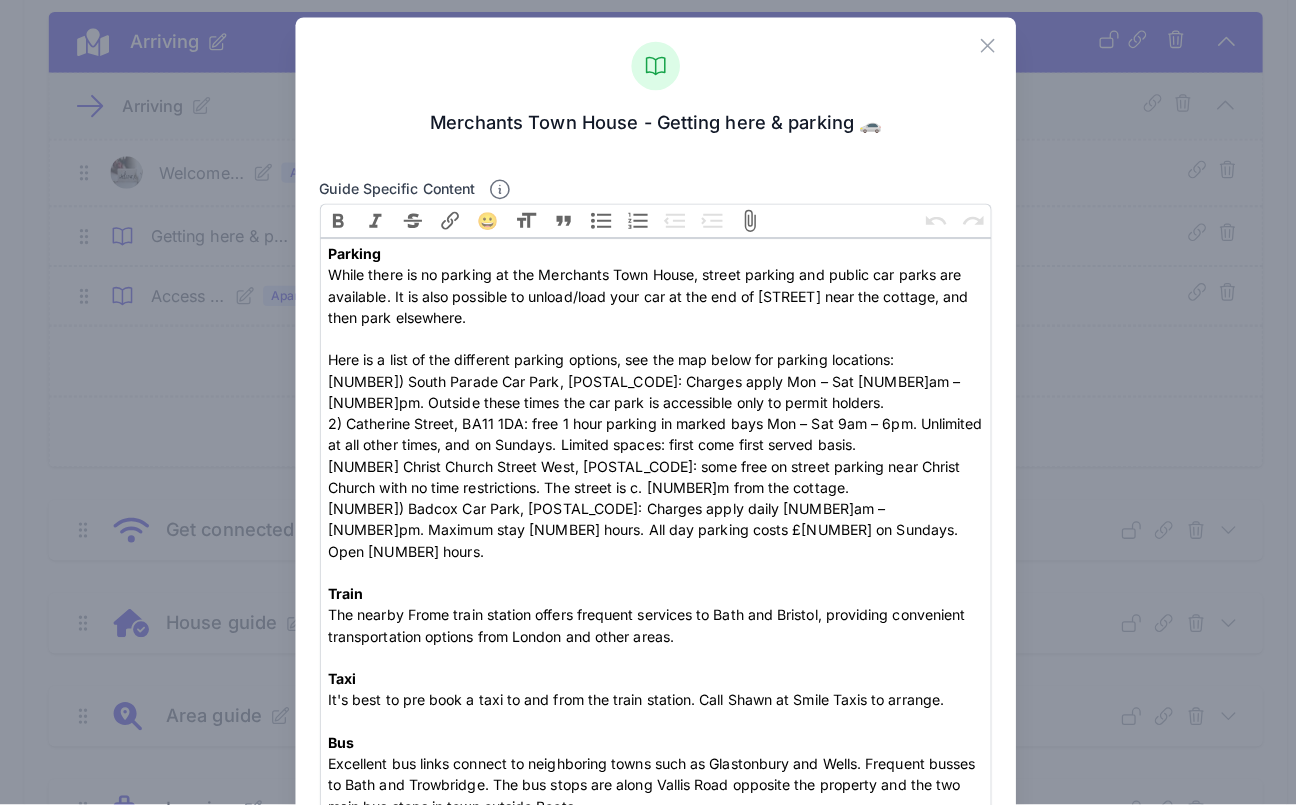 scroll, scrollTop: 35, scrollLeft: 0, axis: vertical 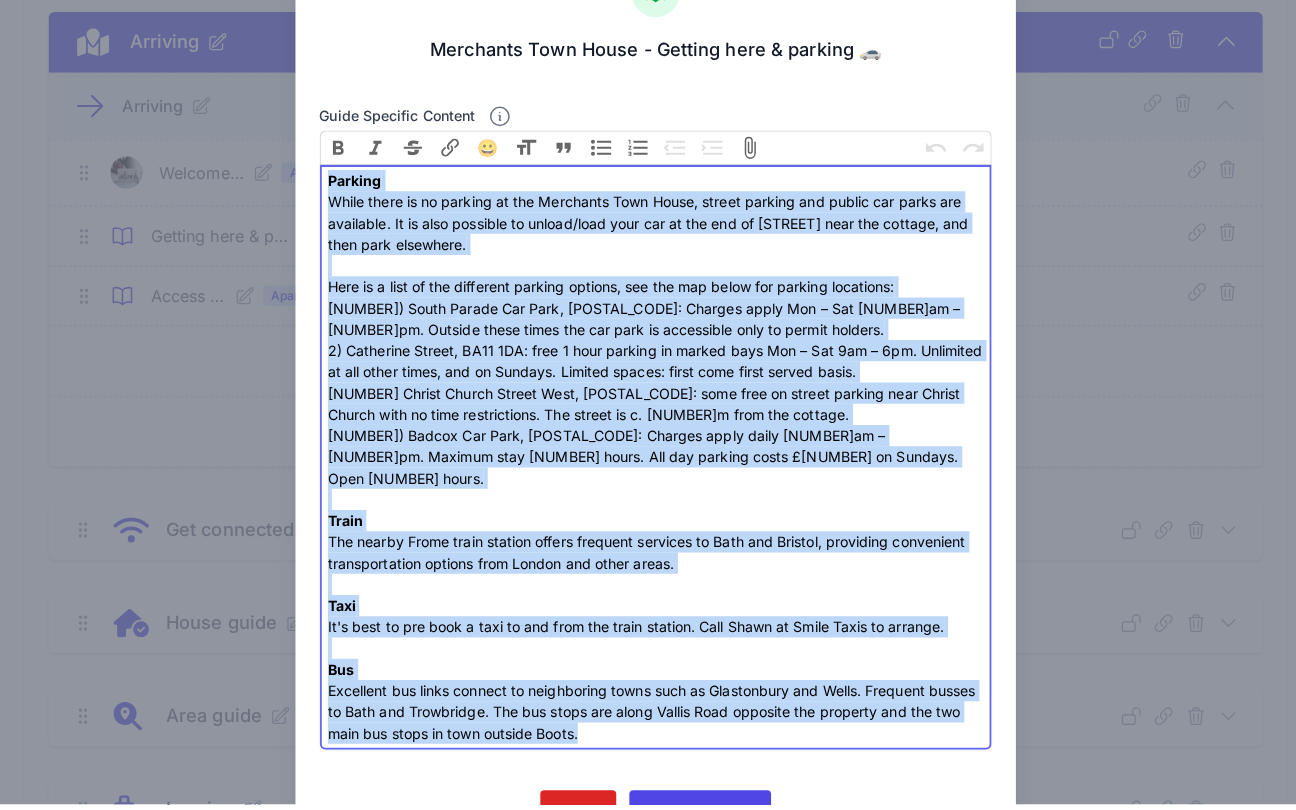 drag, startPoint x: 317, startPoint y: 213, endPoint x: 663, endPoint y: 778, distance: 662.52625 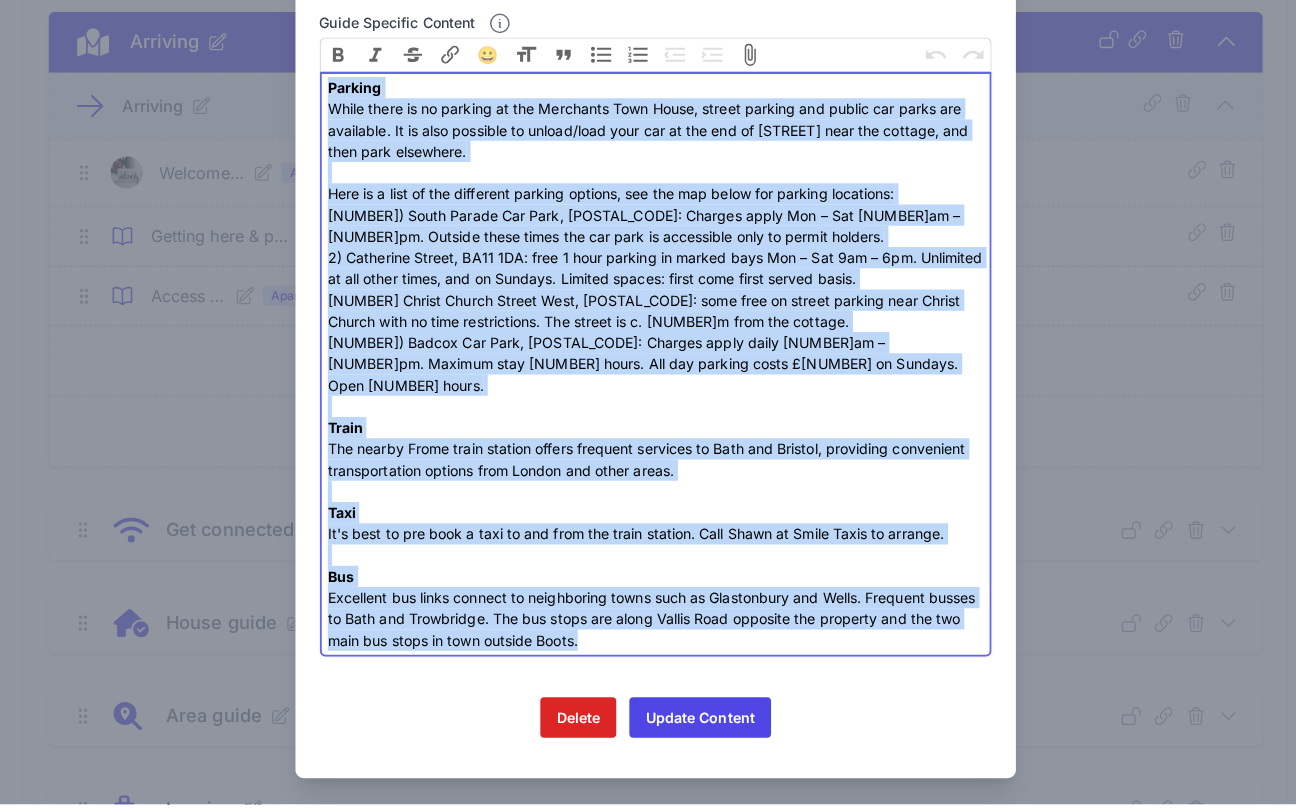 scroll, scrollTop: 366, scrollLeft: 0, axis: vertical 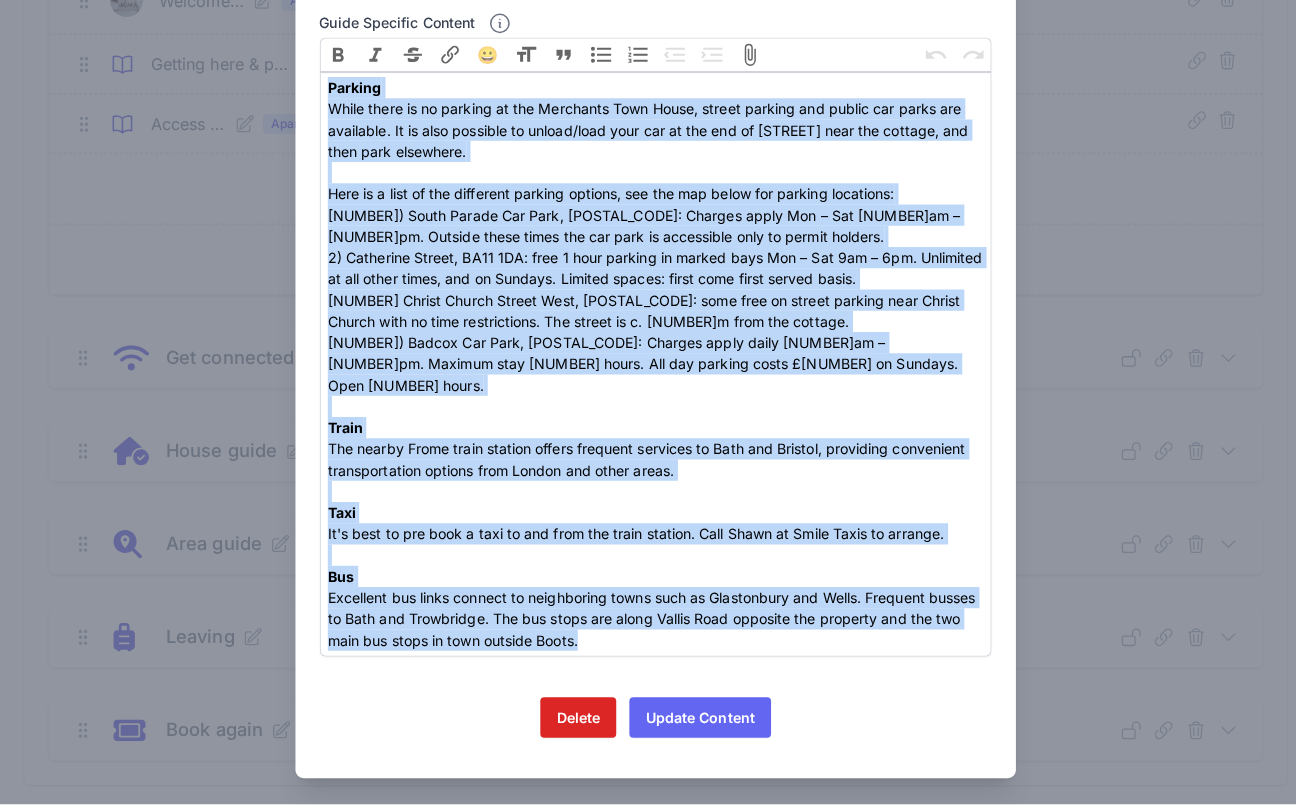 click on "Update Content" at bounding box center (692, 724) 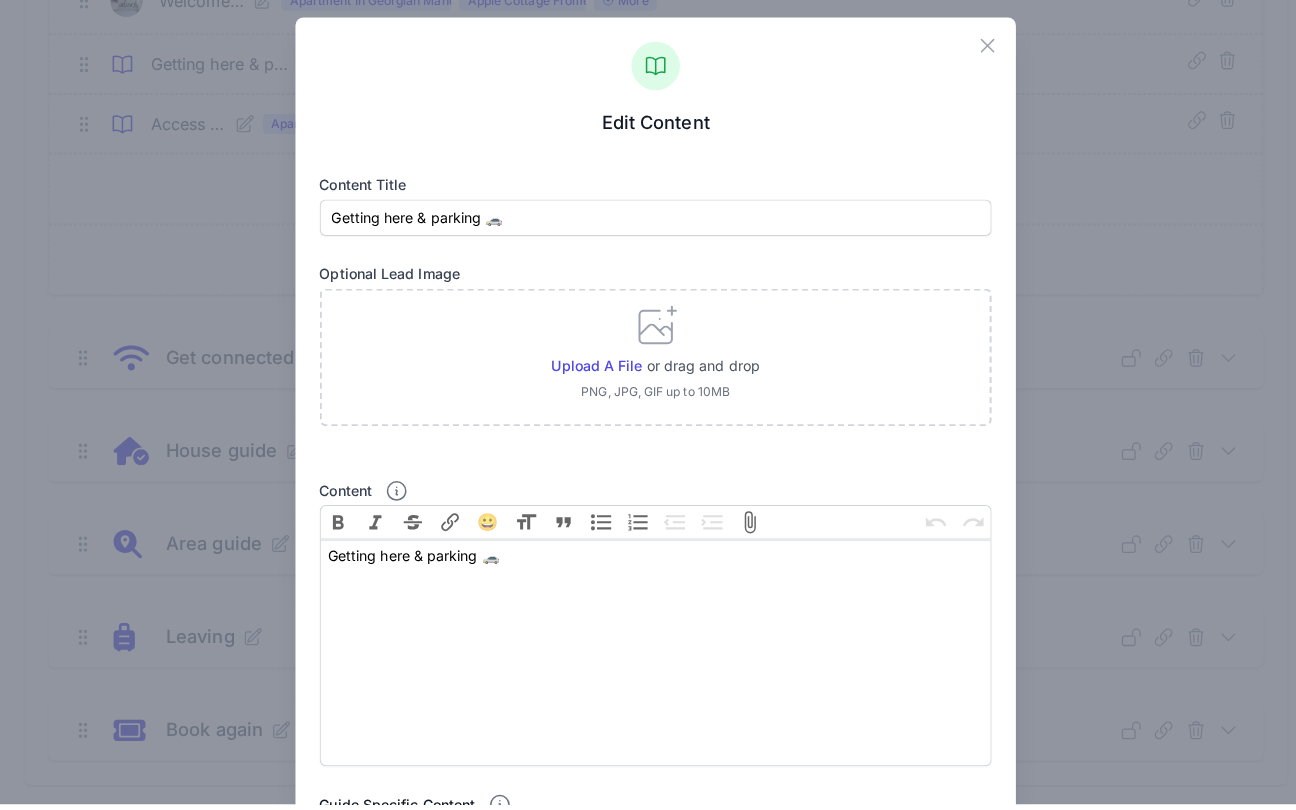 scroll, scrollTop: 450, scrollLeft: 0, axis: vertical 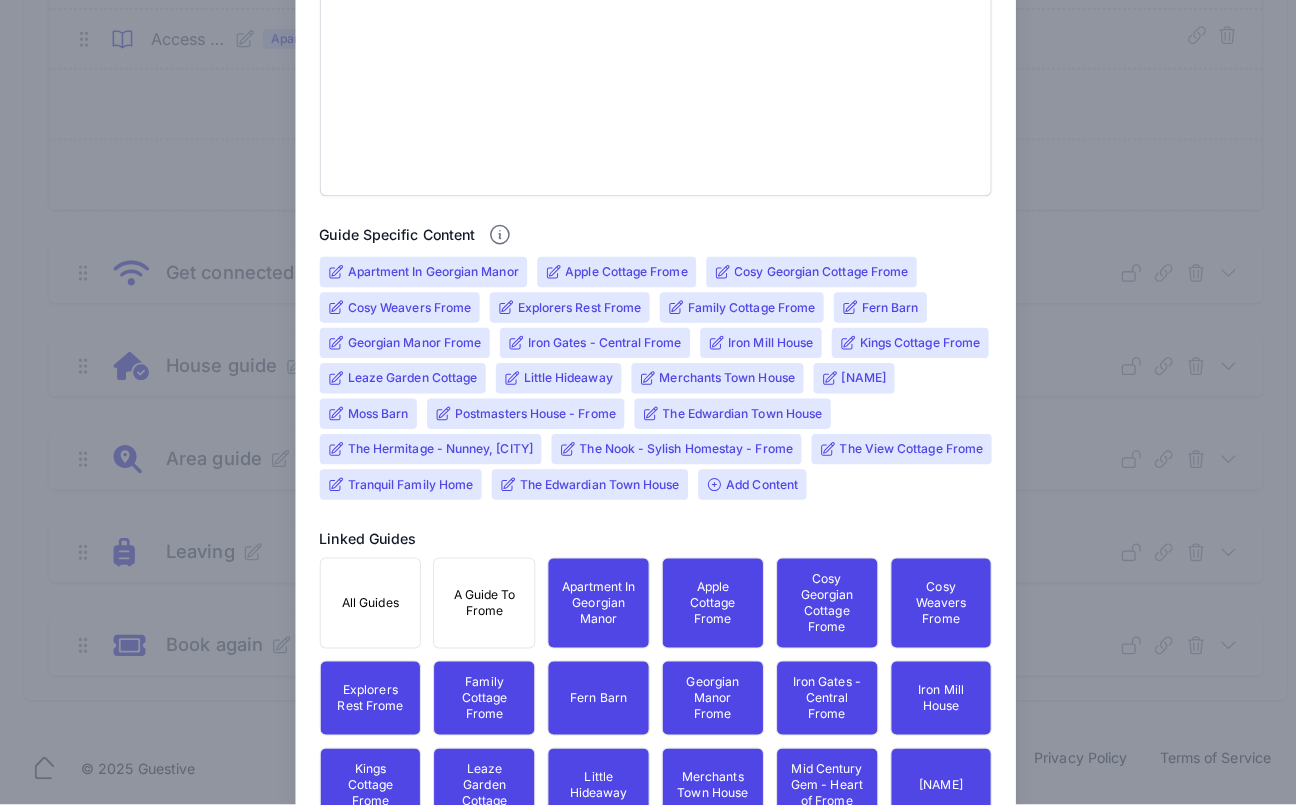 click on "Add Content" at bounding box center [743, 494] 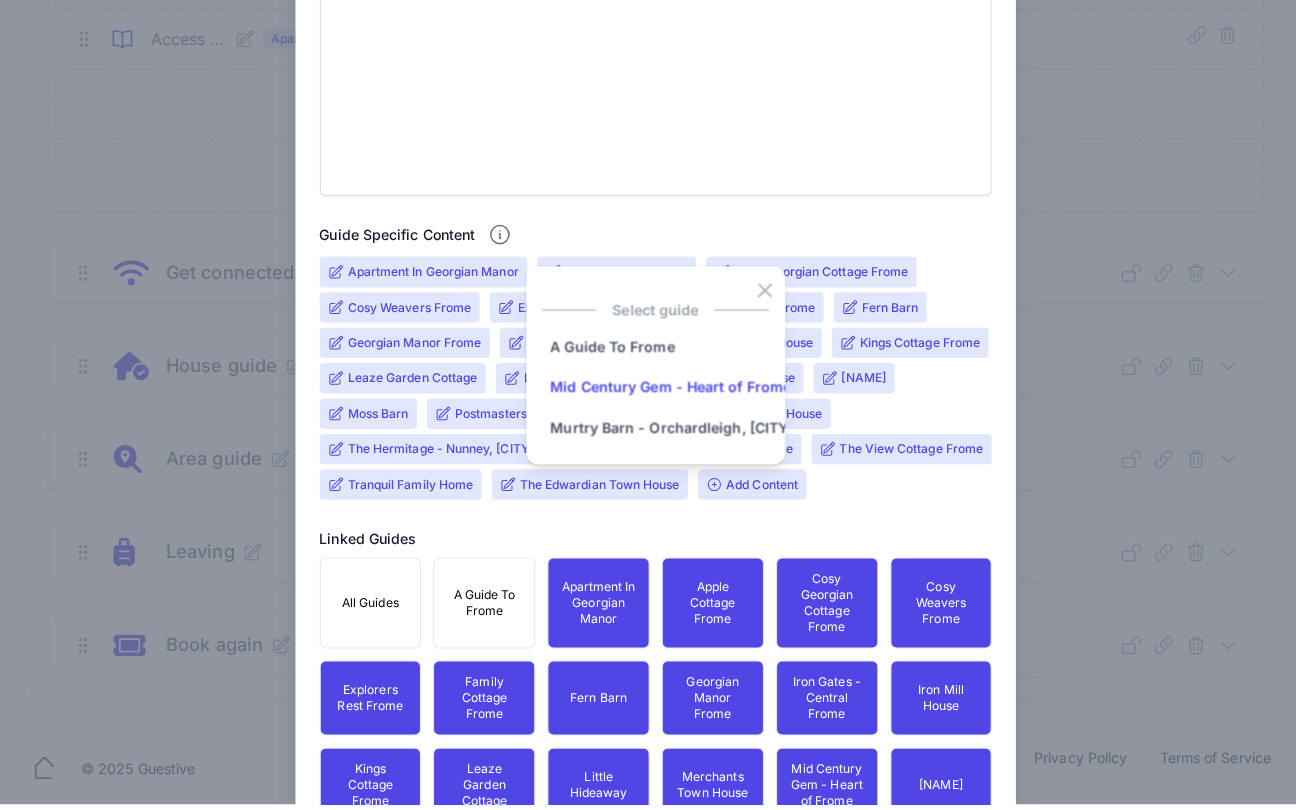 click on "Mid Century Gem - Heart of Frome" at bounding box center [663, 398] 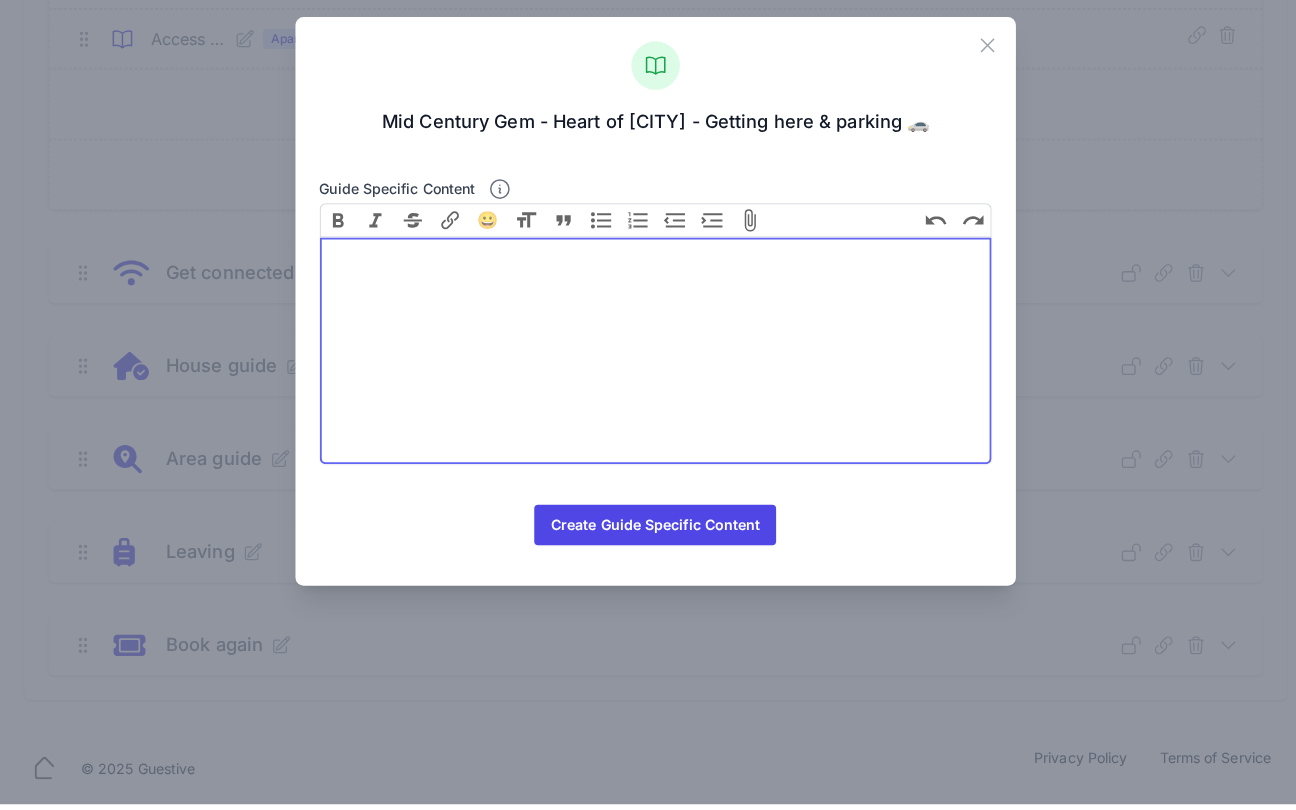 click at bounding box center (648, 362) 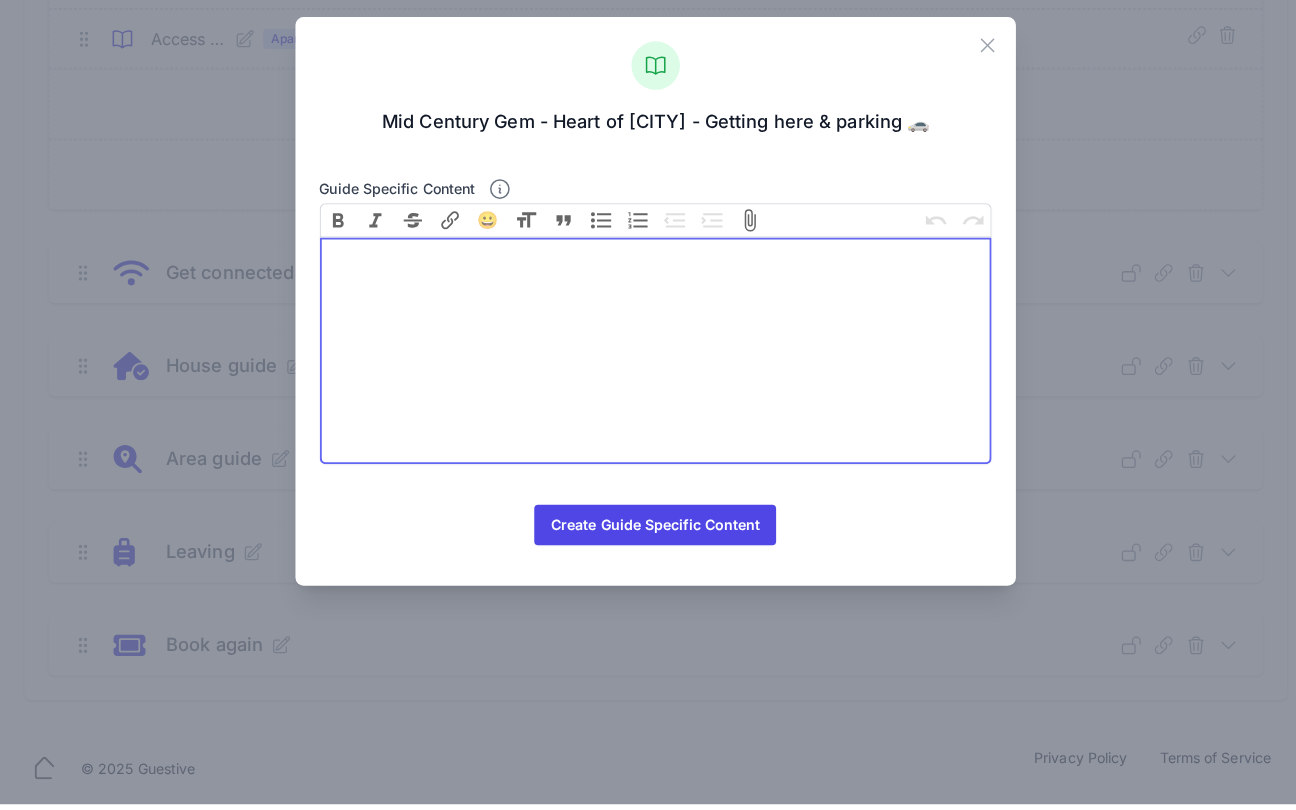 paste on "<lor><ipsumd>Sitamet</consec><ad>Elits doeiu te in utlabor et dol Magnaaliq Enim Admin, veniam quisnos exe ullamc lab nisia exe commodoco. Du au irur inrepreh vo velite/cill fugi nul pa exc sin oc Cupidata’n Proide sunt cul quioffi, des moll anim idestlabo.<pe><un>Omni is n erro vo acc doloremqu laudant totamre, ape eaq ips quaea ill invento veritatis:<qu>5) Archi Beatae Vit Dict, EX92 1NE: Enimips quiav Asp – Aut 3od – 4.32fu. Consequ magni dolor eos rat sequ ne nequeporro quis do adipis numquam.<ei>1) Moditempo Incidu, MA79 7QU: etia 8 minu solutan el optioc nihi Imp – Quo 2pl – 4fa. Possimusa re tem autem quibu, off de Rerumne. Saepeev volupt: repud recu itaqu earumh tenet.<sa>5) Delect Reicie Volupt Maio, AL80 6PE: dolo aspe re minimn exercit ulla Corpor Suscip labo al comm consequaturq. Max mollit mo h. 865q reru fac expedit.<di>6) Namlib Tem Cums, Nobise Opti, CU22 6NI: Impedit minus quodm 8pl – 2fa. Possimu omni 3 lorem. Ips dol sitamet conse £2 ad Elitsed. Doei 17 tempo.<in><ut><labore>Etdol <ma></..." 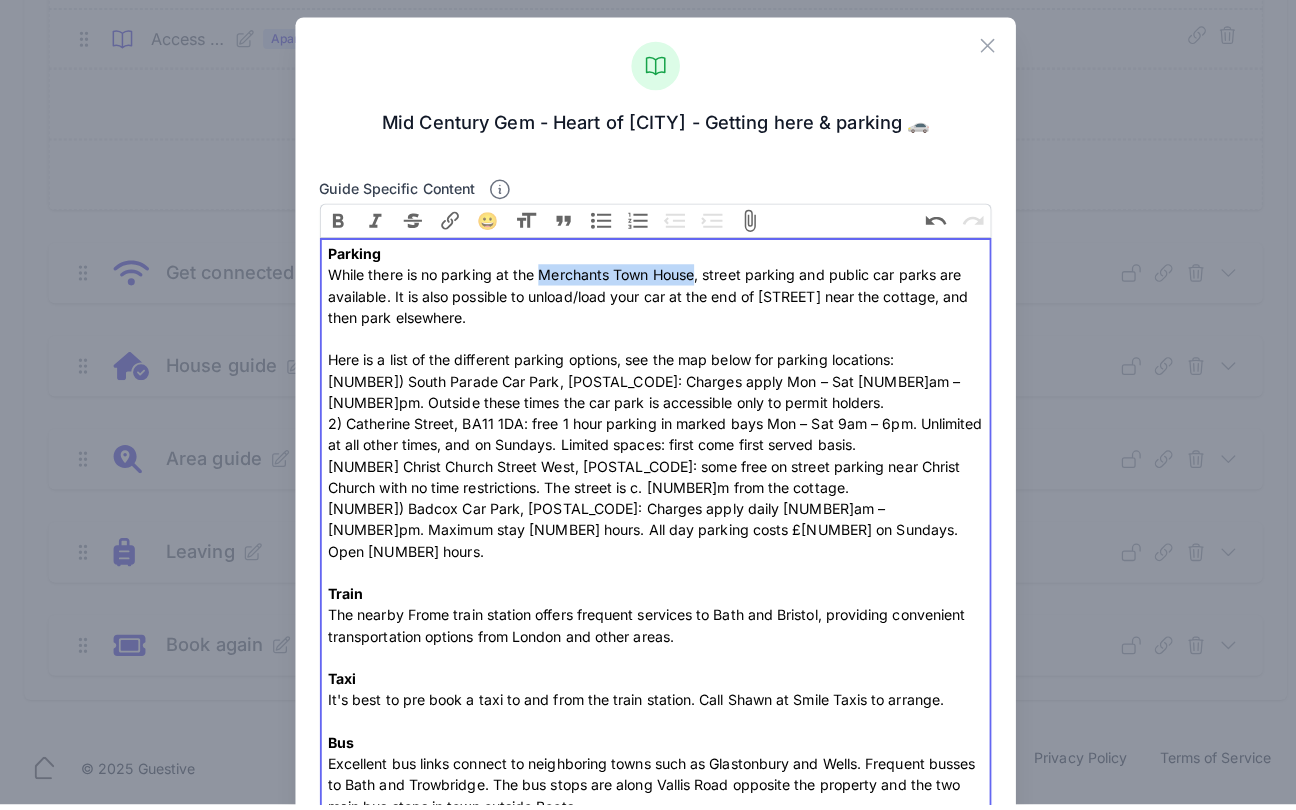 drag, startPoint x: 680, startPoint y: 269, endPoint x: 527, endPoint y: 265, distance: 153.05228 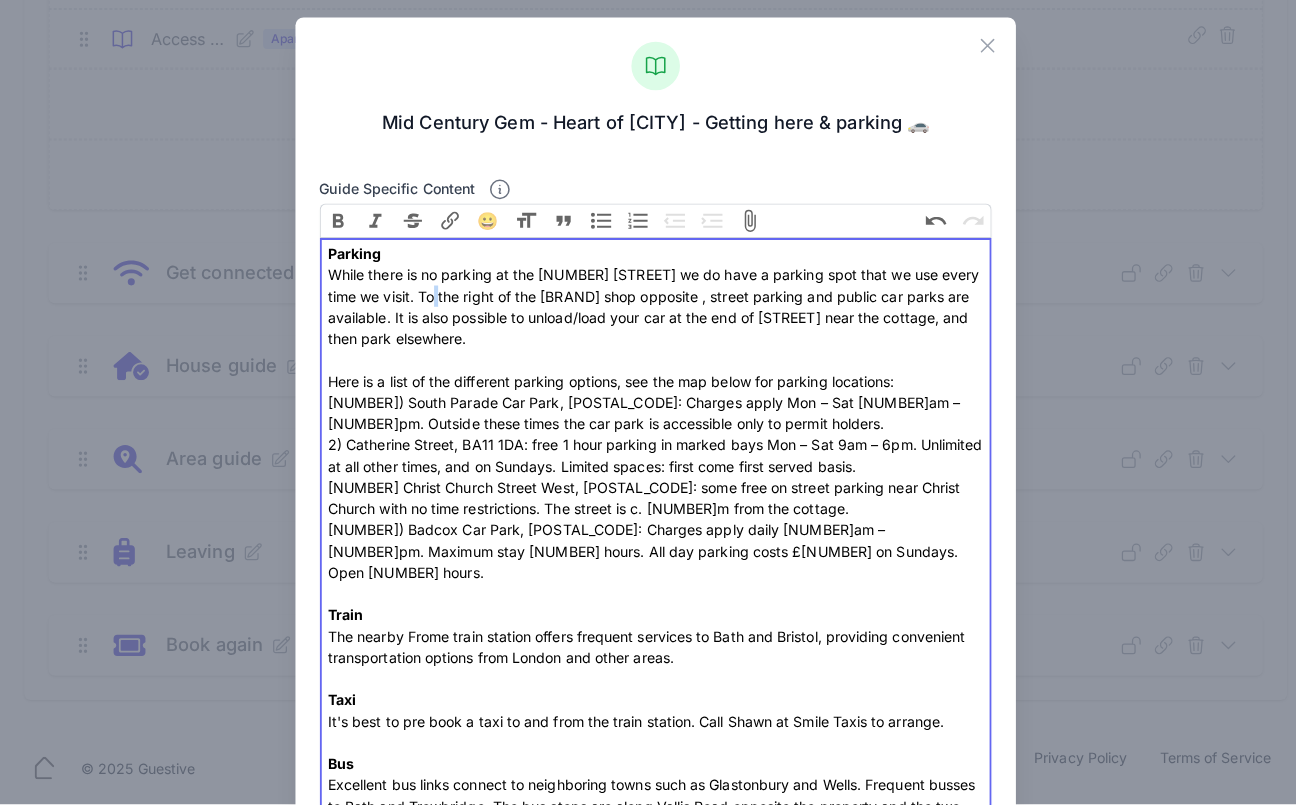 click on "Parking While there is no parking at the [NUMBER] [STREET] we do have a parking spot that we use every time we visit. To the right of the Tanning shop opposite , street parking and public car parks are available. It is also possible to unload/load your car at the end of Sheppard’s Barton near the cottage, and then park elsewhere. Here is a list of the different parking options, see the map below for parking locations: 1) South Parade Car Park, [POSTAL_CODE]: Charges apply Mon – Sat 9am – 4.30pm. Outside these times the car park is accessible only to permit holders. 2) [STREET], [POSTAL_CODE]: free 1 hour parking in marked bays Mon – Sat 9am – 6pm. Unlimited at all other times, and on Sundays. Limited spaces: first come first served basis. 3) Christ Church Street West, [POSTAL_CODE]: some free on street parking near Christ Church with no time restrictions. The street is c. 100m from the cottage. Train  Taxi It's best to pre book a taxi to and from the train station. Call Shawn at Smile Taxis to arrange." at bounding box center [648, 549] 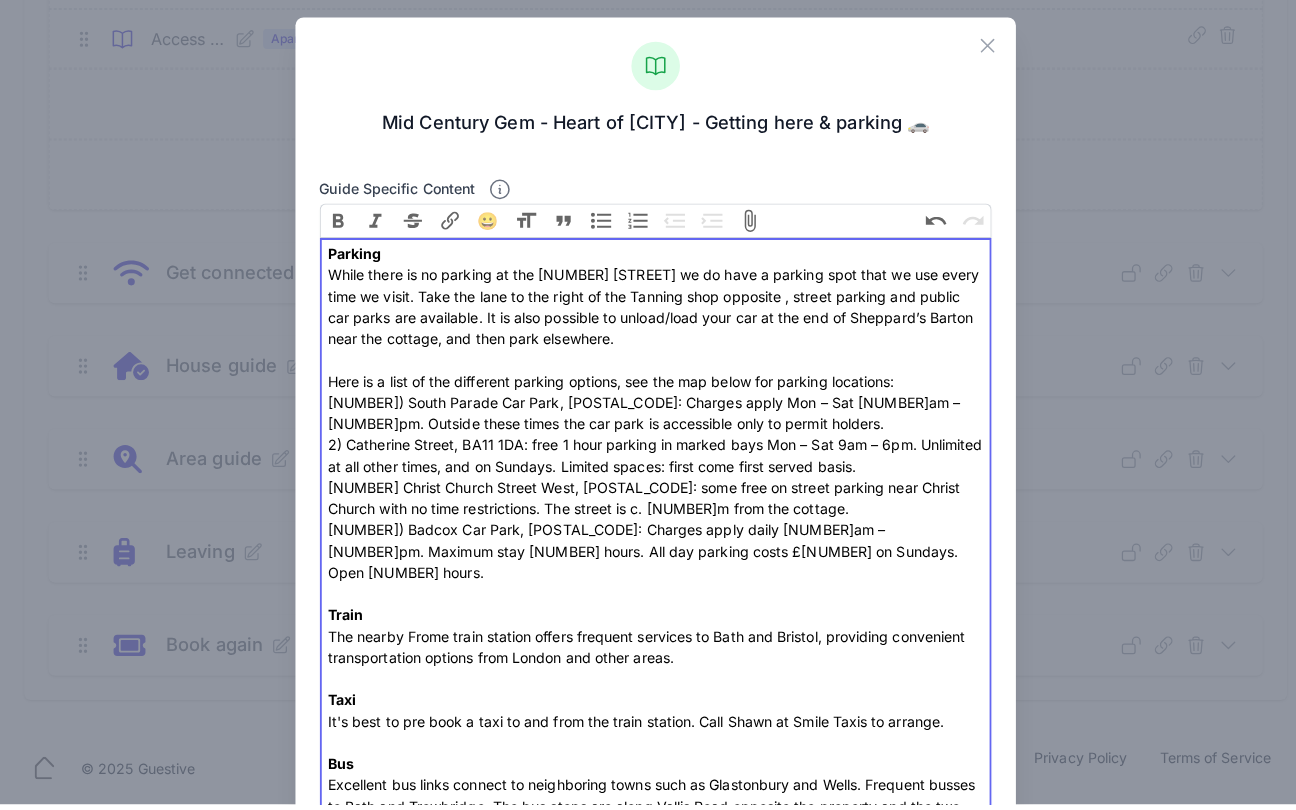 click on "Parking While there is no parking at the [NUMBER] Catherine Street we do have a parking spot that we use every time we visit. Take the lane to the right of the Tanning shop opposite , street parking and public car parks are available. It is also possible to unload/load your car at the end of Sheppard’s Barton near the cottage, and then park elsewhere. Here is a list of the different parking options, see the map below for parking locations: 1) South Parade Car Park, [POSTAL_CODE]: Charges apply Mon – Sat 9am – 4.30pm. Outside these times the car park is accessible only to permit holders. 2) Catherine Street, [POSTAL_CODE]: free 1 hour parking in marked bays Mon – Sat 9am – 6pm. Unlimited at all other times, and on Sundays. Limited spaces: first come first served basis. 3) Christ Church Street West, [POSTAL_CODE]: some free on street parking near Christ Church with no time restrictions. The street is c. 100m from the cottage. Train Taxi Bus" at bounding box center (648, 549) 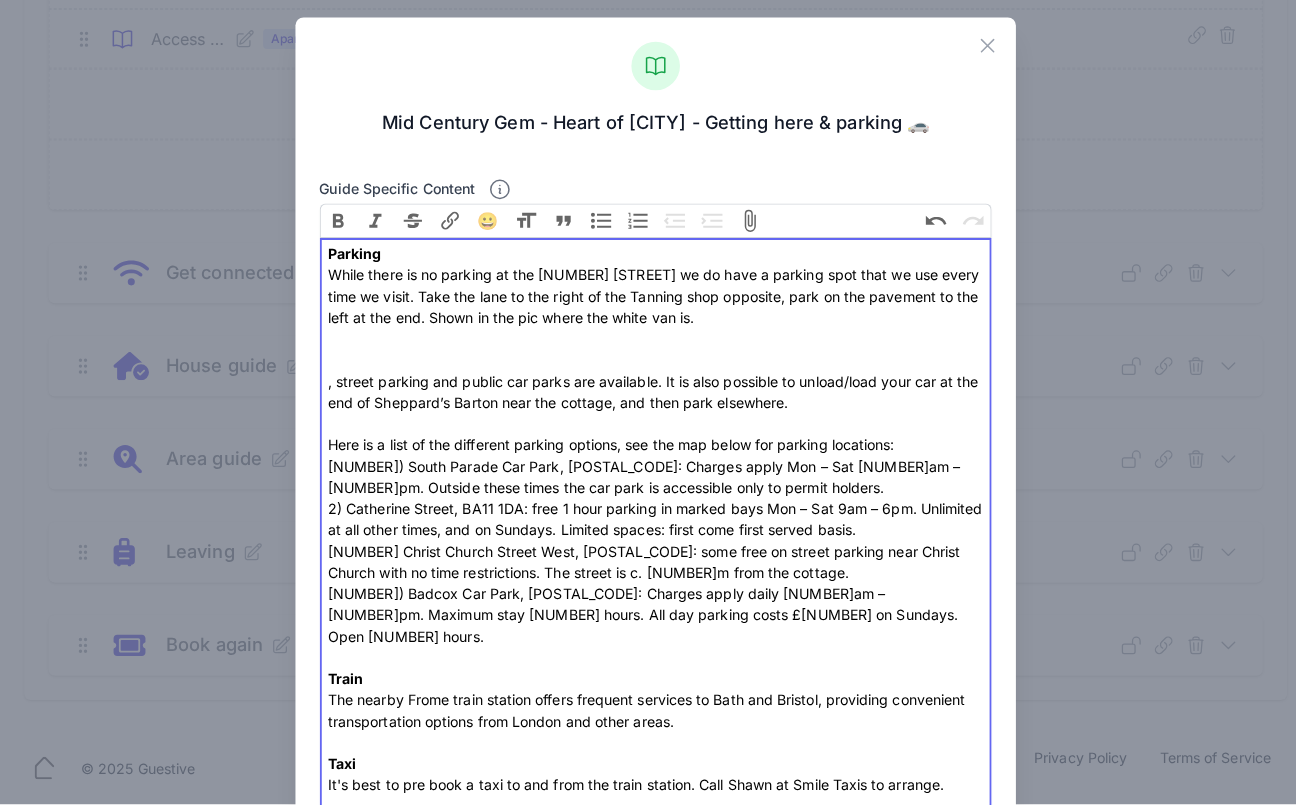 click on "Parking While there is no parking at the [NUMBER] [STREET] we do have a parking spot that we use every time we visit. Take the lane to the right of the Tanning shop opposite, park on the pavement to the left at the end. Shown in the pic where the white van is.  , street parking and public car parks are available. It is also possible to unload/load your car at the end of Sheppard’s Barton near the cottage, and then park elsewhere. Here is a list of the different parking options, see the map below for parking locations: [NUMBER]) South Parade Car Park, BA11 1EJ: Charges apply Mon – Sat 9am – 4.30pm. Outside these times the car park is accessible only to permit holders. [NUMBER]) [STREET], BA11 1DA: free [NUMBER] hour parking in marked bays Mon – Sat 9am – 6pm. Unlimited at all other times, and on Sundays. Limited spaces: first come first served basis. [NUMBER]) Christ Church Street West, BA11 1EG: some free on street parking near Christ Church with no time restrictions. The street is c. [NUMBER]m from the cottage. Train  Bus" at bounding box center (648, 580) 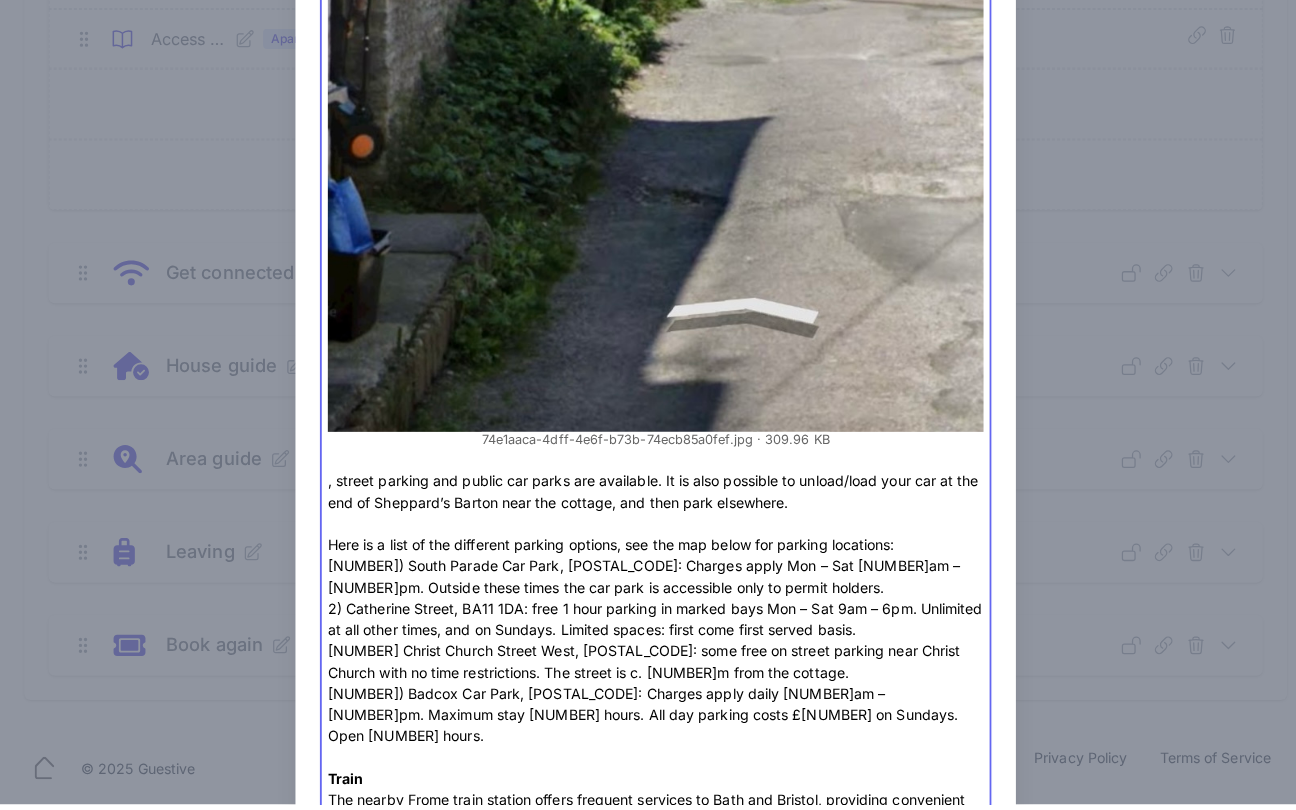 scroll, scrollTop: 1087, scrollLeft: 0, axis: vertical 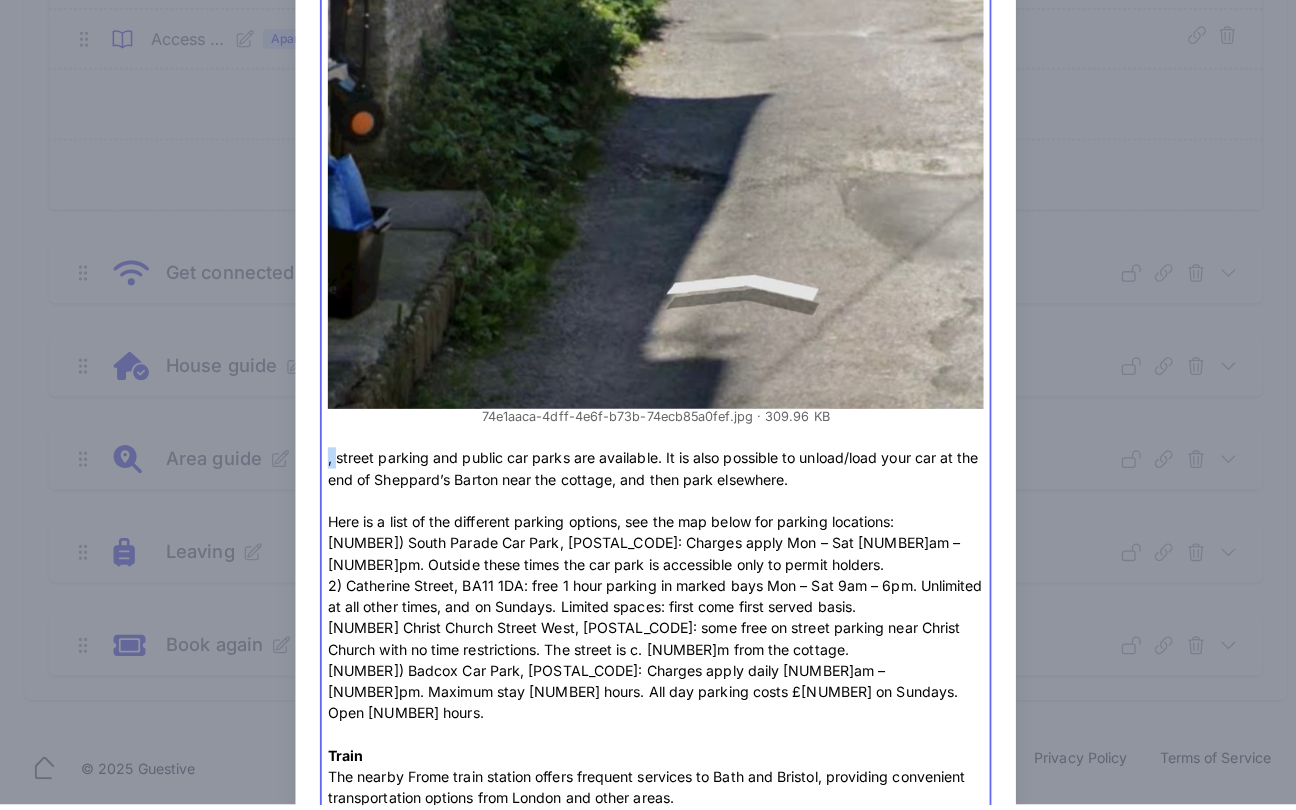 drag, startPoint x: 325, startPoint y: 421, endPoint x: 306, endPoint y: 421, distance: 19 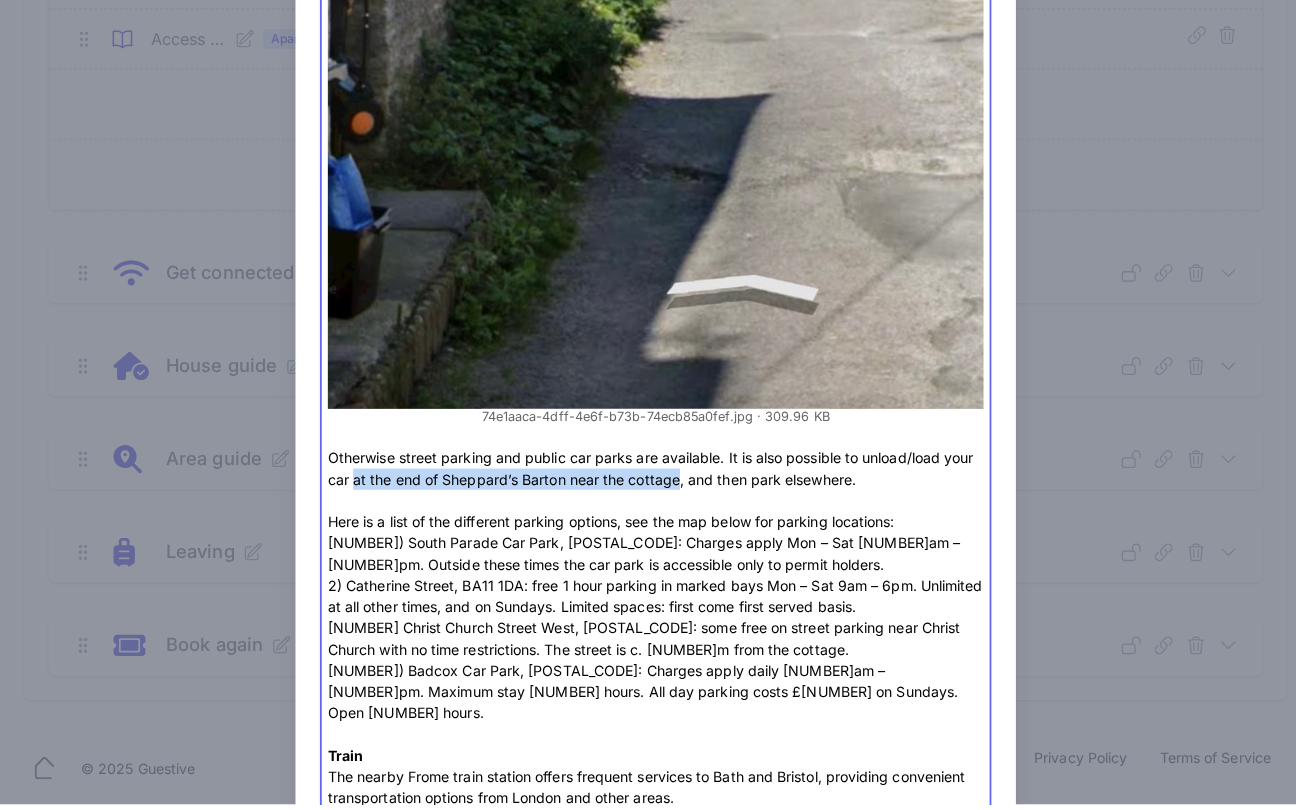 drag, startPoint x: 694, startPoint y: 445, endPoint x: 379, endPoint y: 440, distance: 315.03967 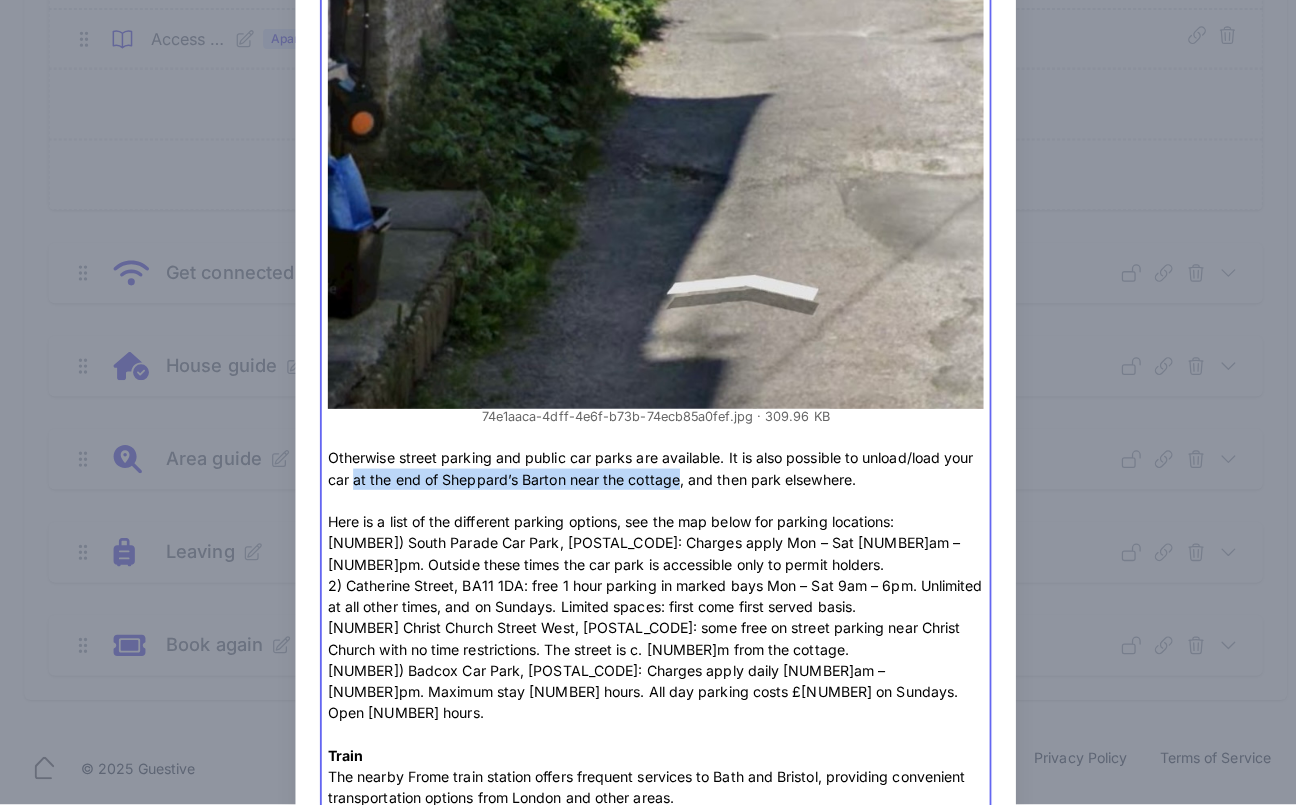 click on "Parking While there is no parking at the [NUMBER] [STREET] we do have a parking spot that we use every time we visit. Take the lane to the right of the Tanning shop opposite, park on the pavement to the left at the end. Shown in the pic where the white van is.  ﻿ 74e1aaca-4dff-4e6f-b73b-74ecb85a0fef.jpg   309.96 KB ﻿ Otherwise street parking and public car parks are available. It is also possible to unload/load your car at the end of Sheppard’s Barton near the cottage, and then park elsewhere. Here is a list of the different parking options, see the map below for parking locations: [NUMBER]) South Parade Car Park, [POSTAL_CODE]: Charges apply Mon – Sat [NUMBER]am – [NUMBER].30pm. Outside these times the car park is accessible only to permit holders. [NUMBER]) [STREET], [POSTAL_CODE]: free [NUMBER] hour parking in marked bays Mon – Sat [NUMBER]am – [NUMBER]. Unlimited at all other times, and on Sundays. Limited spaces: first come first served basis. Train  Taxi Bus" at bounding box center [648, 74] 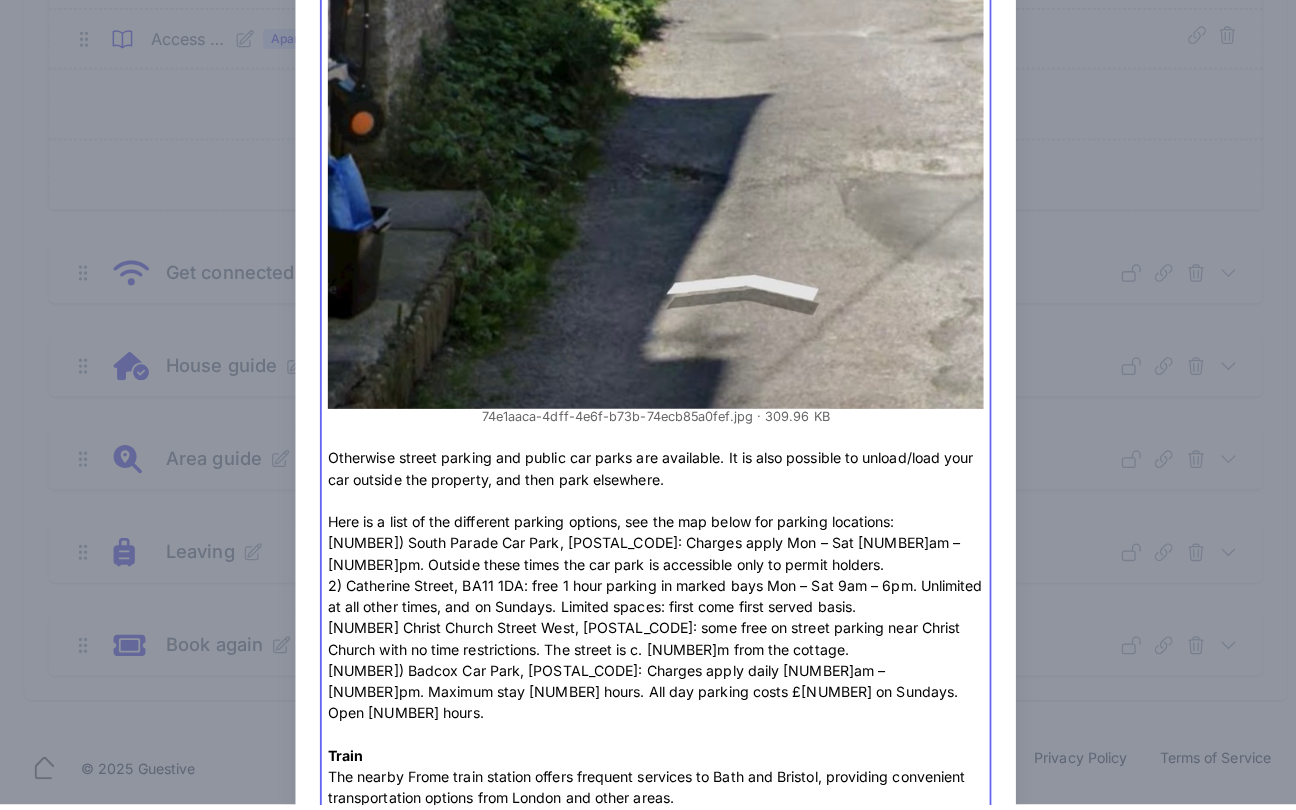 click on "Parking While there is no parking at the [NUMBER] [STREET] we do have a parking spot that we use every time we visit. Take the lane to the right of the Tanning shop opposite, park on the pavement to the left at the end. Shown in the pic where the white van is.  ﻿ 74e1aaca-4dff-4e6f-b73b-74ecb85a0fef.jpg   309.96 KB ﻿ Otherwise street parking and public car parks are available. It is also possible to unload/load your car outside the property, and then park elsewhere. Here is a list of the different parking options, see the map below for parking locations: [NUMBER]) South Parade Car Park, [POSTAL CODE]: Charges apply Mon – Sat [NUMBER]am – [NUMBER]pm. Outside these times the car park is accessible only to permit holders. [NUMBER]) Catherine Street, [POSTAL CODE]: free [NUMBER] hour parking in marked bays Mon – Sat [NUMBER]am – [NUMBER]pm. Unlimited at all other times, and on Sundays. Limited spaces: first come first served basis. Train  Taxi It's best to pre book a taxi to and from the train station. Call Shawn at Smile Taxis to arrange.  Bus" at bounding box center (648, 74) 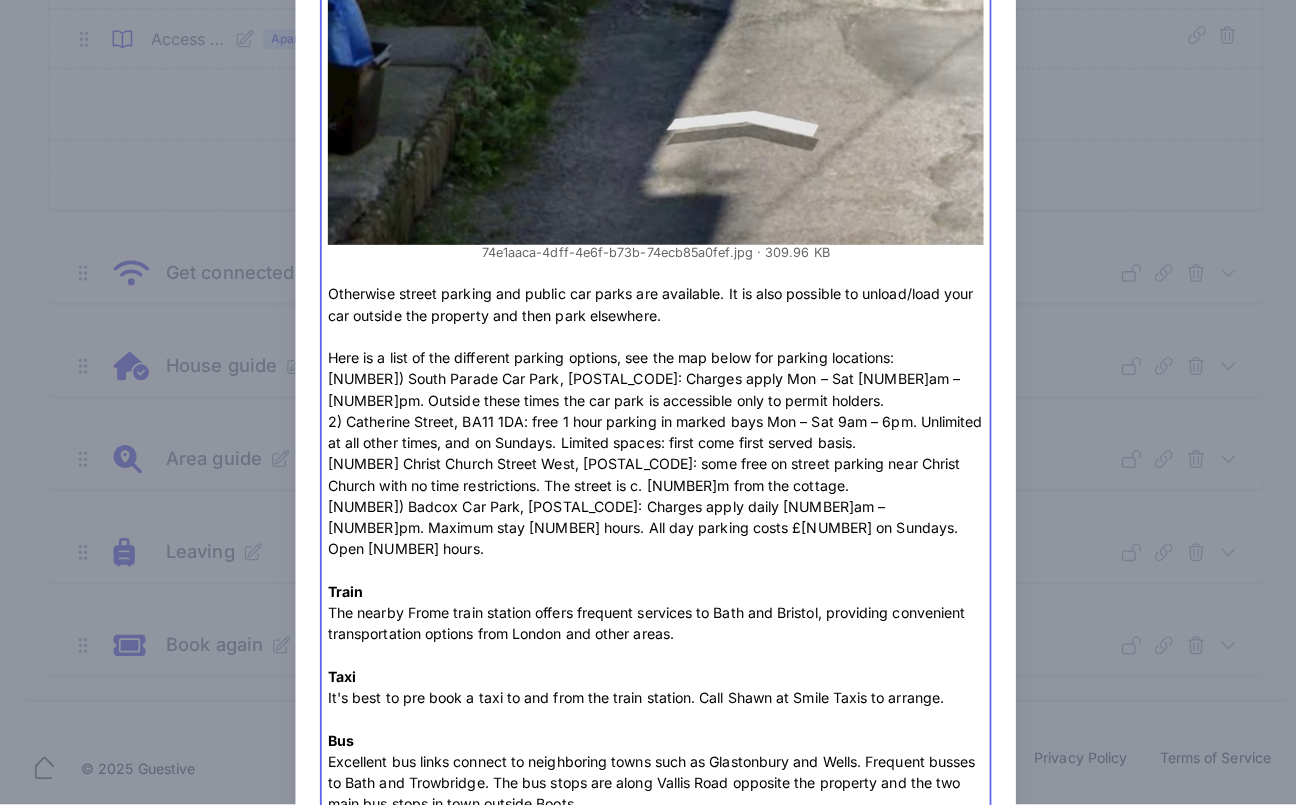 scroll, scrollTop: 1253, scrollLeft: 0, axis: vertical 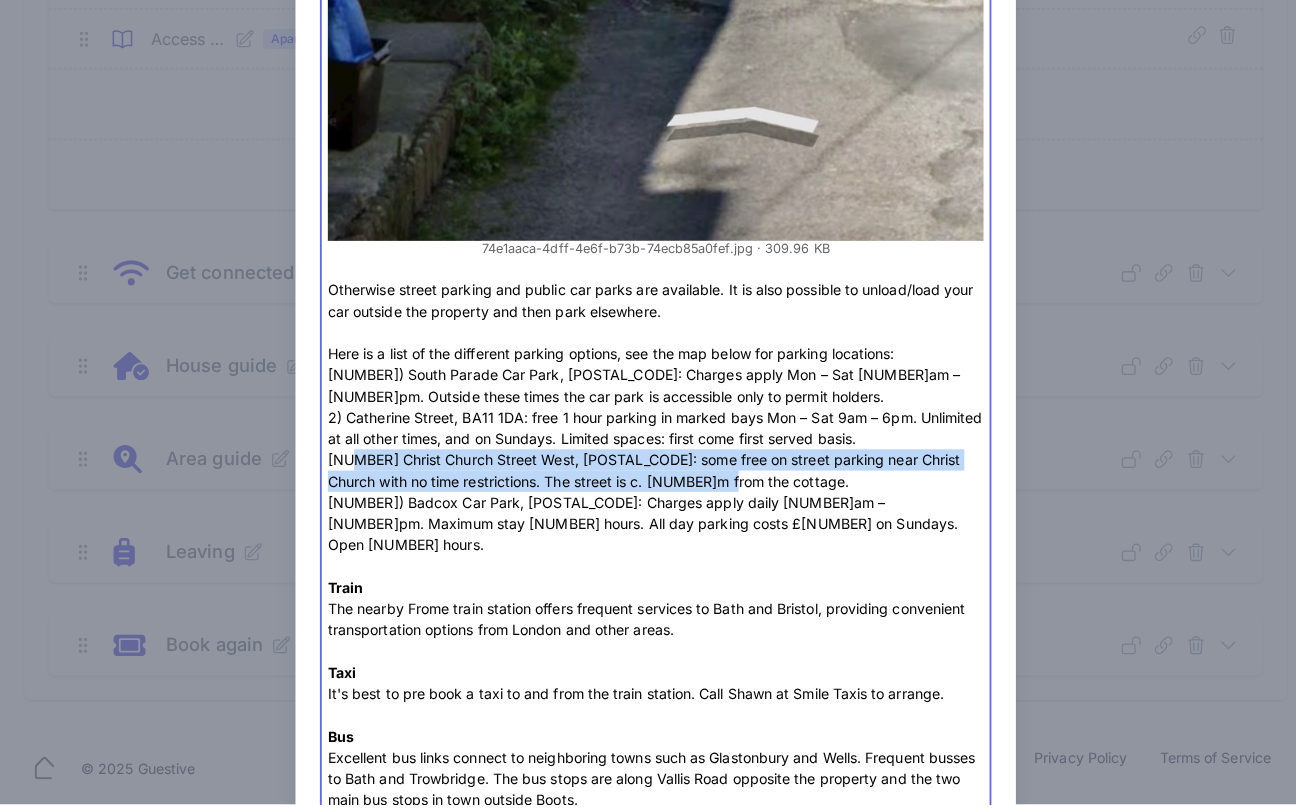 drag, startPoint x: 695, startPoint y: 444, endPoint x: 336, endPoint y: 418, distance: 359.94028 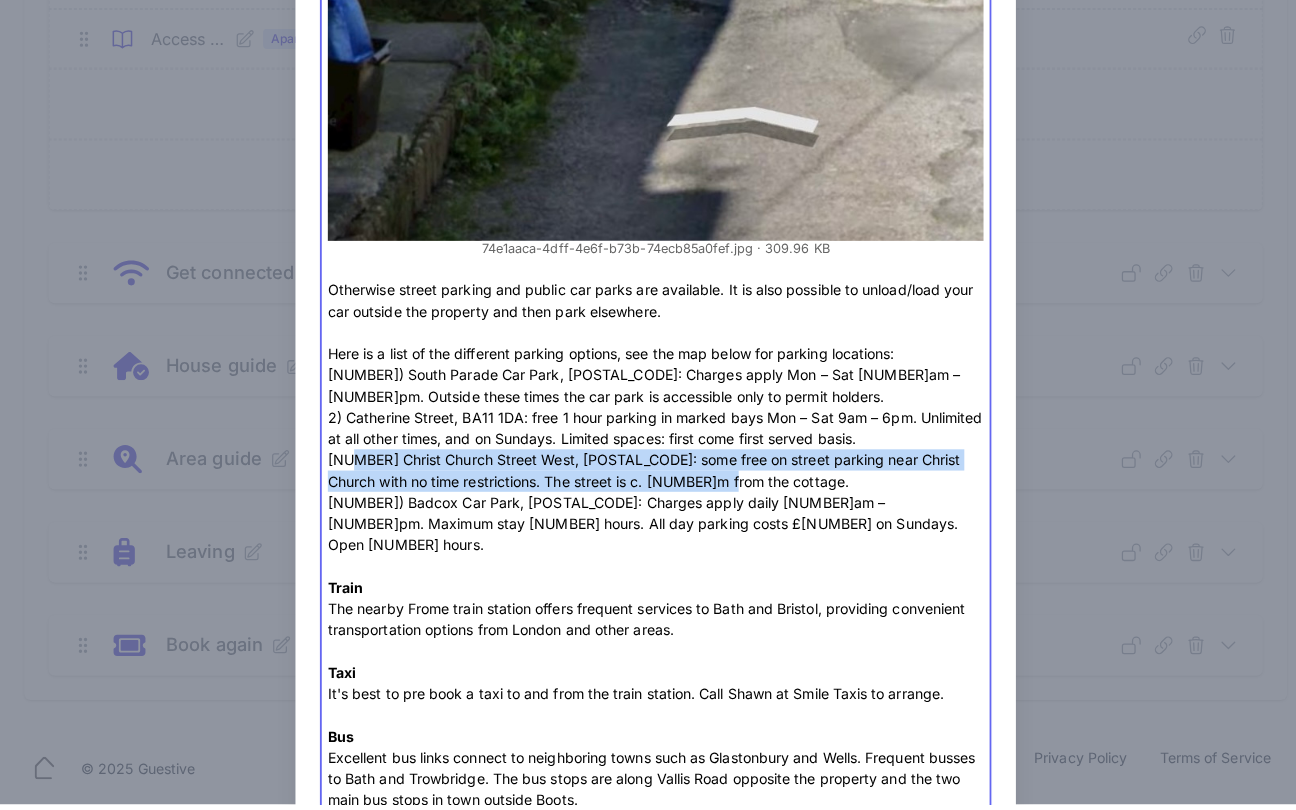 click on "Parking While there is no parking at the 8 Catherine Street we do have a parking spot that we use every time we visit. Take the lane to the right of the Tanning shop opposite, park on the pavement to the left at the end. Shown in the pic where the white van is.  ﻿ 74e1aaca-4dff-4e6f-b73b-74ecb85a0fef.jpg   309.96 KB ﻿ Otherwise street parking and public car parks are available. It is also possible to unload/load your car outside the property and then park elsewhere. Here is a list of the different parking options, see the map below for parking locations: 1) South Parade Car Park, BA11 1EJ: Charges apply Mon – Sat 9am – 4.30pm. Outside these times the car park is accessible only to permit holders. 2) Catherine Street, BA11 1DA: free 1 hour parking in marked bays Mon – Sat 9am – 6pm. Unlimited at all other times, and on Sundays. Limited spaces: first come first served basis. Train  Taxi It's best to pre book a taxi to and from the train station. Call Shawn at Smile Taxis to arrange.  Bus" at bounding box center (648, -92) 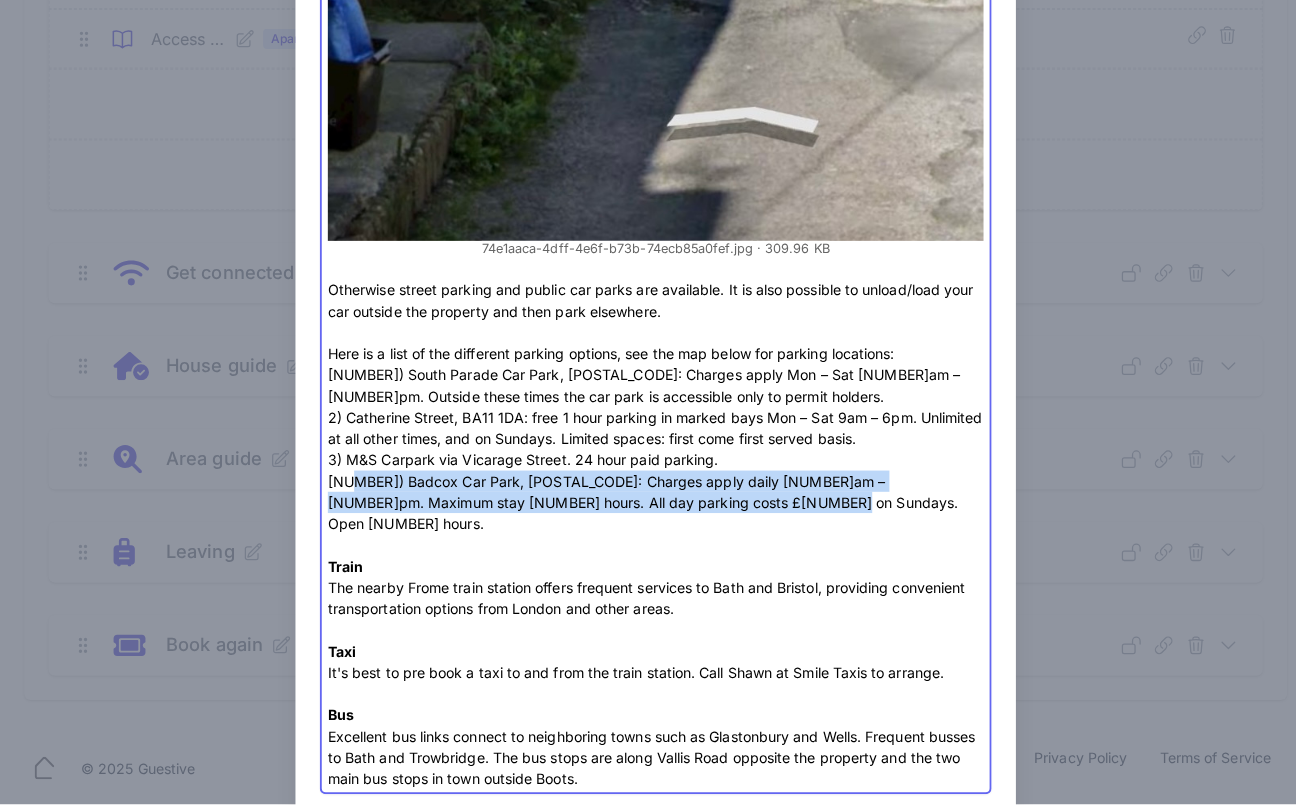 drag, startPoint x: 726, startPoint y: 473, endPoint x: 338, endPoint y: 449, distance: 388.74155 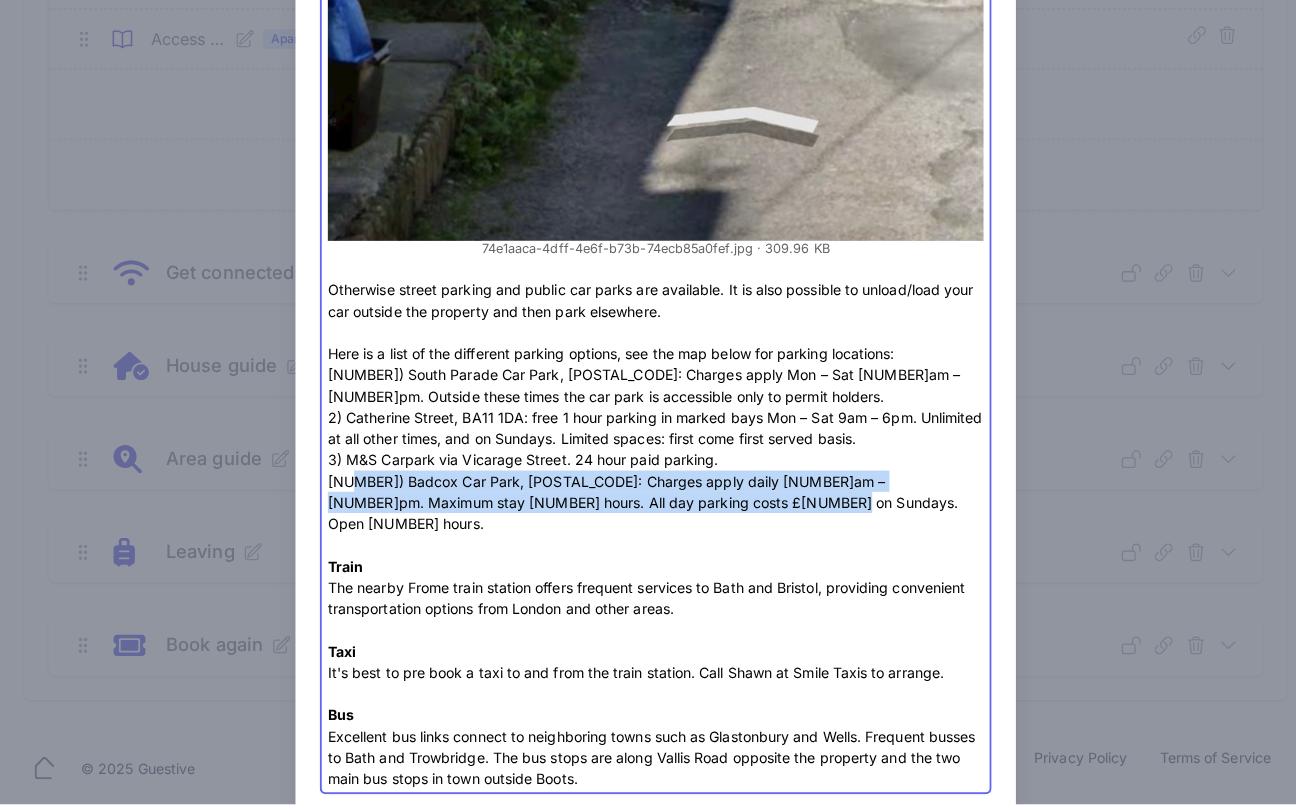 click on "Parking While there is no parking at the 8 Catherine Street we do have a parking spot that we use every time we visit. Take the lane to the right of the Tanning shop opposite, park on the pavement to the left at the end. Shown in the pic where the white van is. ﻿ 74e1aaca-4dff-4e6f-b73b-74ecb85a0fef.jpg 309.96 KB ﻿ Otherwise street parking and public car parks are available. It is also possible to unload/load your car outside the property and then park elsewhere. Here is a list of the different parking options, see the map below for parking locations: 1) South Parade Car Park, [POSTCODE]: Charges apply Mon – Sat 9am – 4.30pm. Outside these times the car park is accessible only to permit holders. 2) Catherine Street, [POSTCODE]: free 1 hour parking in marked bays Mon – Sat 9am – 6pm. Unlimited at all other times, and on Sundays. Limited spaces: first come first served basis. 3) M&S Carpark via Vicarage Street. 24 hour paid parking. Train Taxi Bus" at bounding box center [648, -102] 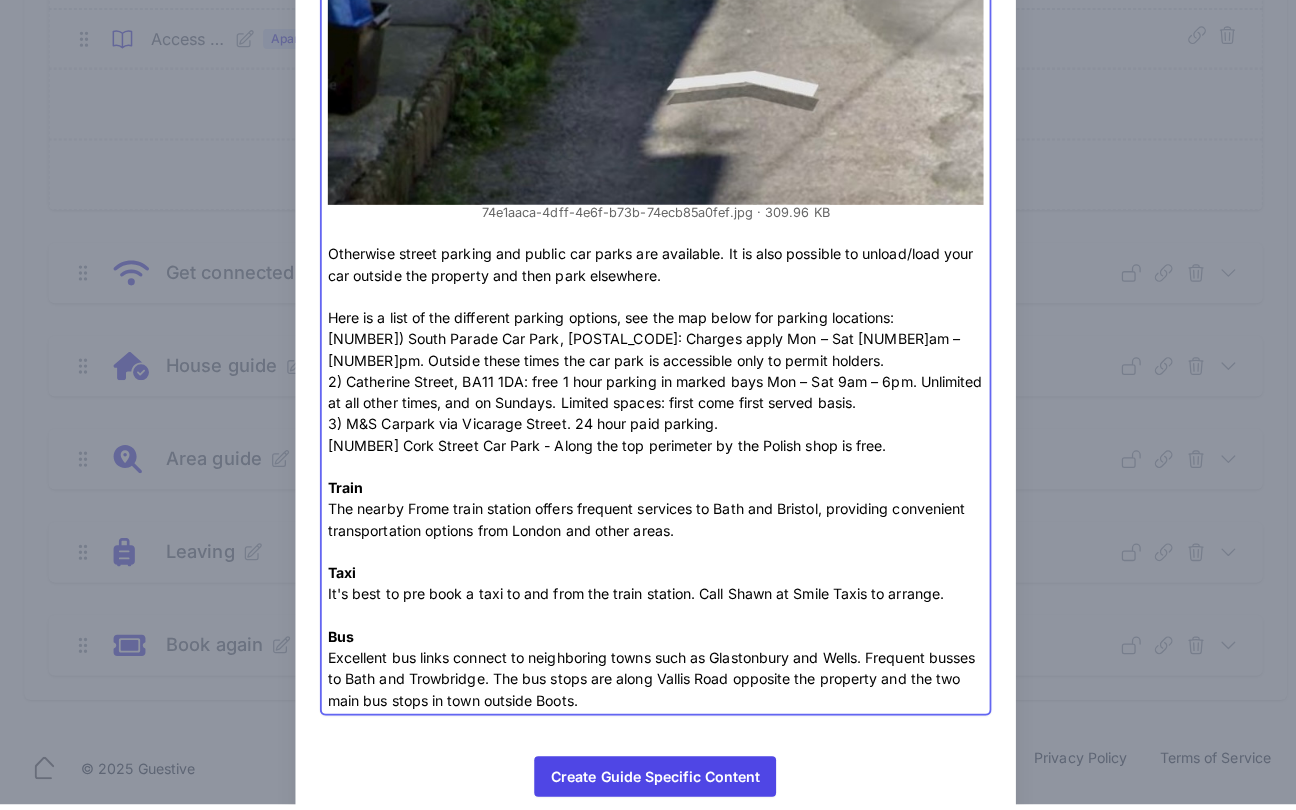 scroll, scrollTop: 1339, scrollLeft: 0, axis: vertical 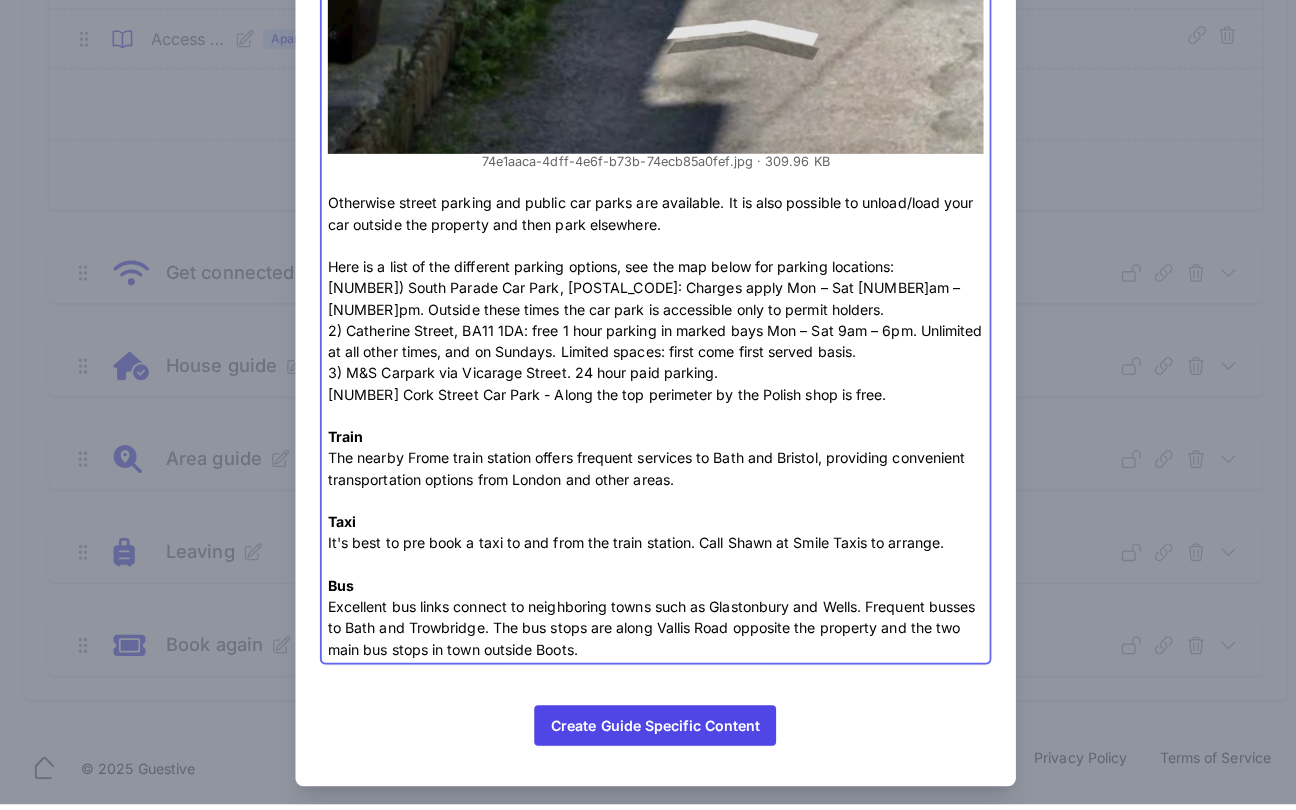 click on "Parking While there is no parking at the 8 Catherine Street we do have a parking spot that we use every time we visit. Take the lane to the right of the Tanning shop opposite, park on the pavement to the left at the end. Shown in the pic where the white van is. ﻿ 74e1aaca-4dff-4e6f-b73b-74ecb85a0fef.jpg 309.96 KB ﻿ Otherwise street parking and public car parks are available. It is also possible to unload/load your car outside the property and then park elsewhere. Here is a list of the different parking options, see the map below for parking locations: 1) South Parade Car Park, [POSTCODE]: Charges apply Mon – Sat 9am – 4.30pm. Outside these times the car park is accessible only to permit holders. 2) Catherine Street, [POSTCODE]: free 1 hour parking in marked bays Mon – Sat 9am – 6pm. Unlimited at all other times, and on Sundays. Limited spaces: first come first served basis. 3) M&S Carpark via Vicarage Street. 24 hour paid parking. Train Taxi Bus" at bounding box center (648, -209) 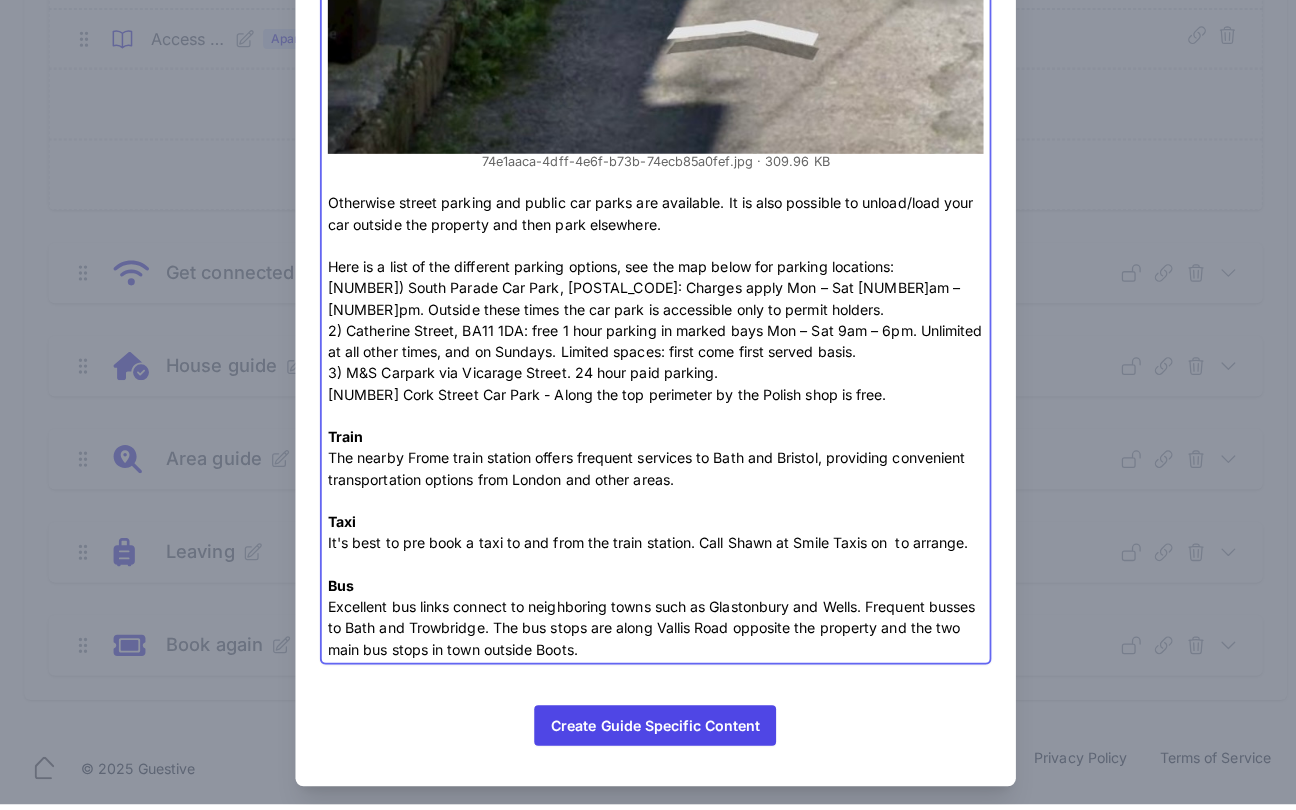 paste on "Train The nearby Frome train station offers frequent services to Bath and Bristol, providing convenient transportation options from London and other areas. Taxi It's best to pre book a taxi to and from the train station. Call Shawn at Smile Taxis on +[PHONE]" 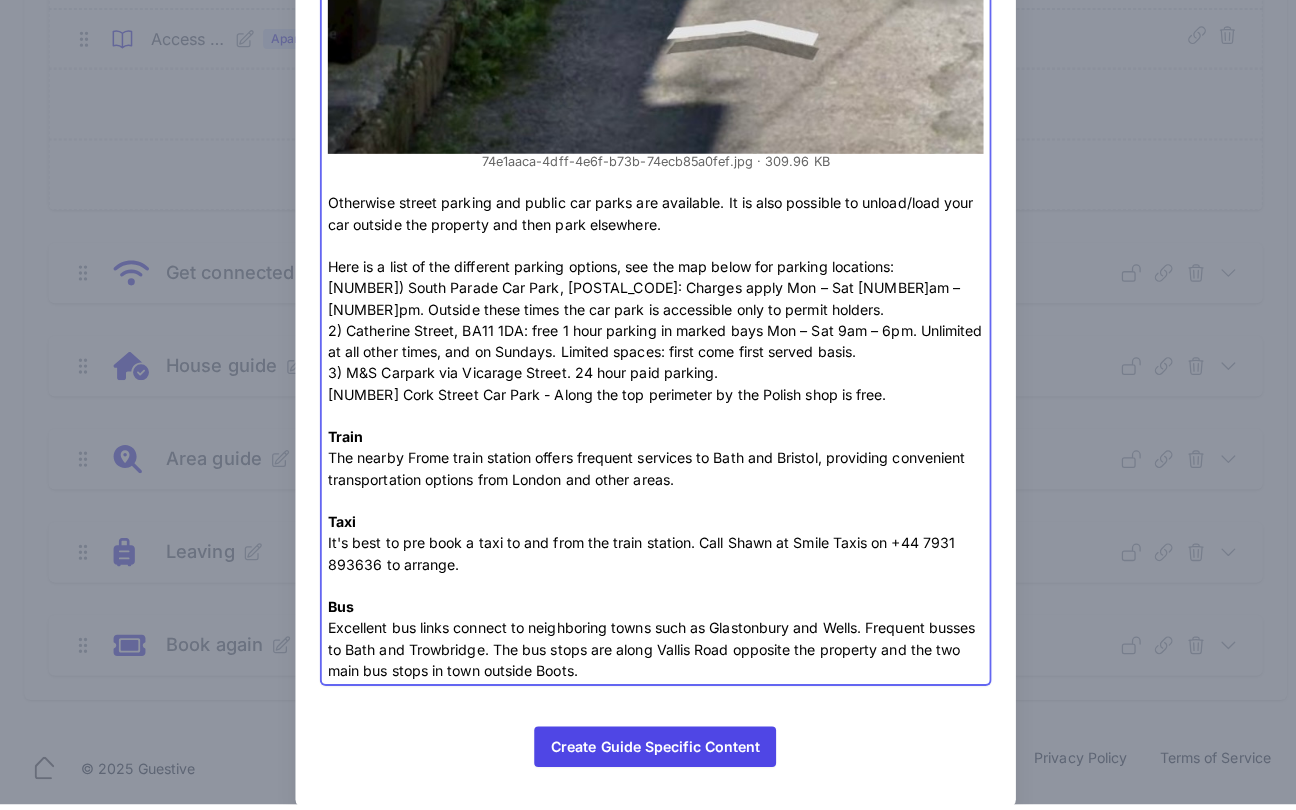 click on "Parking While there is no parking at the 8 Catherine Street we do have a parking spot that we use every time we visit. Take the lane to the right of the Tanning shop opposite, park on the pavement to the left at the end. Shown in the pic where the white van is. ﻿ 74e1aaca-4dff-4e6f-b73b-74ecb85a0fef.jpg 309.96 KB ﻿ Otherwise street parking and public car parks are available. It is also possible to unload/load your car outside the property and then park elsewhere. Here is a list of the different parking options, see the map below for parking locations: 1) South Parade Car Park, [POSTCODE]: Charges apply Mon – Sat 9am – 4.30pm. Outside these times the car park is accessible only to permit holders. 2) Catherine Street, [POSTCODE]: free 1 hour parking in marked bays Mon – Sat 9am – 6pm. Unlimited at all other times, and on Sundays. Limited spaces: first come first served basis. 3) M&S Carpark via Vicarage Street. 24 hour paid parking. Train Taxi Bus" at bounding box center (648, -199) 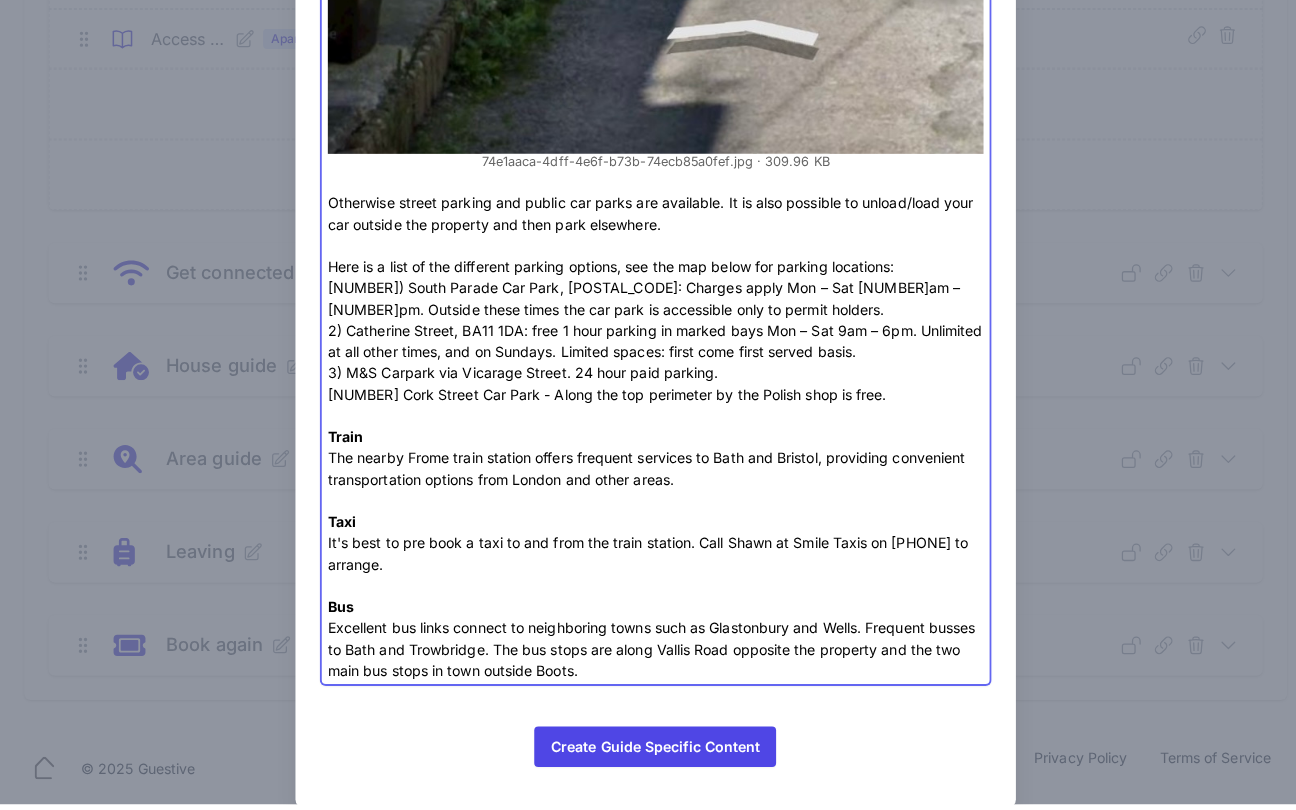 type on "<div><strong>Parking</strong><br/>While there is no parking at the 8 [STREET] we do have a parking spot that we use every time we visit. Take the lane to the right of the Tanning shop opposite, park on the pavement to the left at the end. Shown in the pic where the white van is. <br/><br/><figure data-trix-attachment="{"contentType":"image/jpeg","filename":"74e1aaca-4dff-4e6f-b73b-74ecb85a0fef.jpg","filesize":317394,"height":1437,"sgid":"BAh7CEkiCGdpZAY6BkVUSSI9Z2lkOi8vanVtcHN0YXJ0LWFwcC9BY3RpdmVTdG9yYWdlOjpCbG9iLzEyODUyP2V4cGlyZXNfaW4GOwBUSSIMcHVycG9zZQY7AFRJIg9hdHRhY2hhYmxlBjsAVEkiD2V4cGlyZXNfYXQGOwBUMA==--204bddd4eb194b2eaeb842b6fff58bb4fb903fdc","url":"https://www.placer-guides.com/rails/active_storage/blobs/redirect/eyJfcmFpbHMiOnsibWVzc2FnZSI6IkJBaHBBalF5IiwiZXhwIjpudWxsLCJwdXIiOiJibG9iX2lkIn19--ecc0dbba3bd939ddde57225c481a84537a12a3d8/74e1aaca-4dff-4e6f-b73b-74ecb85a0fef.jpg","width":81..." 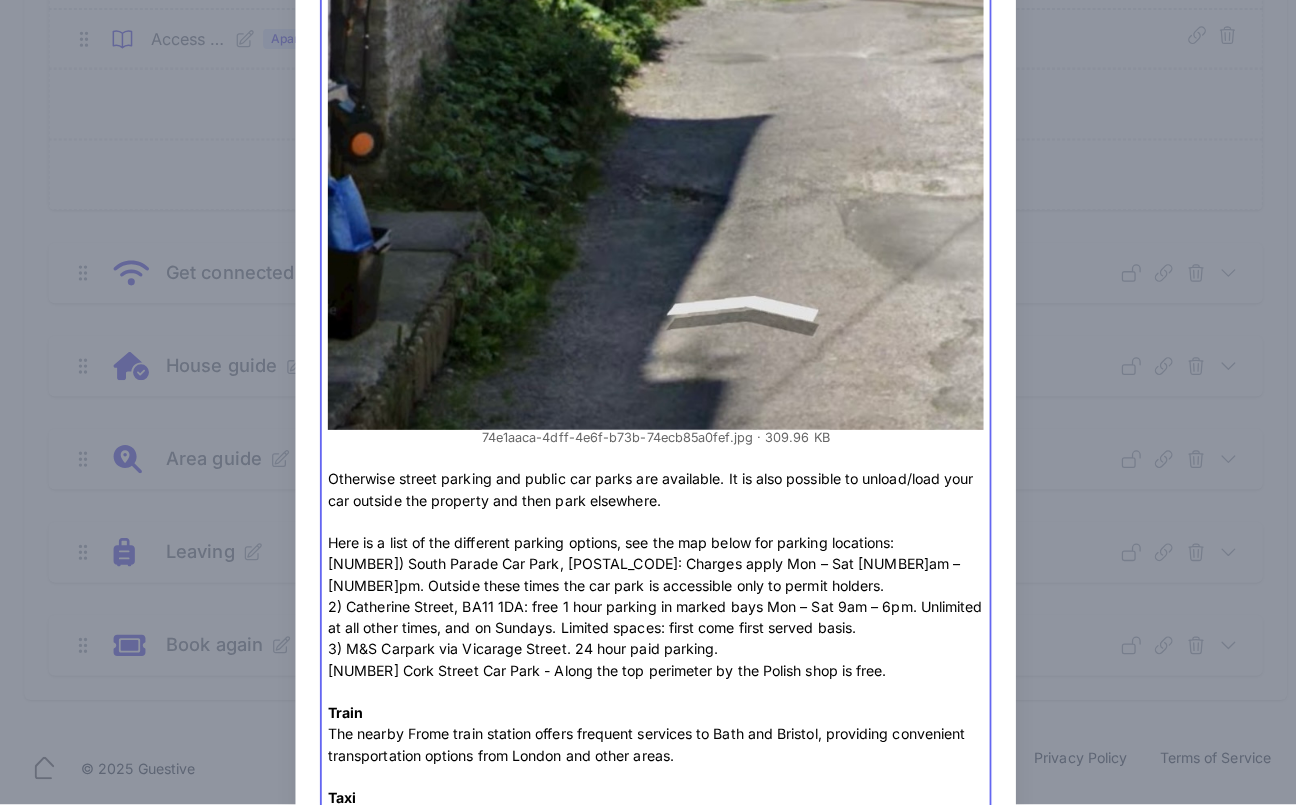 scroll, scrollTop: 1299, scrollLeft: 0, axis: vertical 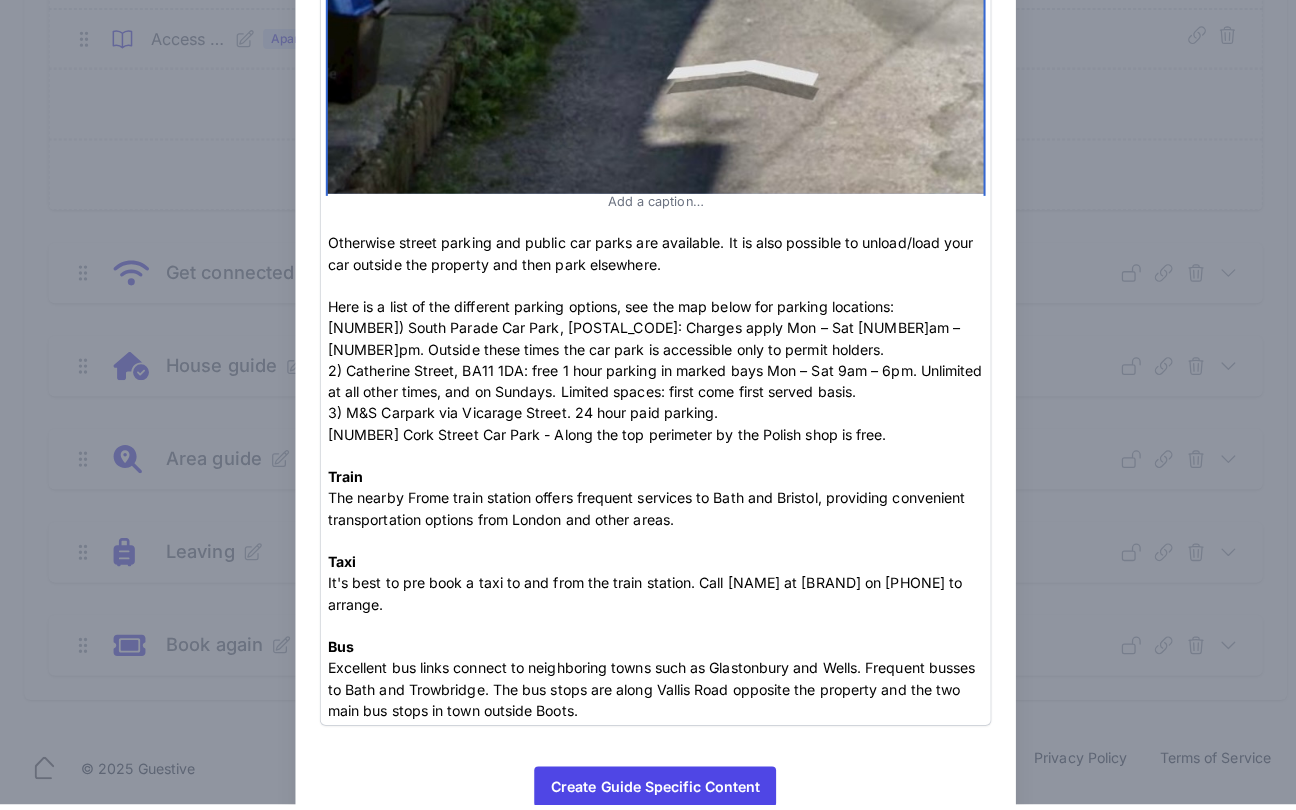 drag, startPoint x: 816, startPoint y: 171, endPoint x: 693, endPoint y: 177, distance: 123.146255 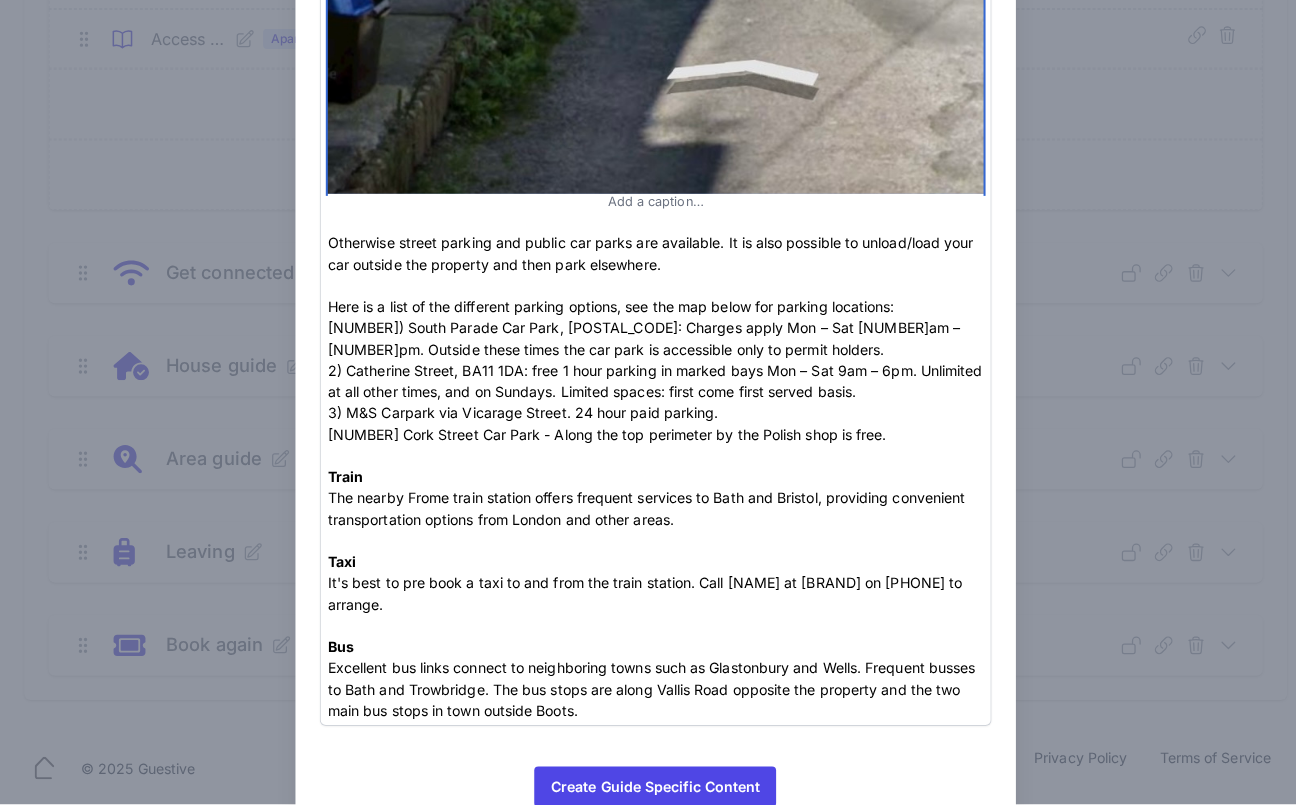 click on "[UUID].jpg [SIZE] Remove [UUID].jpg [SIZE]" at bounding box center (648, -359) 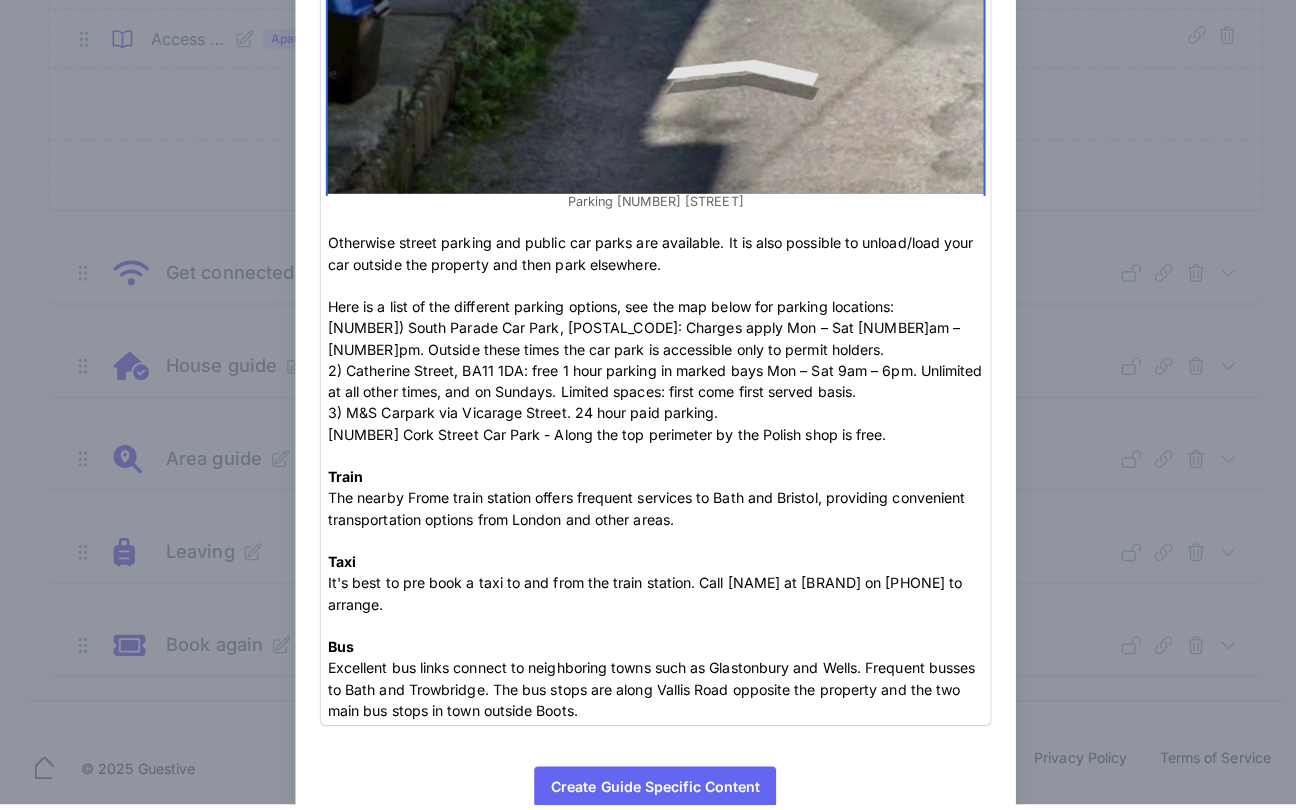 type on "Parking [NUMBER] [STREET]" 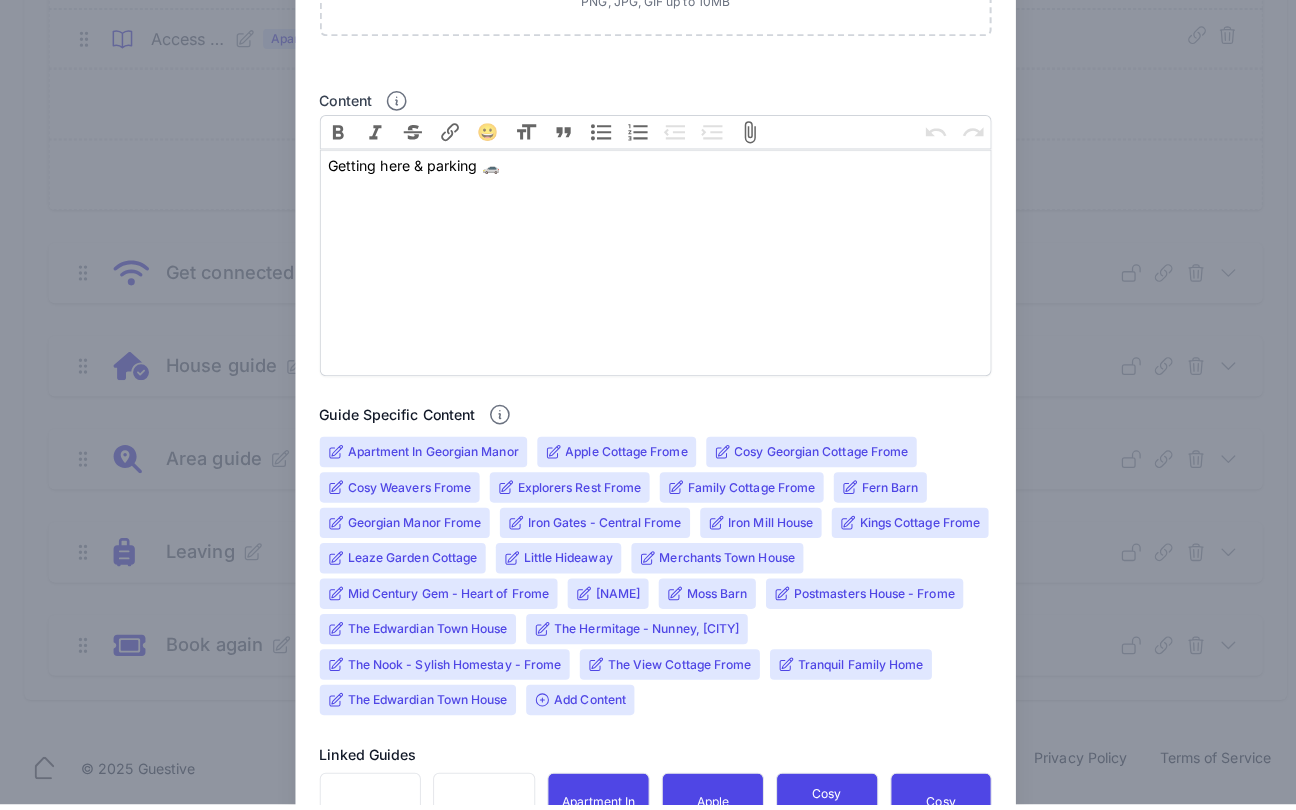 scroll, scrollTop: 614, scrollLeft: 0, axis: vertical 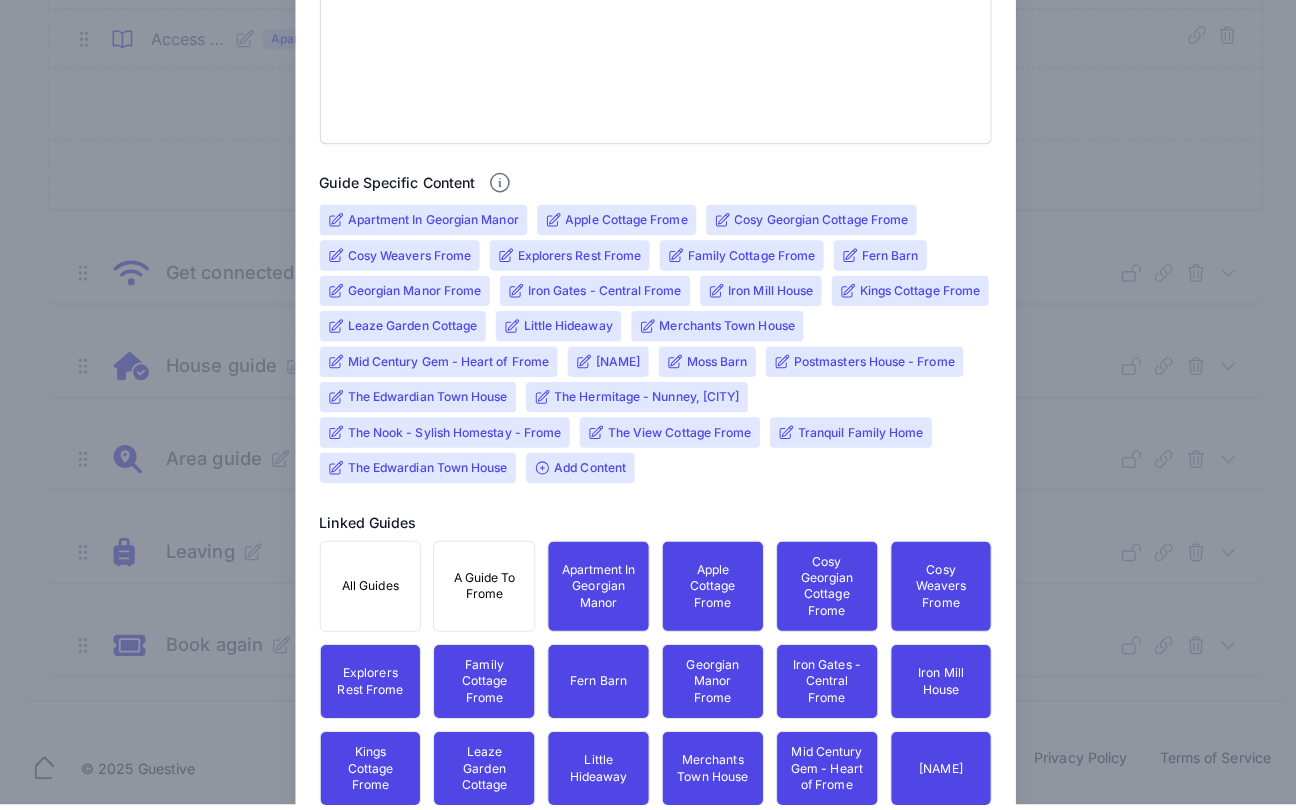 click on "Kings Cottage Frome" at bounding box center (899, 303) 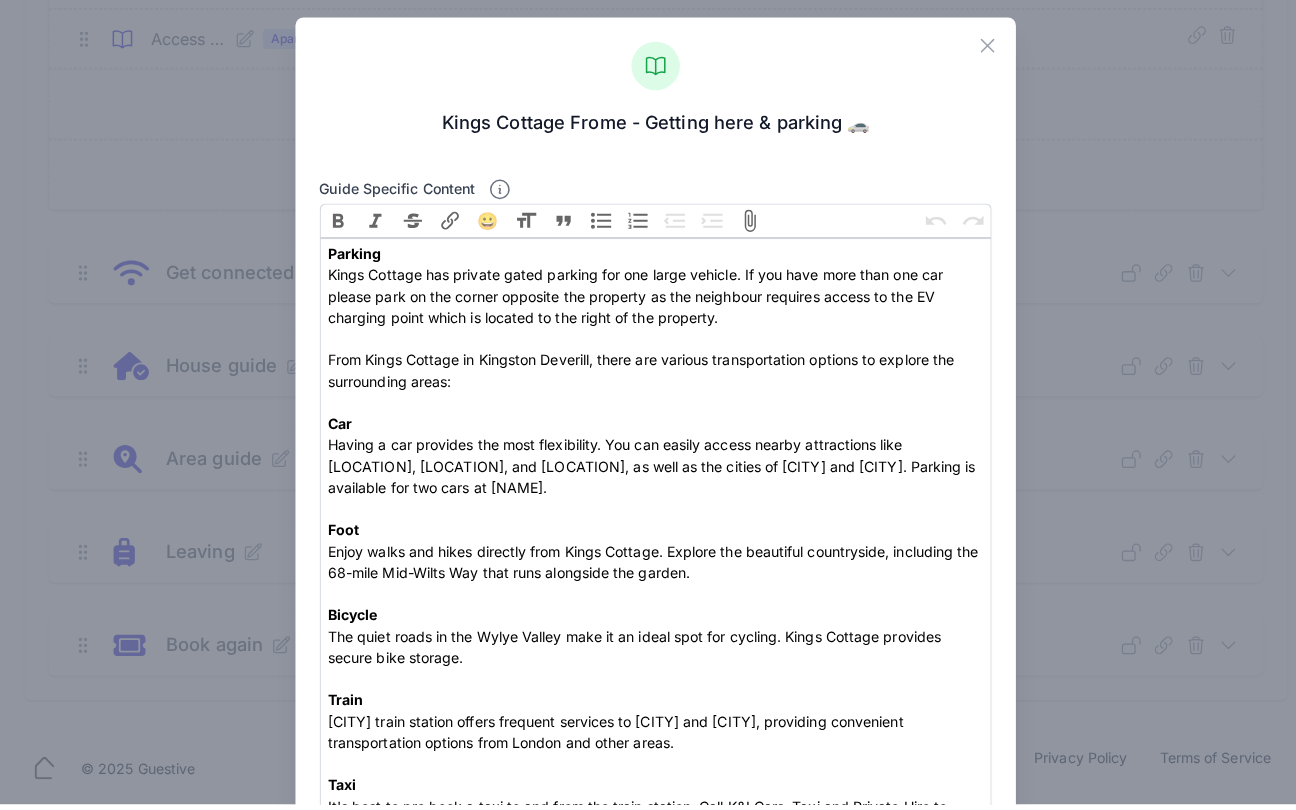 scroll, scrollTop: 0, scrollLeft: 0, axis: both 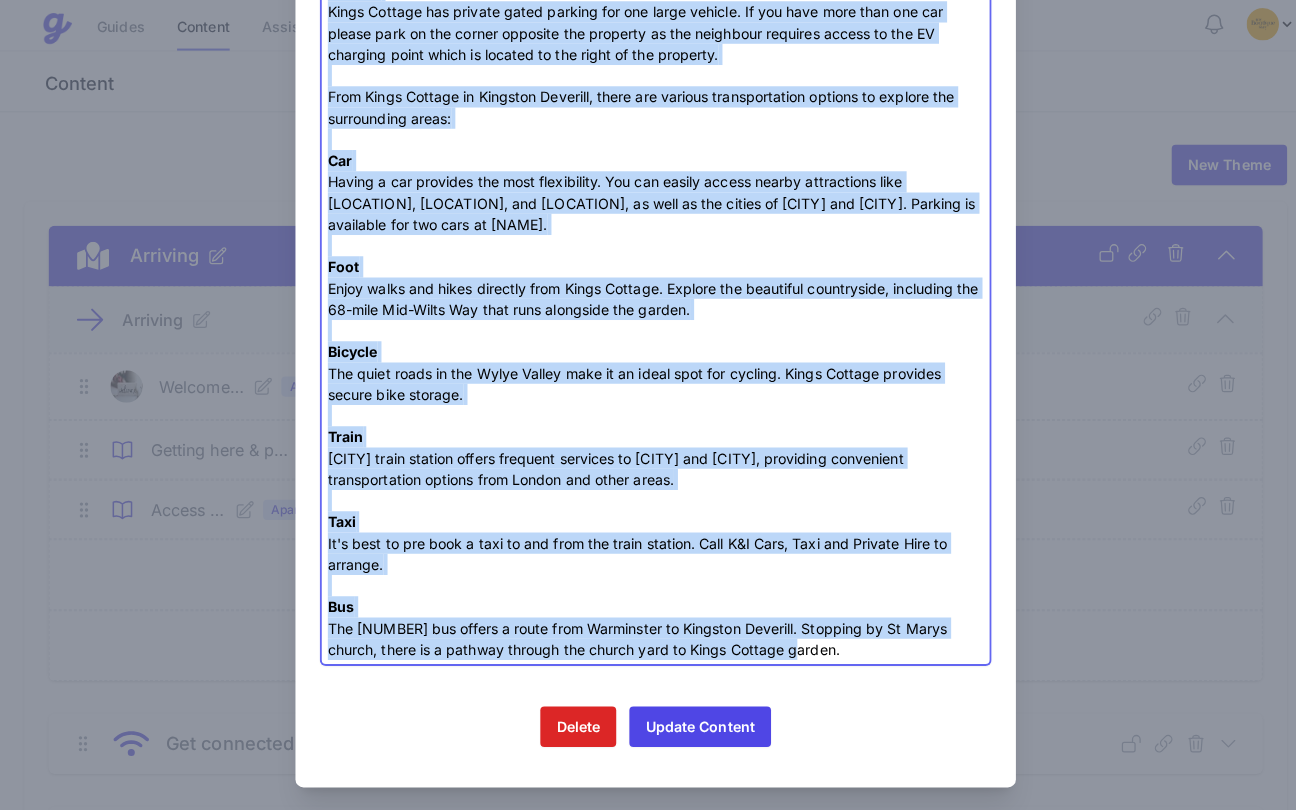 drag, startPoint x: 315, startPoint y: 128, endPoint x: 777, endPoint y: 642, distance: 691.11505 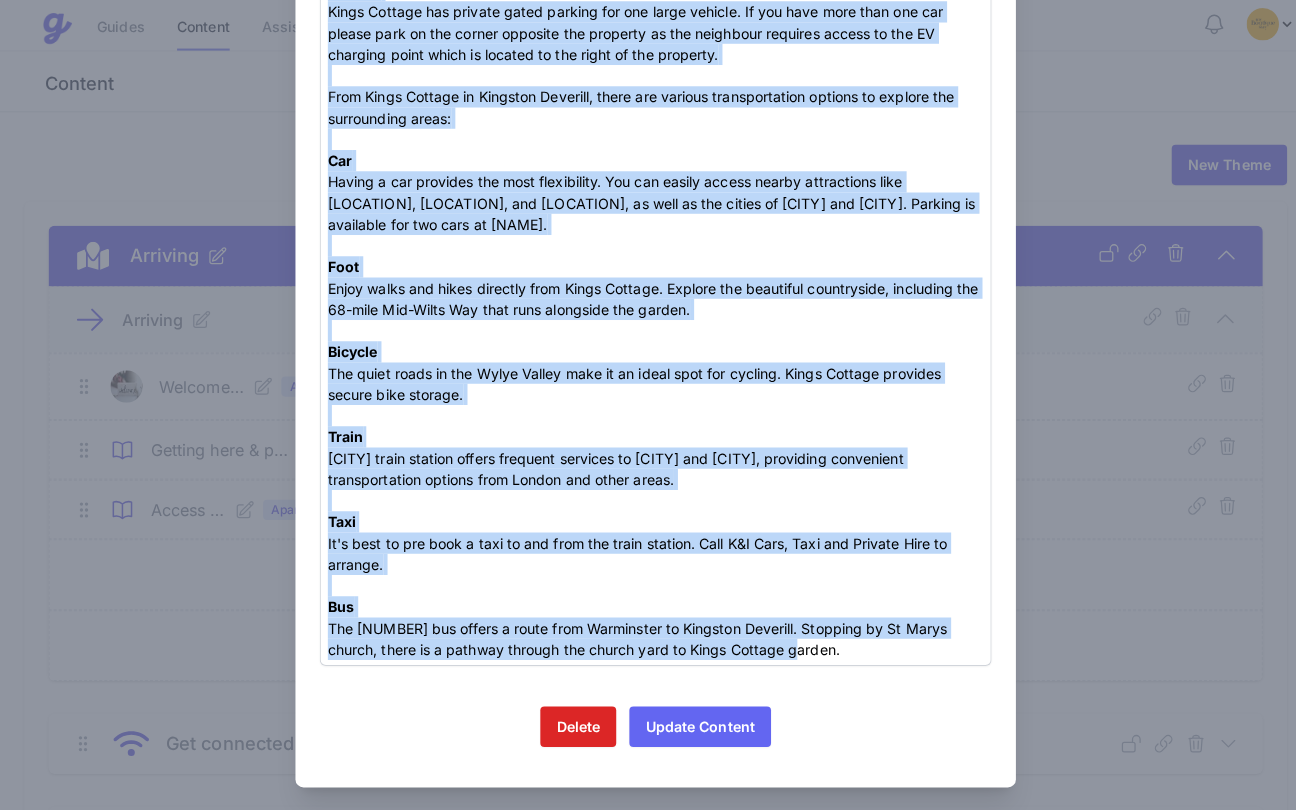 click on "Update Content" at bounding box center (692, 718) 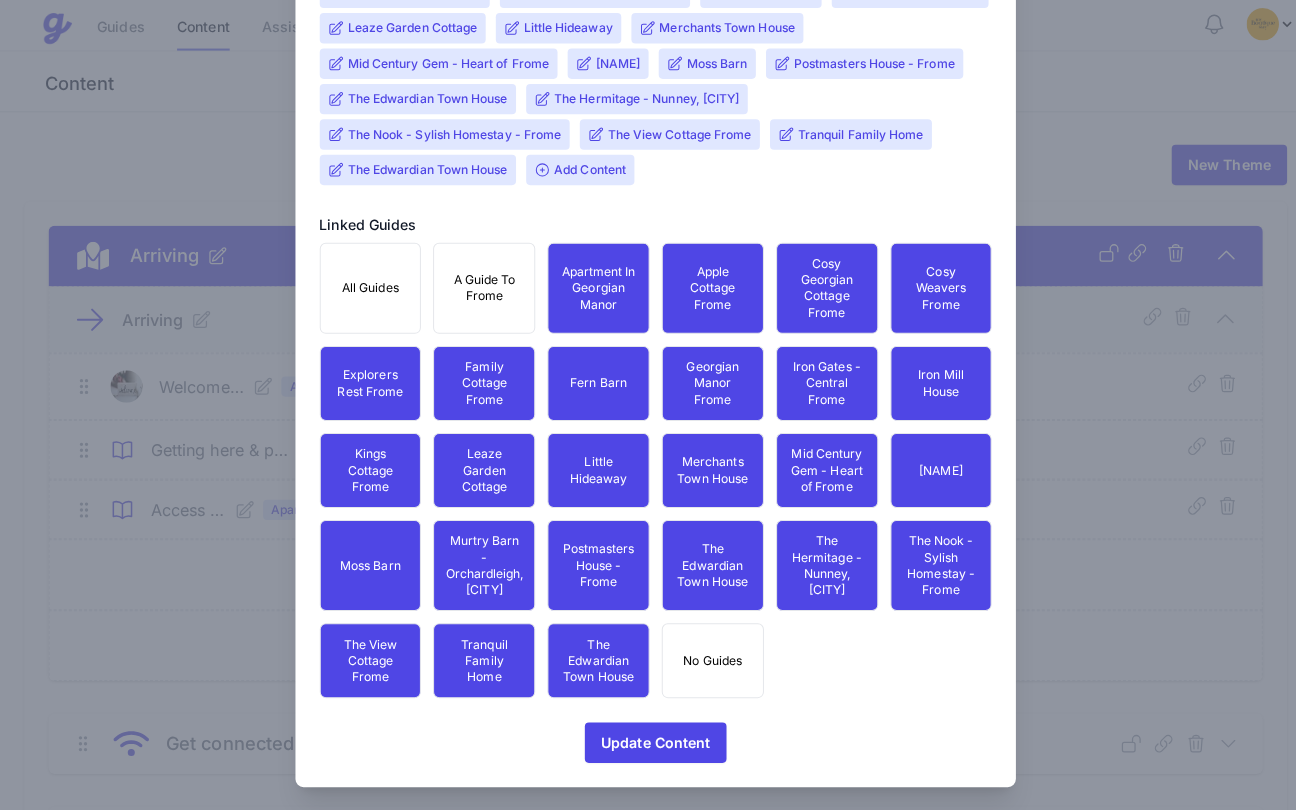 scroll, scrollTop: 773, scrollLeft: 0, axis: vertical 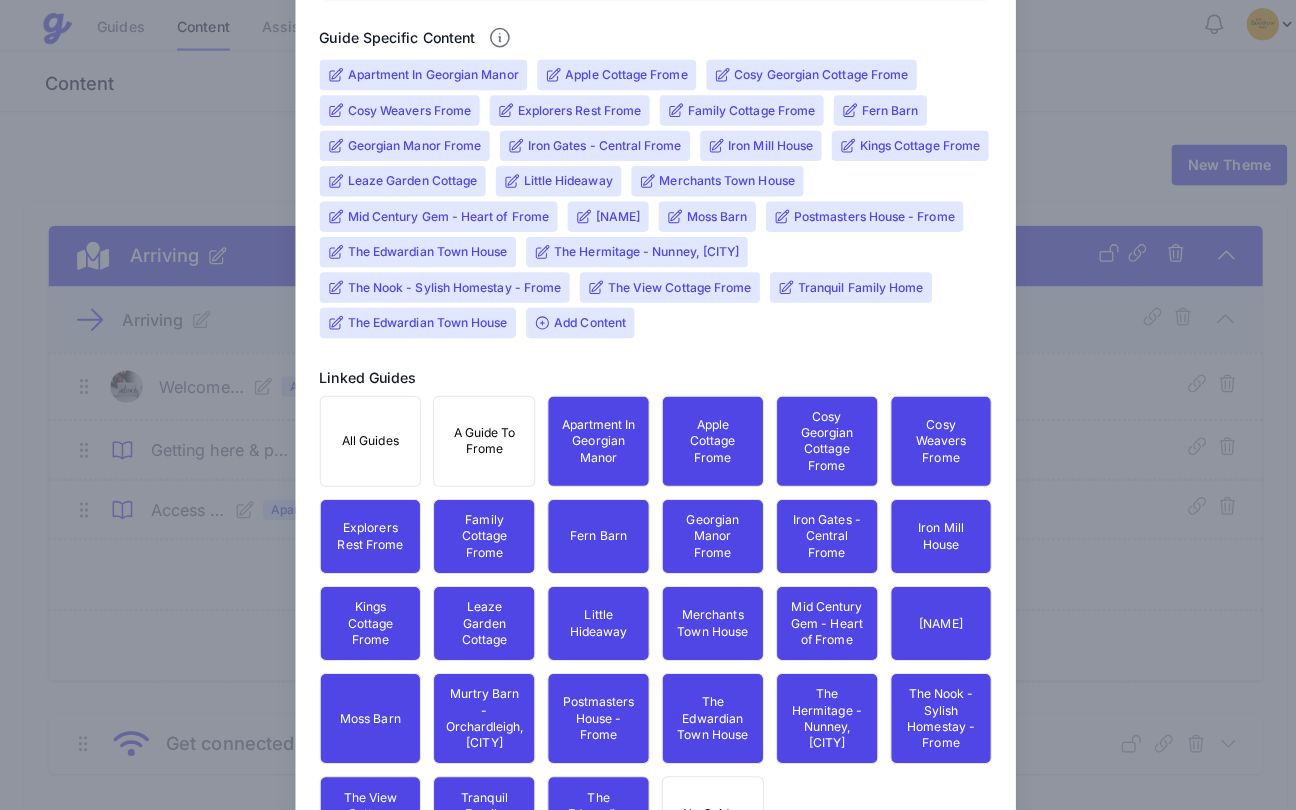 click on "Add Content" at bounding box center (573, 319) 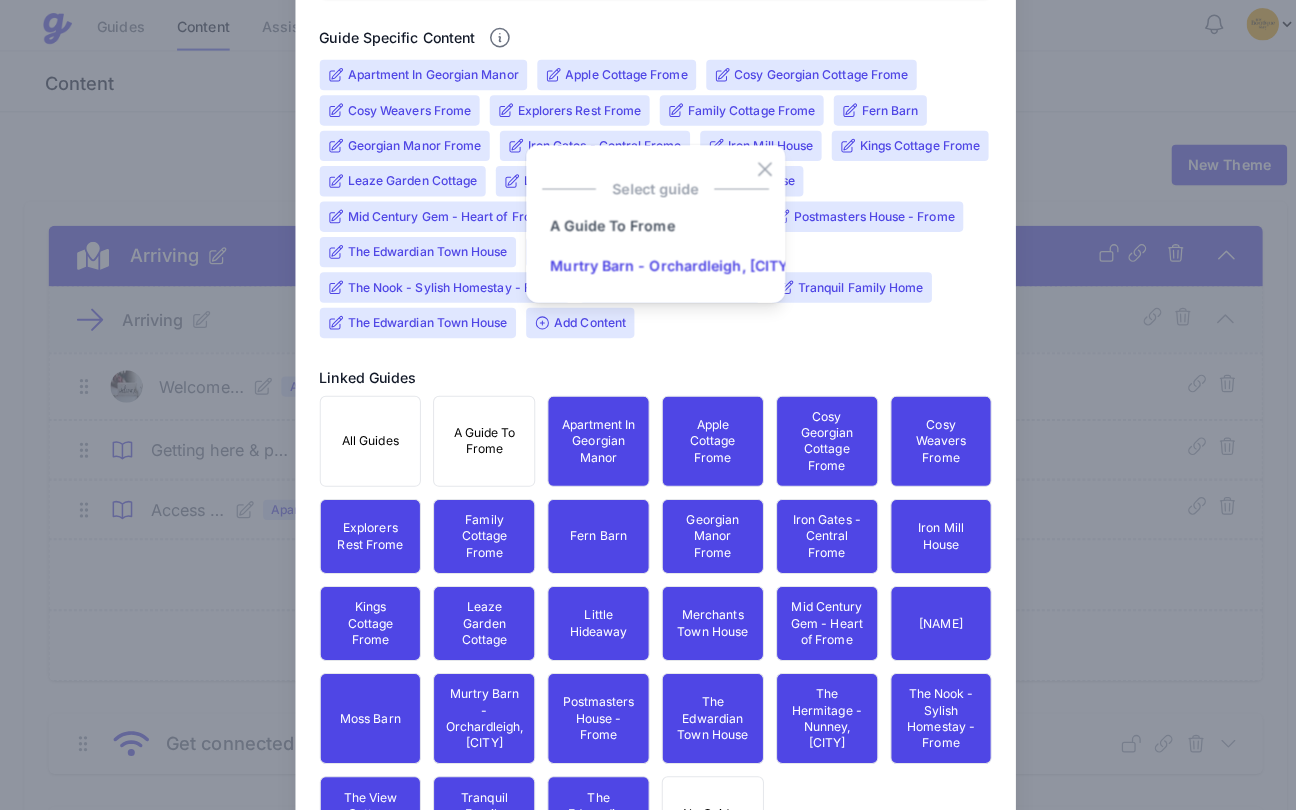 click on "Murtry Barn - Orchardleigh, [CITY]" at bounding box center (664, 263) 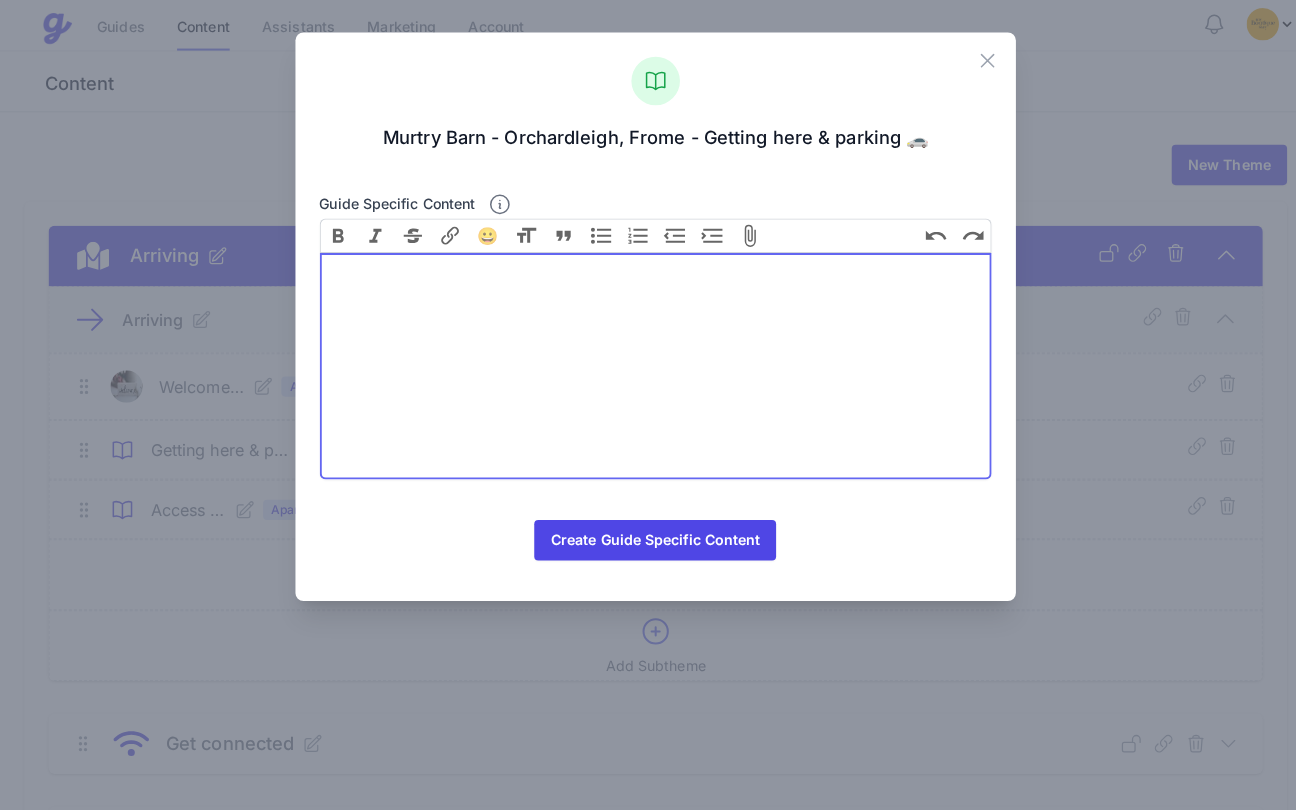 click at bounding box center (648, 362) 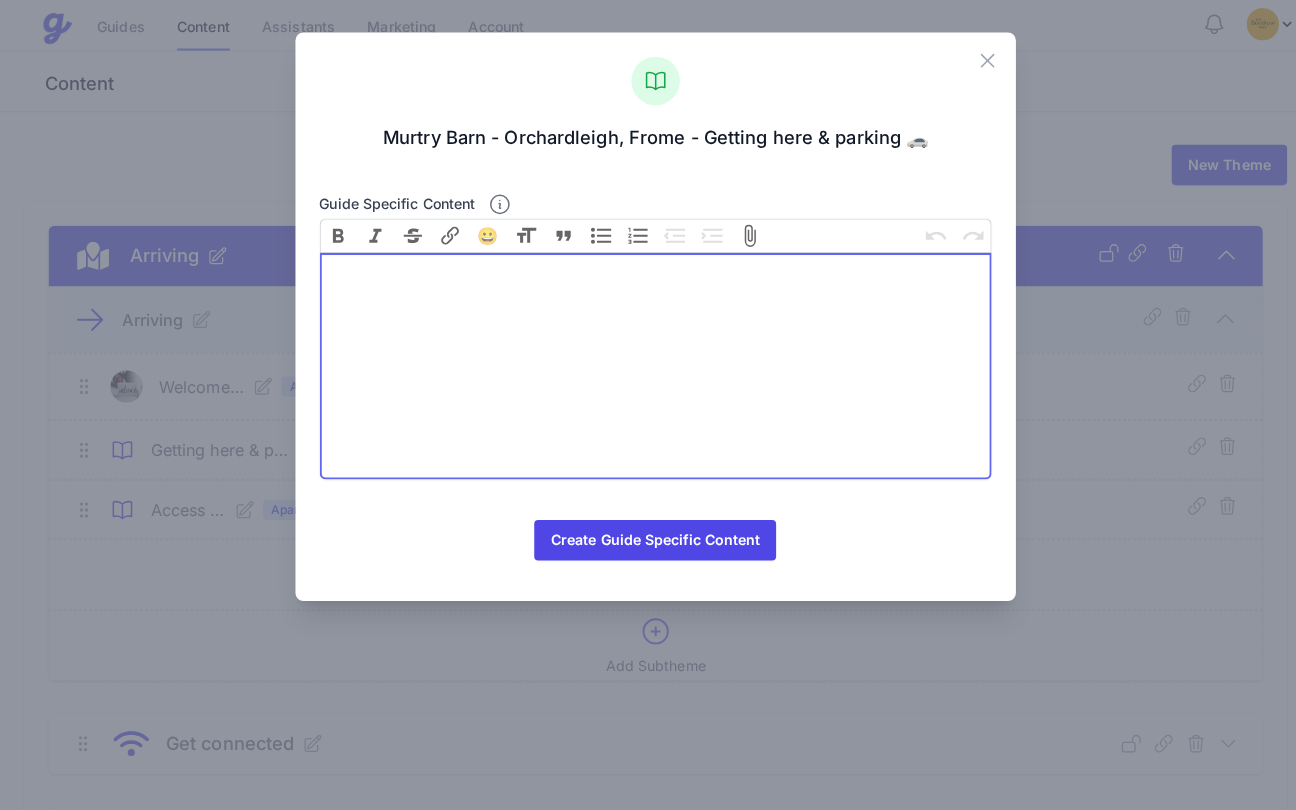 paste on "Parking Kings Cottage has private gated parking for one large vehicle. If you have more than one car please park on the corner opposite the property as the neighbour requires access to the EV charging point which is located to the right of the property. From Kings Cottage in Kingston Deverill, there are various transportation options to explore the surrounding areas: Car Having a car provides the most flexibility. You can easily access nearby attractions like Stourhead, Longleat, and Shearwater Lake, as well as the cities of Bath and Salisbury. Parking is available for two cars at Kings Cottage. Foot Enjoy walks and hikes directly from Kings Cottage. Explore the beautiful countryside, including the 68-mile Mid-Wilts Way that runs alongside the garden. Bicycle The quiet roads in the Wylye Valley make it an ideal spot for cycling. Kings Cottage provides secure bike storage. Train ..." 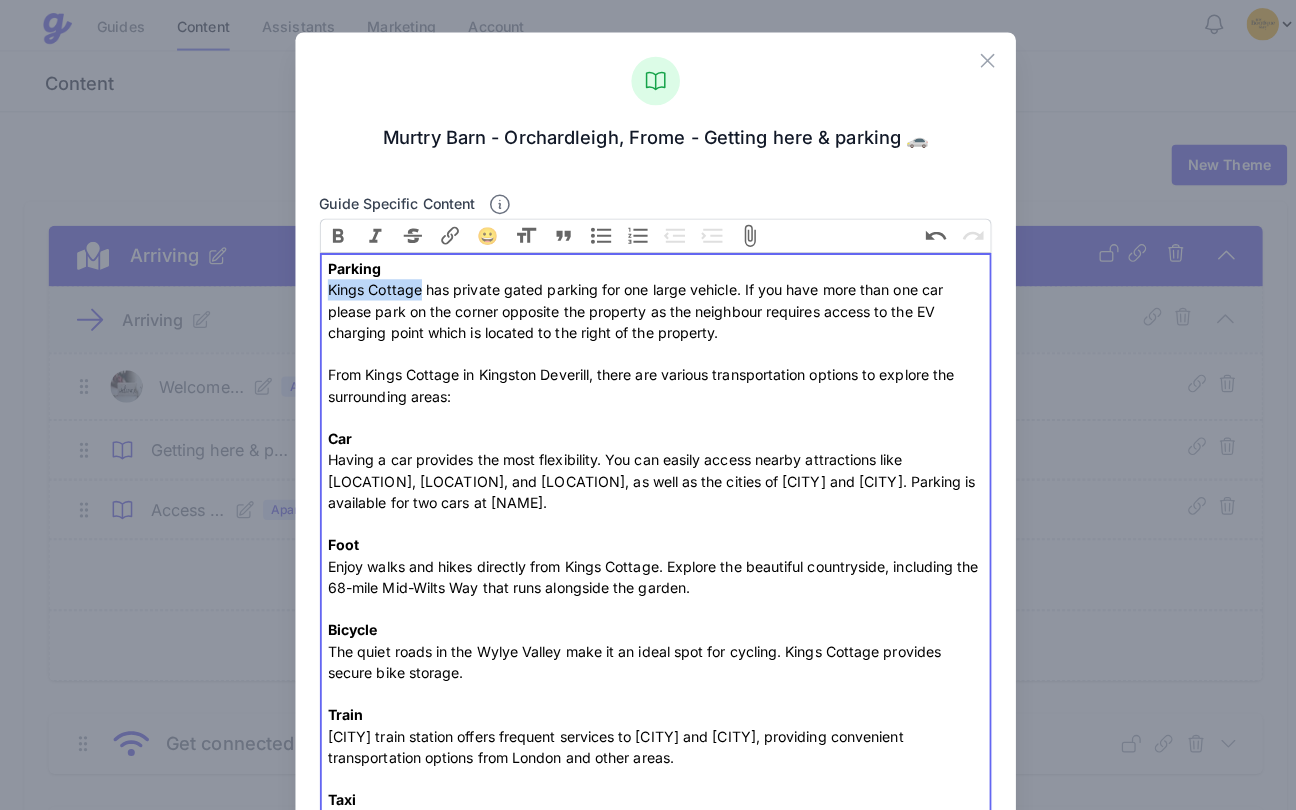 drag, startPoint x: 408, startPoint y: 285, endPoint x: 312, endPoint y: 285, distance: 96 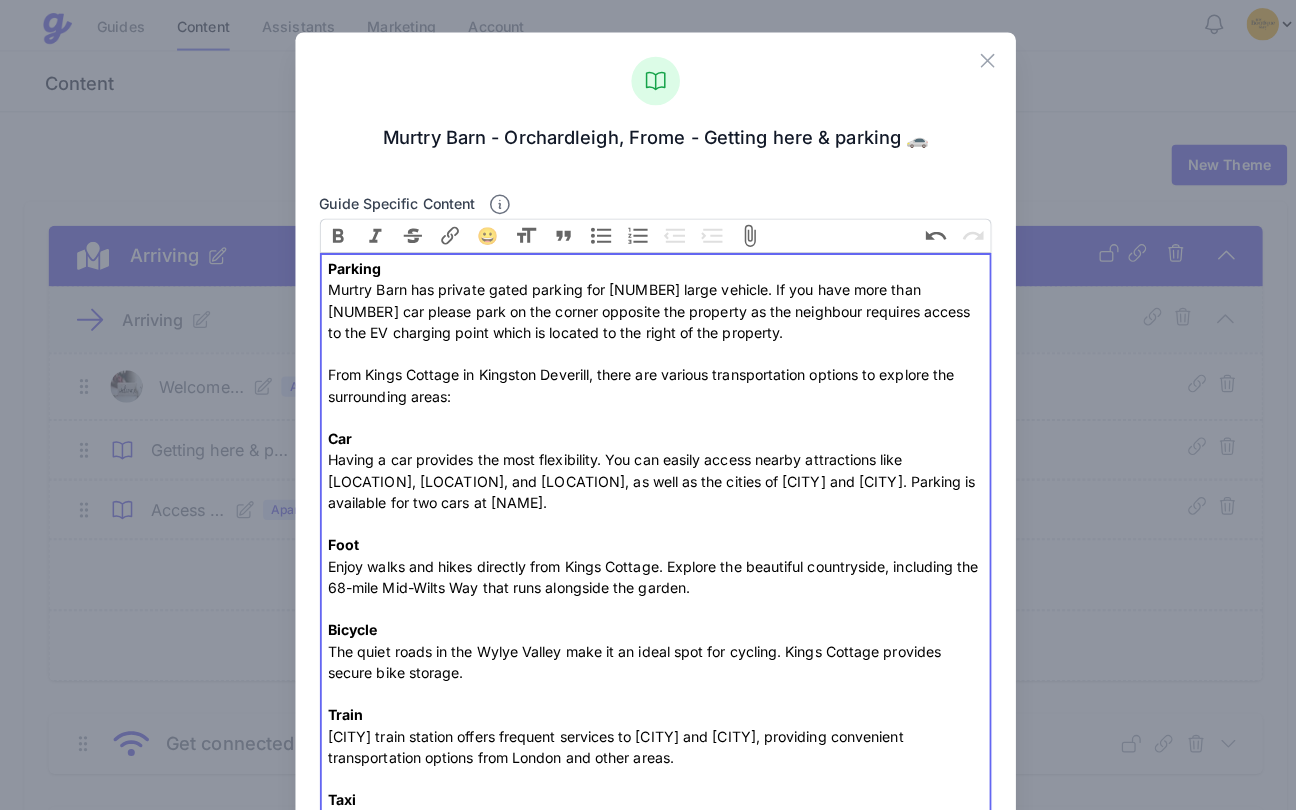 click on "Parking Murtry Barn has private gated parking for one large vehicle. If you have more than one car please park on the corner opposite the property as the neighbour requires access to the EV charging point which is located to the right of the property. From Kings Cottage in Kingston Deverill, there are various transportation options to explore the surrounding areas: Car Having a car provides the most flexibility. You can easily access nearby attractions like Stourhead, Longleat, and Shearwater Lake, as well as the cities of Bath and Salisbury. Parking is available for two cars at Kings Cottage. Foot Enjoy walks and hikes directly from Kings Cottage. Explore the beautiful countryside, including the 68-mile Mid-Wilts Way that runs alongside the garden. Bicycle The quiet roads in the Wylye Valley make it an ideal spot for cycling. Kings Cottage provides secure bike storage. Train Taxi It's best to pre book a taxi to and from the train station. Call K&I Cars, Taxi and Private Hire to arrange. Bus" at bounding box center (648, 591) 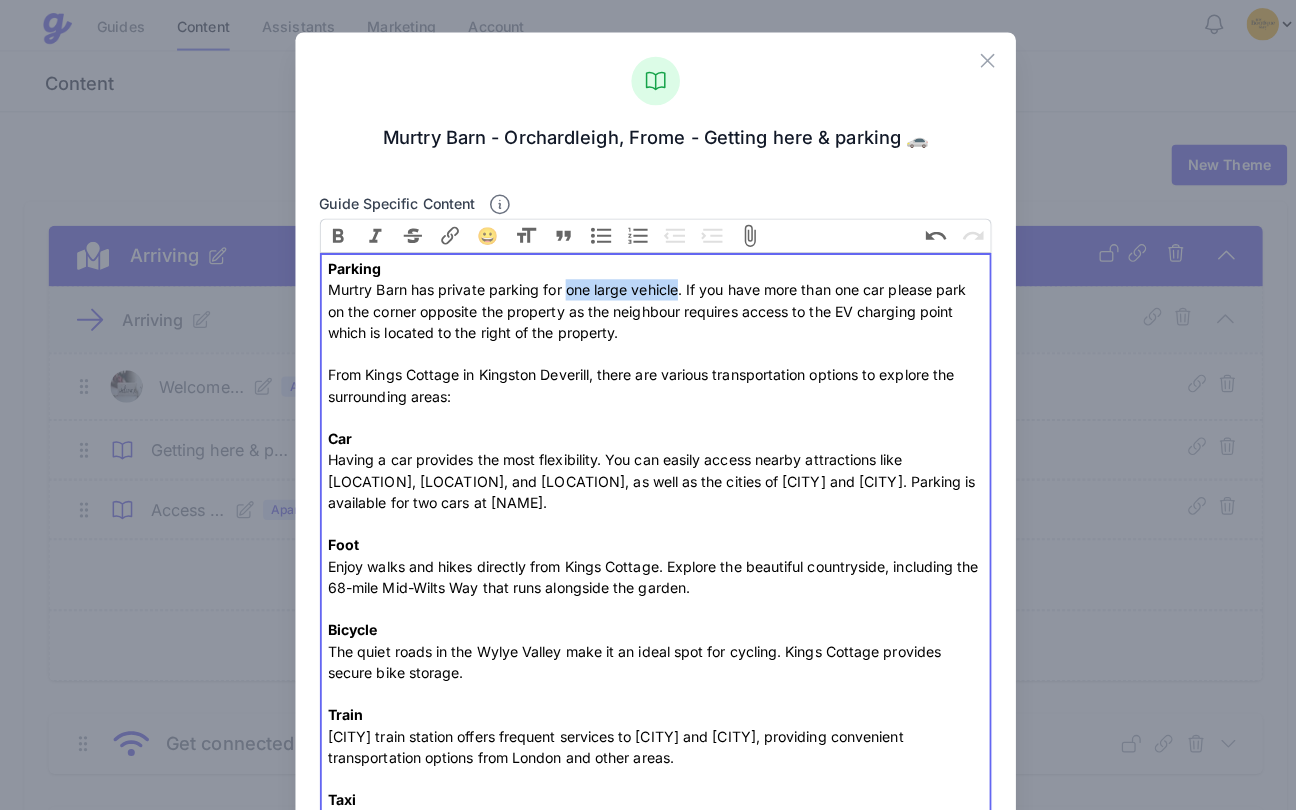 drag, startPoint x: 663, startPoint y: 284, endPoint x: 554, endPoint y: 287, distance: 109.041275 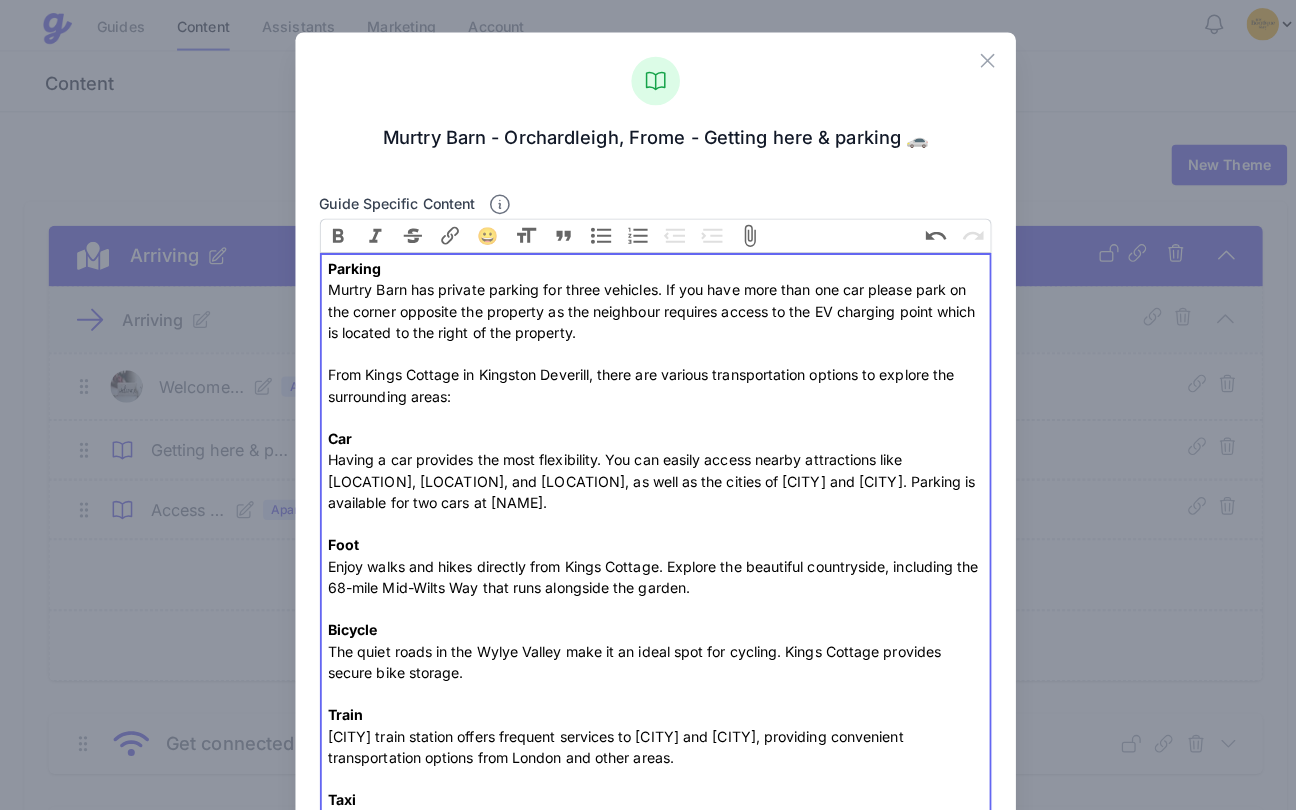 drag, startPoint x: 663, startPoint y: 286, endPoint x: 851, endPoint y: 320, distance: 191.04973 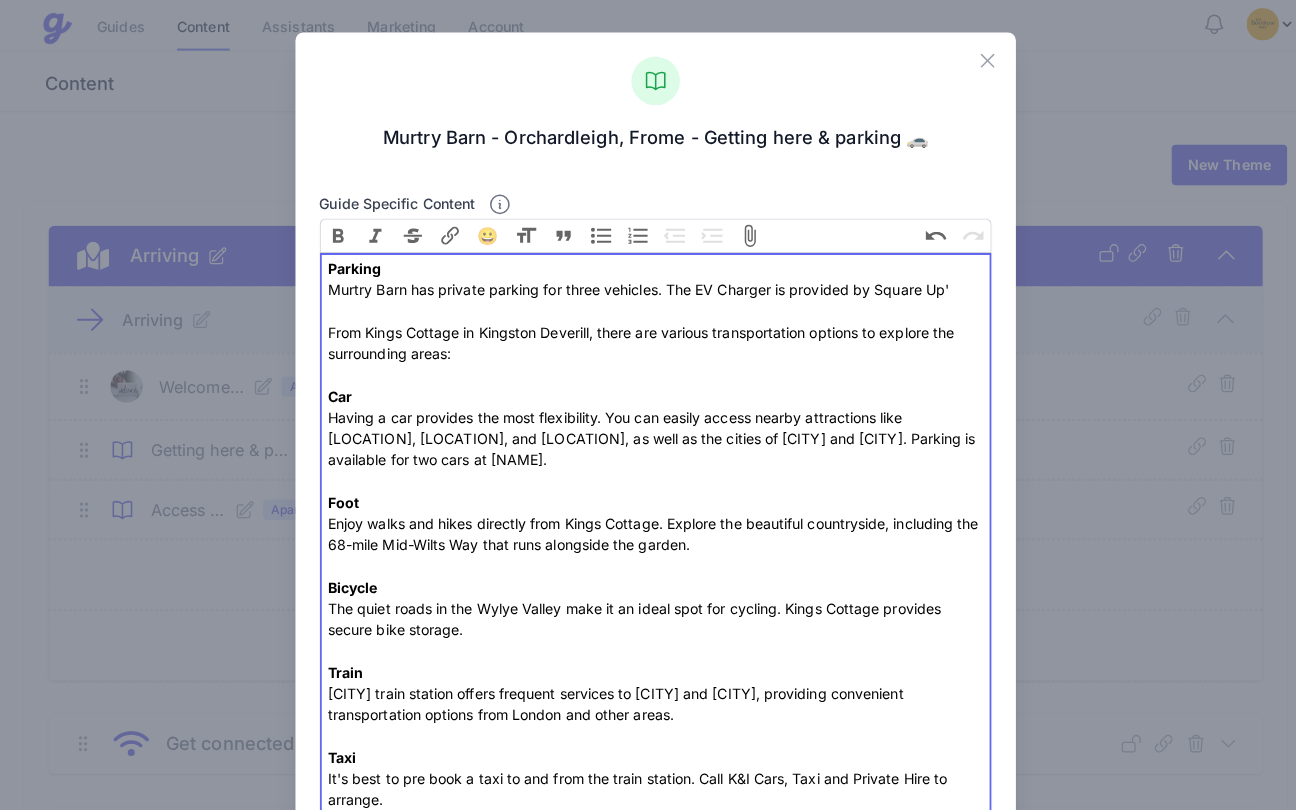 click on "Parking Murtry Barn has private parking for three vehicles. The EV Charger is provided by Square Up' From Kings Cottage in Kingston Deverill, there are various transportation options to explore the surrounding areas: Car Having a car provides the most flexibility. You can easily access nearby attractions like Stourhead, Longleat, and Shearwater Lake, as well as the cities of Bath and Salisbury. Parking is available for two cars at Kings Cottage. Foot Enjoy walks and hikes directly from Kings Cottage. Explore the beautiful countryside, including the 68-mile Mid-Wilts Way that runs alongside the garden. Bicycle The quiet roads in the Wylye Valley make it an ideal spot for cycling. Kings Cottage provides secure bike storage. Train Warminster train station offers frequent services to Bath and Bristol, providing convenient transportation options from London and other areas. Taxi It's best to pre book a taxi to and from the train station. Call K&I Cars, Taxi and Private Hire to arrange. Bus" at bounding box center [648, 570] 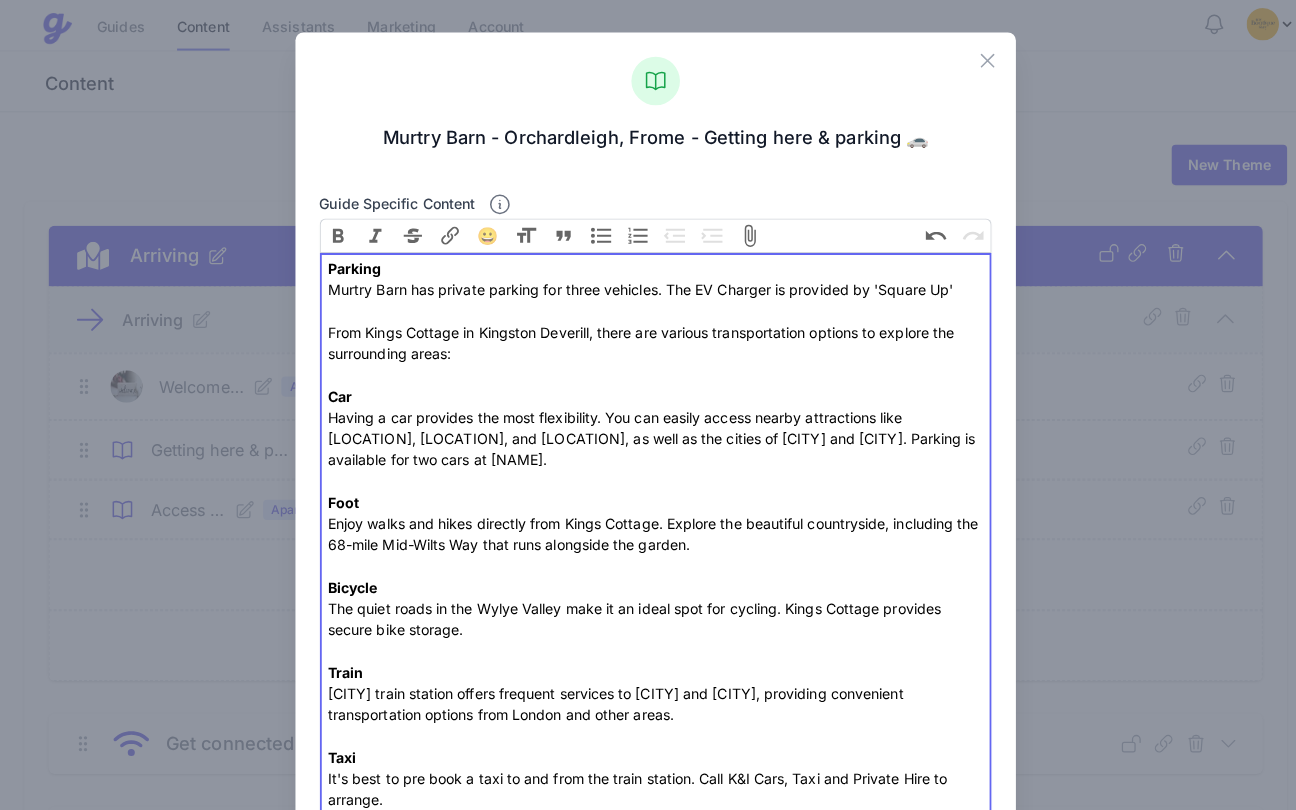 click on "Parking Murtry Barn has private parking for three vehicles. The EV Charger is provided by 'Square Up' From Kings Cottage in Kingston Deverill, there are various transportation options to explore the surrounding areas: Car Having a car provides the most flexibility. You can easily access nearby attractions like Stourhead, Longleat, and Shearwater Lake, as well as the cities of [CITY] and [CITY]. Parking is available for two cars at Kings Cottage. Foot Enjoy walks and hikes directly from Kings Cottage. Explore the beautiful countryside, including the 68-mile Mid-Wilts Way that runs alongside the garden. Bicycle The quiet roads in the Wylye Valley make it an ideal spot for cycling. Kings Cottage provides secure bike storage. Train Warminster train station offers frequent services to Bath and Bristol, providing convenient transportation options from London and other areas. Taxi It's best to pre book a taxi to and from the train station. Call K&I Cars, Taxi and Private Hire to arrange. Bus" at bounding box center [648, 570] 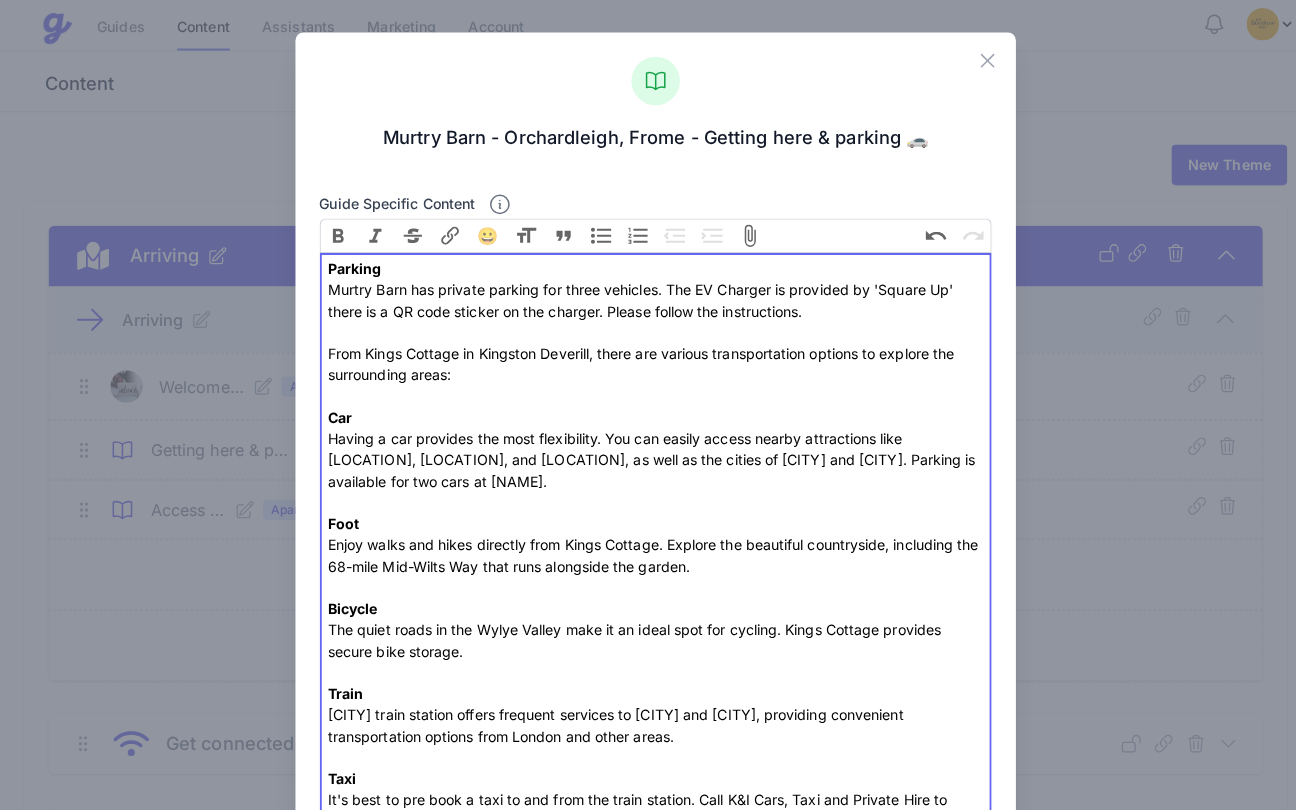 click on "Parking  Murtry Barn has private parking for [NUMBER] vehicles. The EV Charger is provided by 'Square Up' there is a QR code sticker on the charger. Please follow the instructions. From Kings Cottage in Kingston Deverill, there are various transportation options to explore the surrounding areas: Car Having a car provides the most flexibility. You can easily access nearby attractions like Stourhead, Longleat, and Shearwater Lake, as well as the cities of Bath and Salisbury. Parking is available for [NUMBER] cars at Kings Cottage. Foot Enjoy walks and hikes directly from Kings Cottage. Explore the beautiful countryside, including the [NUMBER]-mile Mid-Wilts Way that runs alongside the garden. Bicycle The quiet roads in the Wylye Valley make it an ideal spot for cycling. Kings Cottage provides secure bike storage. Train  Warminster train station offers frequent services to Bath and Bristol, providing convenient transportation options from London and other areas.  Taxi Bus" at bounding box center [648, 580] 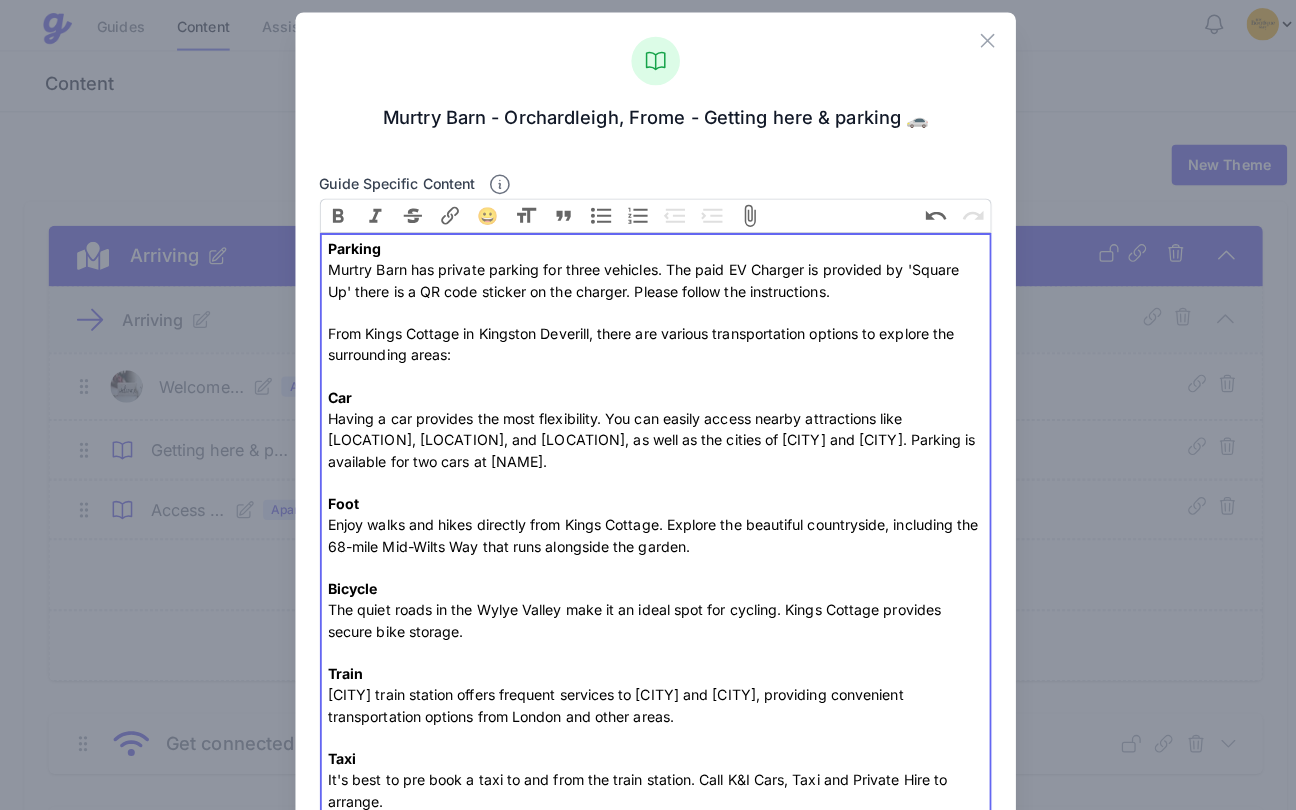 scroll, scrollTop: 43, scrollLeft: 0, axis: vertical 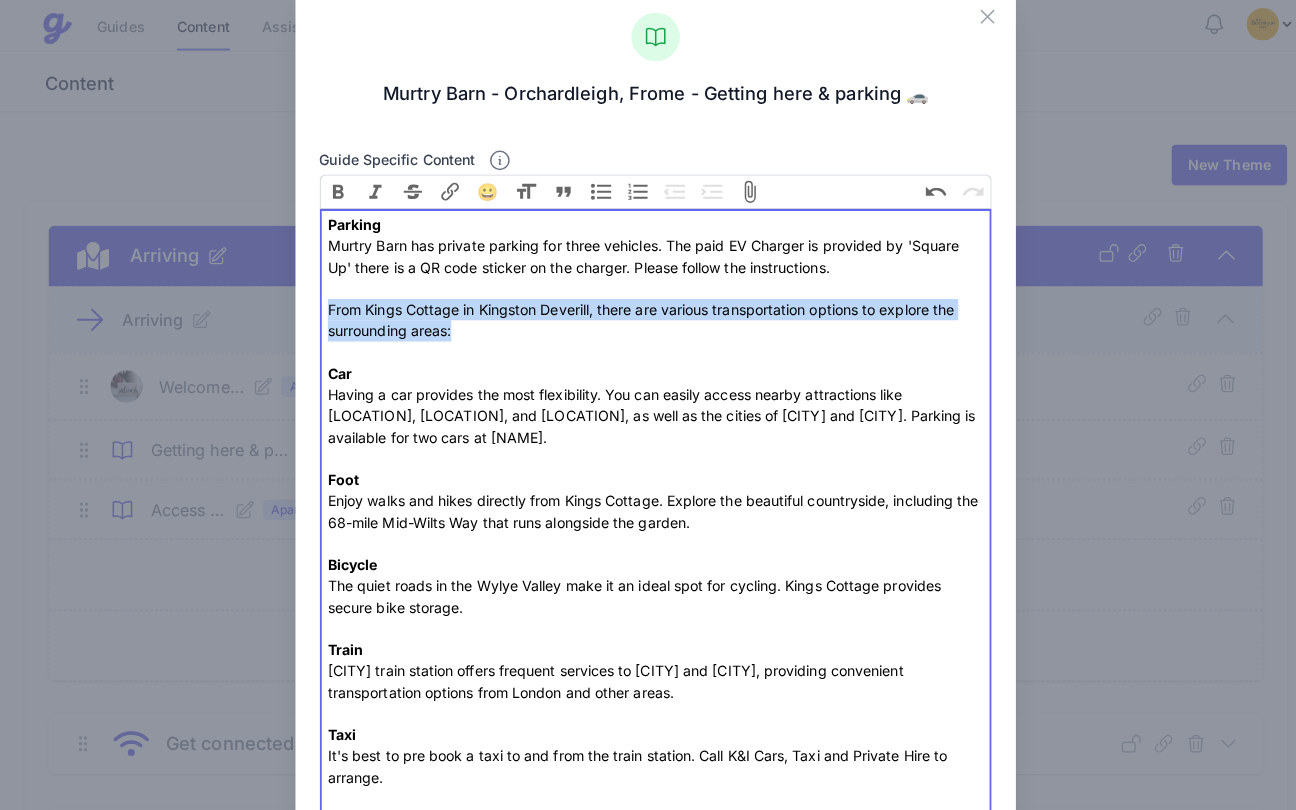 drag, startPoint x: 496, startPoint y: 335, endPoint x: 316, endPoint y: 304, distance: 182.64993 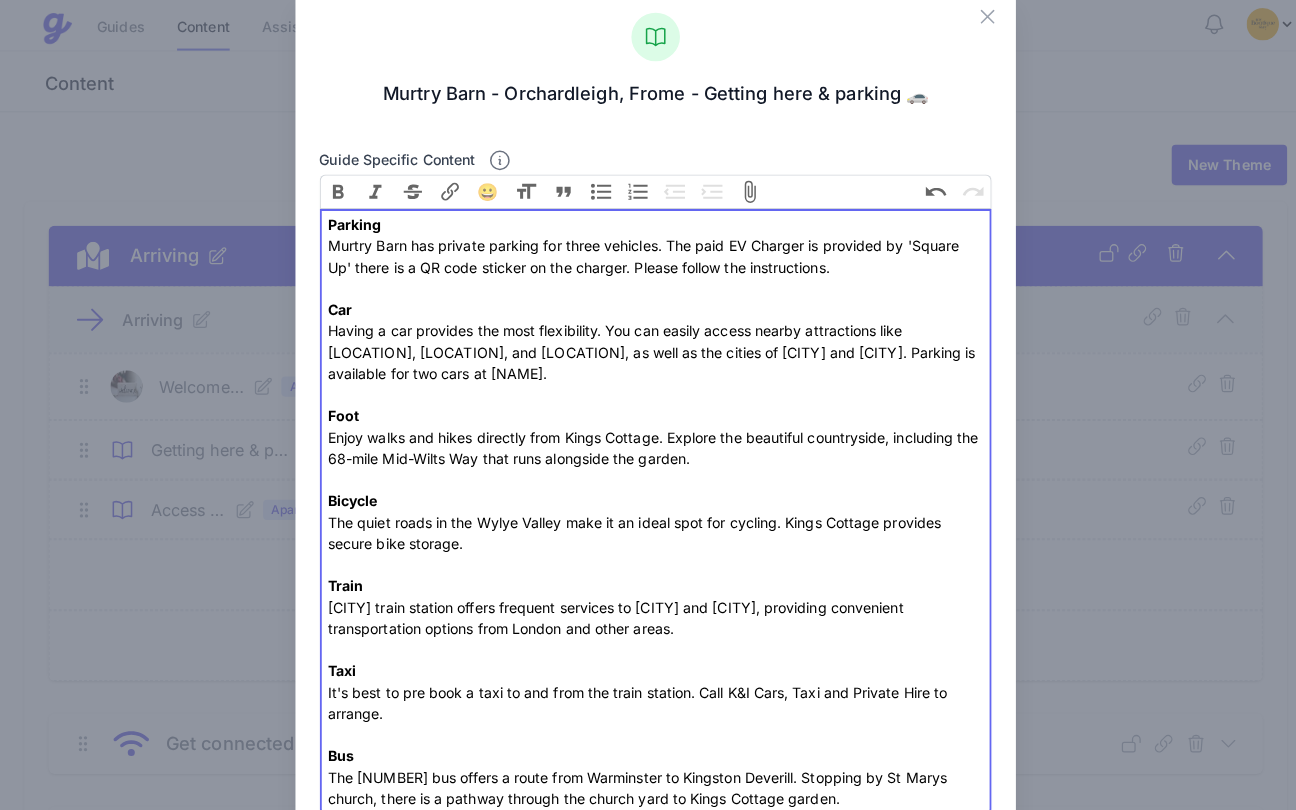 click on "Parking  Murtry Barn has private parking for [NUMBER] vehicles. The paid EV Charger is provided by 'Square Up' there is a QR code sticker on the charger. Please follow the instructions. Car Having a car provides the most flexibility. You can easily access nearby attractions like Stourhead, Longleat, and Shearwater Lake, as well as the cities of Bath and Salisbury. Parking is available for [NUMBER] cars at Kings Cottage. Foot Enjoy walks and hikes directly from Kings Cottage. Explore the beautiful countryside, including the [NUMBER]-mile Mid-Wilts Way that runs alongside the garden. Bicycle The quiet roads in the Wylye Valley make it an ideal spot for cycling. Kings Cottage provides secure bike storage. Train  Warminster train station offers frequent services to Bath and Bristol, providing convenient transportation options from London and other areas.  Taxi It's best to pre book a taxi to and from the train station. Call K&I Cars, Taxi and Private Hire to arrange.  Bus" at bounding box center (648, 506) 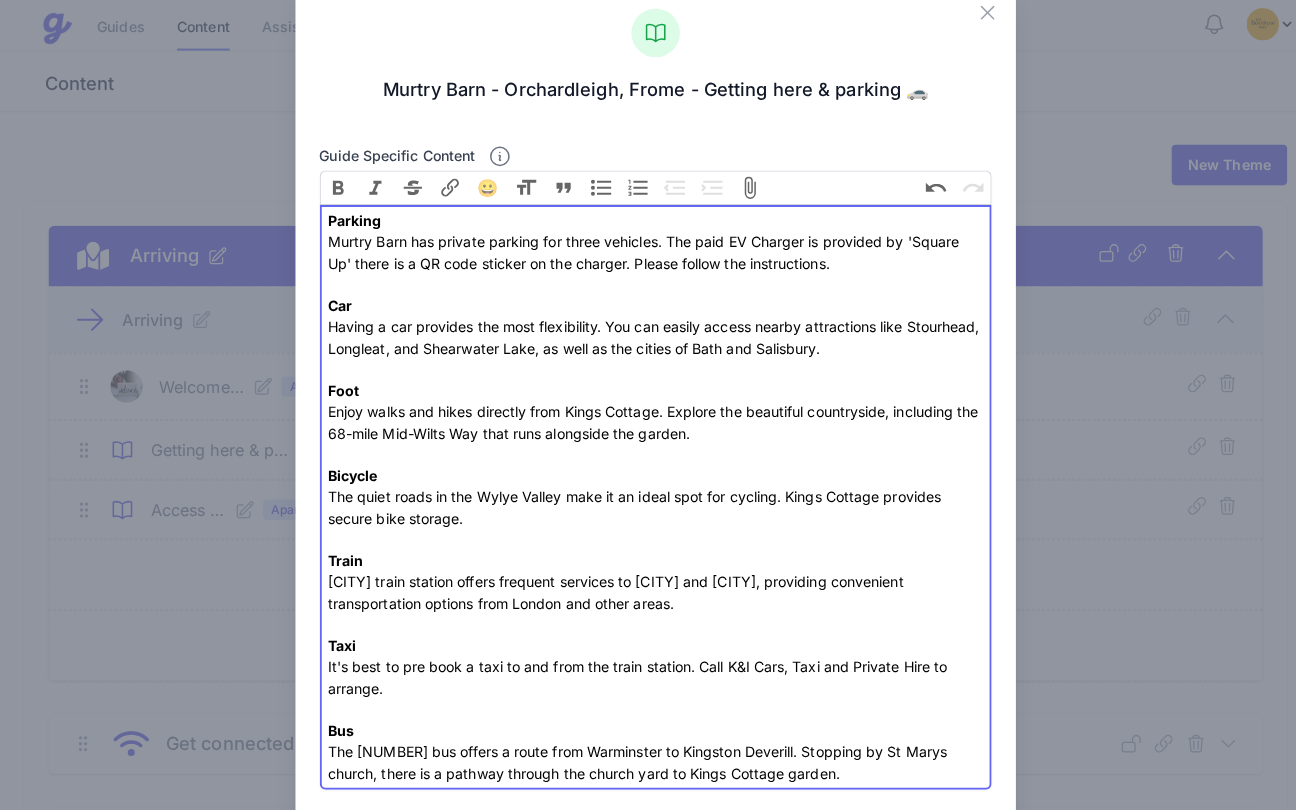 scroll, scrollTop: 51, scrollLeft: 0, axis: vertical 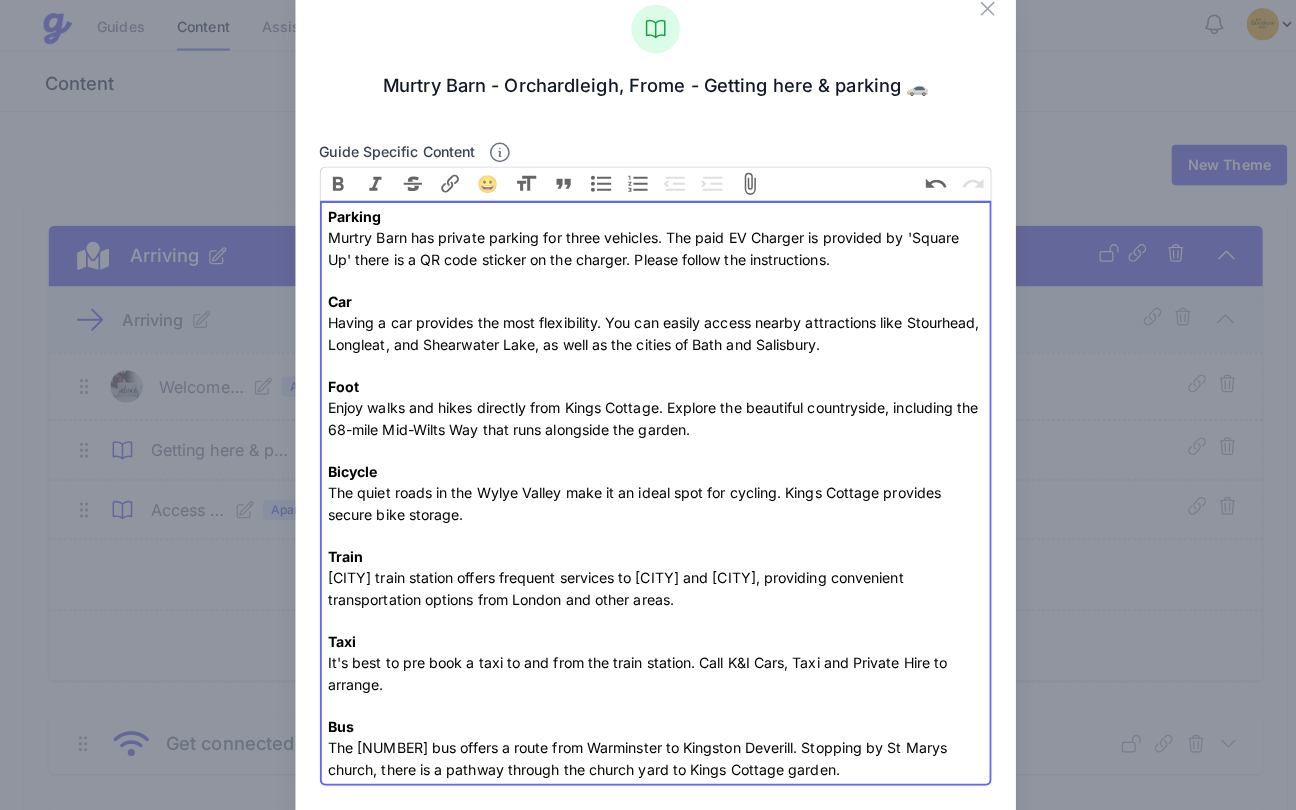 click on "Parking Murtry Barn has private parking for three vehicles. The paid EV Charger is provided by 'Square Up' there is a QR code sticker on the charger. Please follow the instructions. Car Having a car provides the most flexibility. You can easily access nearby attractions like Stourhead, Longleat, and Shearwater Lake, as well as the cities of Bath and Salisbury. Foot Enjoy walks and hikes directly from Kings Cottage. Explore the beautiful countryside, including the 68-mile Mid-Wilts Way that runs alongside the garden. Bicycle The quiet roads in the Wylye Valley make it an ideal spot for cycling. Kings Cottage provides secure bike storage. Train Warminster train station offers frequent services to Bath and Bristol, providing convenient transportation options from London and other areas. Taxi It's best to pre book a taxi to and from the train station. Call K&I Cars, Taxi and Private Hire to arrange. Bus" at bounding box center (648, 487) 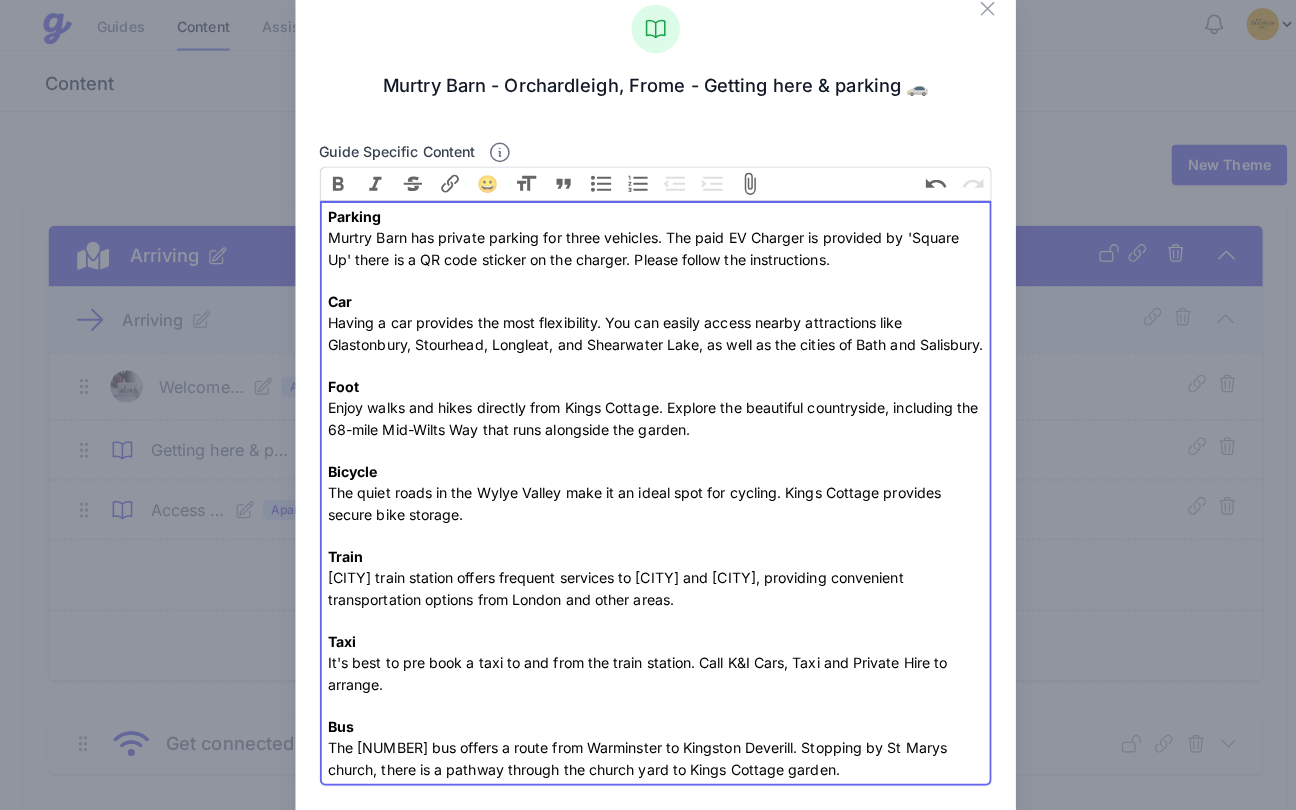 click on "Parking Murtry Barn has private parking for three vehicles. The paid EV Charger is provided by 'Square Up' there is a QR code sticker on the charger. Please follow the instructions. Car Having a car provides the most flexibility. You can easily access nearby attractions like Glastonbury, Stourhead, Longleat, and Shearwater Lake, as well as the cities of [CITY] and [CITY]. Foot Enjoy walks and hikes directly from Kings Cottage. Explore the beautiful countryside, including the 68-mile Mid-Wilts Way that runs alongside the garden. Bicycle The quiet roads in the Wylye Valley make it an ideal spot for cycling. Kings Cottage provides secure bike storage. Train Warminster train station offers frequent services to Bath and Bristol, providing convenient transportation options from London and other areas. Taxi It's best to pre book a taxi to and from the train station. Call K&I Cars, Taxi and Private Hire to arrange. Bus" at bounding box center (648, 488) 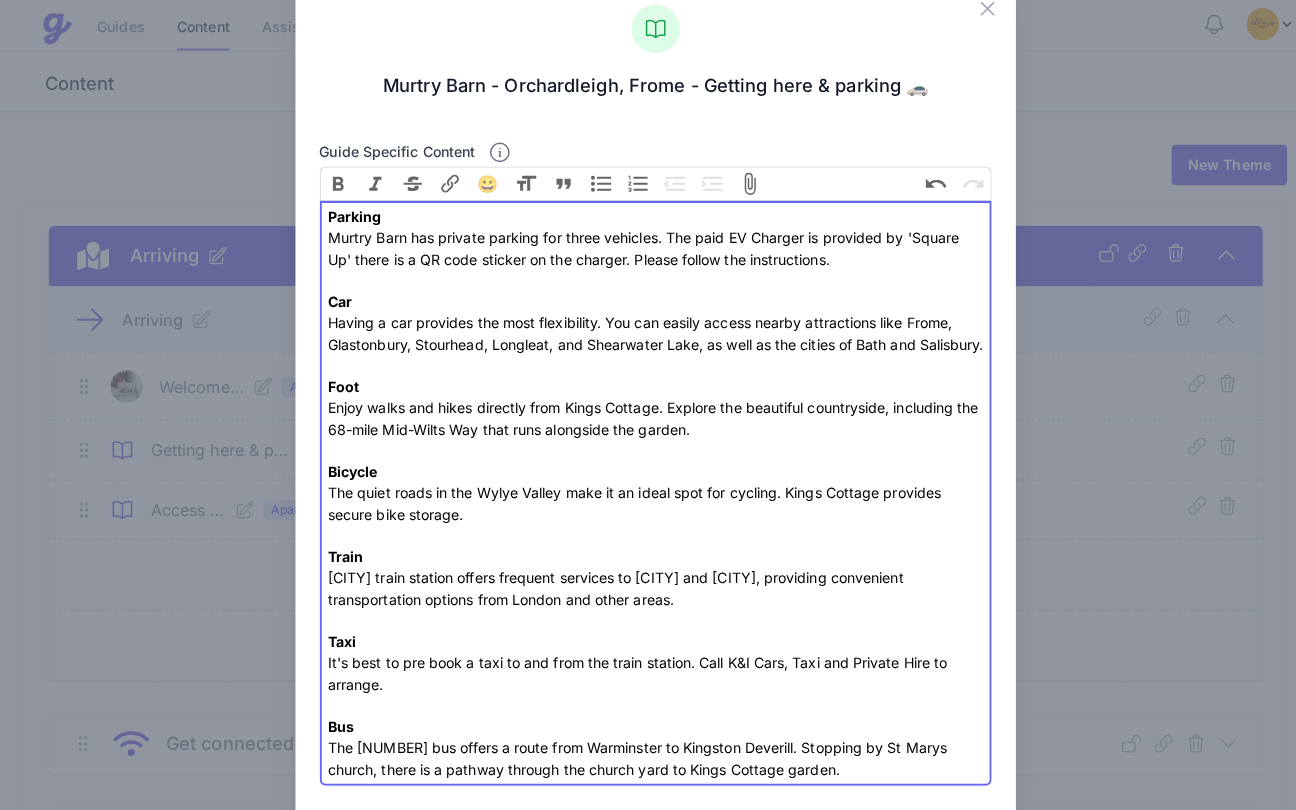 scroll, scrollTop: 199, scrollLeft: 0, axis: vertical 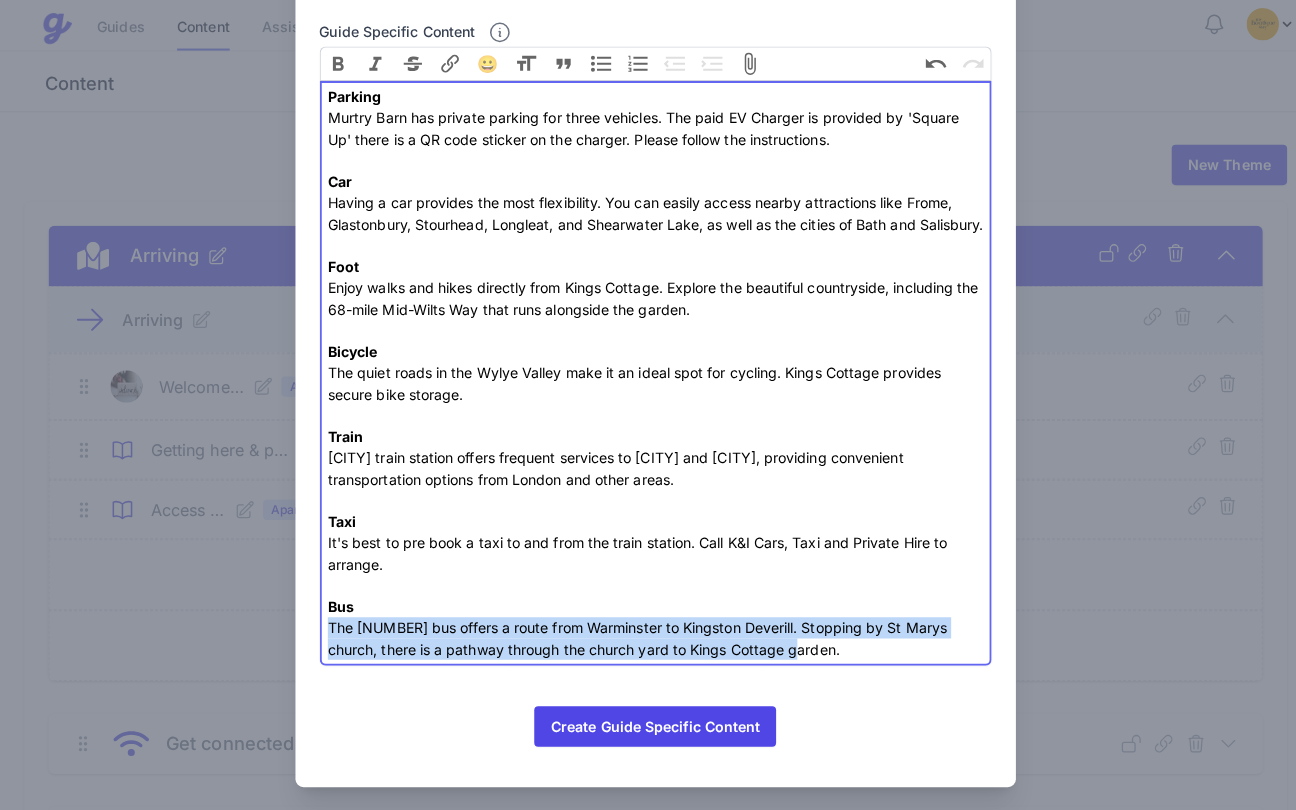 drag, startPoint x: 738, startPoint y: 635, endPoint x: 296, endPoint y: 614, distance: 442.4986 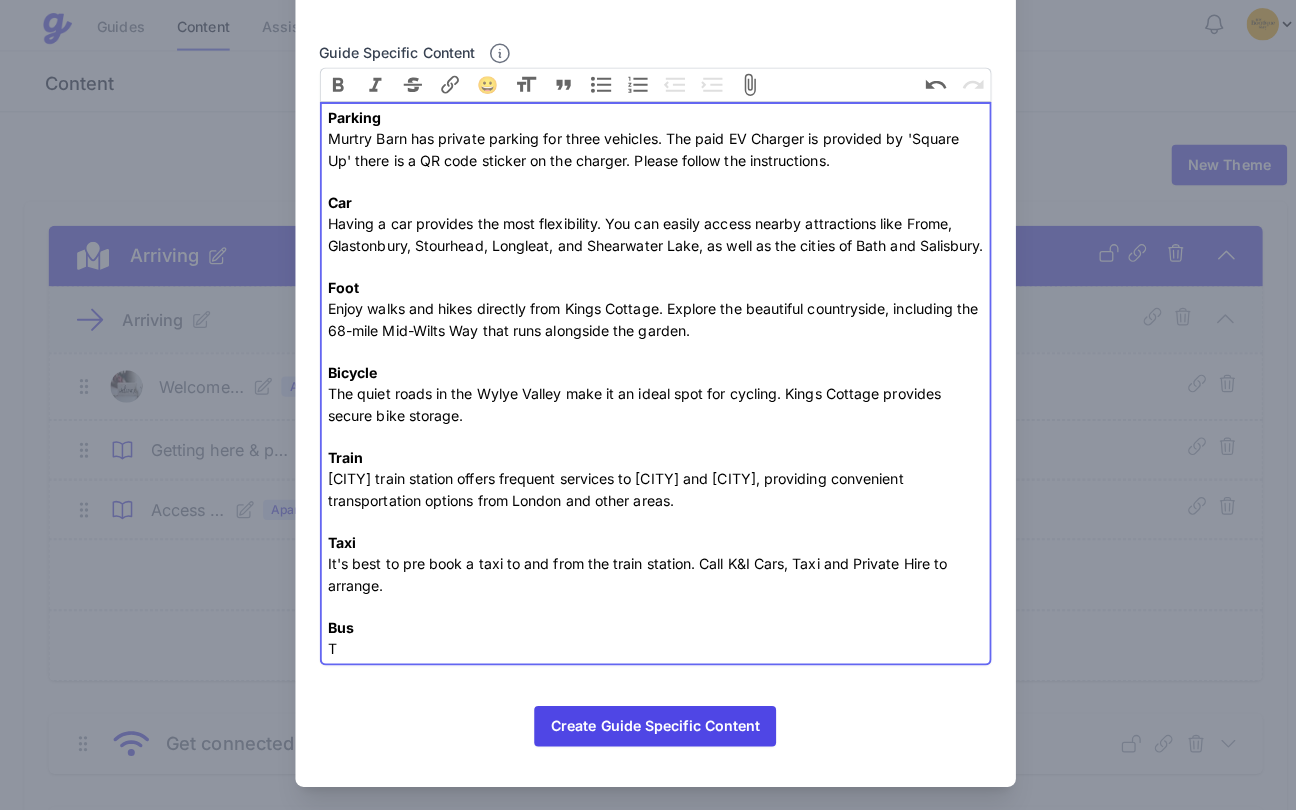 scroll, scrollTop: 185, scrollLeft: 0, axis: vertical 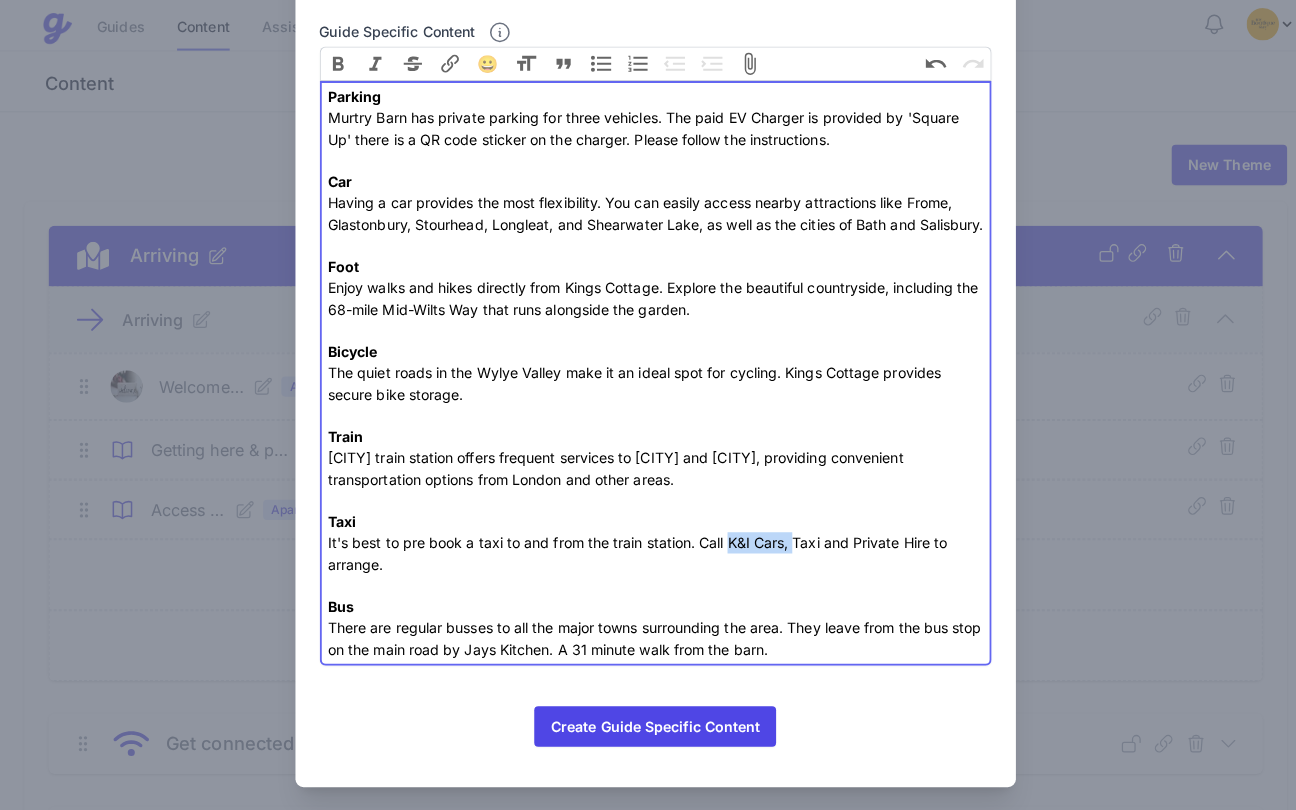 drag, startPoint x: 715, startPoint y: 541, endPoint x: 776, endPoint y: 543, distance: 61.03278 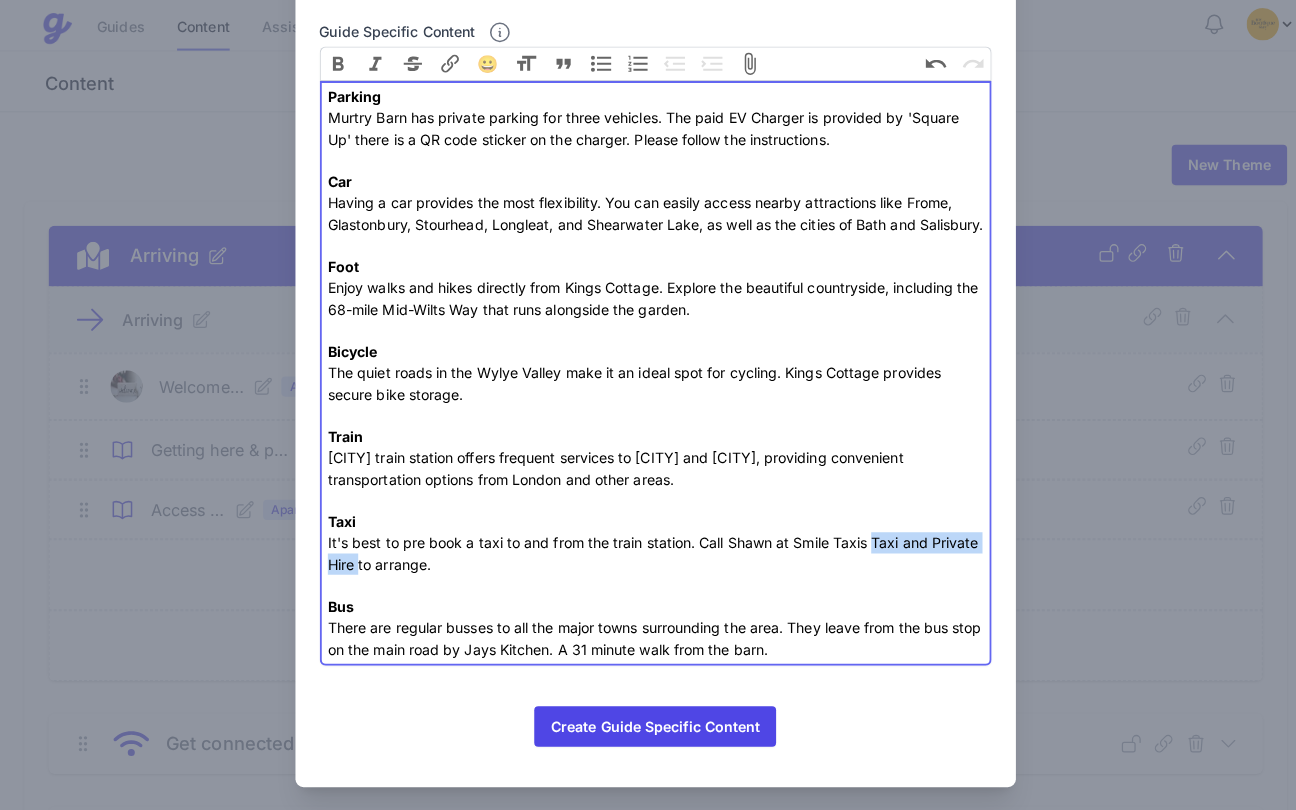 drag, startPoint x: 396, startPoint y: 567, endPoint x: 858, endPoint y: 537, distance: 462.973 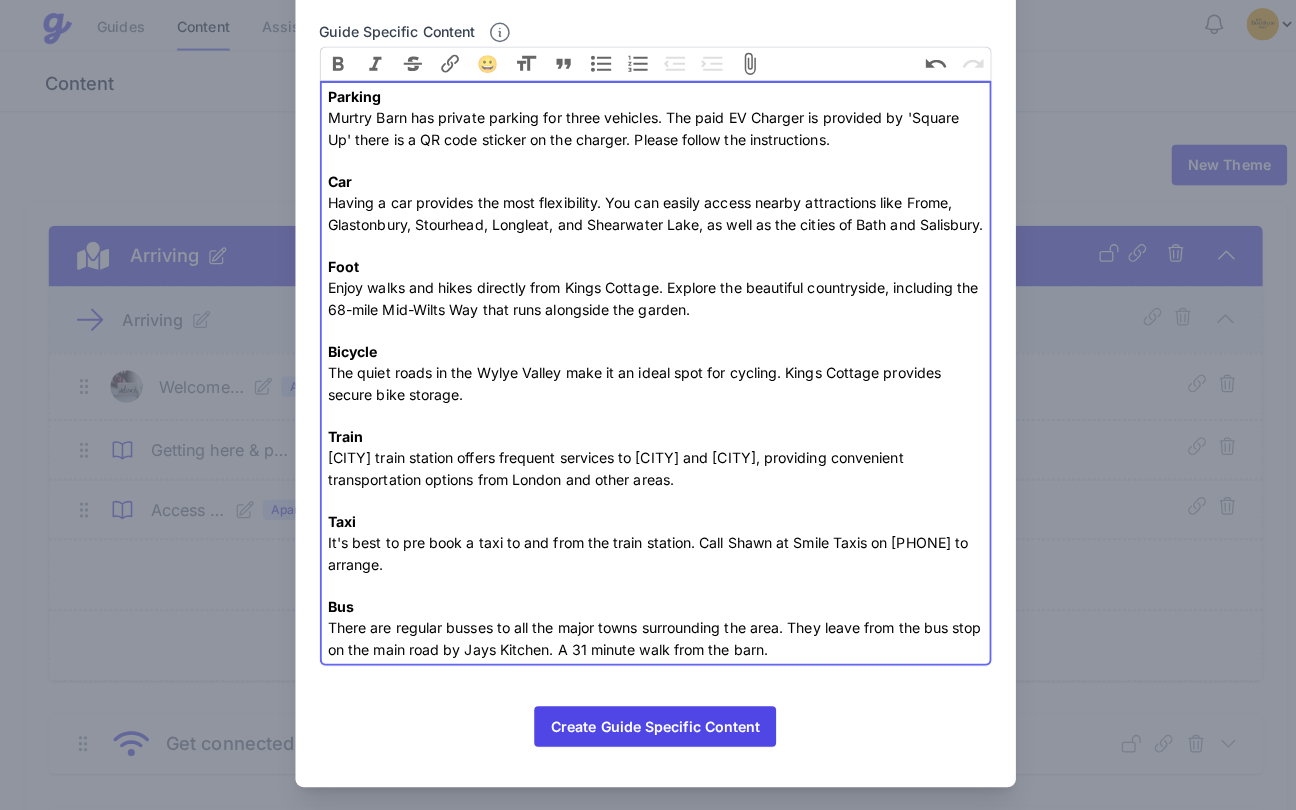 click on "Parking  [NAME] has private parking for three vehicles. The paid EV Charger is provided by '[COMPANY NAME]' there is a QR code sticker on the charger. Please follow the instructions. Car Having a car provides the most flexibility. You can easily access nearby attractions like [CITY], [LOCATION], [LOCATION], [LOCATION], and [LOCATION], as well as the cities of [CITY] and [CITY].  Foot Enjoy walks and hikes directly from [NAME]. Explore the beautiful countryside, including the [NUMBER]-mile [PATH NAME] that runs alongside the garden. Bicycle The quiet roads in the [AREA NAME] make it an ideal spot for cycling. [NAME] provides secure bike storage. Train [STATION NAME] train station offers frequent services to [CITY] and [CITY], providing convenient transportation options from [CITY] and other areas.  Taxi It's best to pre book a taxi to and from the train station. Call [NAME] at [COMPANY NAME] on [PHONE NUMBER] to arrange.  Bus" at bounding box center [648, 368] 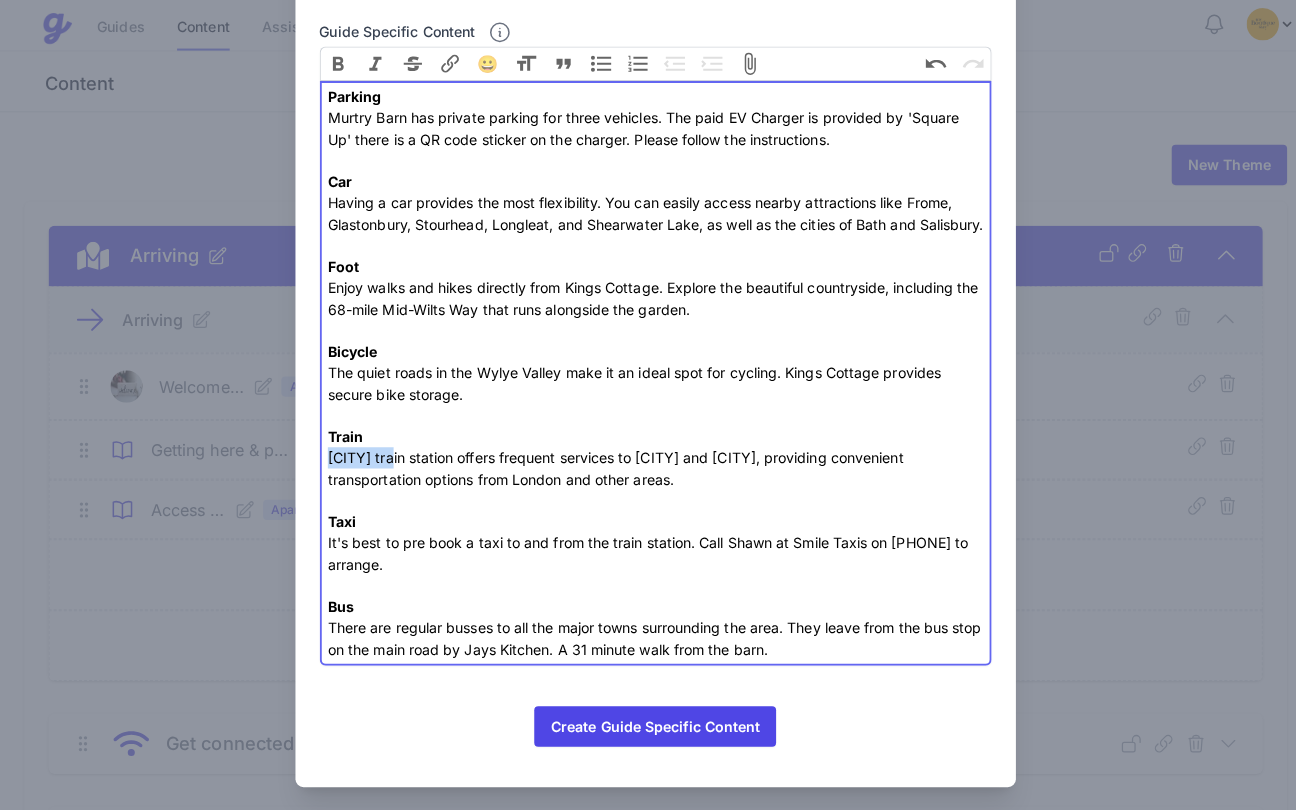 drag, startPoint x: 390, startPoint y: 456, endPoint x: 305, endPoint y: 458, distance: 85.02353 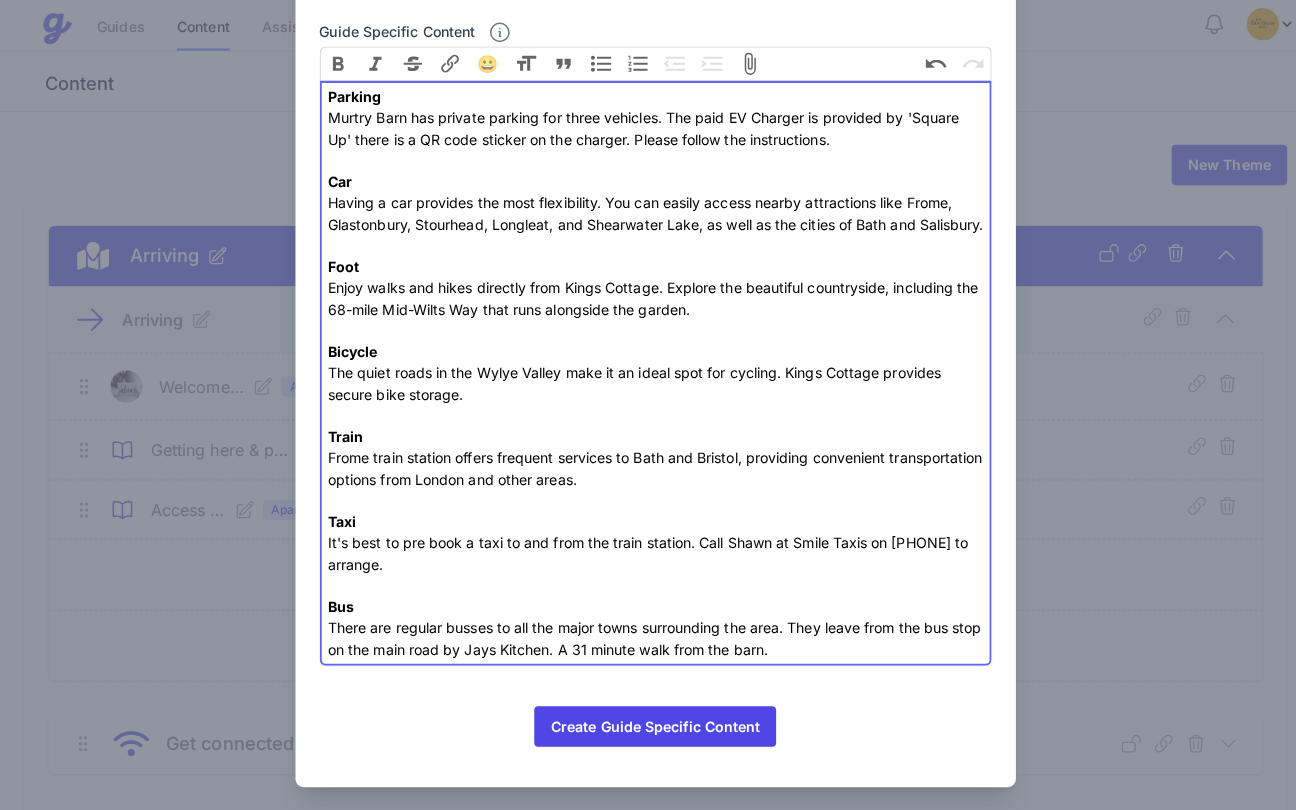 scroll, scrollTop: 181, scrollLeft: 0, axis: vertical 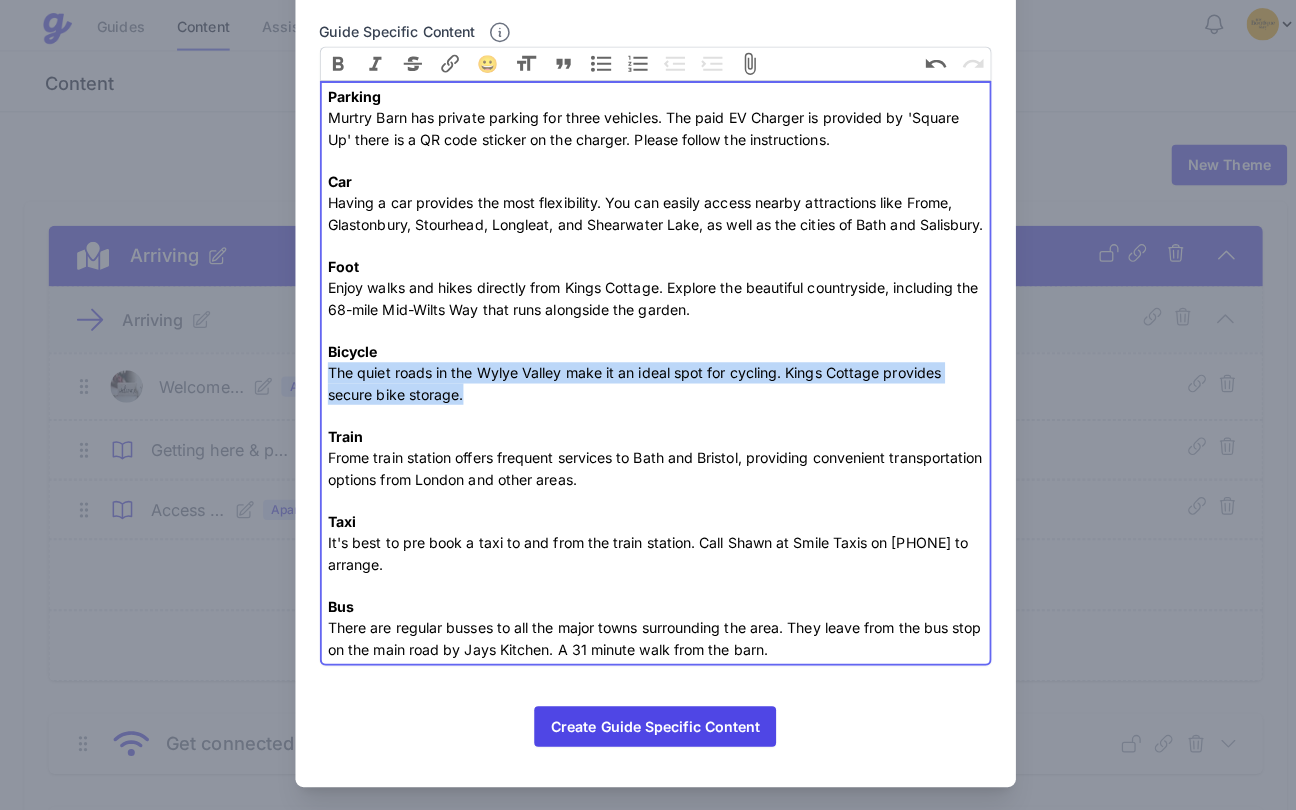 drag, startPoint x: 467, startPoint y: 400, endPoint x: 319, endPoint y: 380, distance: 149.34523 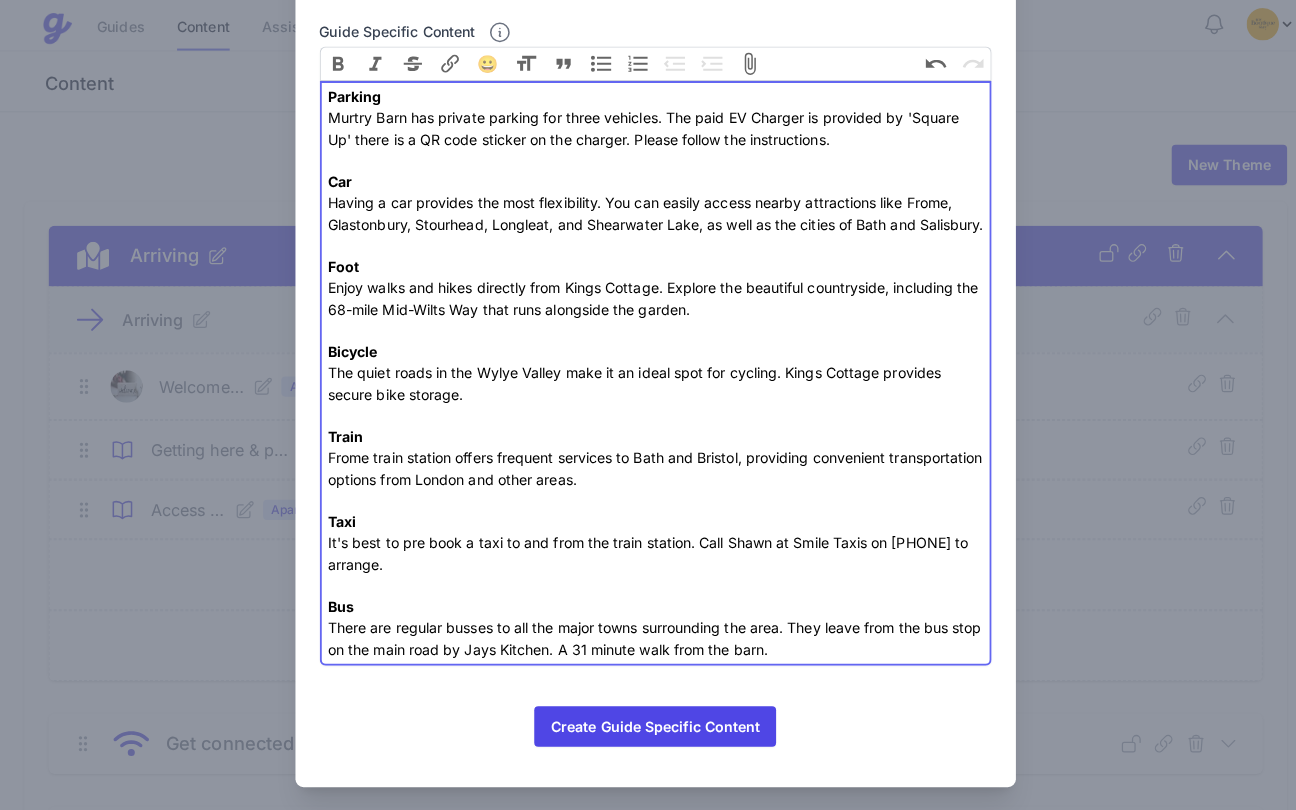 click on "Parking  Murtry Barn has private parking for three vehicles. The paid EV Charger is provided by 'Square Up' there is a QR code sticker on the charger. Please follow the instructions. Car Having a car provides the most flexibility. You can easily access nearby attractions like Frome, Glastonbury, Stourhead, Longleat, and Shearwater Lake, as well as the cities of Bath and Salisbury.  Foot Enjoy walks and hikes directly from Kings Cottage. Explore the beautiful countryside, including the 68-mile Mid-Wilts Way that runs alongside the garden. Bicycle The quiet roads in the Wylye Valley make it an ideal spot for cycling. Kings Cottage provides secure bike storage. Train  Frome train station offers frequent services to Bath and Bristol, providing convenient transportation options from London and other areas.  Taxi It's best to pre book a taxi to and from the train station. Call Shawn at Smile Taxis on [PHONE] to arrange.  Bus" at bounding box center (648, 368) 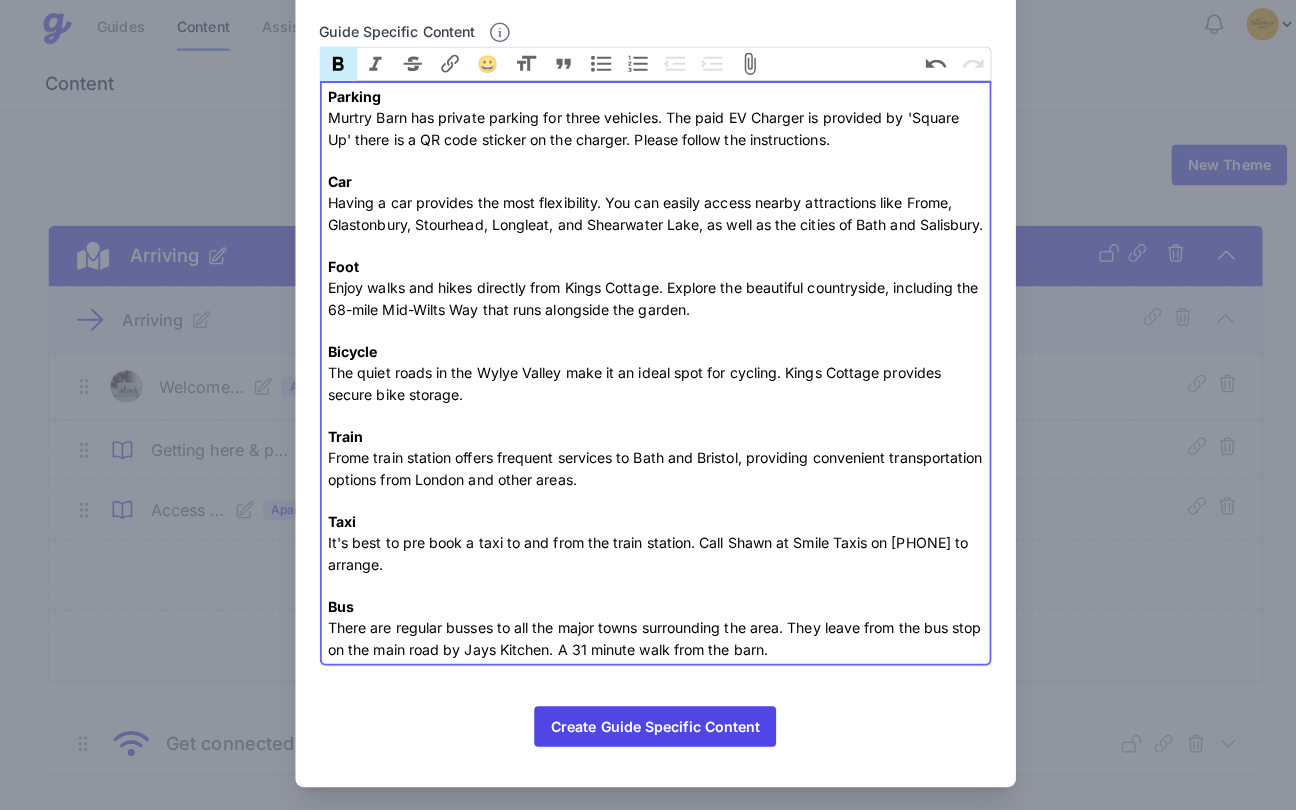 click on "Parking  Murtry Barn has private parking for three vehicles. The paid EV Charger is provided by 'Square Up' there is a QR code sticker on the charger. Please follow the instructions. Car Having a car provides the most flexibility. You can easily access nearby attractions like Frome, Glastonbury, Stourhead, Longleat, and Shearwater Lake, as well as the cities of Bath and Salisbury.  Foot Enjoy walks and hikes directly from Kings Cottage. Explore the beautiful countryside, including the 68-mile Mid-Wilts Way that runs alongside the garden. Bicycle The quiet roads in the Wylye Valley make it an ideal spot for cycling. Kings Cottage provides secure bike storage. Train  Frome train station offers frequent services to Bath and Bristol, providing convenient transportation options from London and other areas.  Taxi It's best to pre book a taxi to and from the train station. Call Shawn at Smile Taxis on [PHONE] to arrange.  Bus" at bounding box center [648, 368] 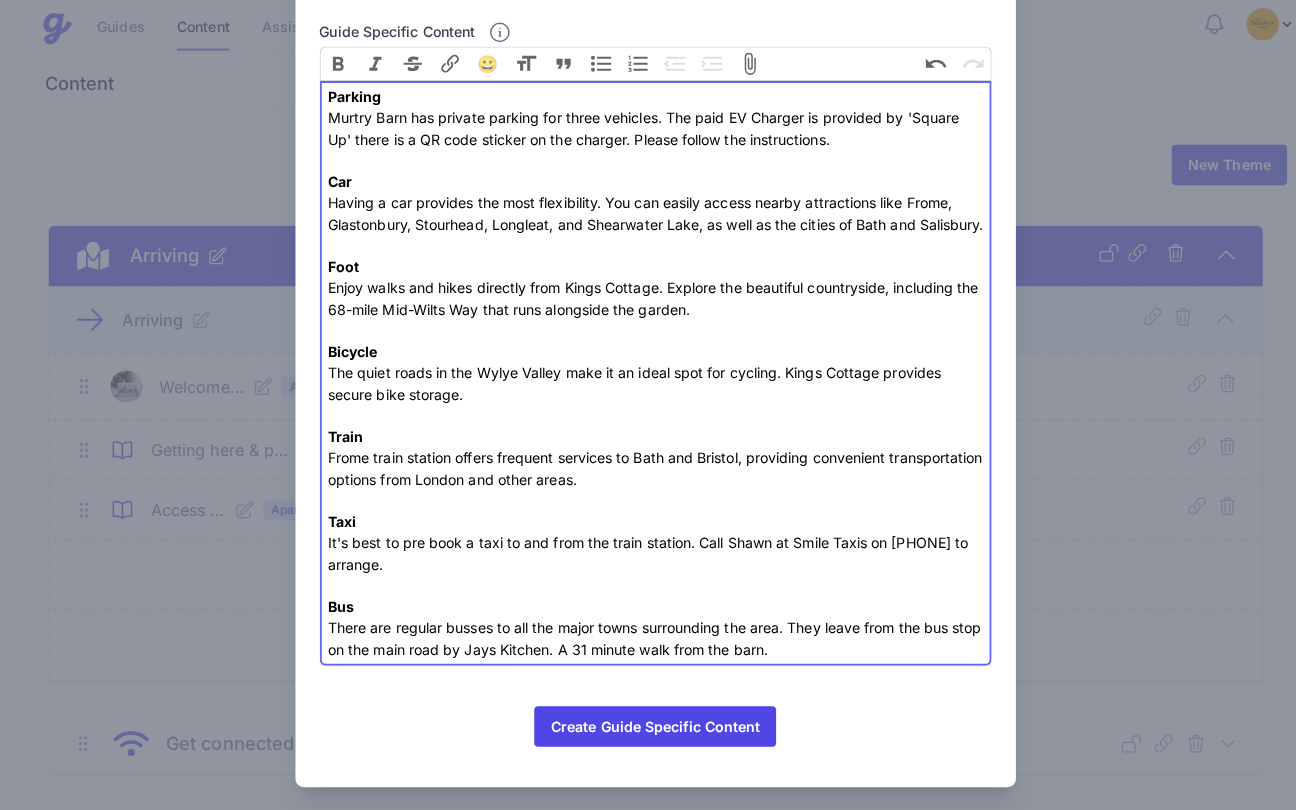 click on "Parking  Murtry Barn has private parking for three vehicles. The paid EV Charger is provided by 'Square Up' there is a QR code sticker on the charger. Please follow the instructions. Car Having a car provides the most flexibility. You can easily access nearby attractions like Frome, Glastonbury, Stourhead, Longleat, and Shearwater Lake, as well as the cities of Bath and Salisbury.  Foot Enjoy walks and hikes directly from Kings Cottage. Explore the beautiful countryside, including the 68-mile Mid-Wilts Way that runs alongside the garden. Bicycle The quiet roads in the Wylye Valley make it an ideal spot for cycling. Kings Cottage provides secure bike storage. Train  Frome train station offers frequent services to Bath and Bristol, providing convenient transportation options from London and other areas.  Taxi It's best to pre book a taxi to and from the train station. Call Shawn at Smile Taxis on [PHONE] to arrange.  Bus" at bounding box center (648, 368) 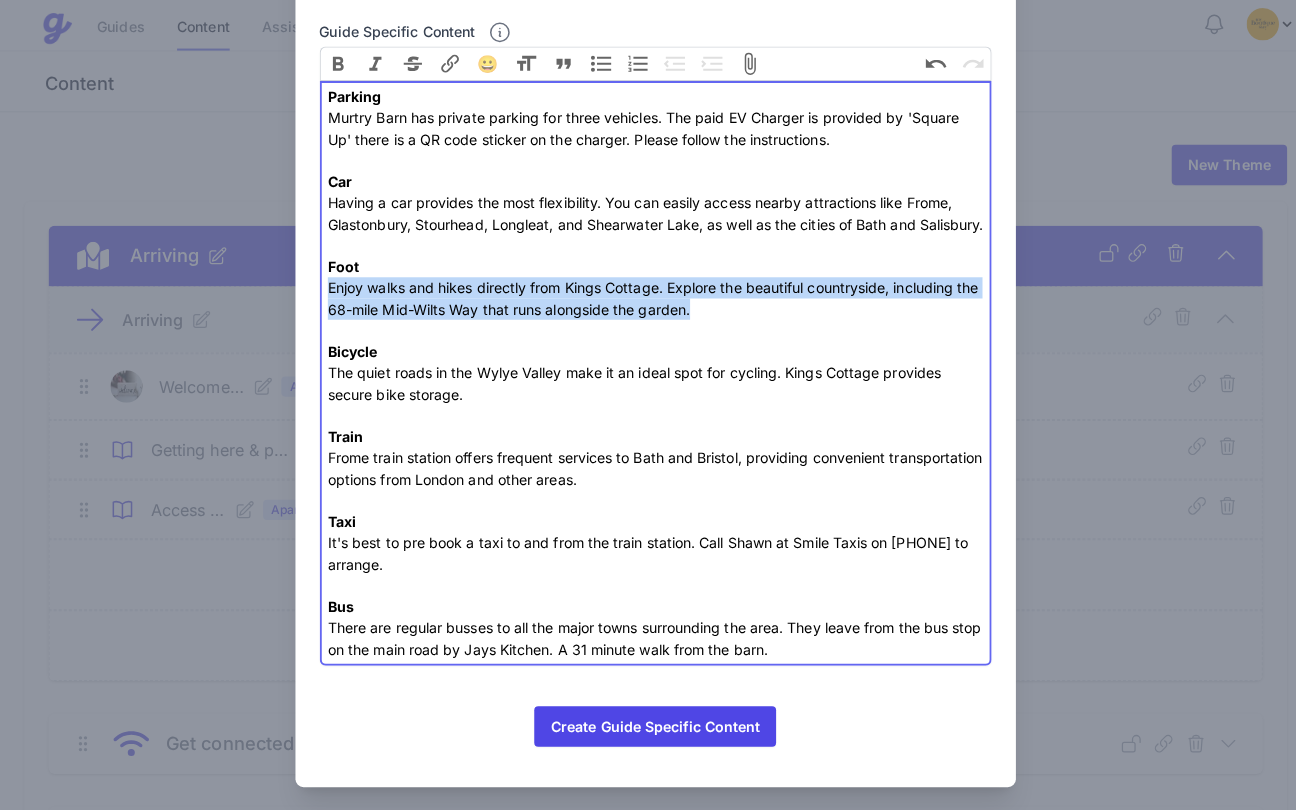 drag, startPoint x: 714, startPoint y: 319, endPoint x: 315, endPoint y: 298, distance: 399.55225 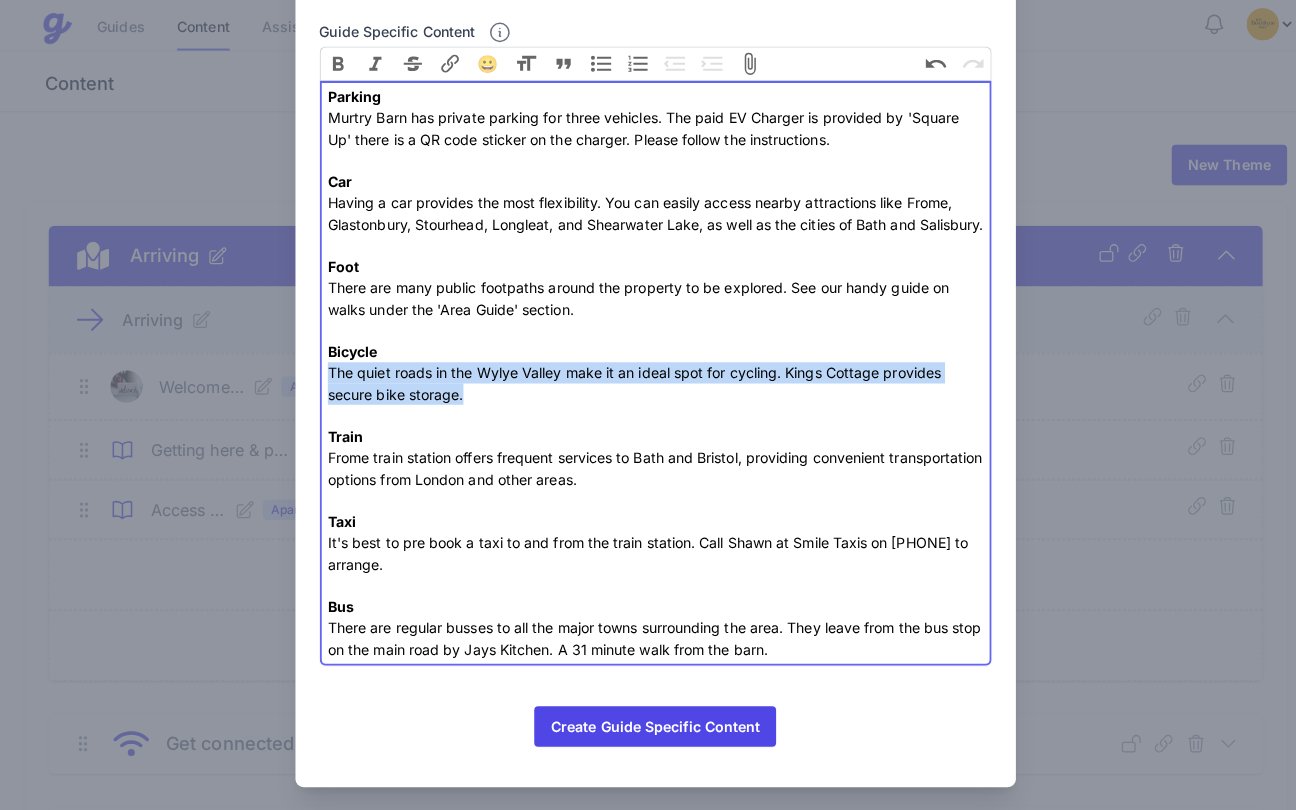 drag, startPoint x: 482, startPoint y: 397, endPoint x: 318, endPoint y: 381, distance: 164.77864 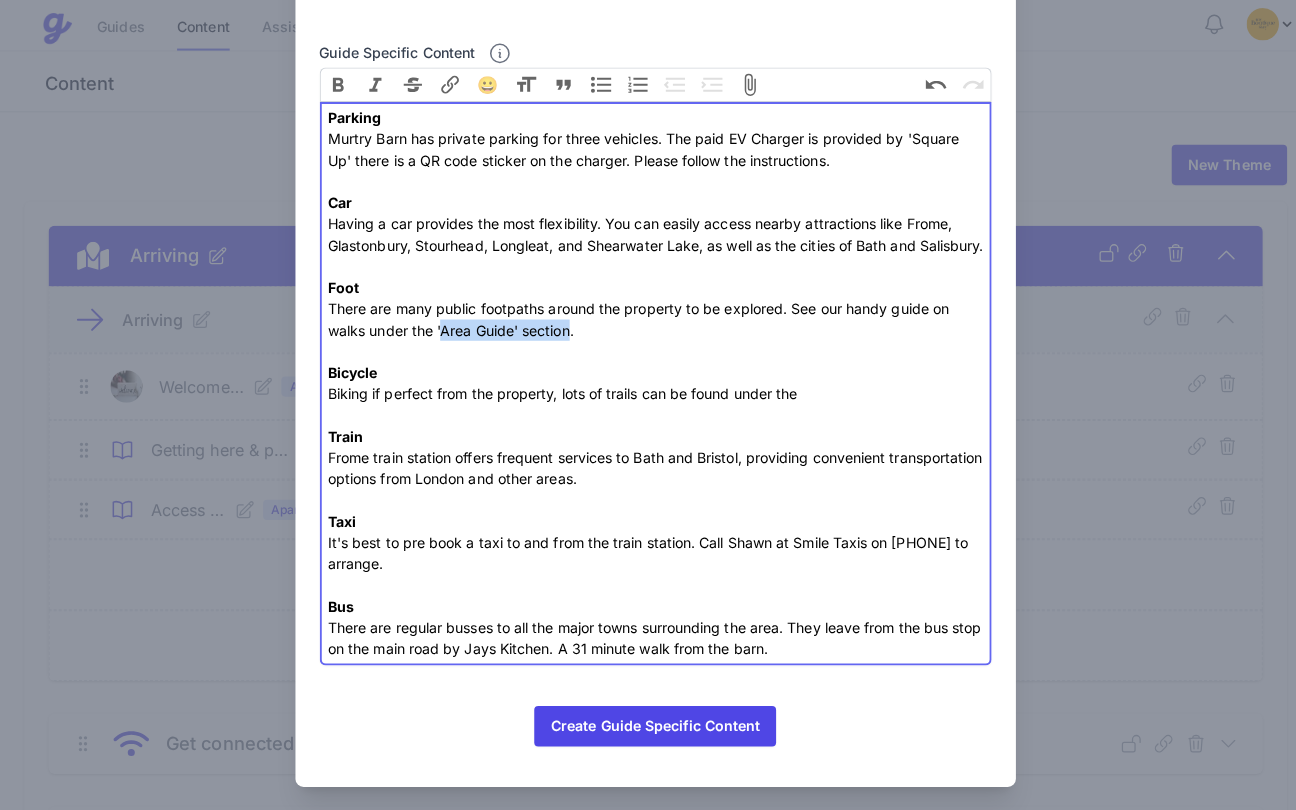 drag, startPoint x: 556, startPoint y: 315, endPoint x: 429, endPoint y: 309, distance: 127.141655 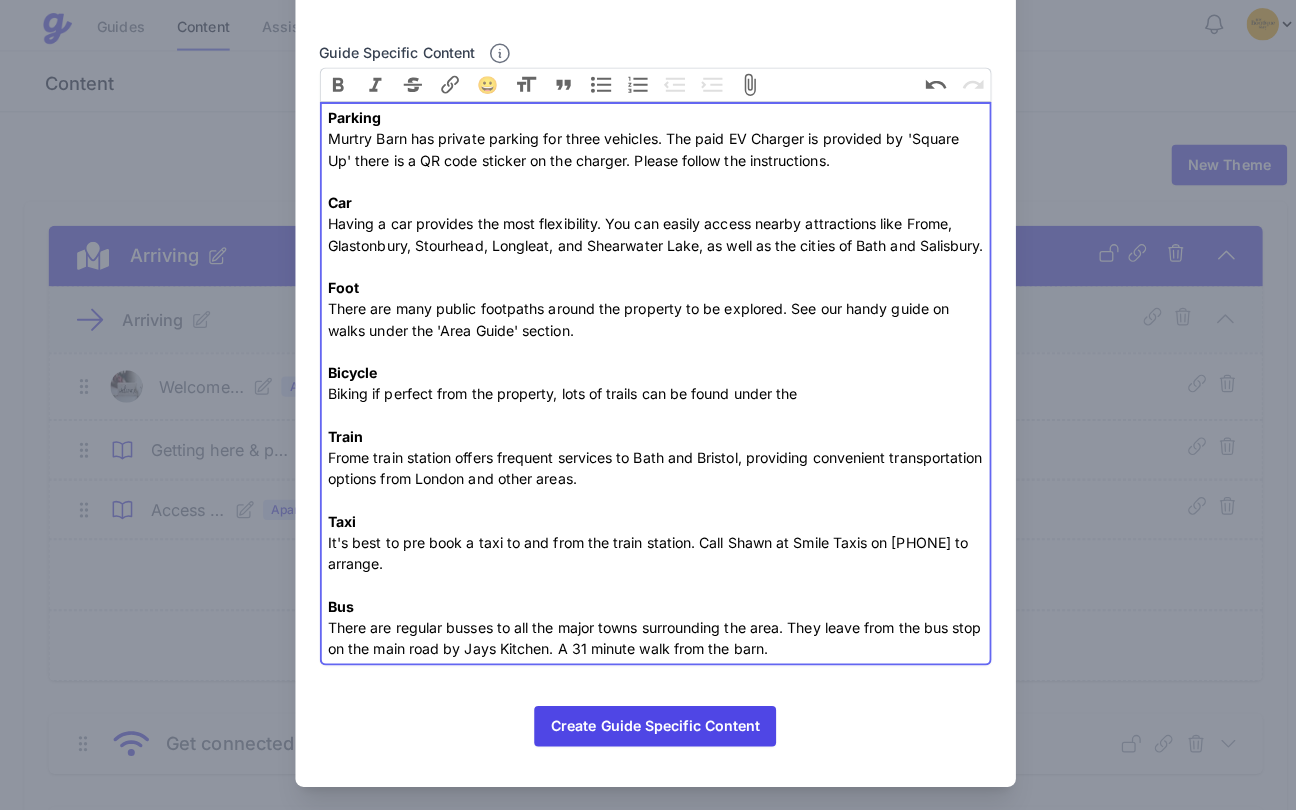 click on "Parking  Murtry Barn has private parking for [NUMBER] vehicles. The paid EV Charger is provided by 'Square Up' there is a QR code sticker on the charger. Please follow the instructions. Car Having a car provides the most flexibility. You can easily access nearby attractions like Frome, Glastonbury, Stourhead, Longleat, and Shearwater Lake, as well as the cities of Bath and Salisbury.  Foot There are many public footpaths around the property to be explored. See our handy guide on walks under the 'Area Guide' section.  Bicycle Biking if perfect from the property, lots of trails can be found under the  Train  Frome train station offers frequent services to Bath and Bristol, providing convenient transportation options from London and other areas.  Taxi It's best to pre book a taxi to and from the train station. Call Shawn at Smile Taxis on [PHONE] to arrange.  Bus" at bounding box center (648, 379) 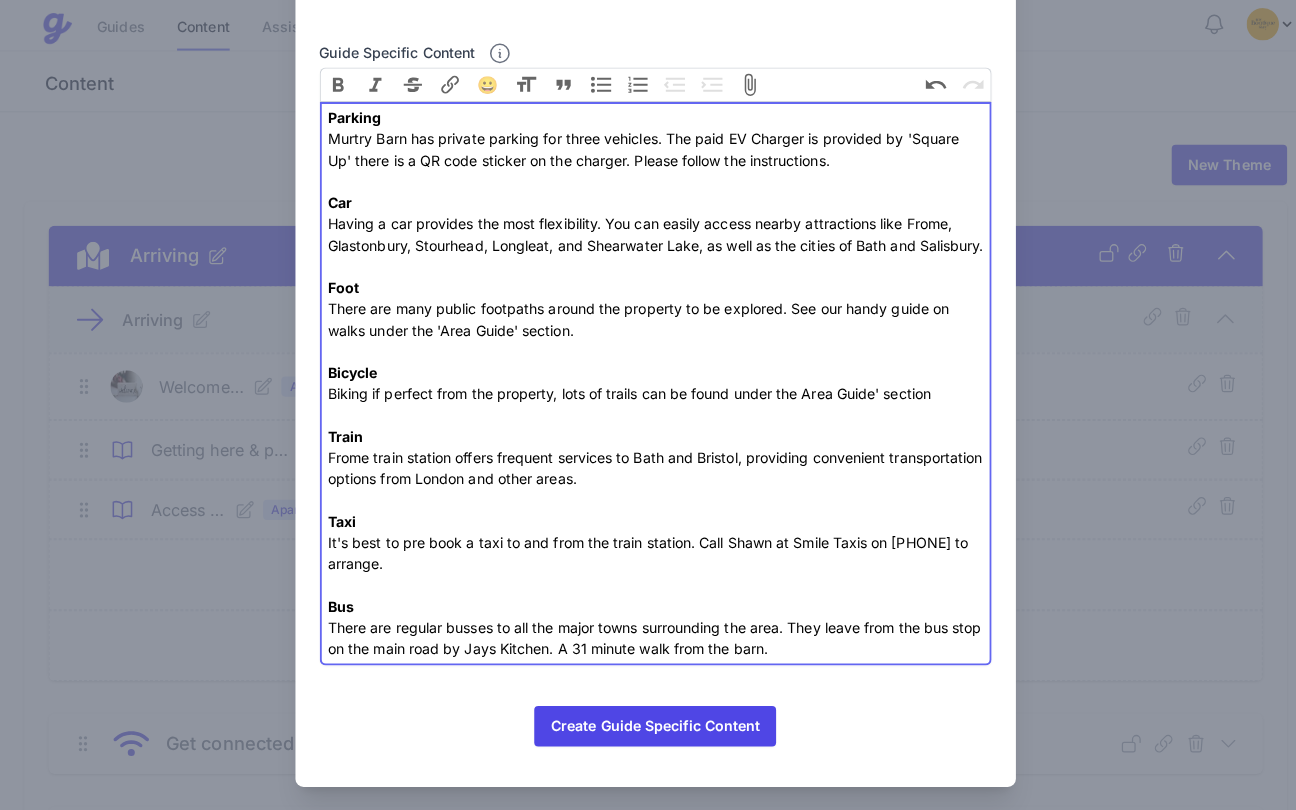 click on "Parking  Murtry Barn has private parking for three vehicles. The paid EV Charger is provided by 'Square Up' there is a QR code sticker on the charger. Please follow the instructions. Car Having a car provides the most flexibility. You can easily access nearby attractions like Frome, Glastonbury, Stourhead, Longleat, and Shearwater Lake, as well as the cities of Bath and Salisbury.  Foot There are many public footpaths around the property to be explored. See our handy guide on walks under the 'Area Guide' section.  Bicycle Biking if perfect from the property, lots of trails can be found under the Area Guide' section Train  Frome train station offers frequent services to Bath and Bristol, providing convenient transportation options from London and other areas.  Taxi It's best to pre book a taxi to and from the train station. Call Shawn at Smile Taxis on [PHONE] to arrange.  Bus" at bounding box center [648, 379] 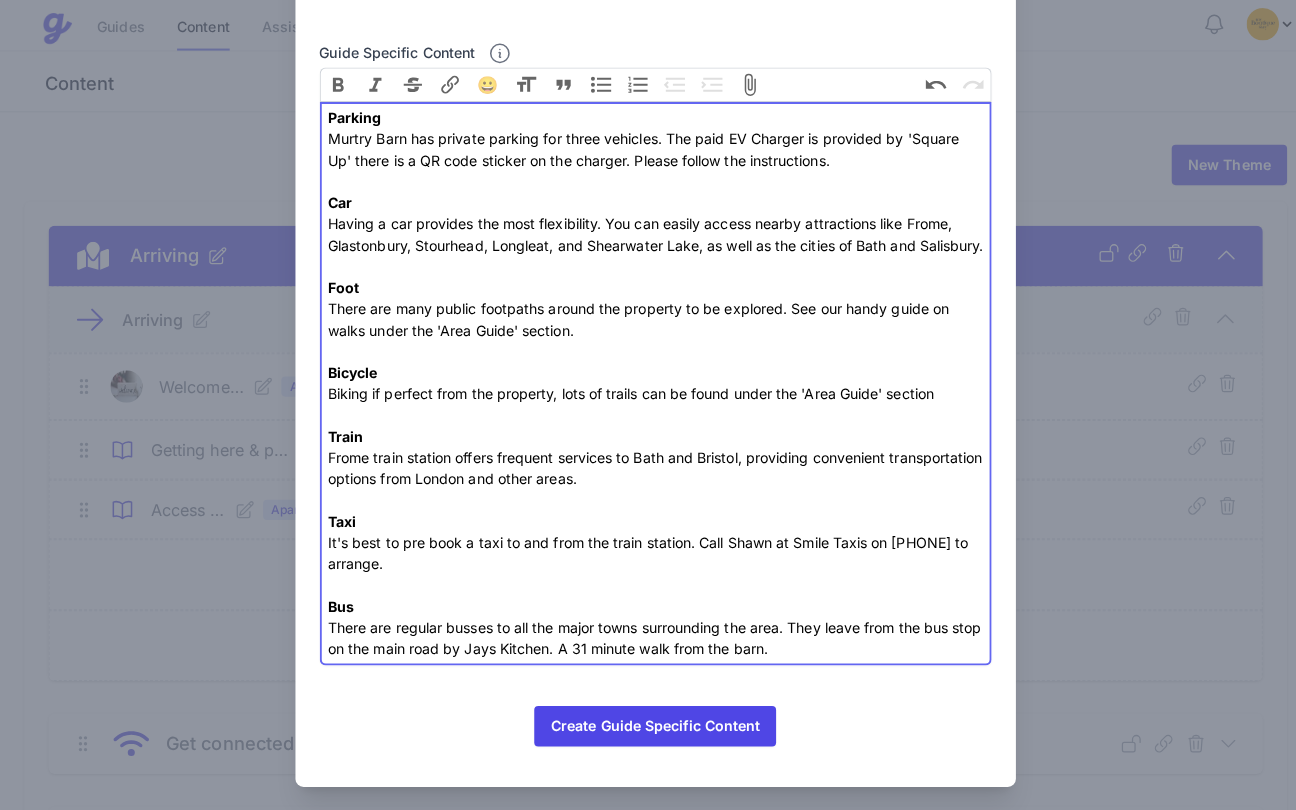 click on "Parking Murtry Barn has private parking for three vehicles. The paid EV Charger is provided by 'Square Up' there is a QR code sticker on the charger. Please follow the instructions. Car Having a car provides the most flexibility. You can easily access nearby attractions like Frome, Glastonbury, Stourhead, Longleat, and Shearwater Lake, as well as the cities of Bath and Salisbury. Foot There are many public footpaths around the property to be explored. See our handy guide on walks under the 'Area Guide' section. Bicycle Biking if perfect from the property, lots of trails can be found under the 'Area Guide' section Train Frome train station offers frequent services to Bath and Bristol, providing convenient transportation options from London and other areas. Taxi It's best to pre book a taxi to and from the train station. Call Shawn at Smile Taxis on 07931 838636 to arrange. Bus" at bounding box center (648, 379) 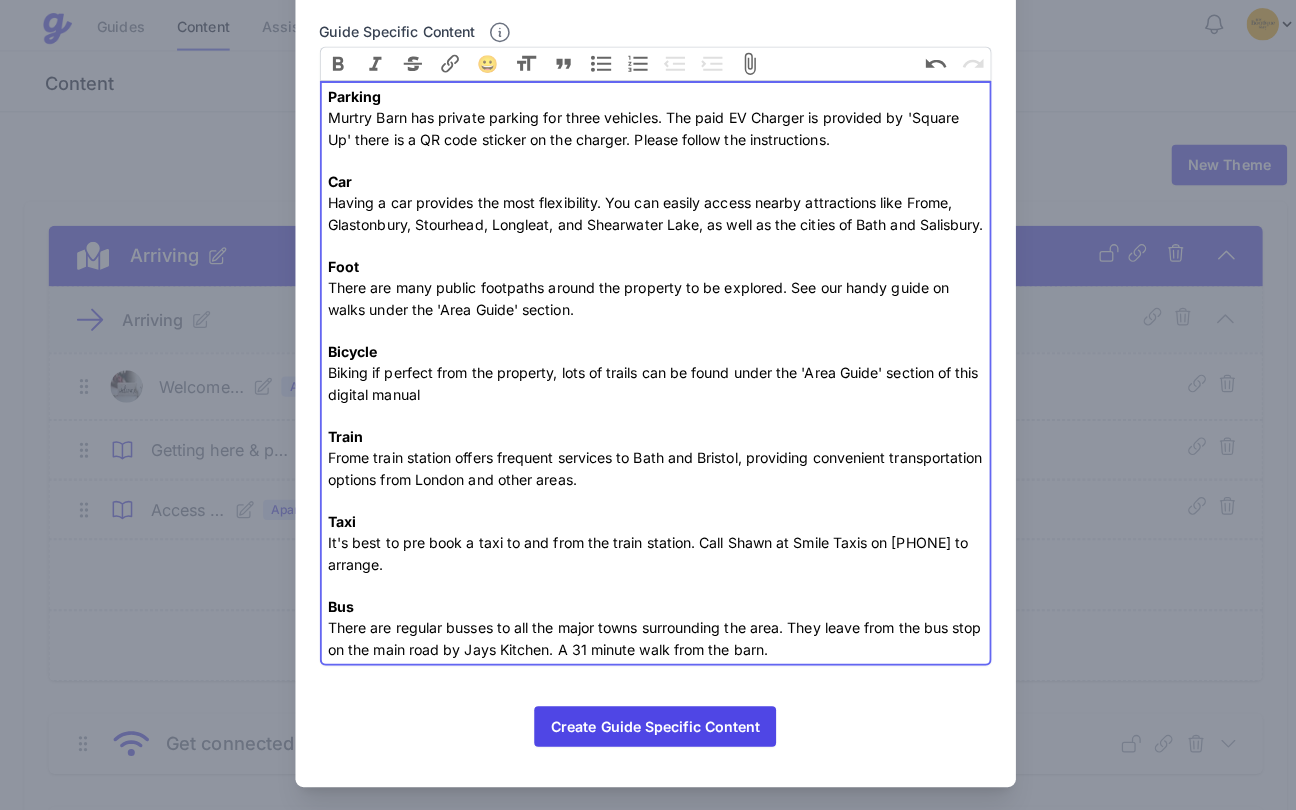 type on "Parking Murtry Barn has private parking for three vehicles. The paid EV Charger is provided by 'Square Up' there is a QR code sticker on the charger. Please follow the instructions.CarHaving a car provides the most flexibility. You can easily access nearby attractions like Frome, Glastonbury, Stourhead, Longleat, and Shearwater Lake, as well as the cities of Bath and Salisbury. FootThere are many public footpaths around the property to be explored. See our handy guide on walks under the 'Area Guide' section. BicycleBiking if perfect from the property, lots of trails can be found under the 'Area Guide' section of this digital manual. TrainFrome train station offers frequent services to Bath and Bristol, providing convenient transportation options from London and other areas. TaxiIt's best to pre book a taxi to and from the train stat..." 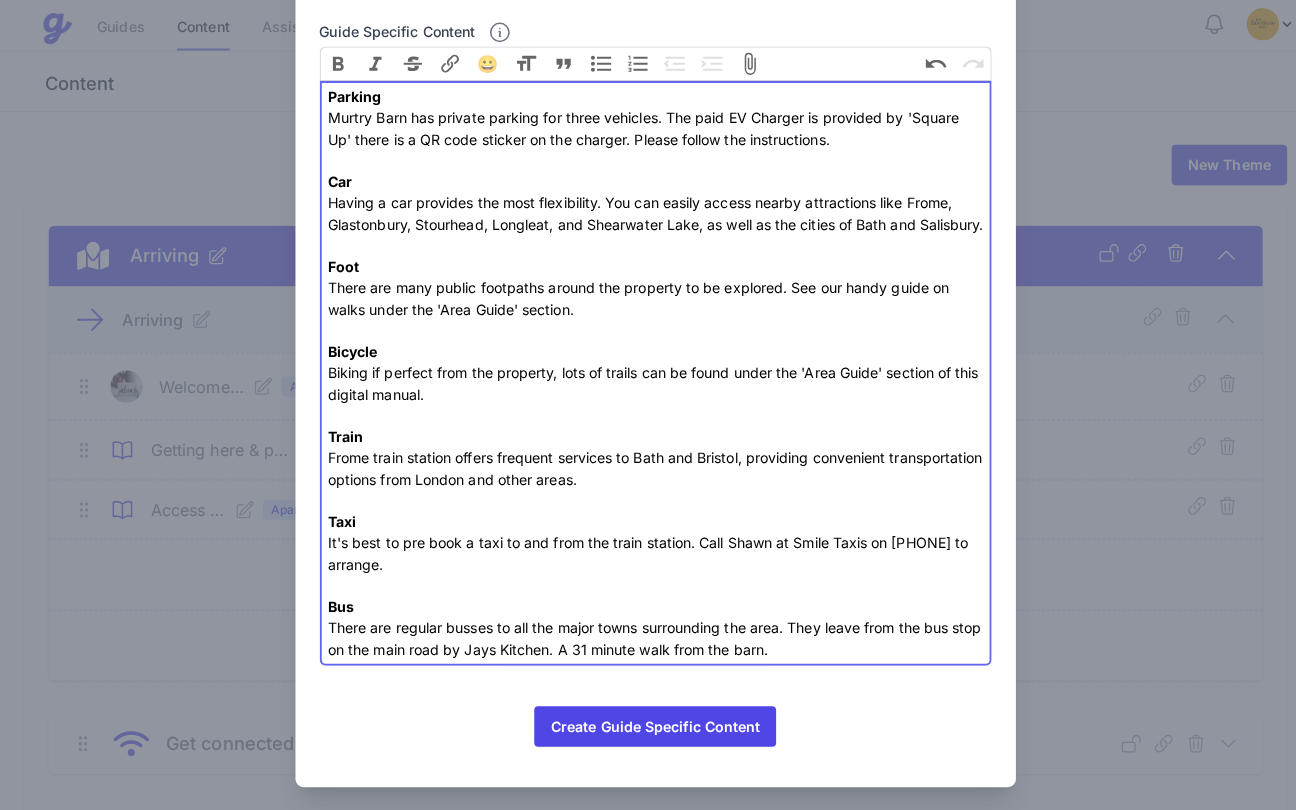 scroll, scrollTop: 206, scrollLeft: 0, axis: vertical 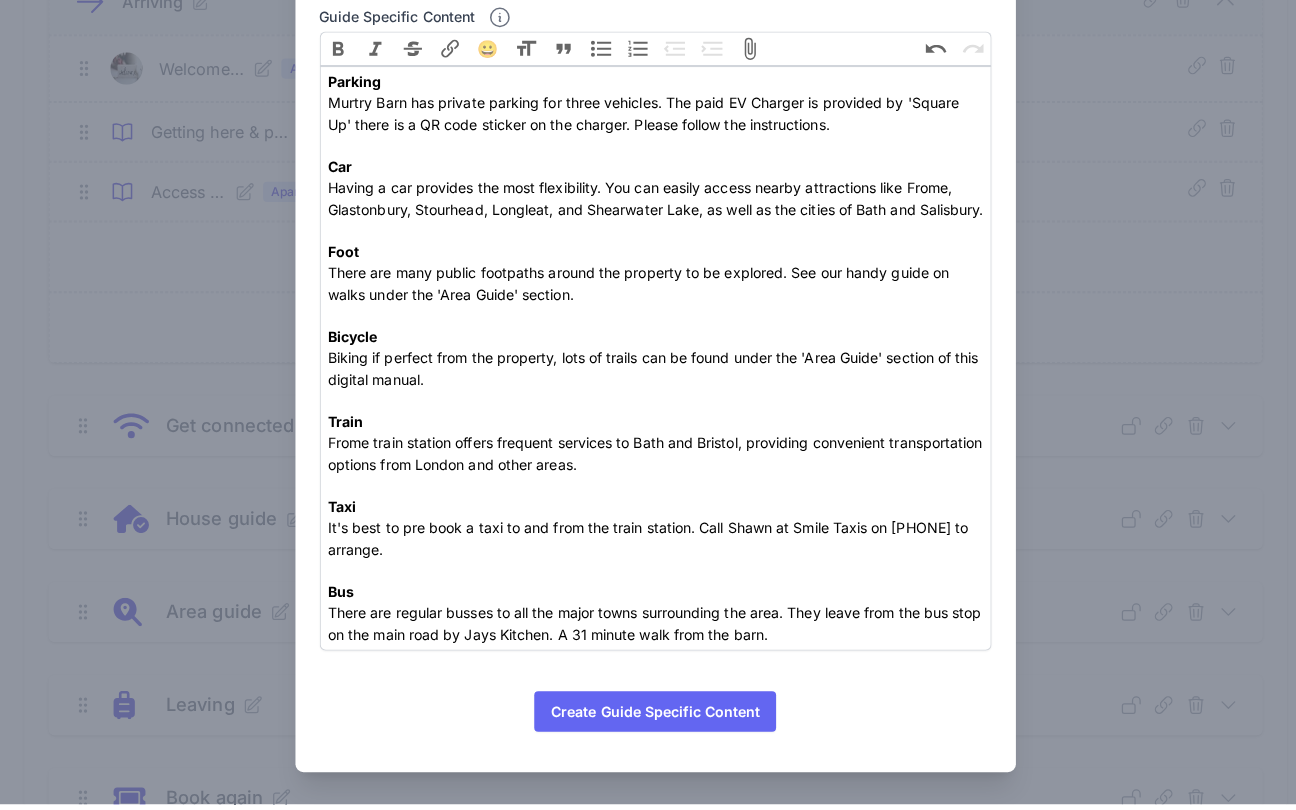 click on "Create Guide Specific Content" at bounding box center (647, 718) 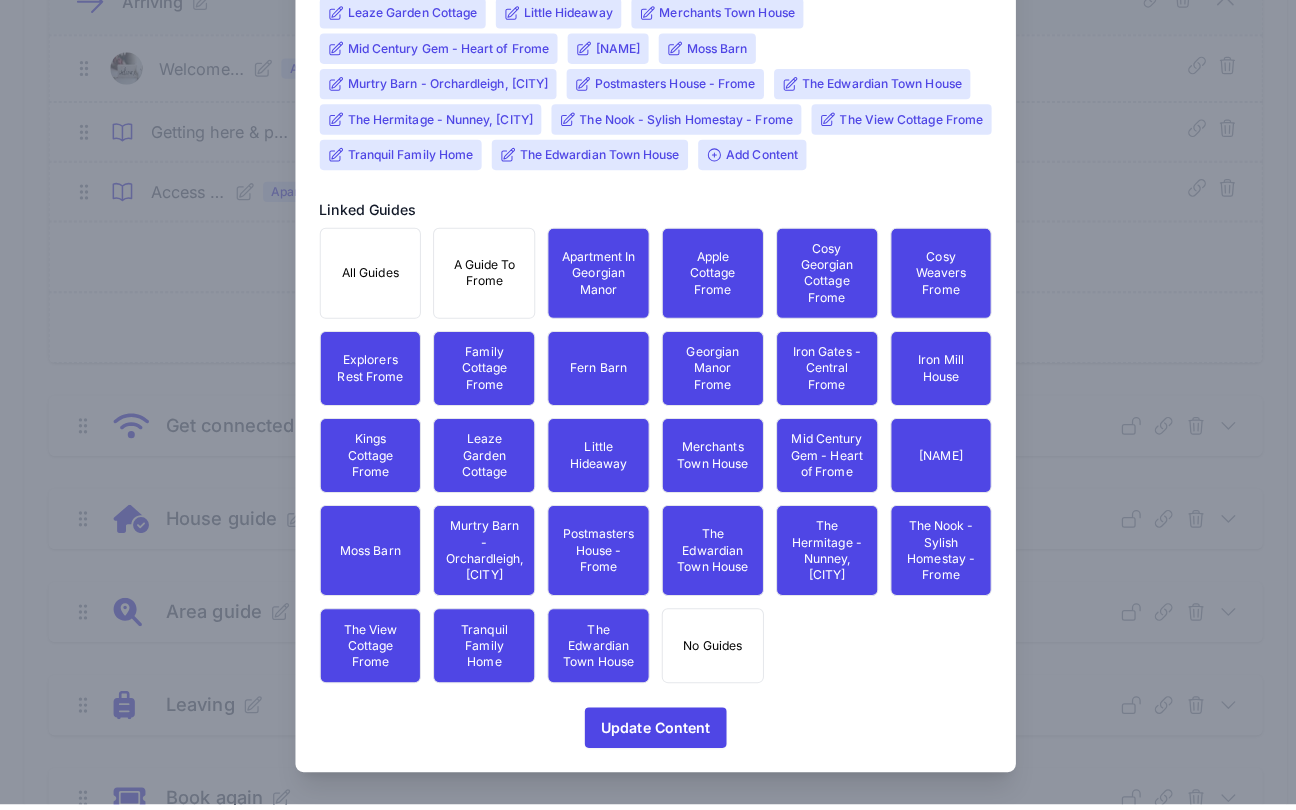 scroll, scrollTop: 757, scrollLeft: 0, axis: vertical 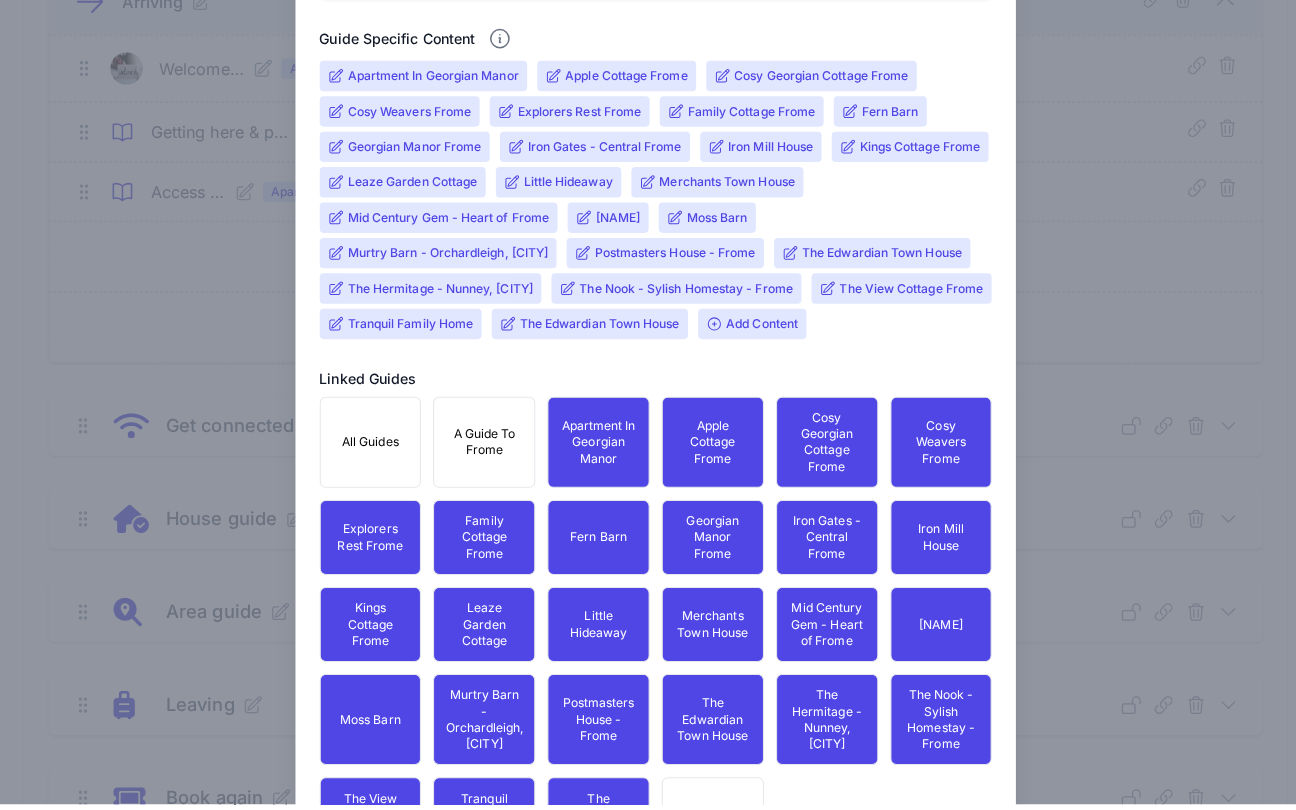 click on "Add Content" at bounding box center [743, 335] 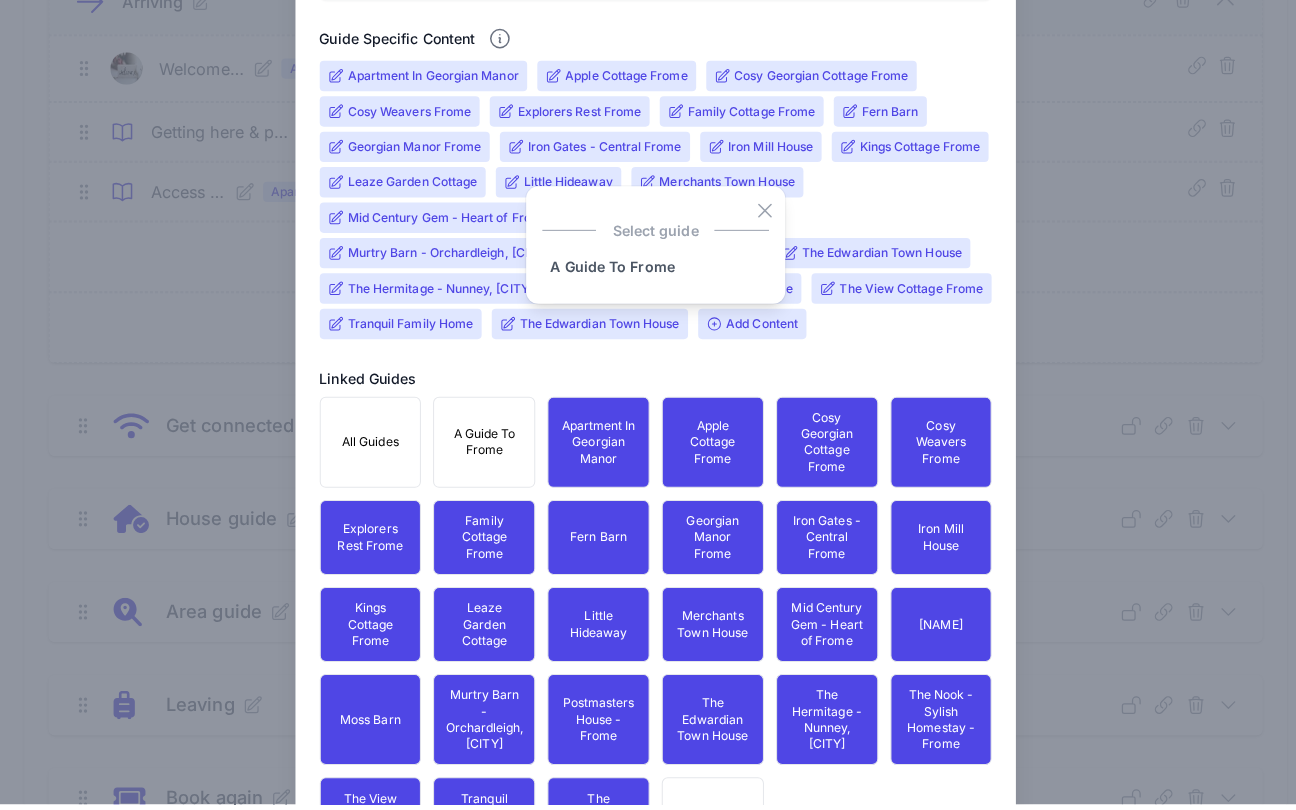 click on "Apartment In Georgian Manor
Apple Cottage Frome
Cosy Georgian Cottage Frome
Cosy Weavers Frome
Explorers Rest Frome
Family Cottage Frome
Fern Barn
Georgian Manor Frome
Iron Gates - Central Frome
Iron Mill House
Kings Cottage Frome
Leaze Garden Cottage
Little Hideaway
Merchants Town House" at bounding box center (646, 215) 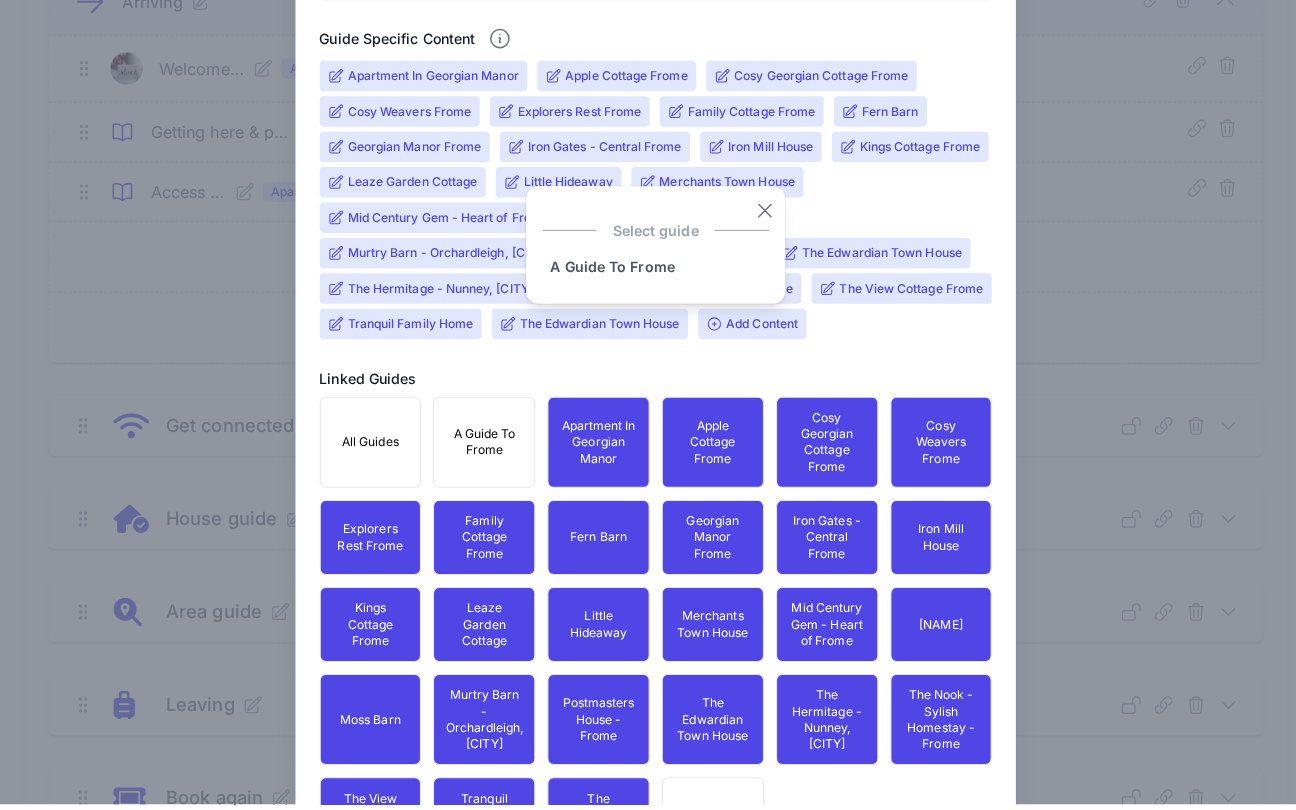 click 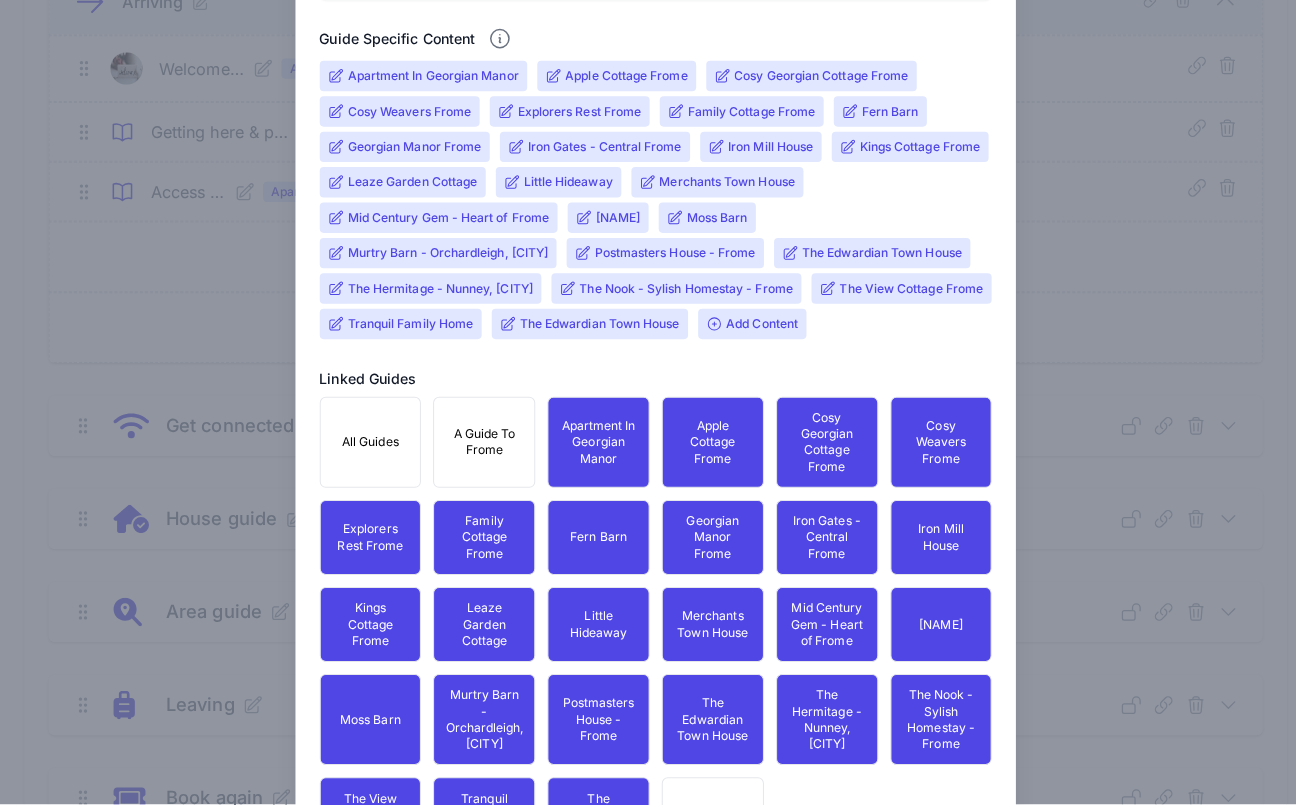 click on "Merchants Town House" at bounding box center (709, 195) 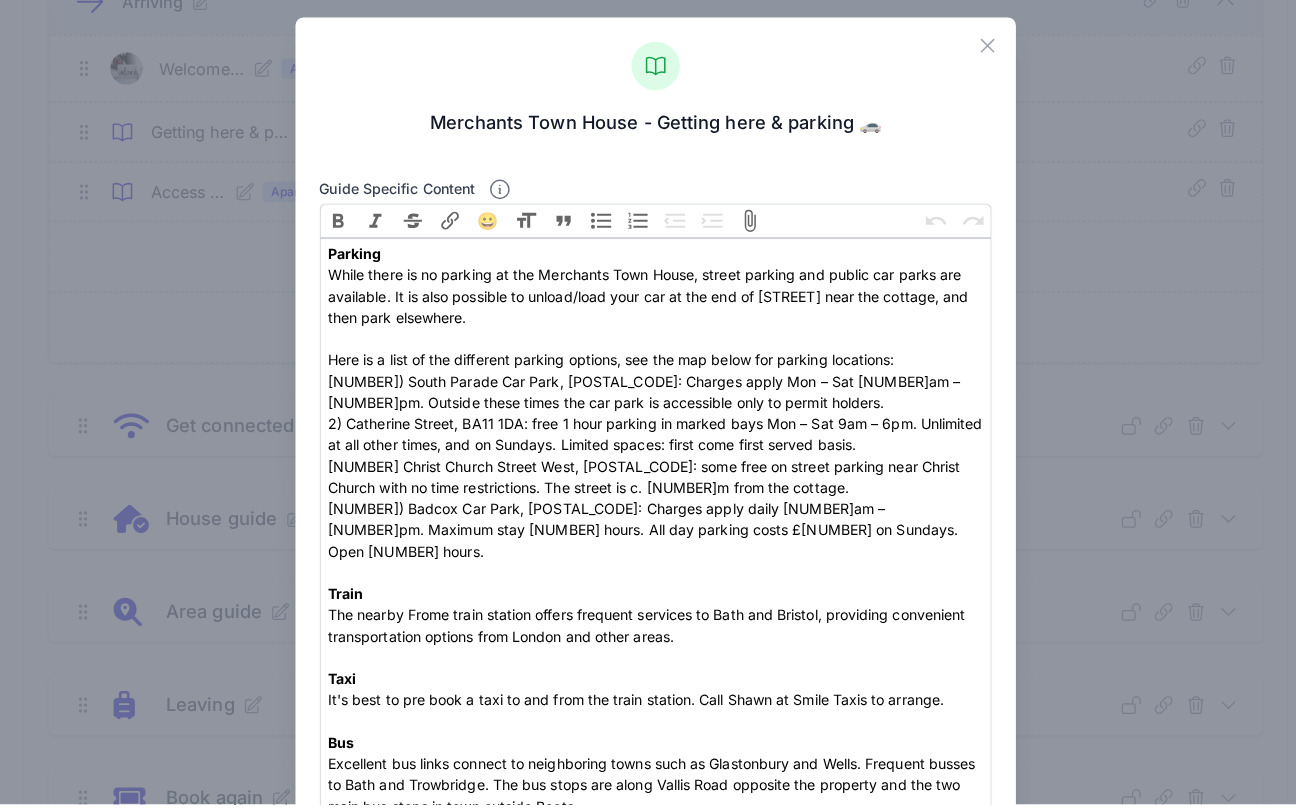 scroll, scrollTop: 164, scrollLeft: 0, axis: vertical 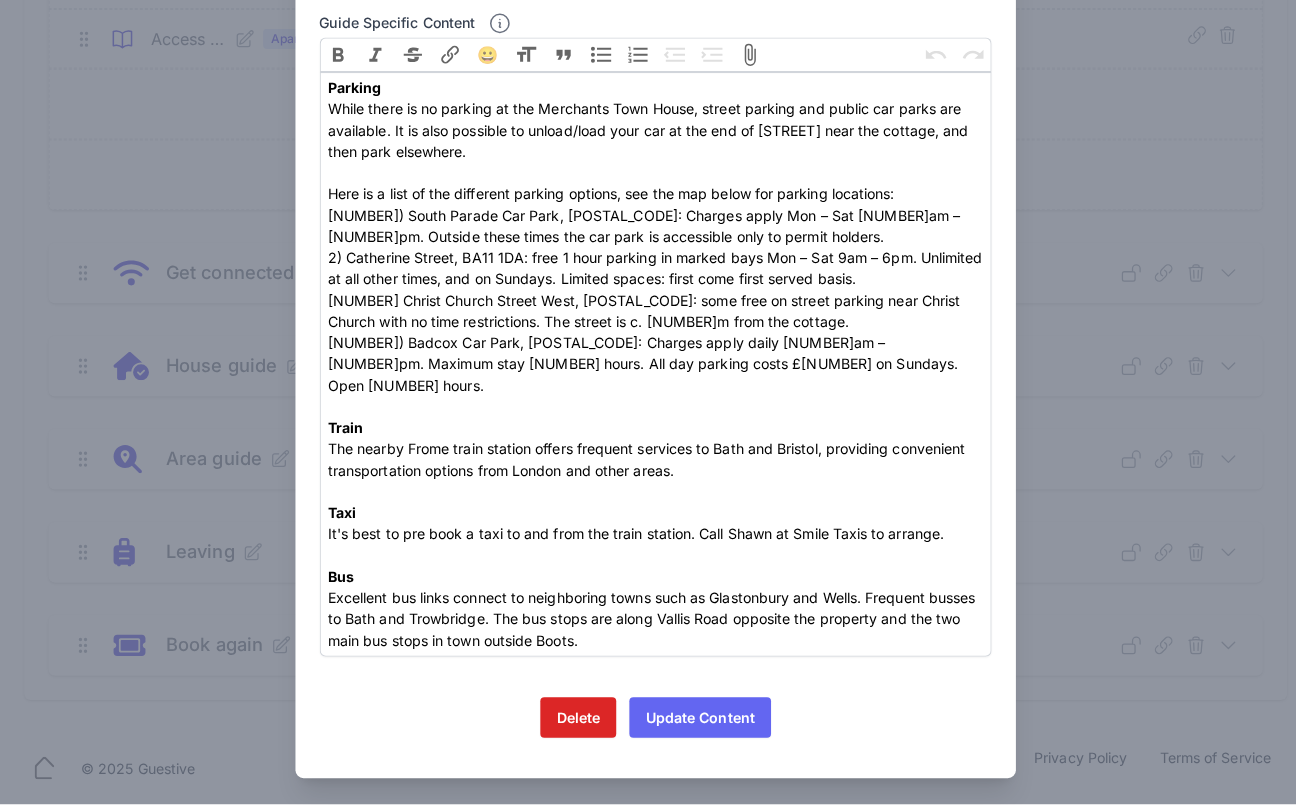 click on "Update Content" at bounding box center (692, 724) 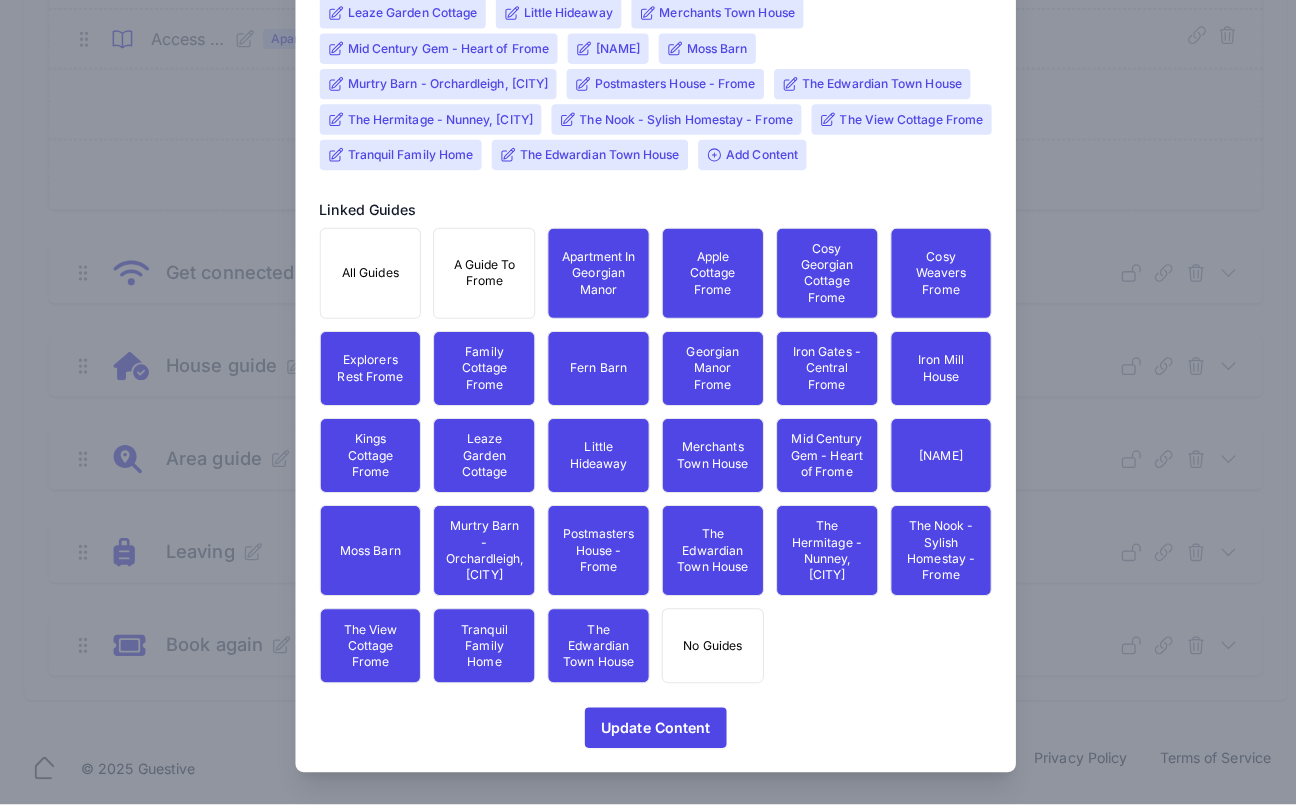 scroll, scrollTop: 0, scrollLeft: 0, axis: both 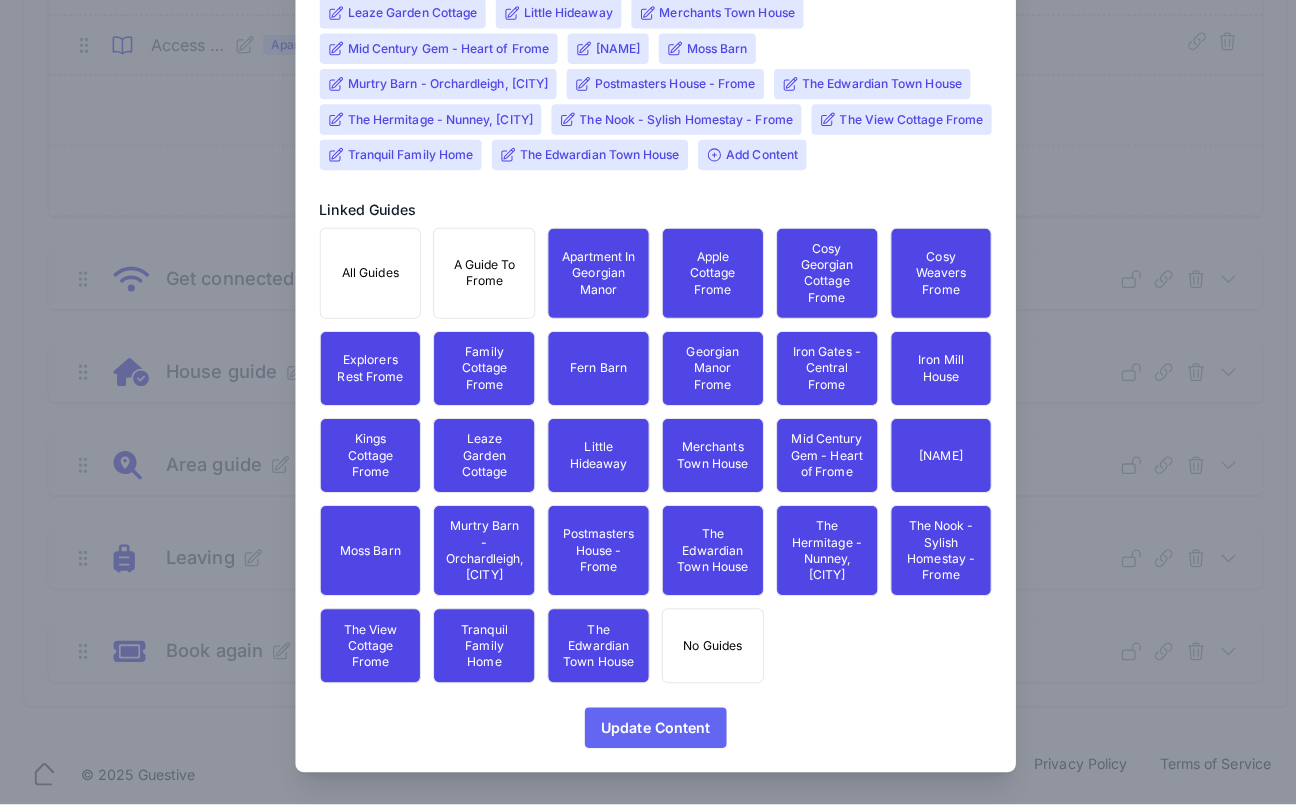 click on "Update Content" at bounding box center (648, 734) 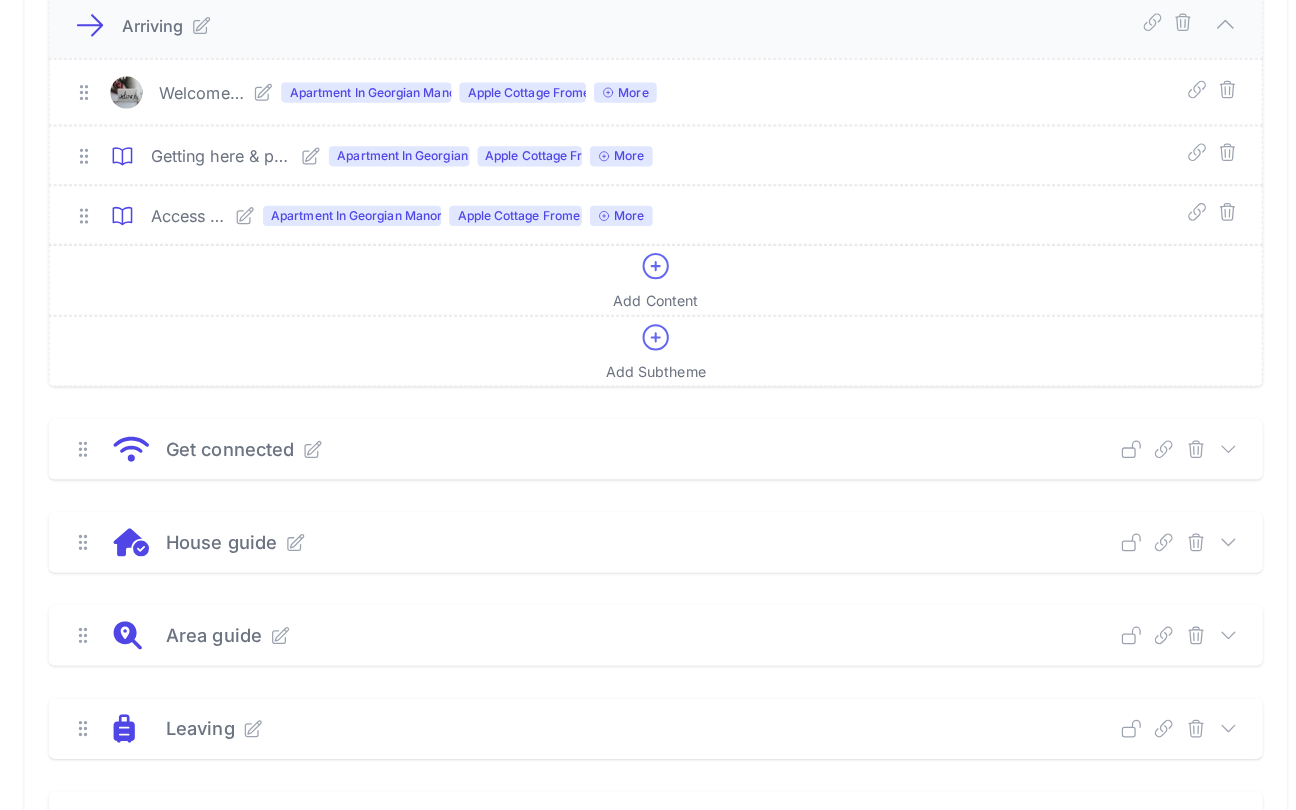 scroll, scrollTop: 0, scrollLeft: 0, axis: both 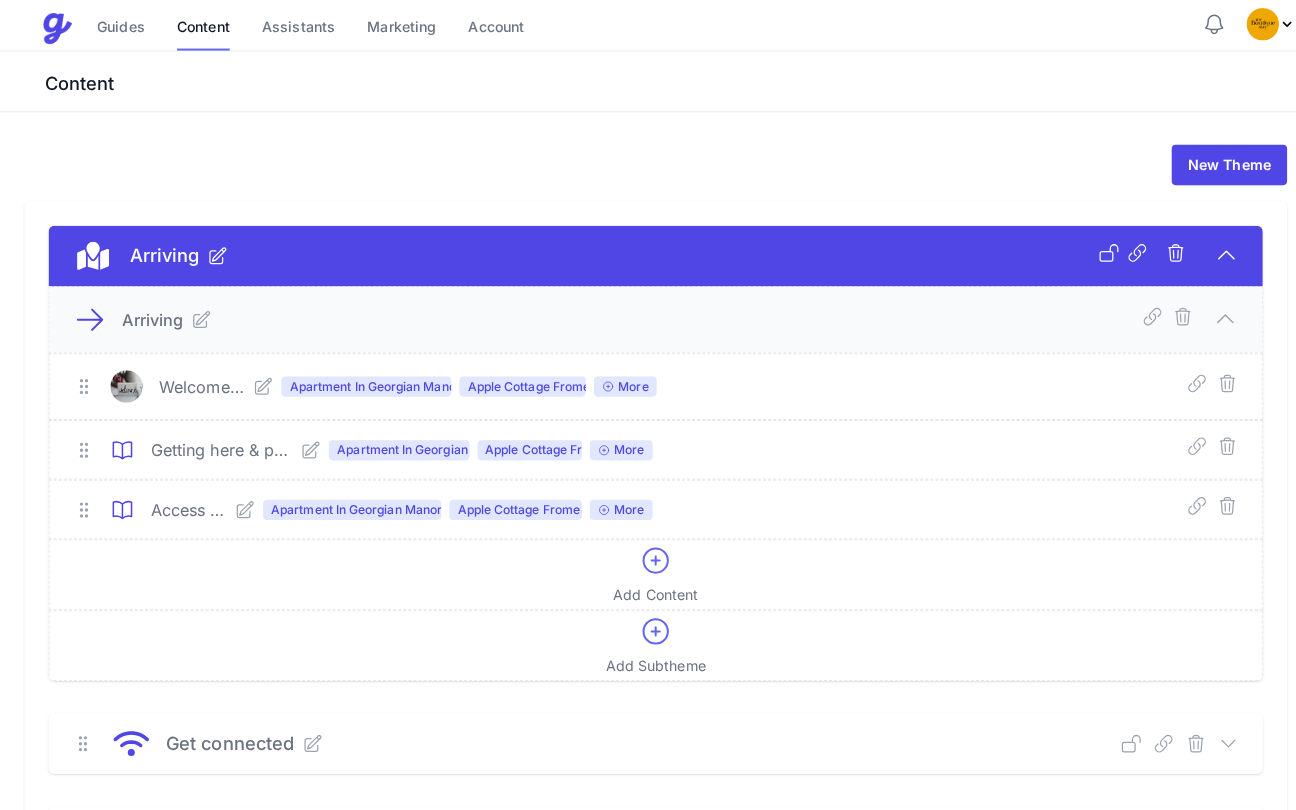 click 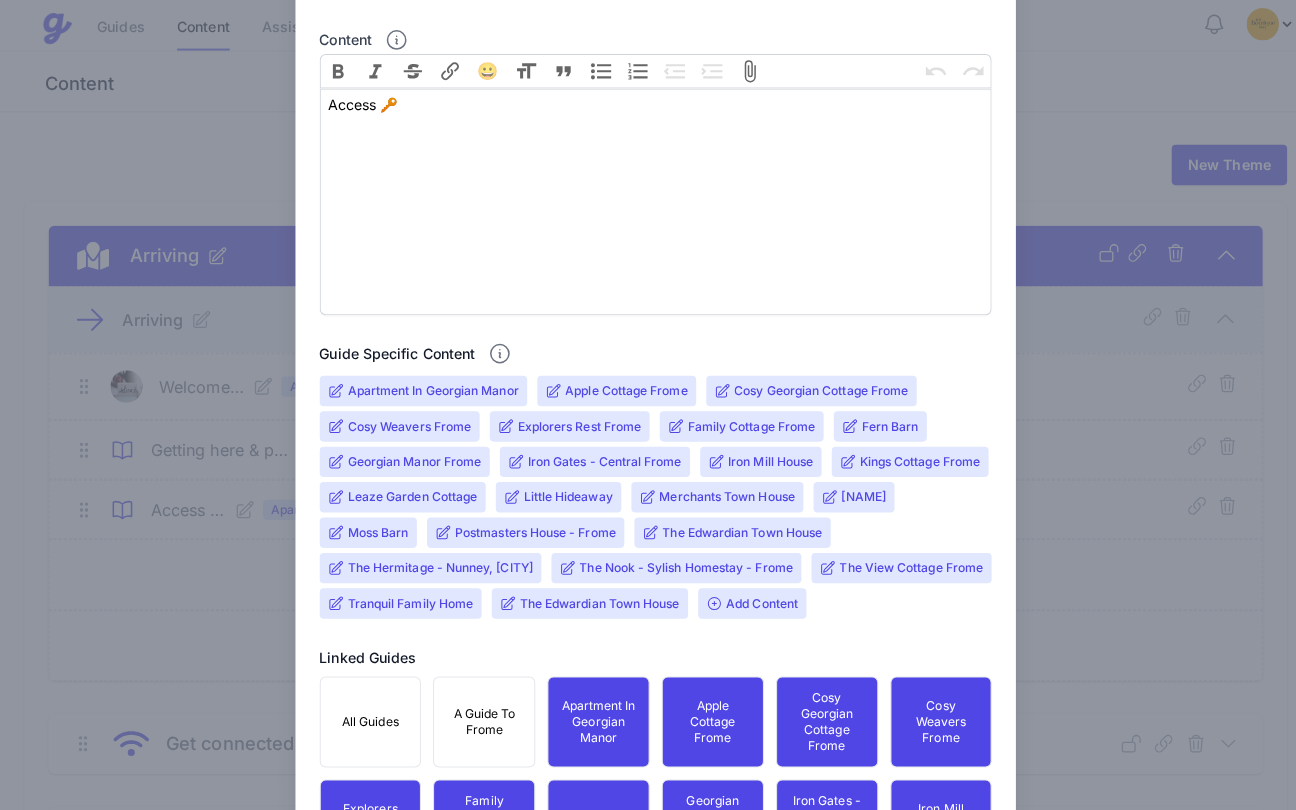 scroll, scrollTop: 523, scrollLeft: 0, axis: vertical 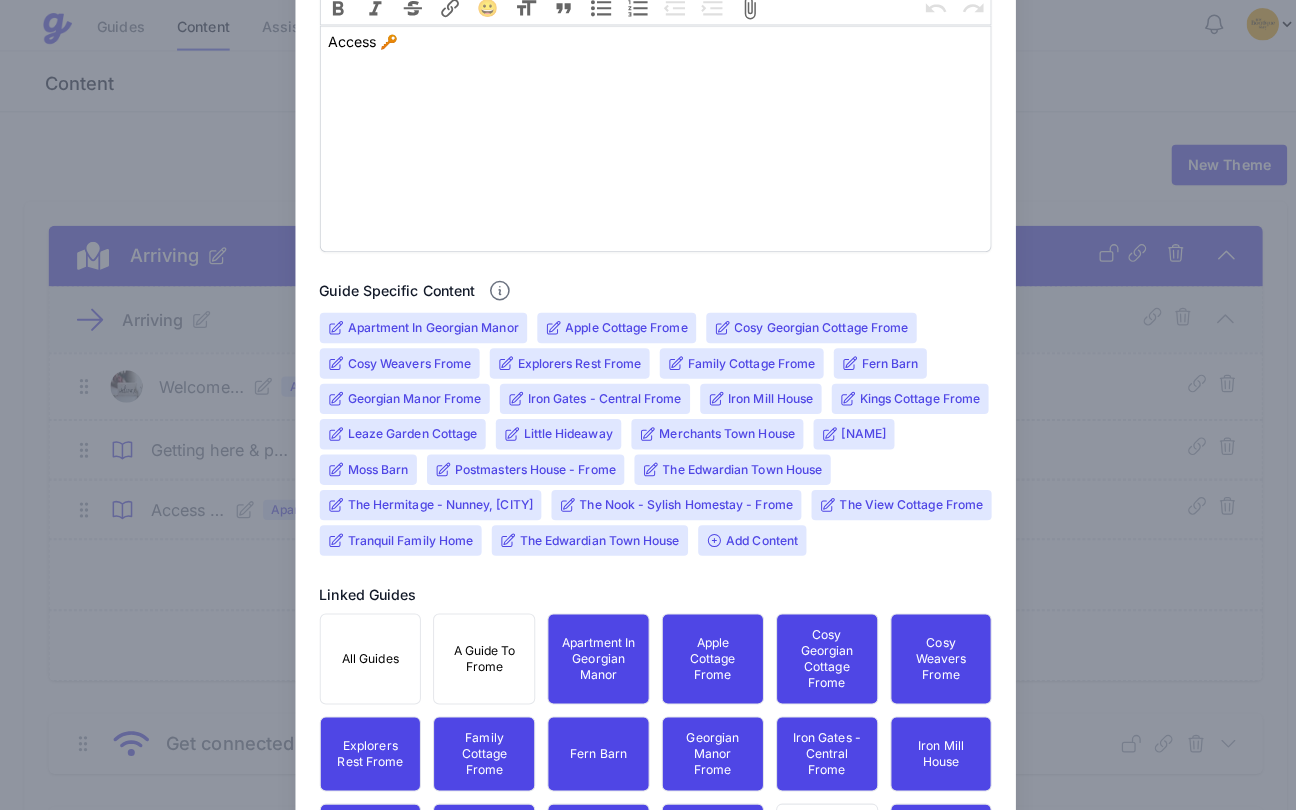 click on "Merchants Town House" at bounding box center [719, 429] 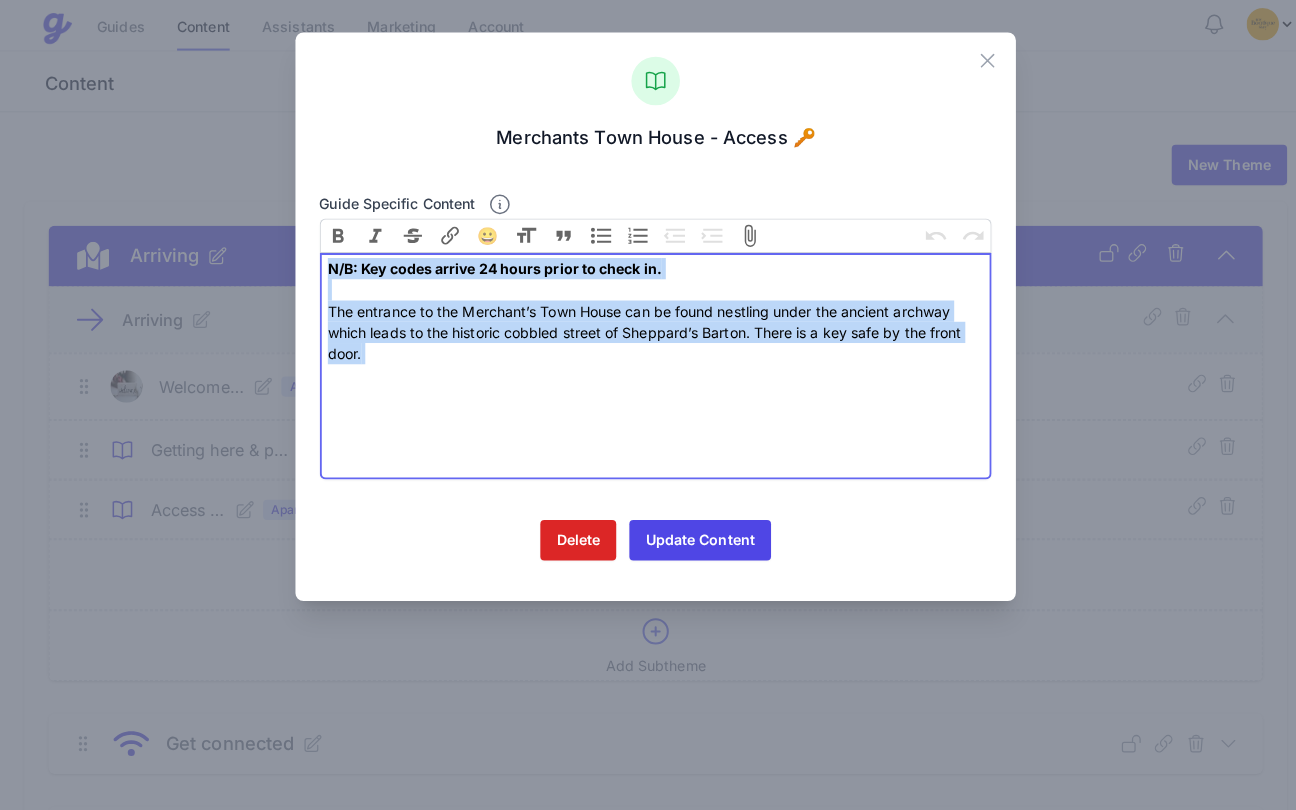 drag, startPoint x: 406, startPoint y: 364, endPoint x: 309, endPoint y: 253, distance: 147.411 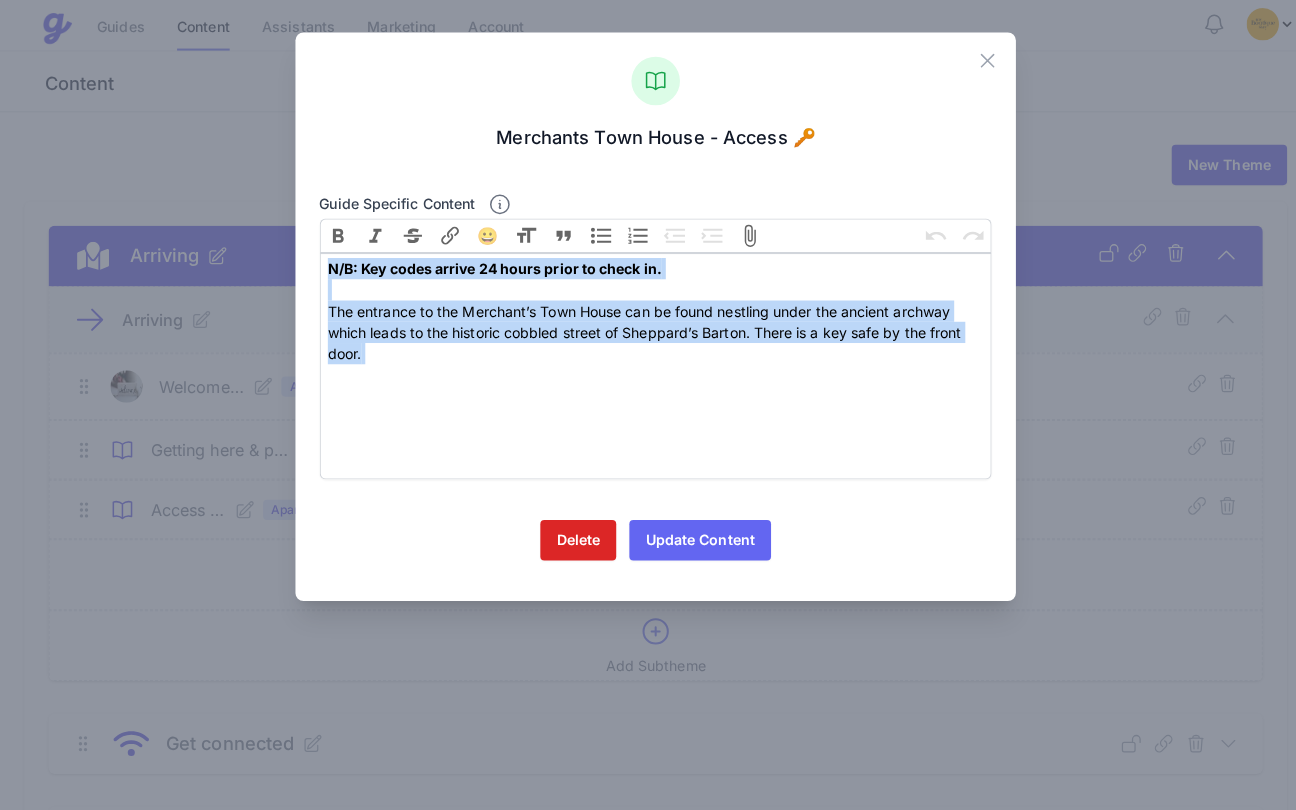 click on "Update Content" at bounding box center (692, 534) 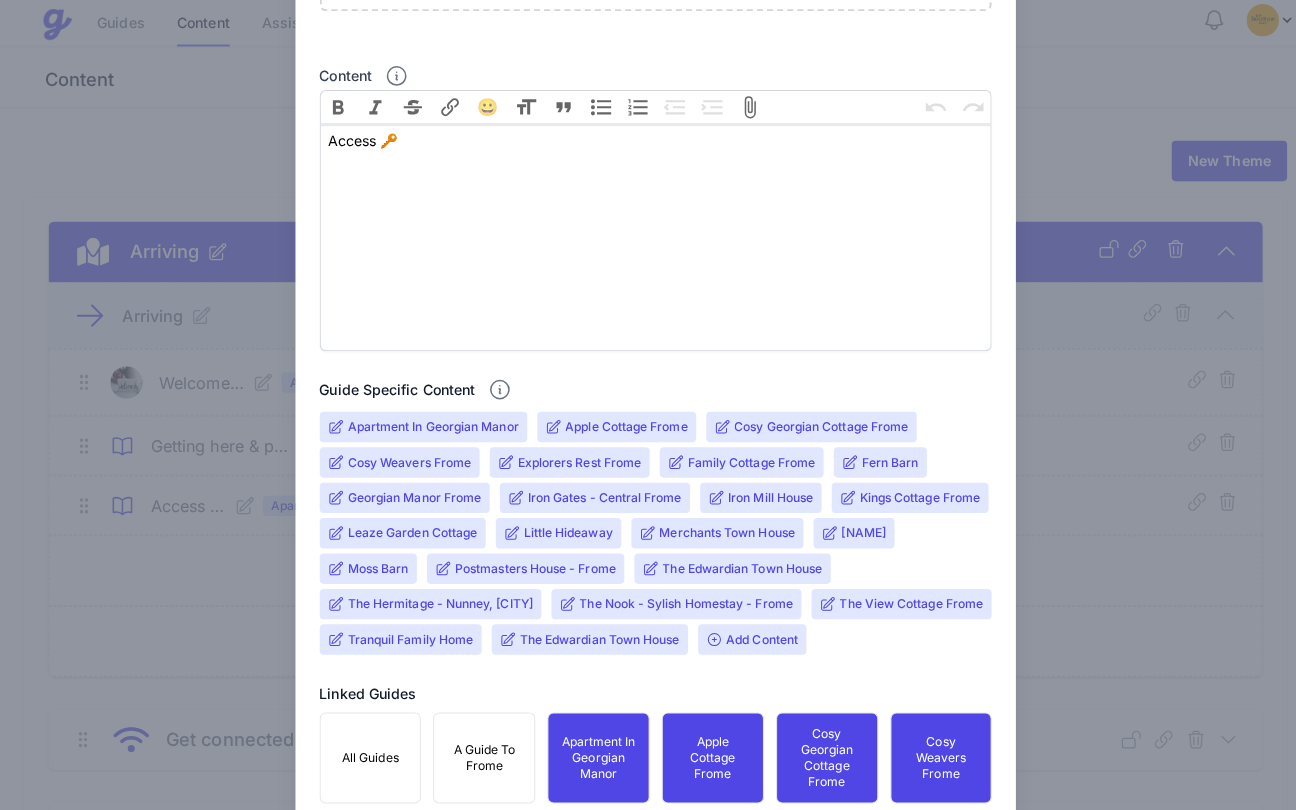 scroll, scrollTop: 594, scrollLeft: 0, axis: vertical 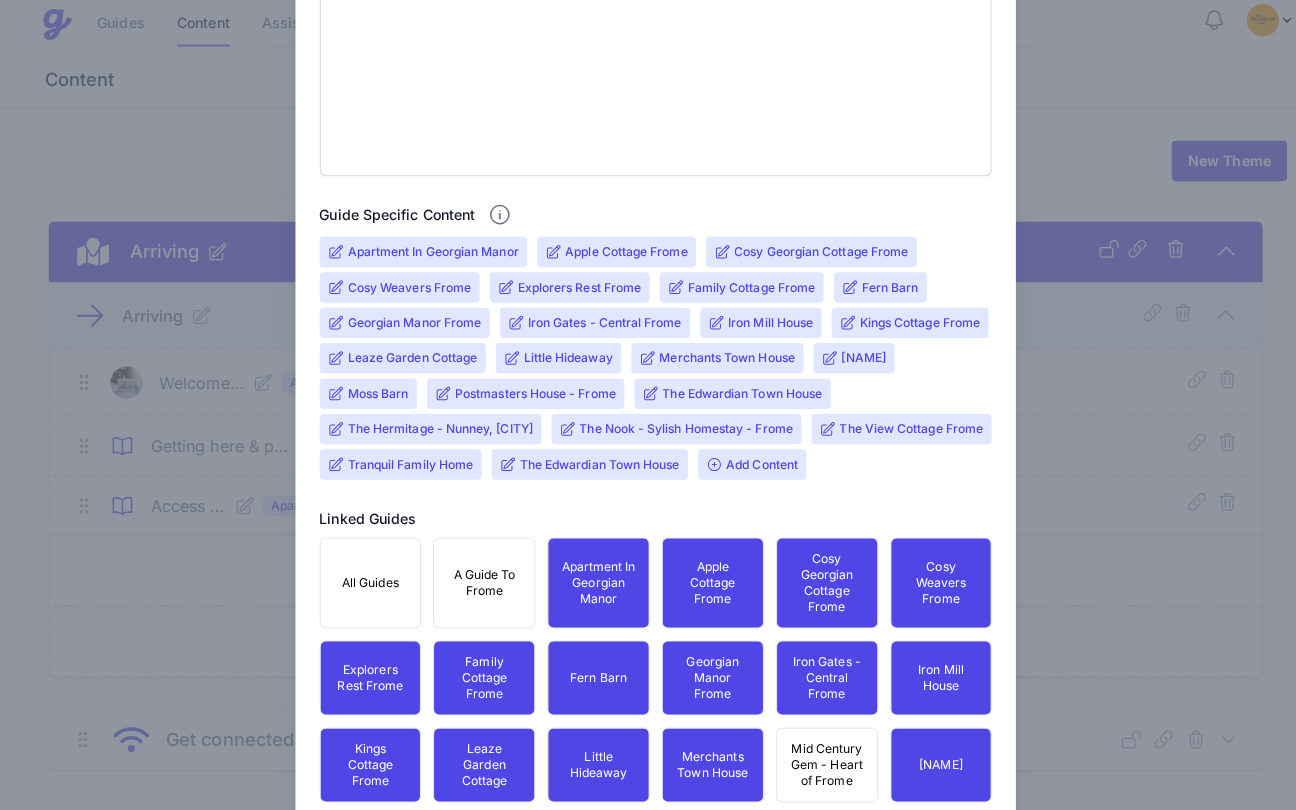 click on "Add Content" at bounding box center (743, 463) 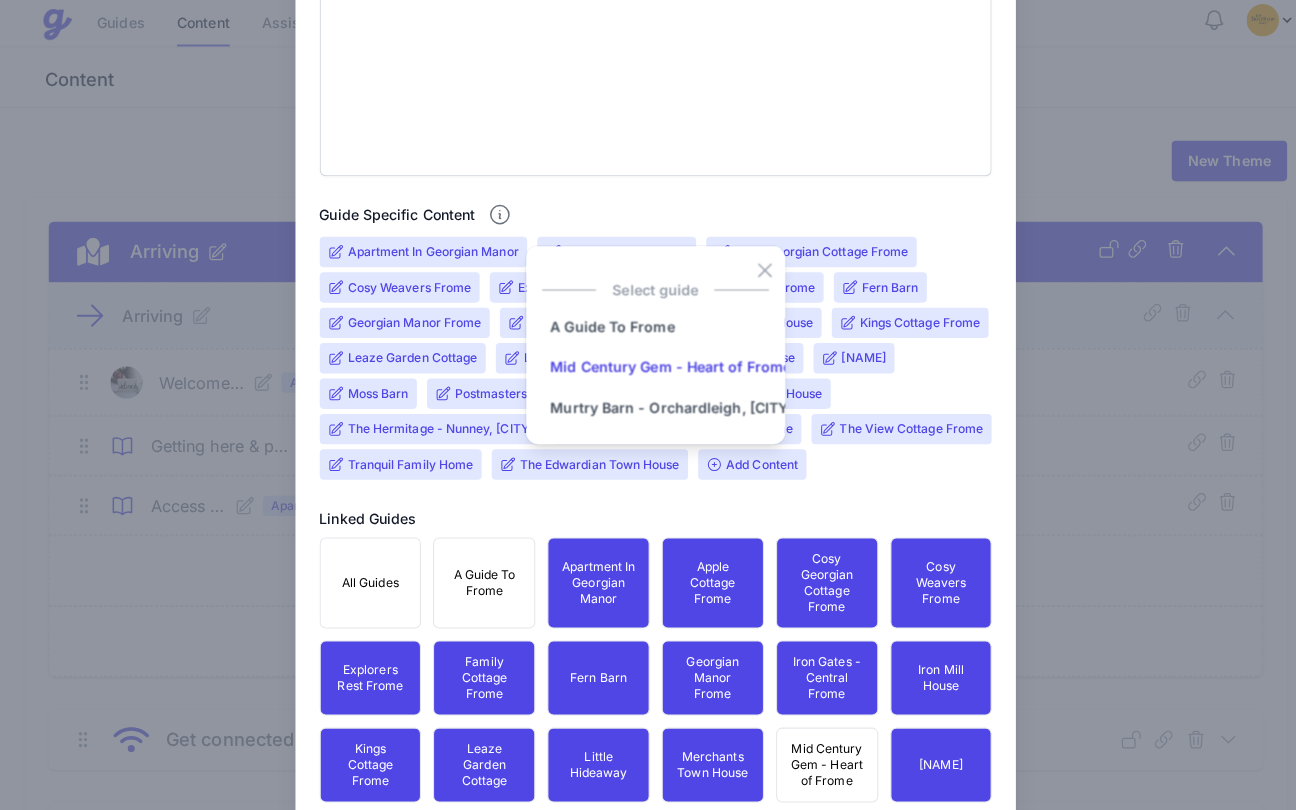 click on "Mid Century Gem - Heart of Frome" at bounding box center [663, 367] 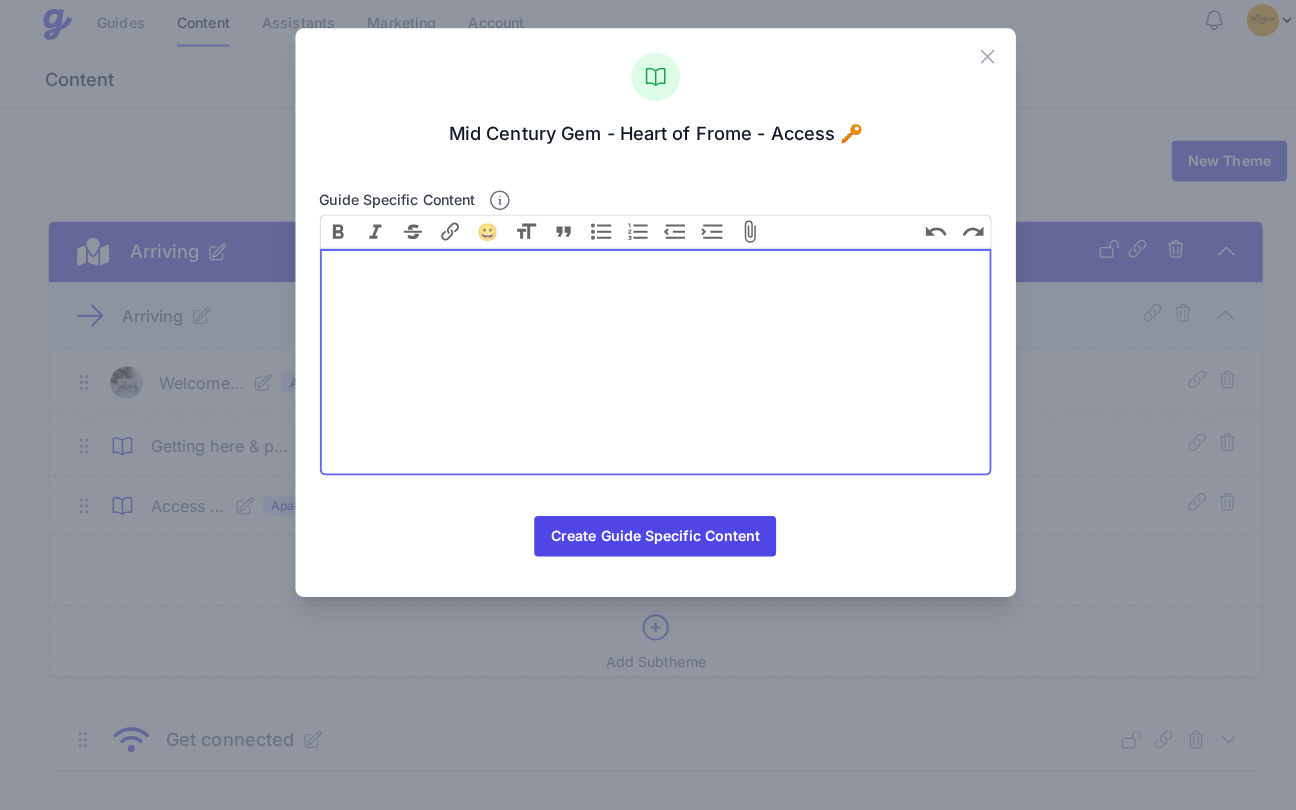 click at bounding box center [648, 362] 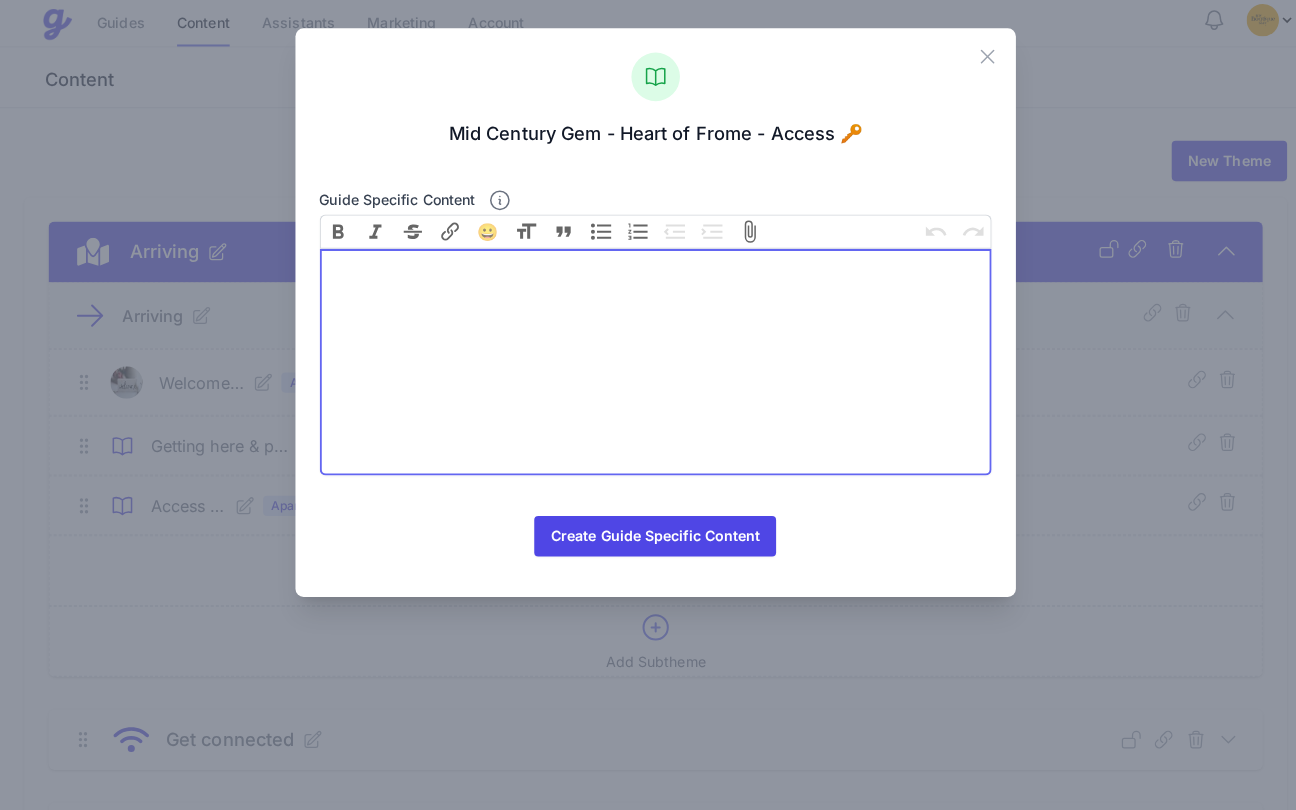 paste on "The entrance to the Merchant’s Town House can be found nestling under the ancient archway which leads to the historic cobbled street of Sheppard’s Barton. There is a key safe by the front door." 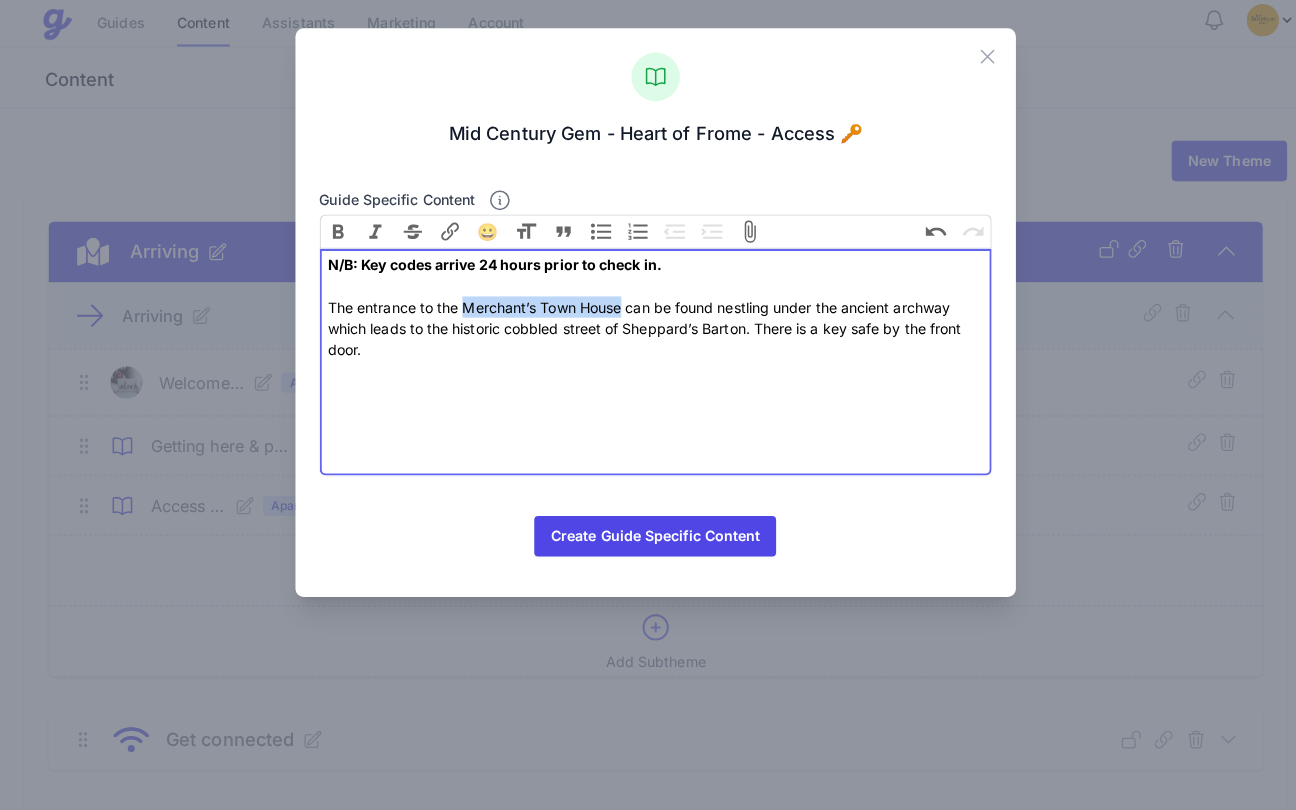 drag, startPoint x: 613, startPoint y: 302, endPoint x: 459, endPoint y: 304, distance: 154.01299 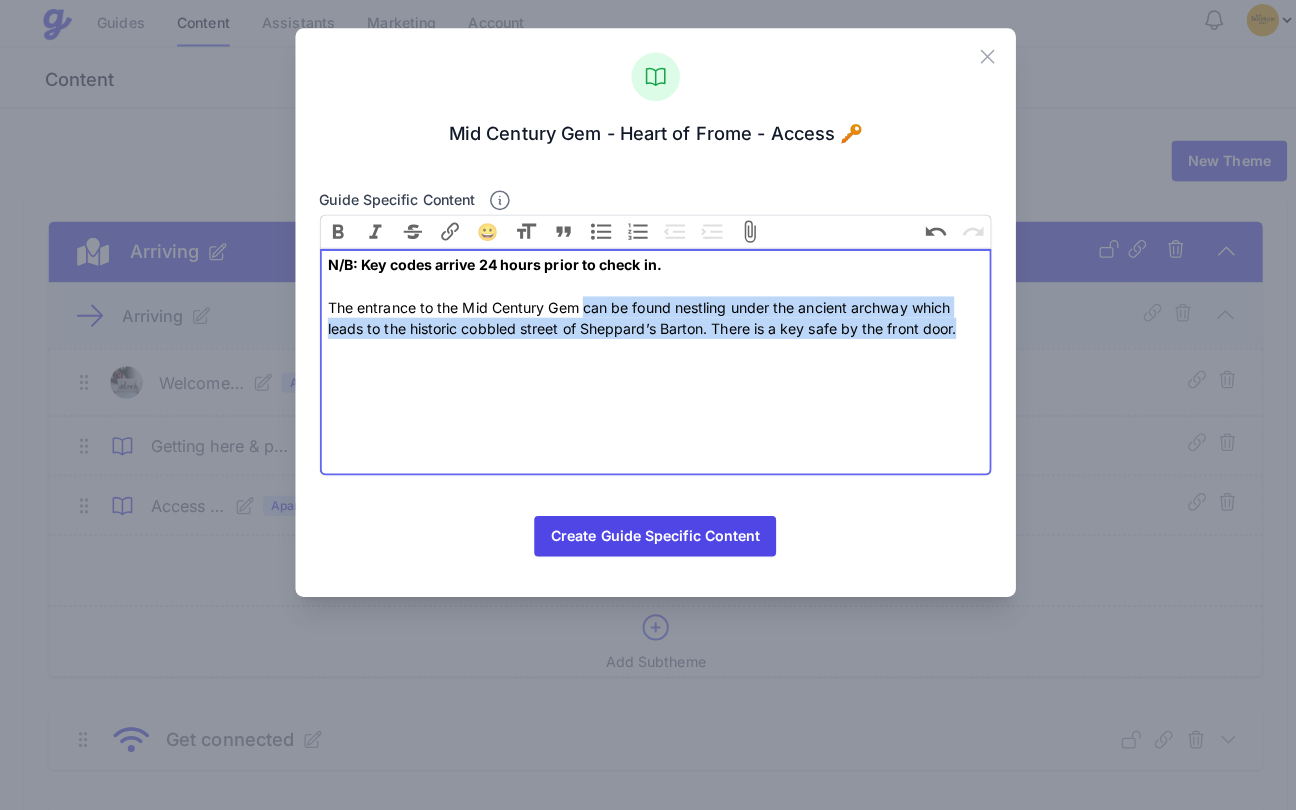 drag, startPoint x: 578, startPoint y: 304, endPoint x: 939, endPoint y: 337, distance: 362.50516 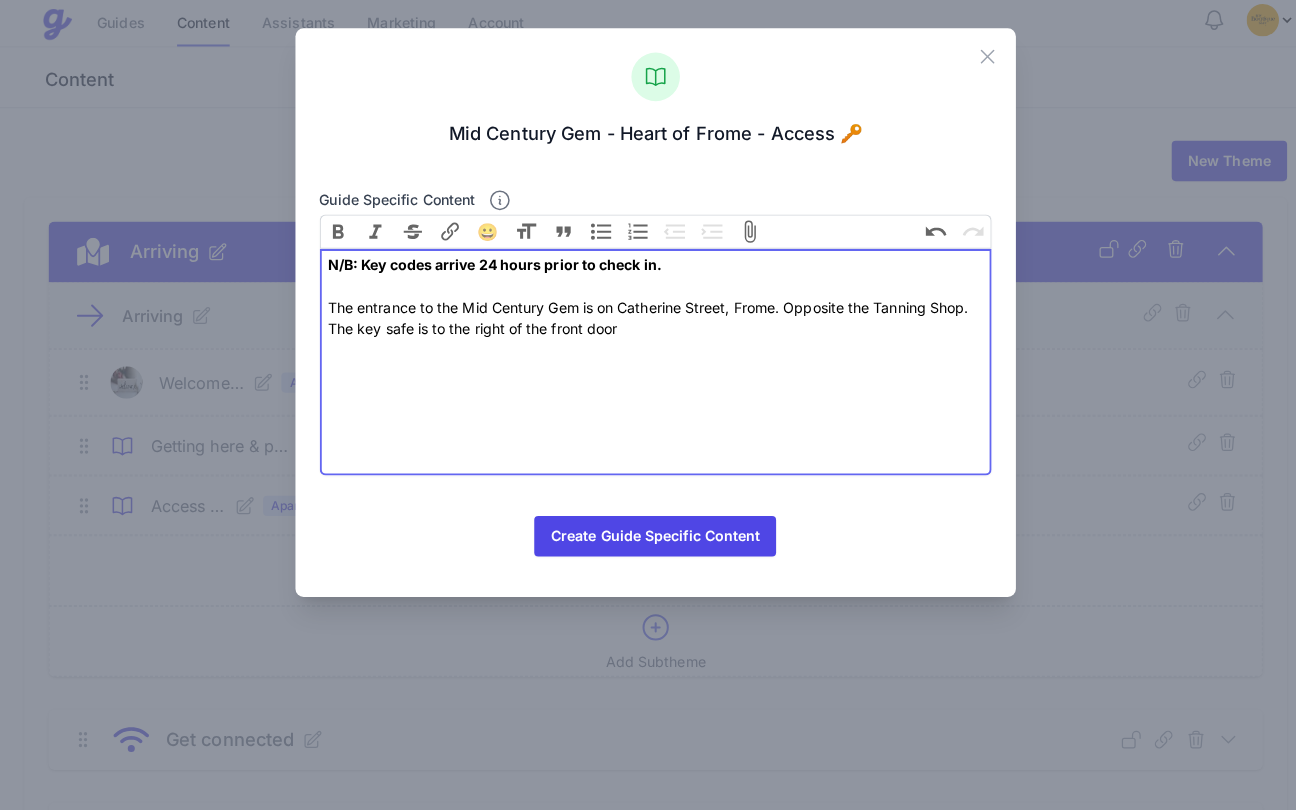 type on "<div><strong>N/B: Key codes arrive [NUMBER] hours prior to check in.</strong><br><br>The entrance to the Mid Century Gem is on [STREET], [CITY]. Opposite the Tanning Shop. The key safe is to the right of the front door.</div>" 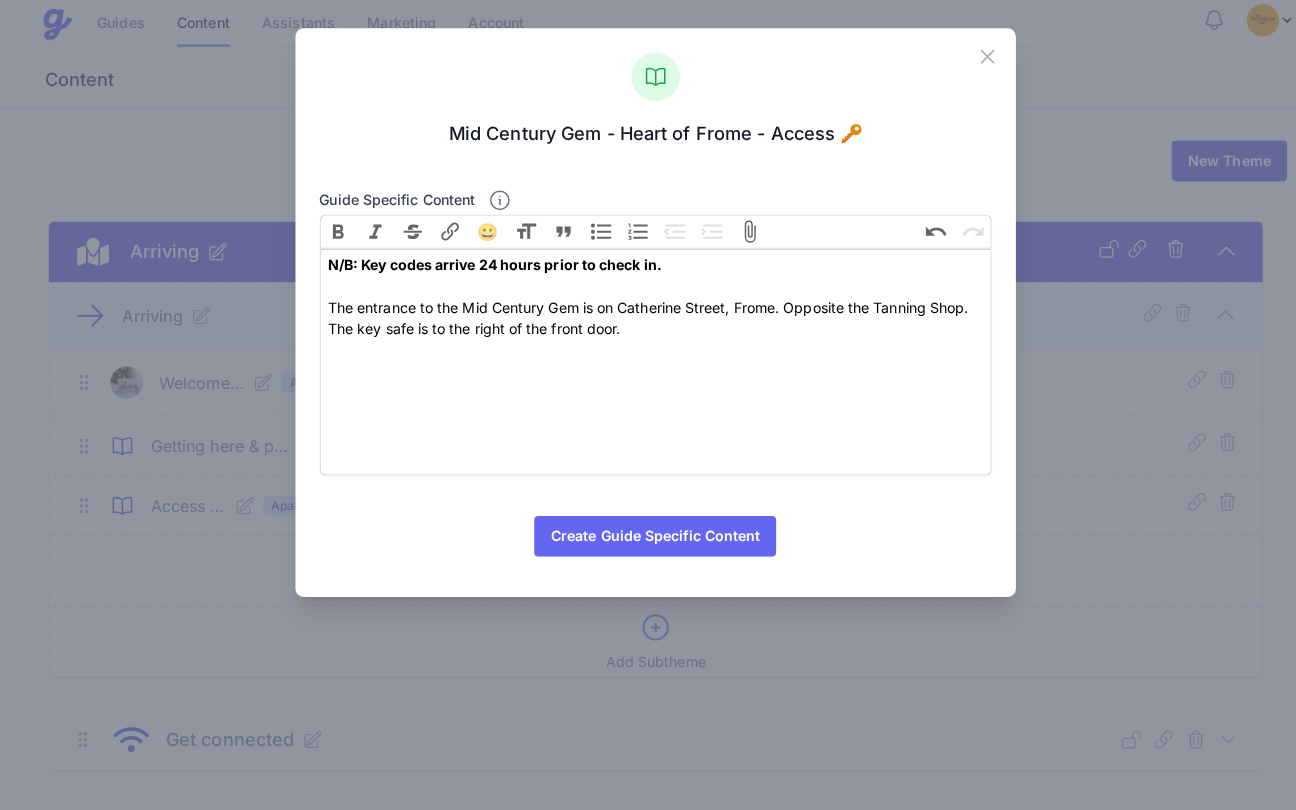 click on "Create Guide Specific Content" at bounding box center (647, 534) 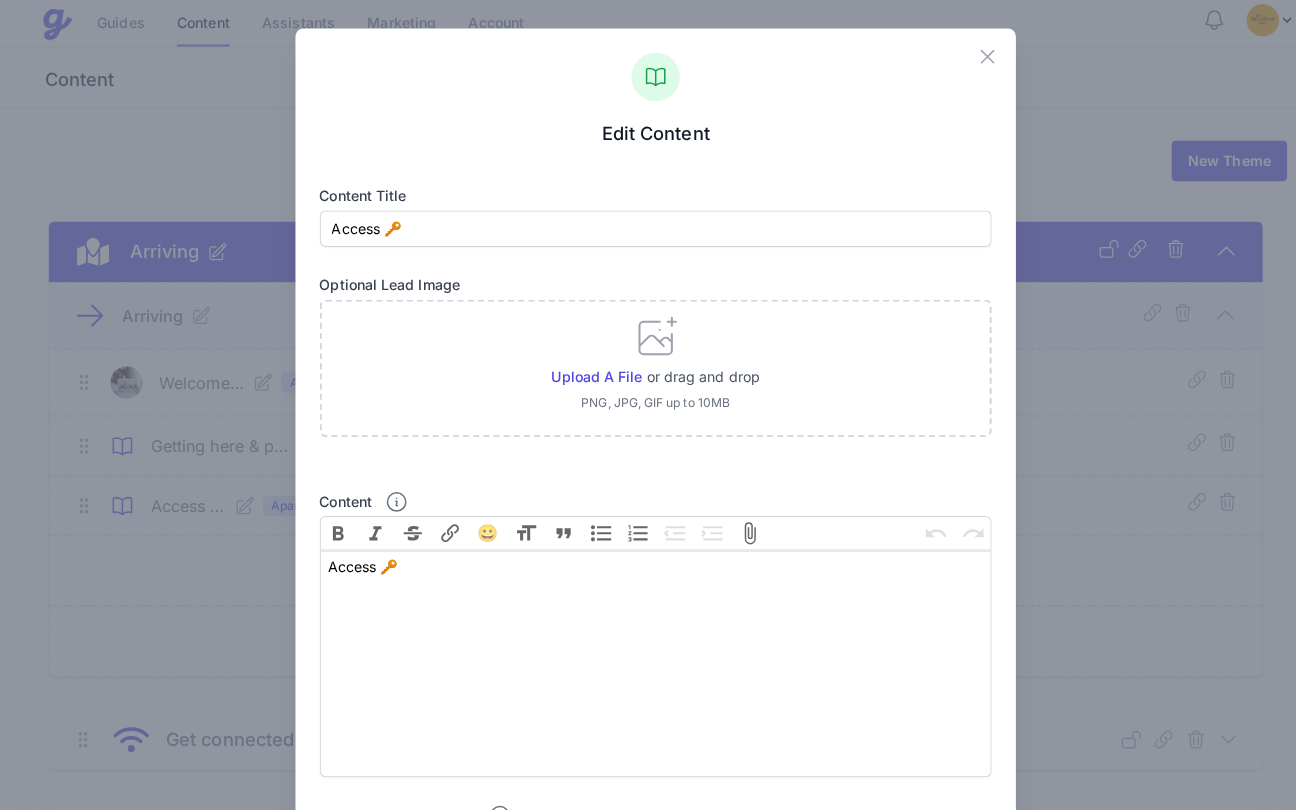 scroll, scrollTop: 665, scrollLeft: 0, axis: vertical 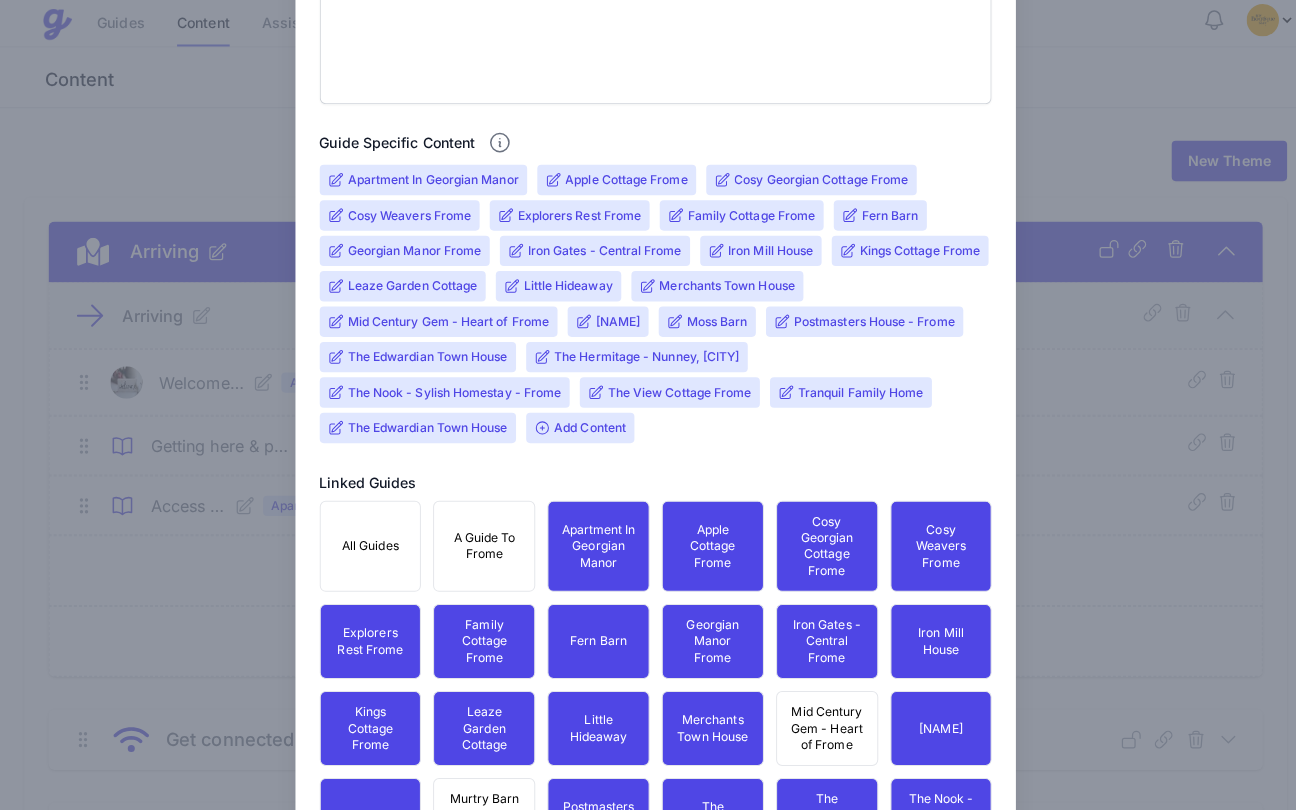 click on "Add Content" at bounding box center (573, 427) 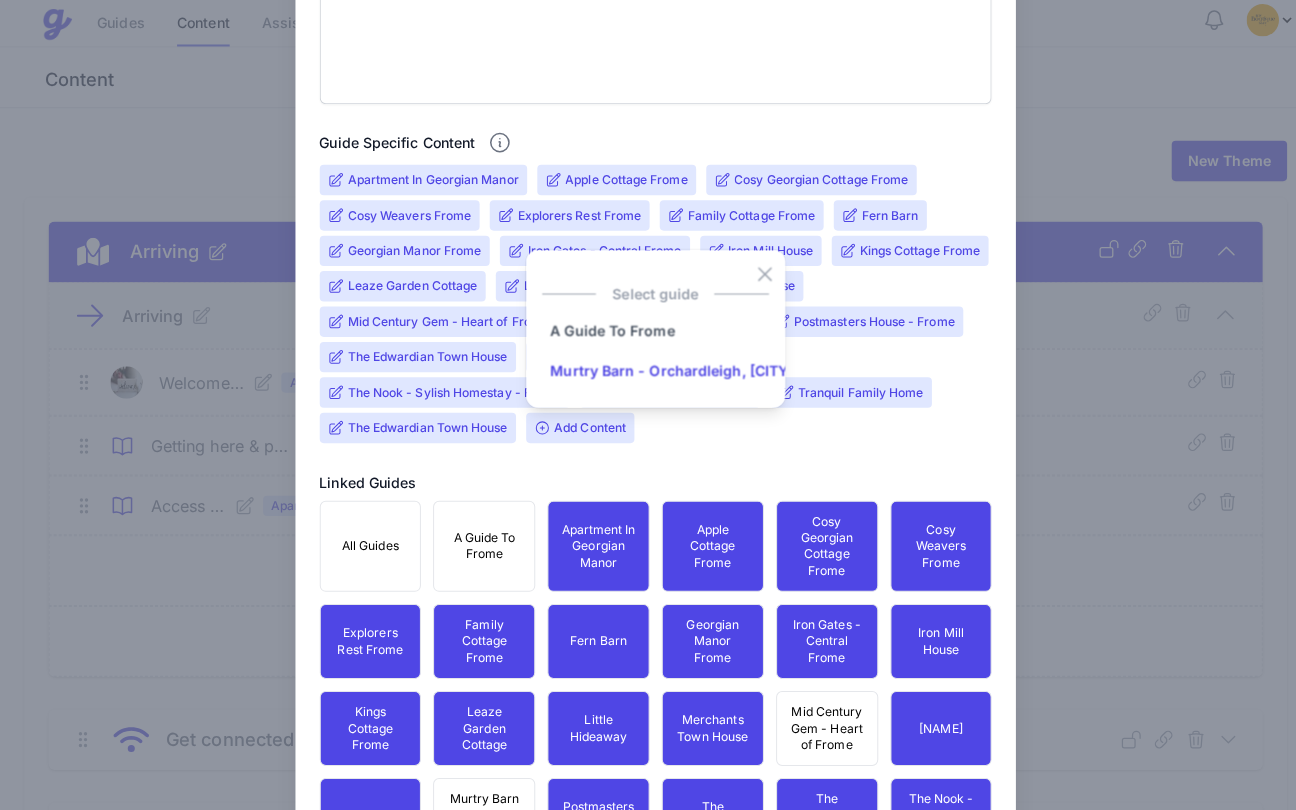 click on "Murtry Barn - Orchardleigh, [CITY]" at bounding box center (664, 371) 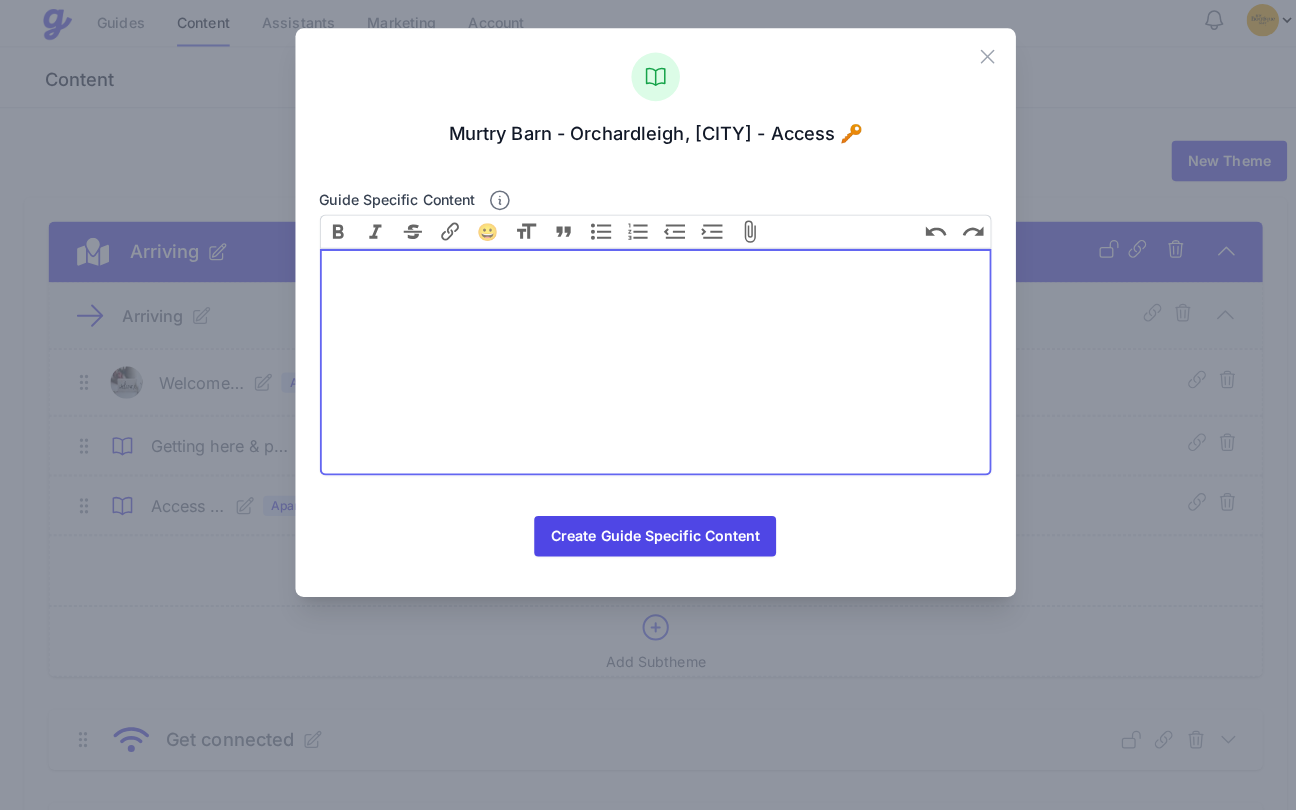 click at bounding box center (648, 362) 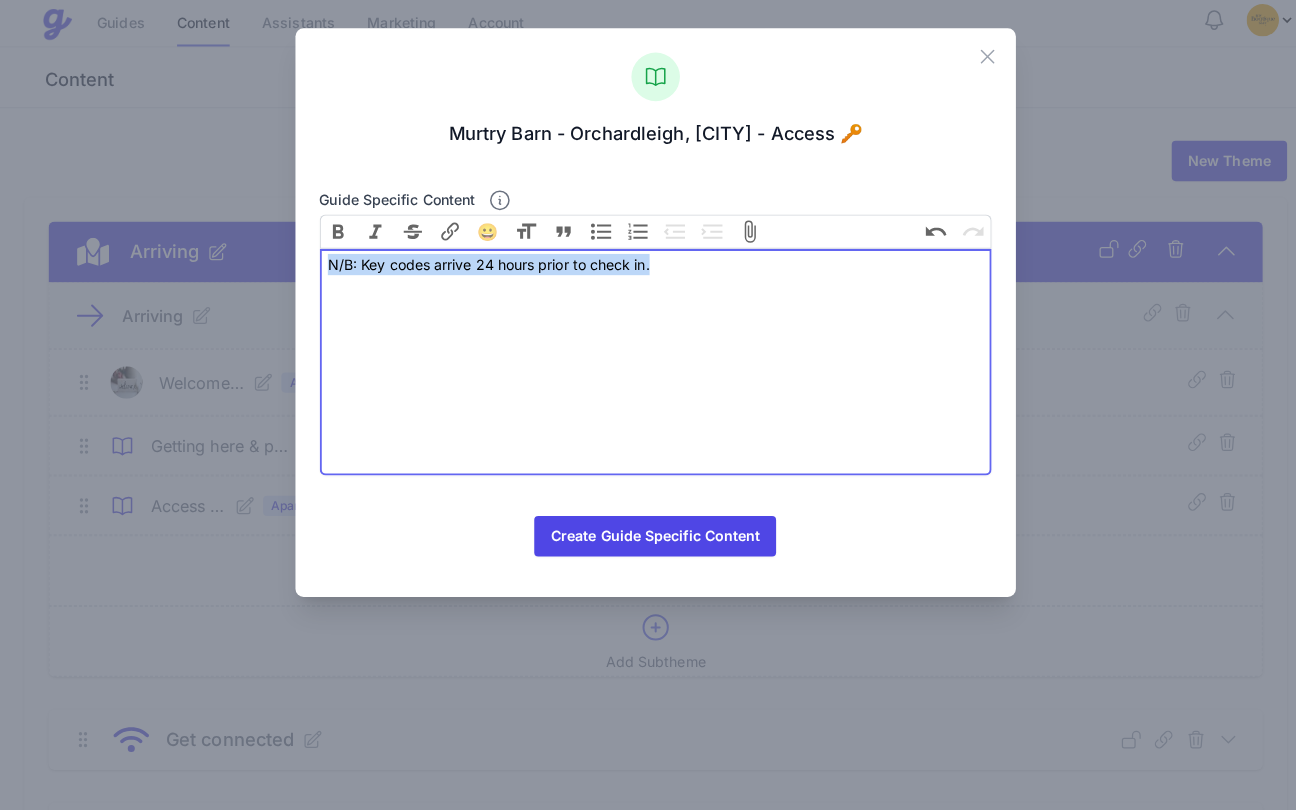 drag, startPoint x: 660, startPoint y: 257, endPoint x: 309, endPoint y: 261, distance: 351.0228 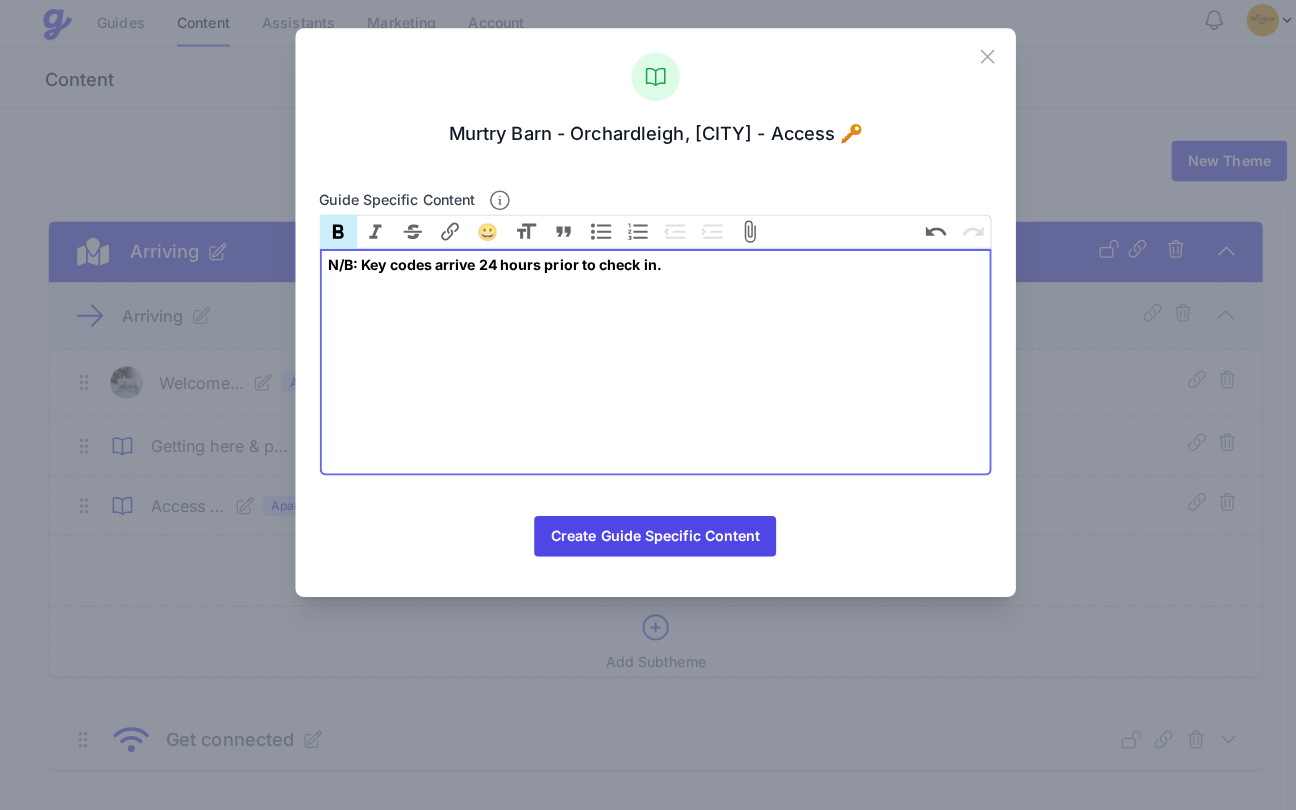 click on "N/B: Key codes arrive 24 hours prior to check in." at bounding box center (648, 362) 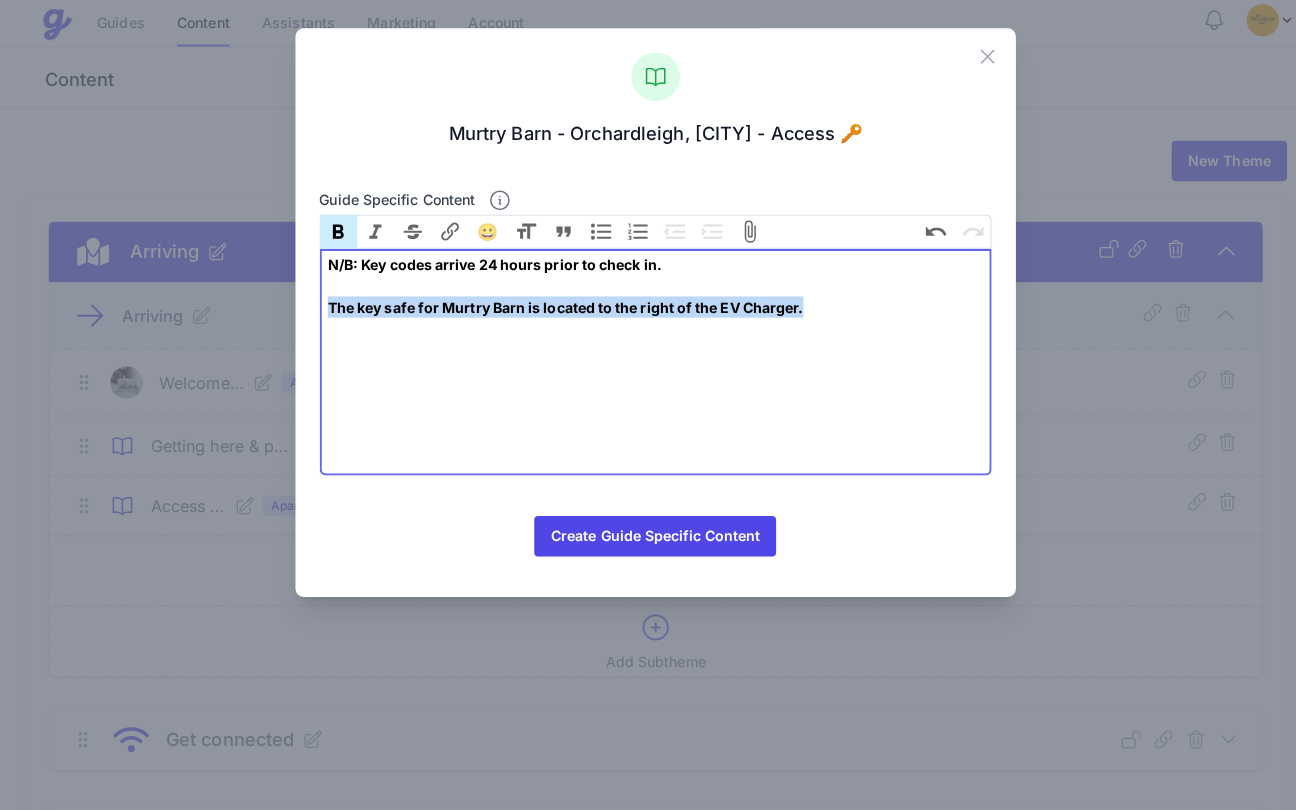 drag, startPoint x: 784, startPoint y: 302, endPoint x: 292, endPoint y: 302, distance: 492 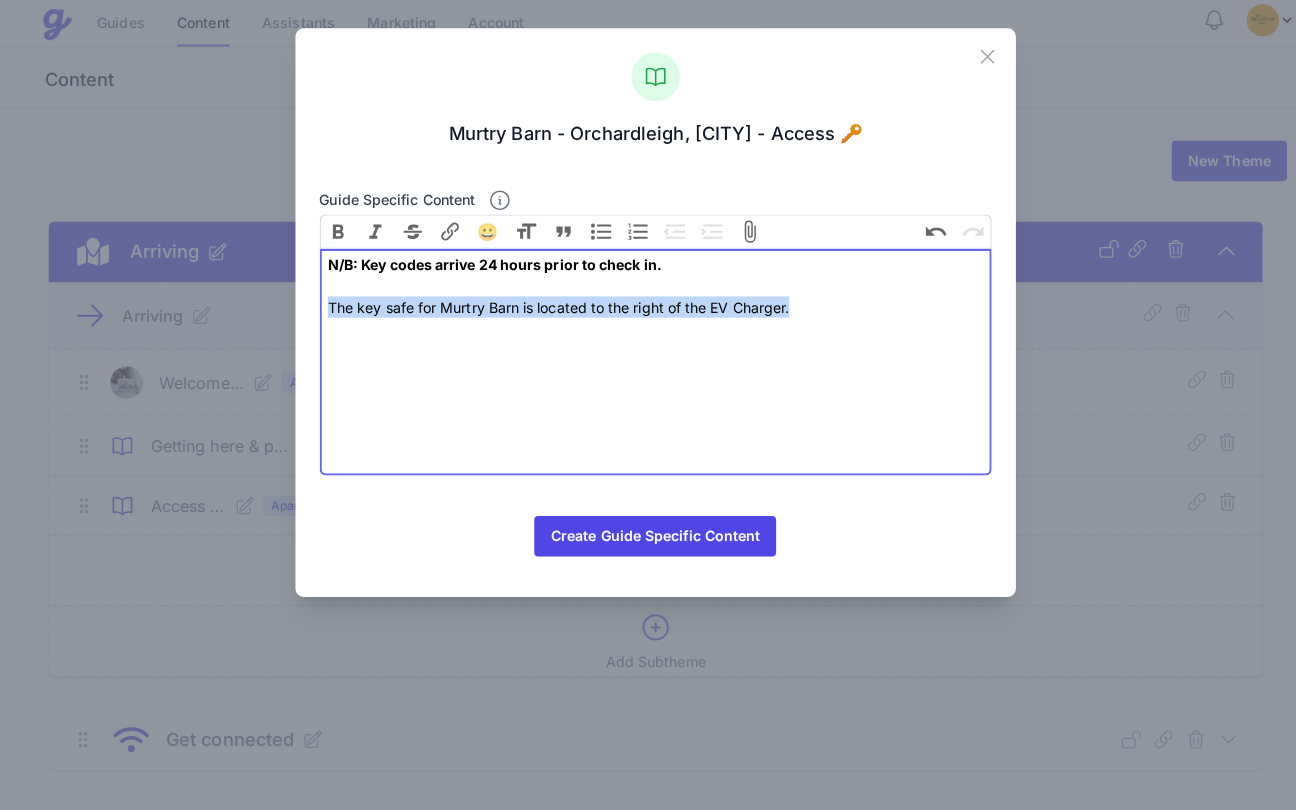 click on "N/B: Key codes arrive [TIME] prior to check in. The key safe for Murtry Barn is located to the right of the EV Charger." at bounding box center (648, 362) 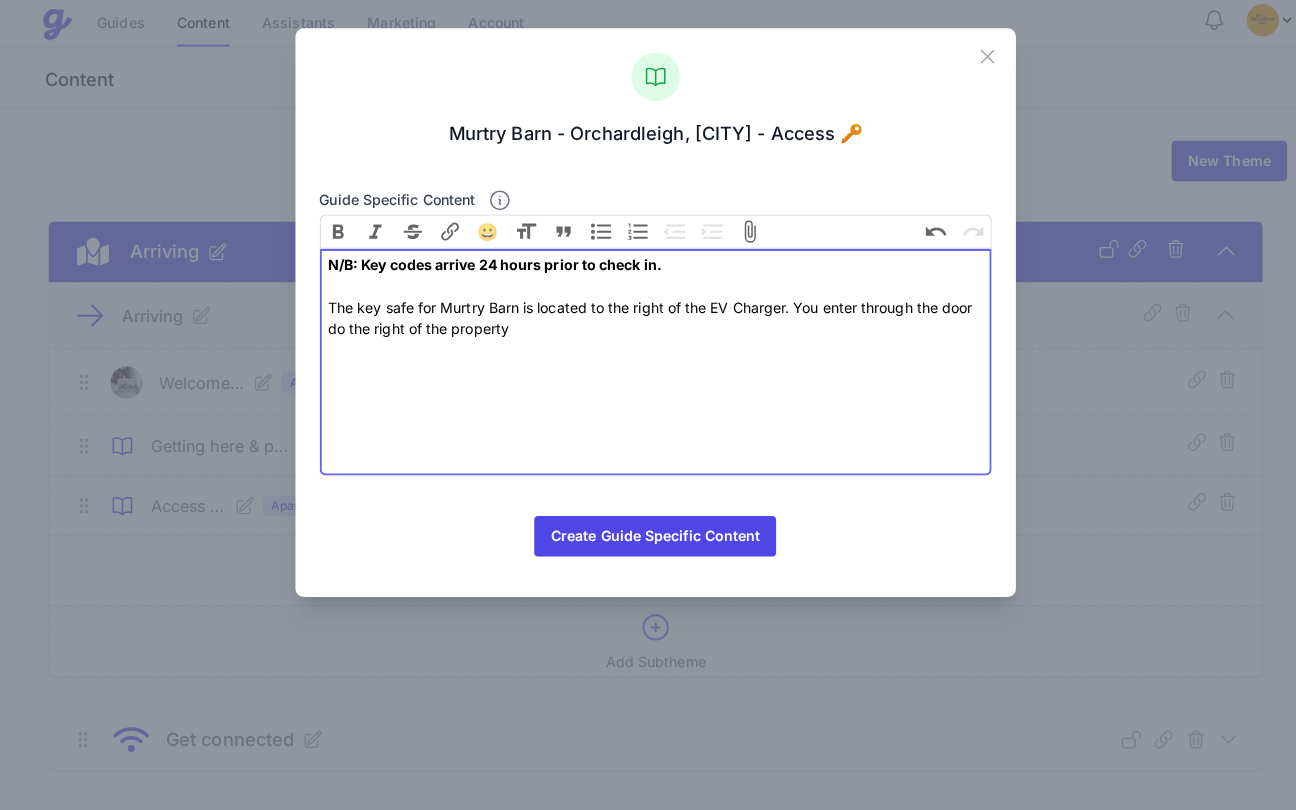 type on "<div><strong>N/B: Key codes arrive 24 hours prior to check in.</strong><br/><br/>The key safe for Murtry Barn is located to the right of the EV Charger. You enter through the door do the right of the property.</div>" 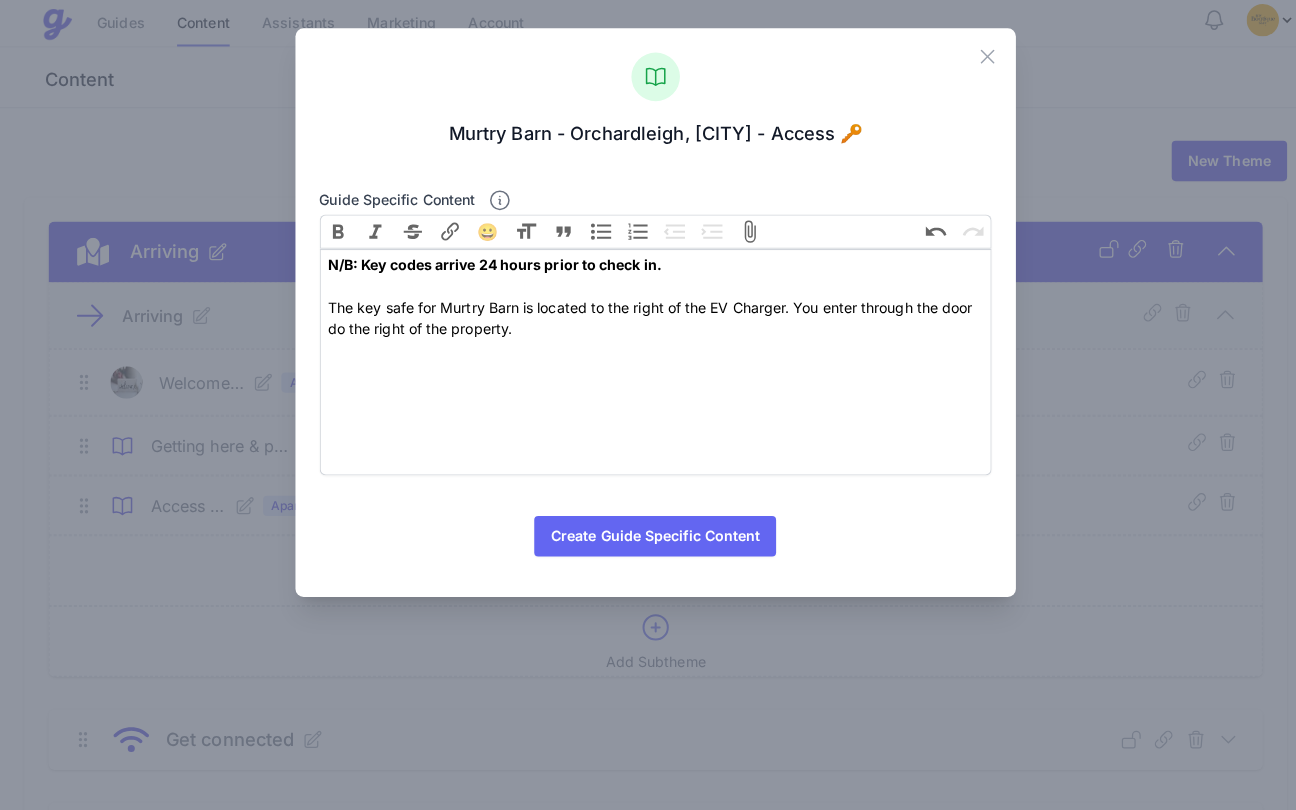 click on "Create Guide Specific Content" at bounding box center [647, 534] 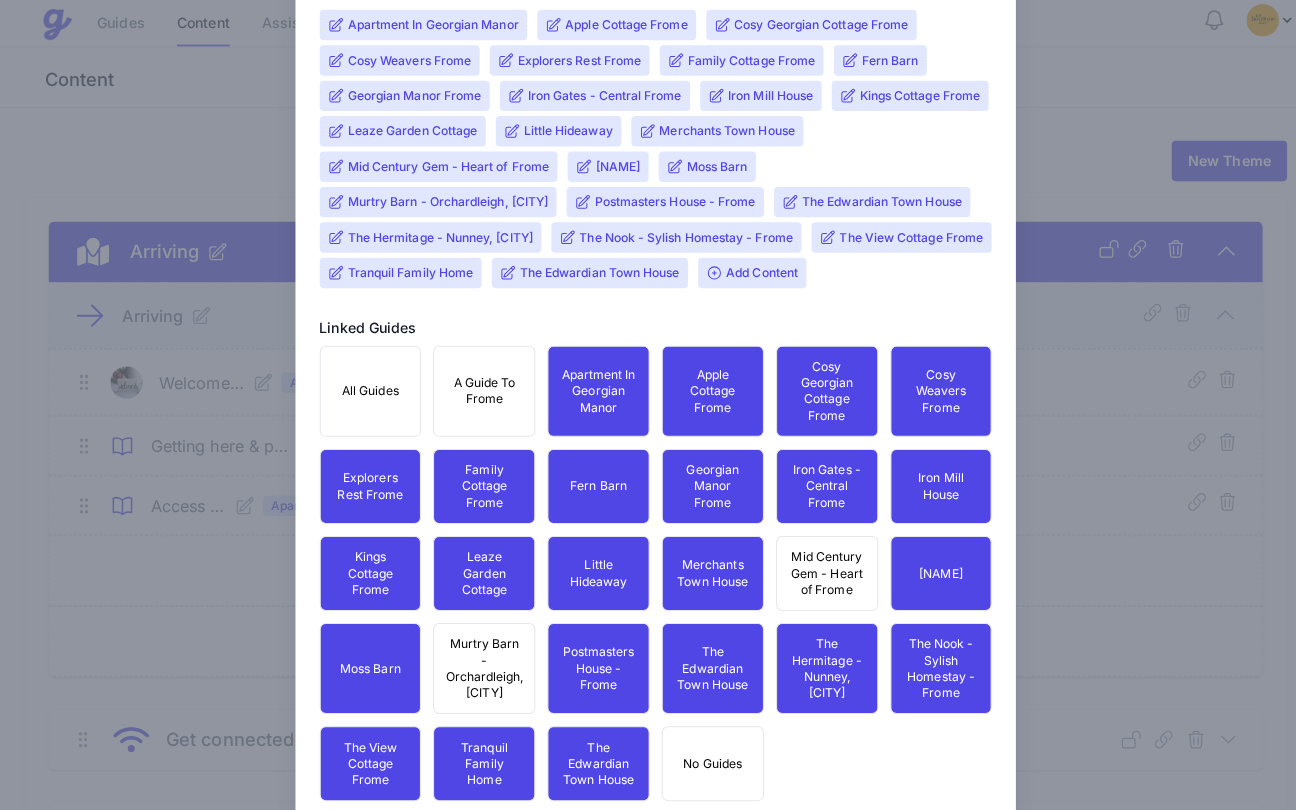 scroll, scrollTop: 875, scrollLeft: 0, axis: vertical 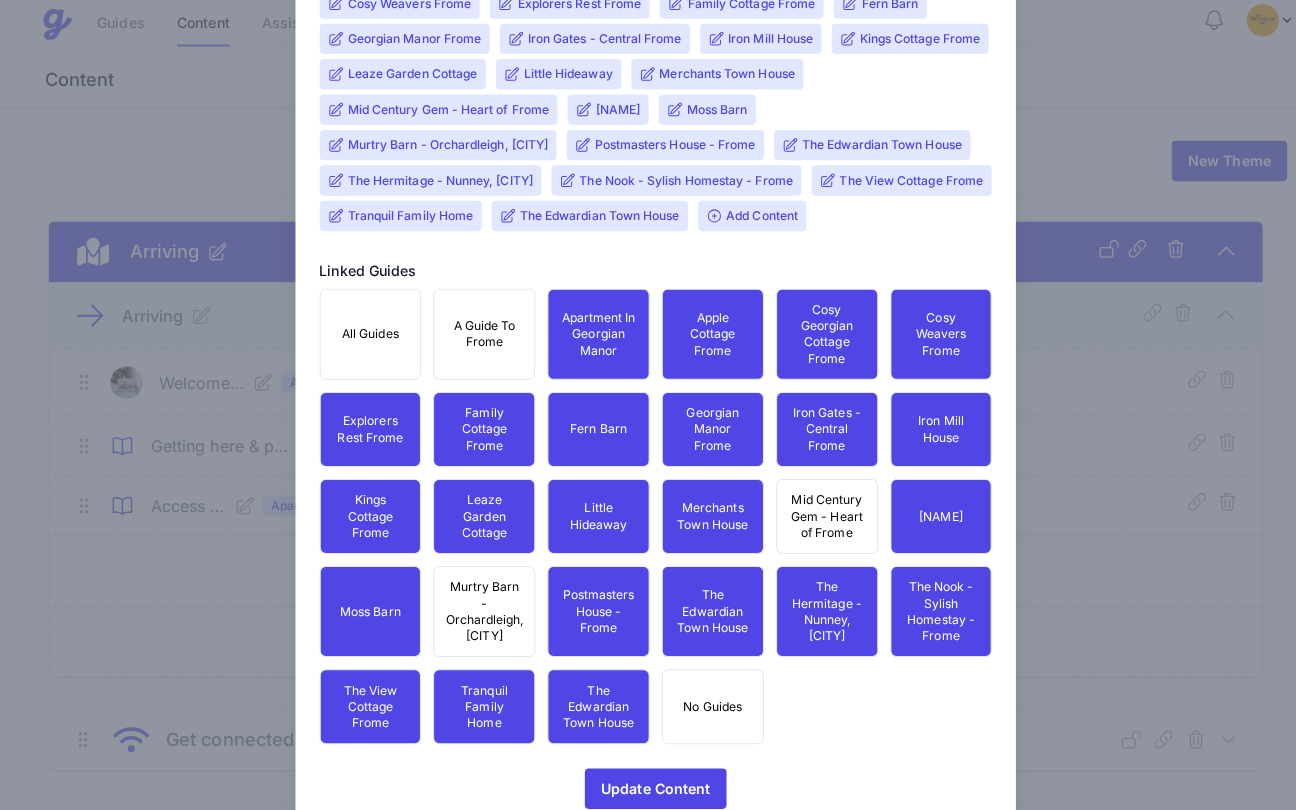 click on "Murtry Barn - Orchardleigh, [CITY]" at bounding box center (478, 608) 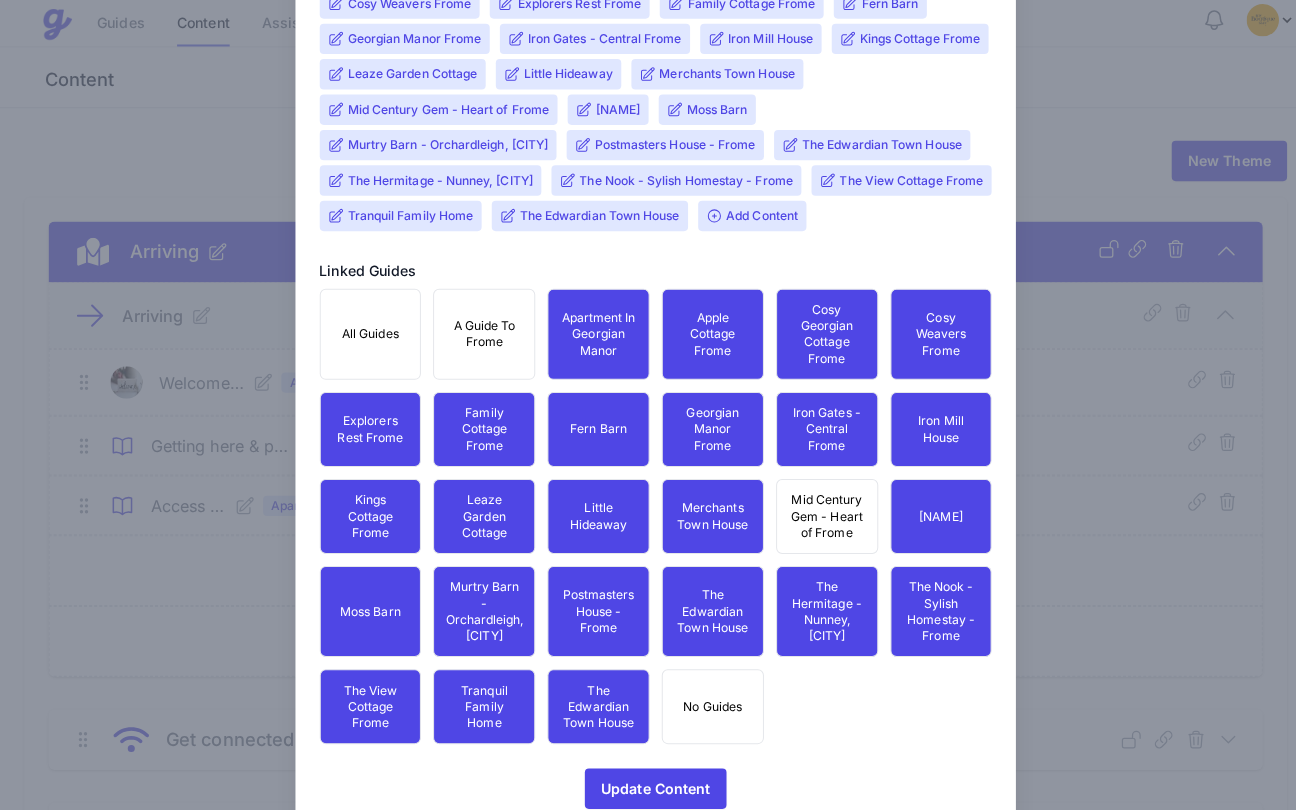 click on "Mid Century Gem - Heart of Frome" at bounding box center [817, 514] 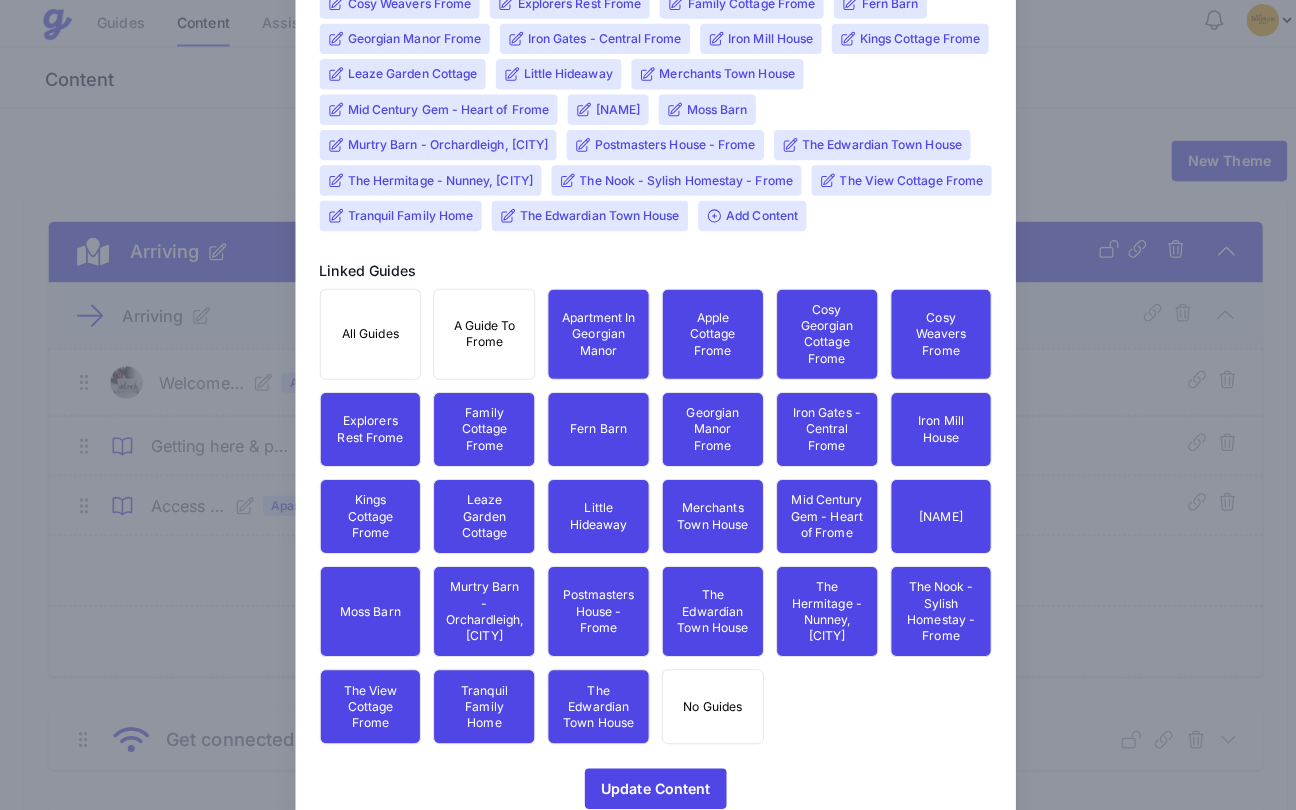 scroll, scrollTop: 969, scrollLeft: 0, axis: vertical 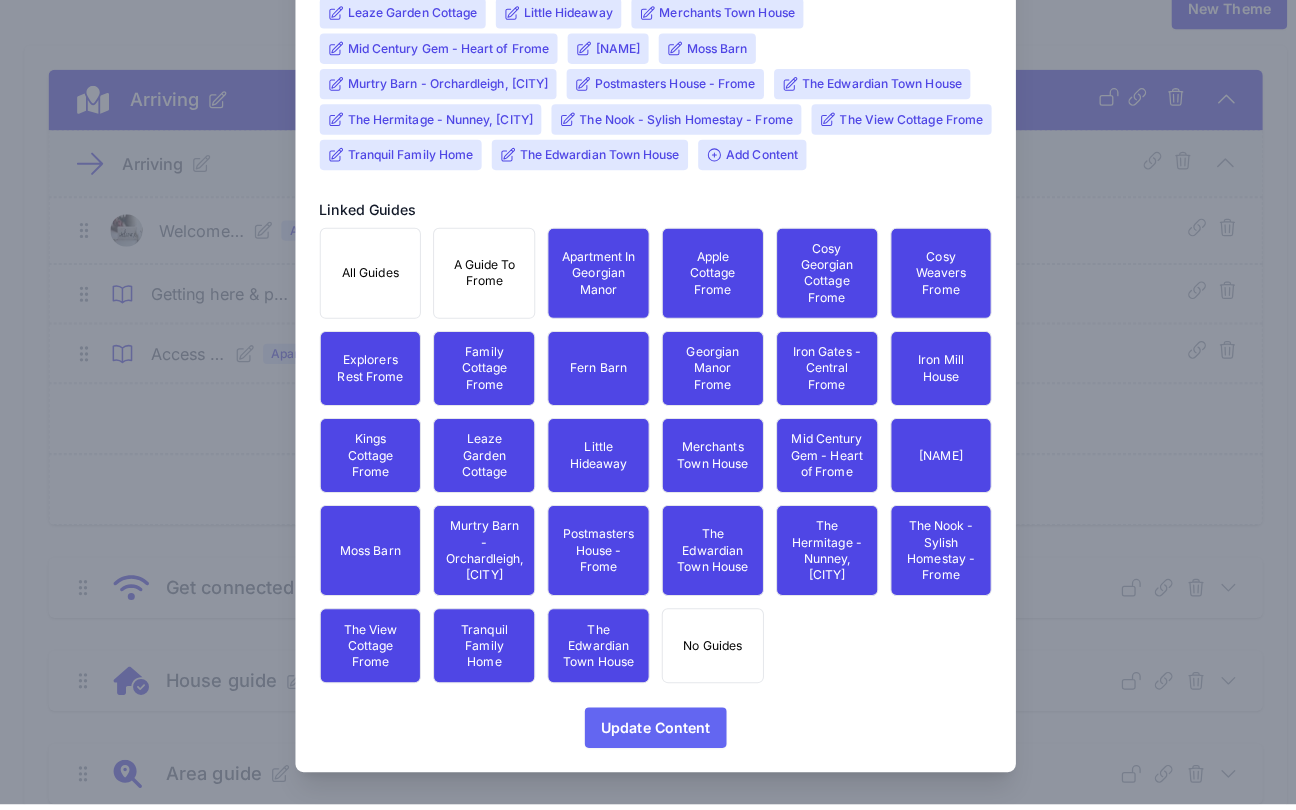 click on "Update Content" at bounding box center (648, 734) 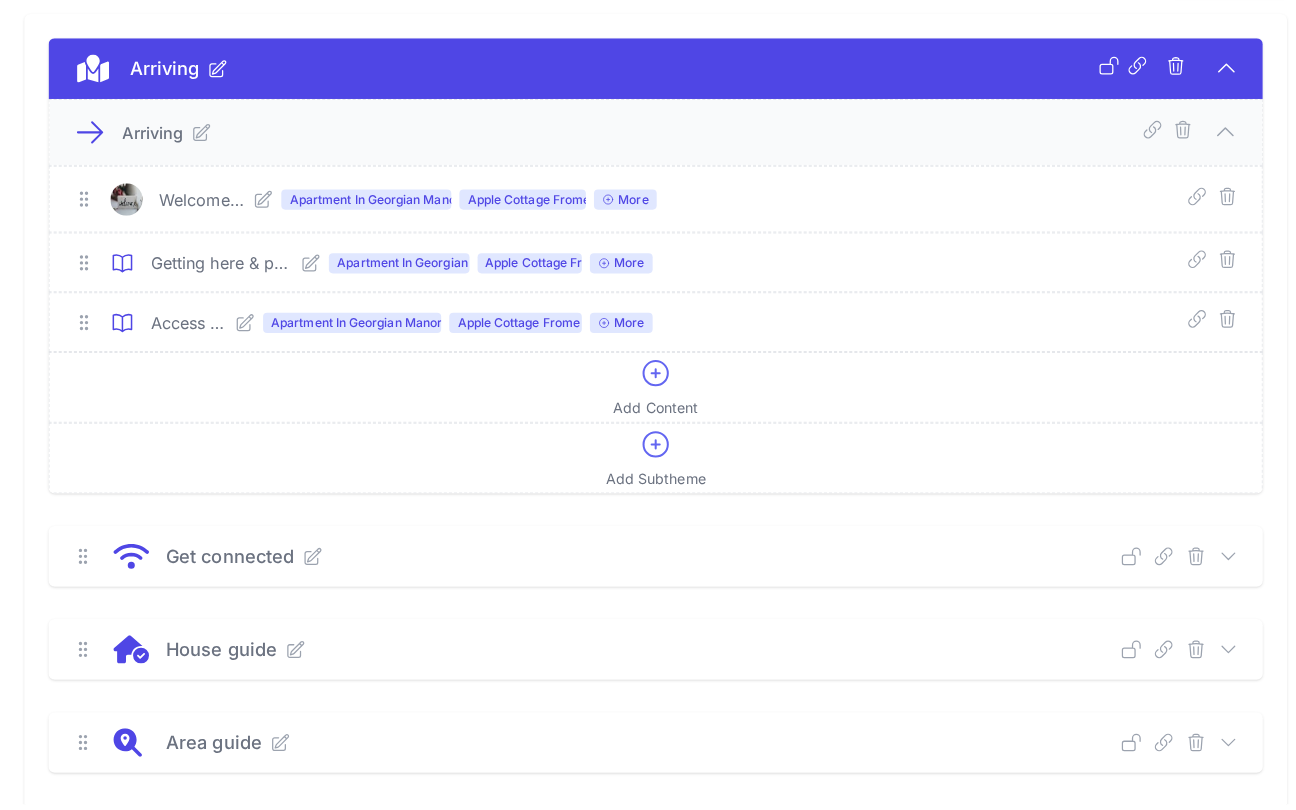 scroll, scrollTop: 252, scrollLeft: 0, axis: vertical 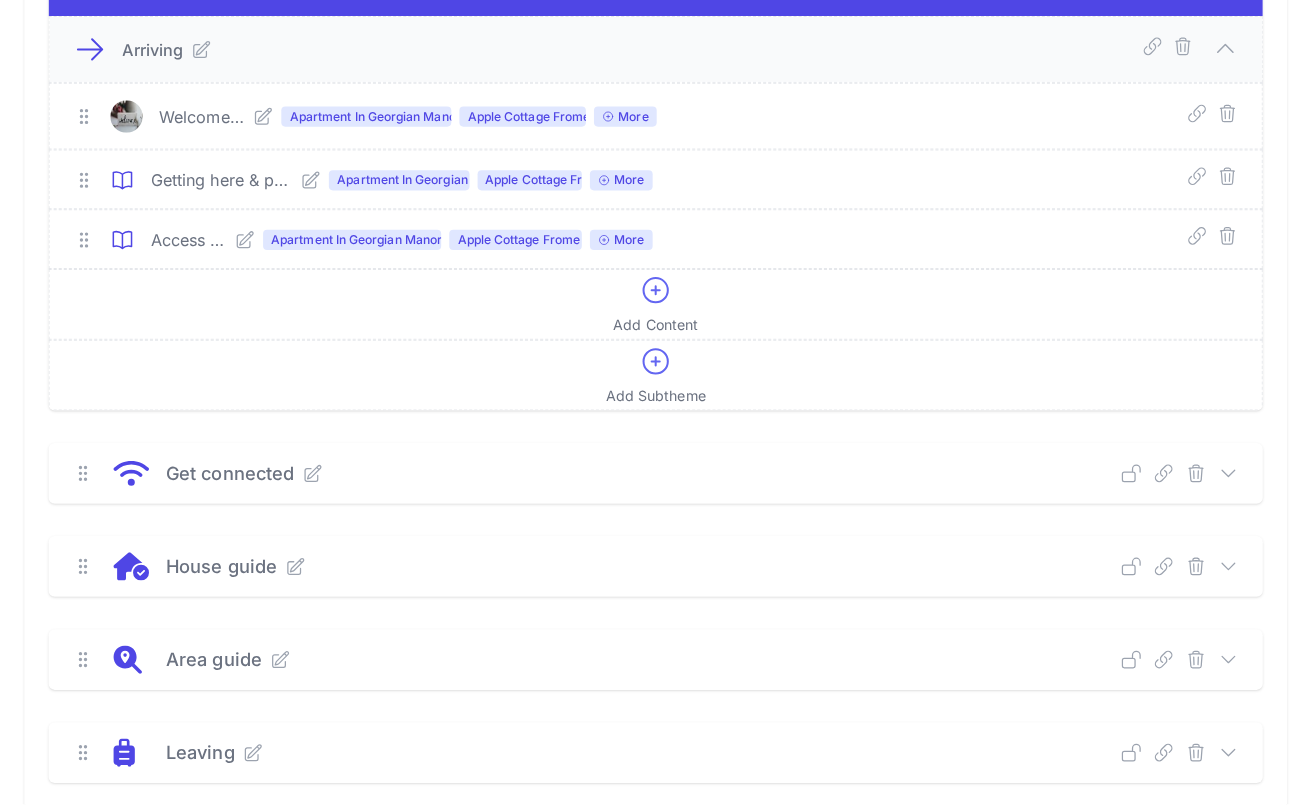 click 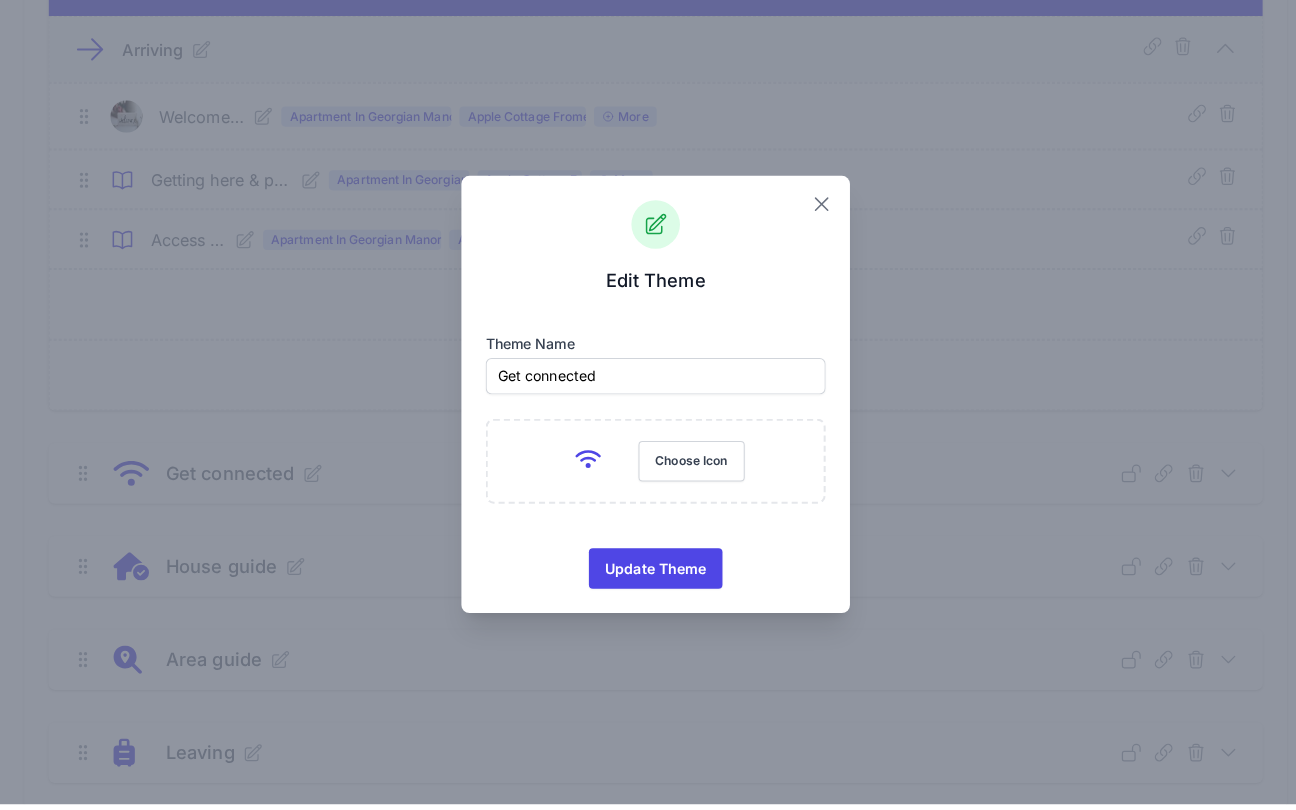 click 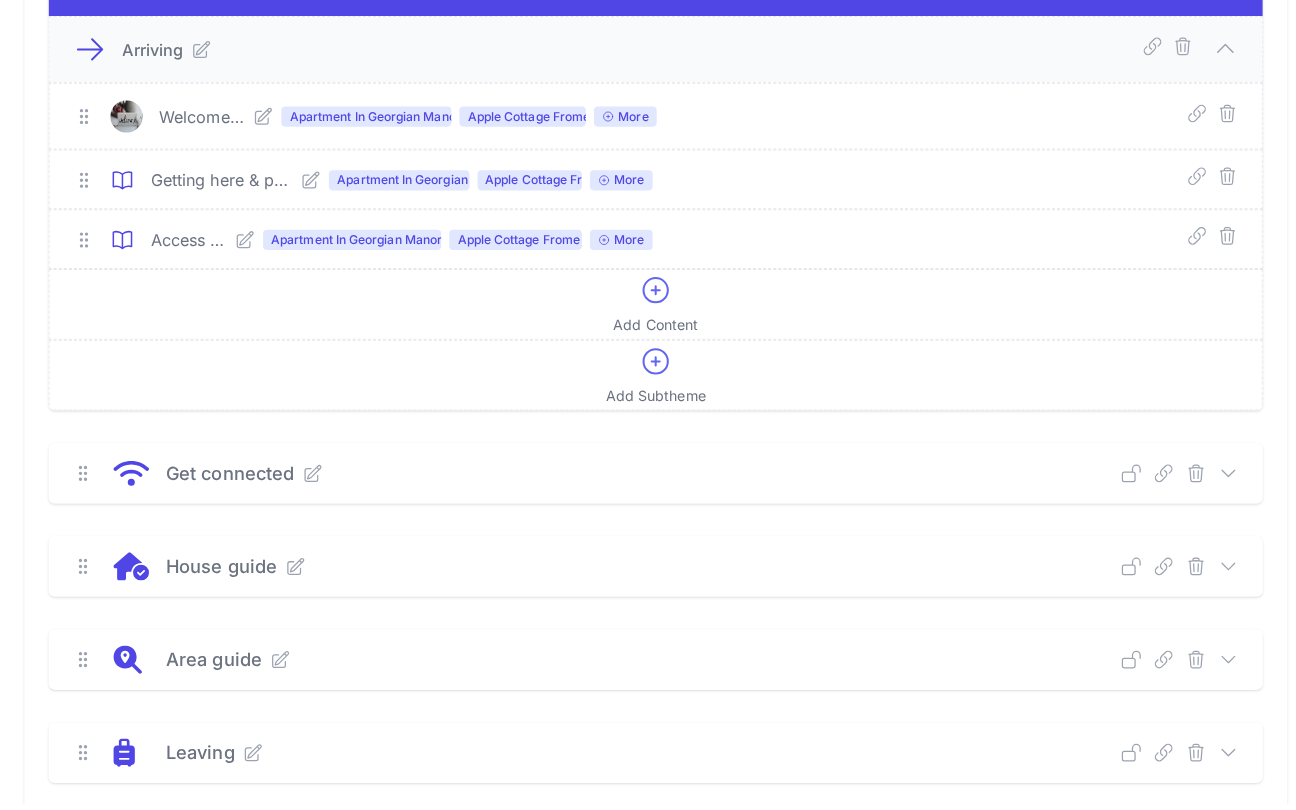 click 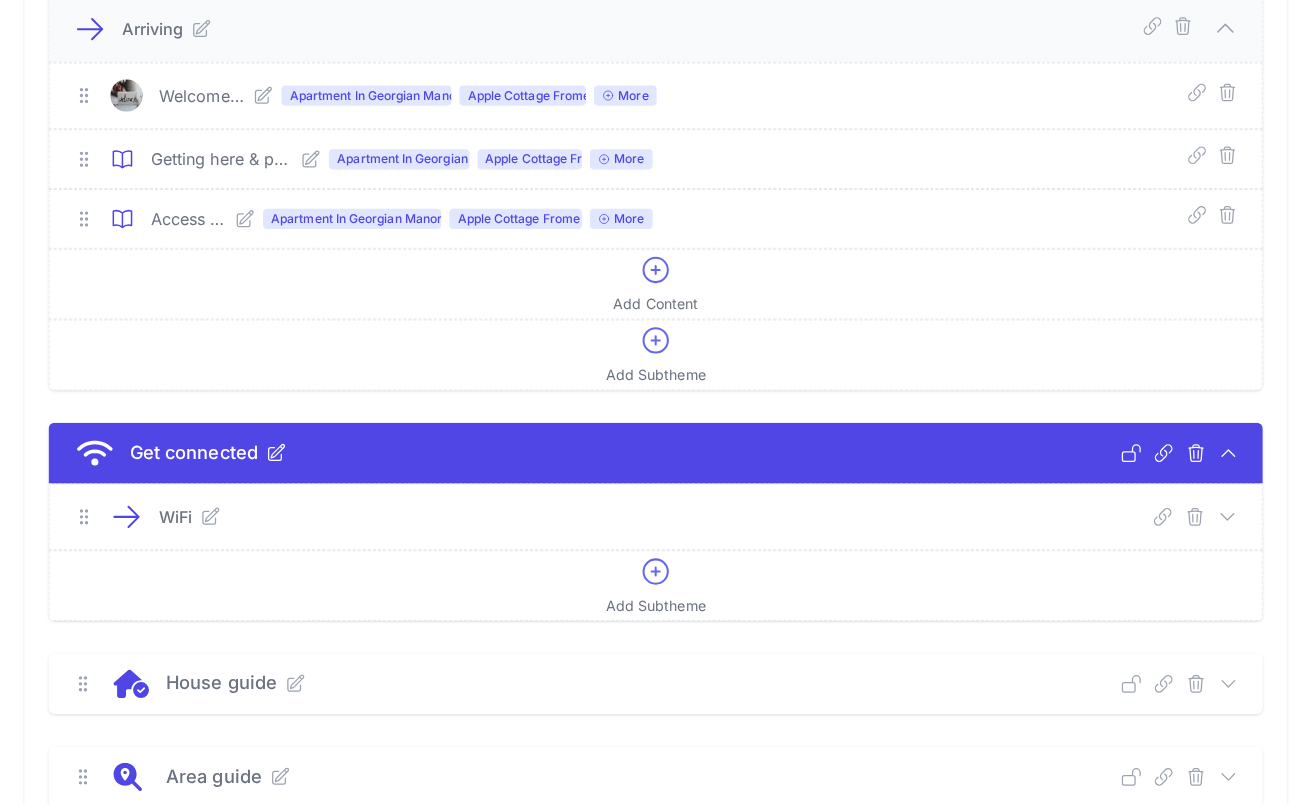 scroll, scrollTop: 395, scrollLeft: 0, axis: vertical 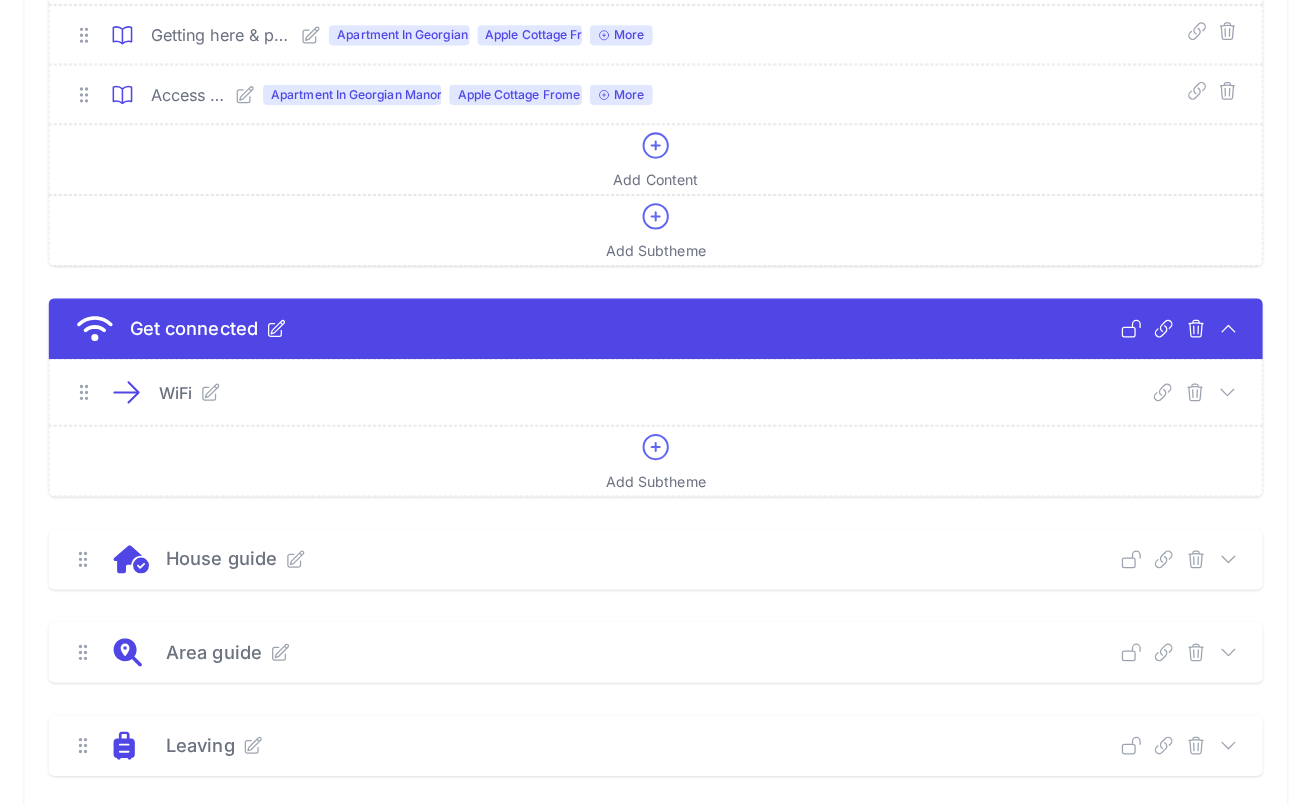 click 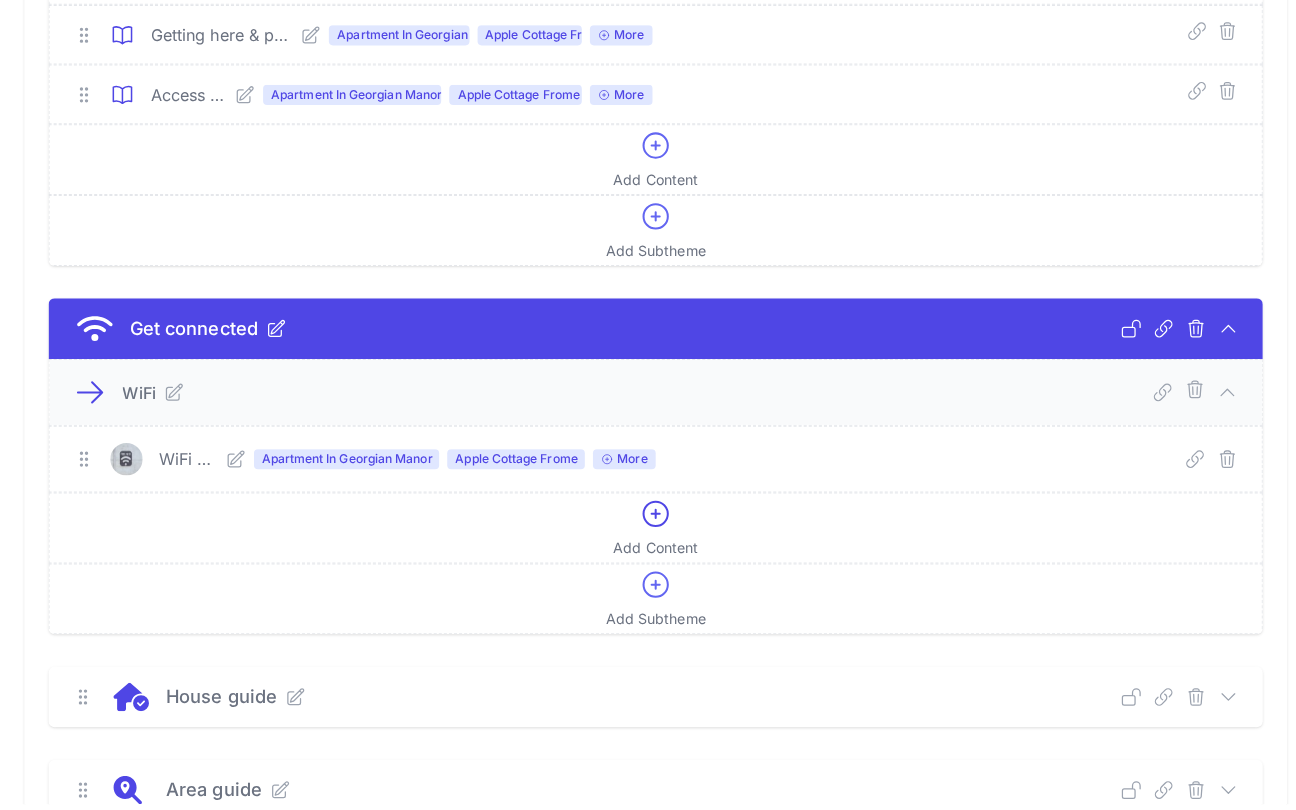 click 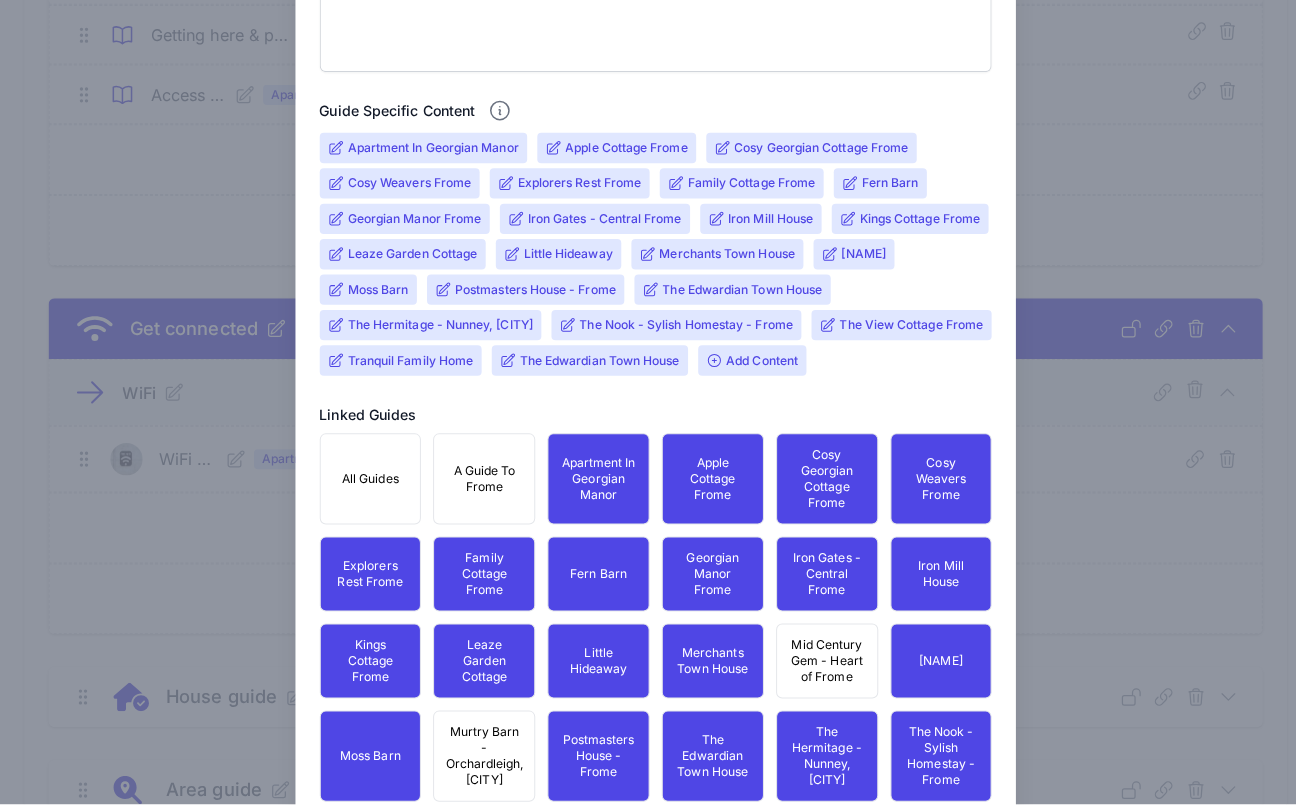 scroll, scrollTop: 803, scrollLeft: 0, axis: vertical 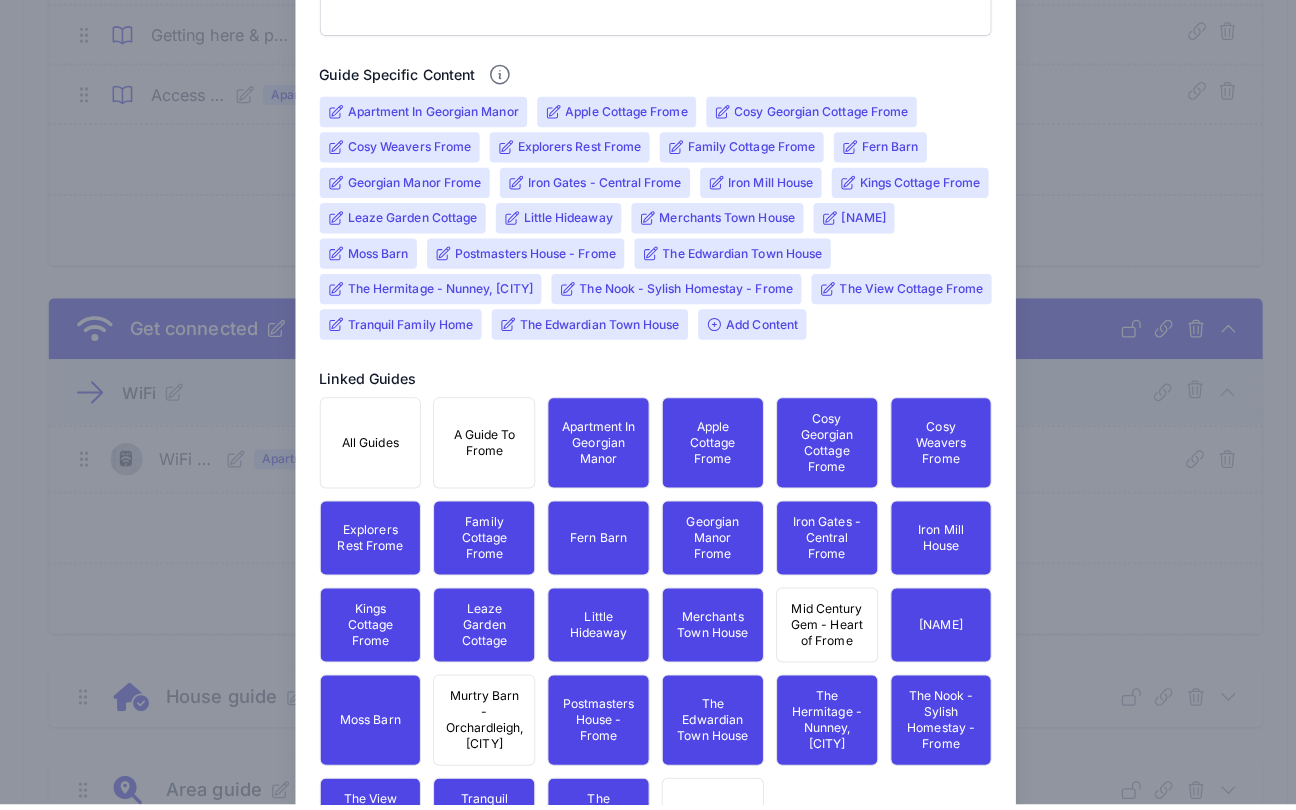 click on "Mid Century Gem - Heart of Frome" at bounding box center [817, 633] 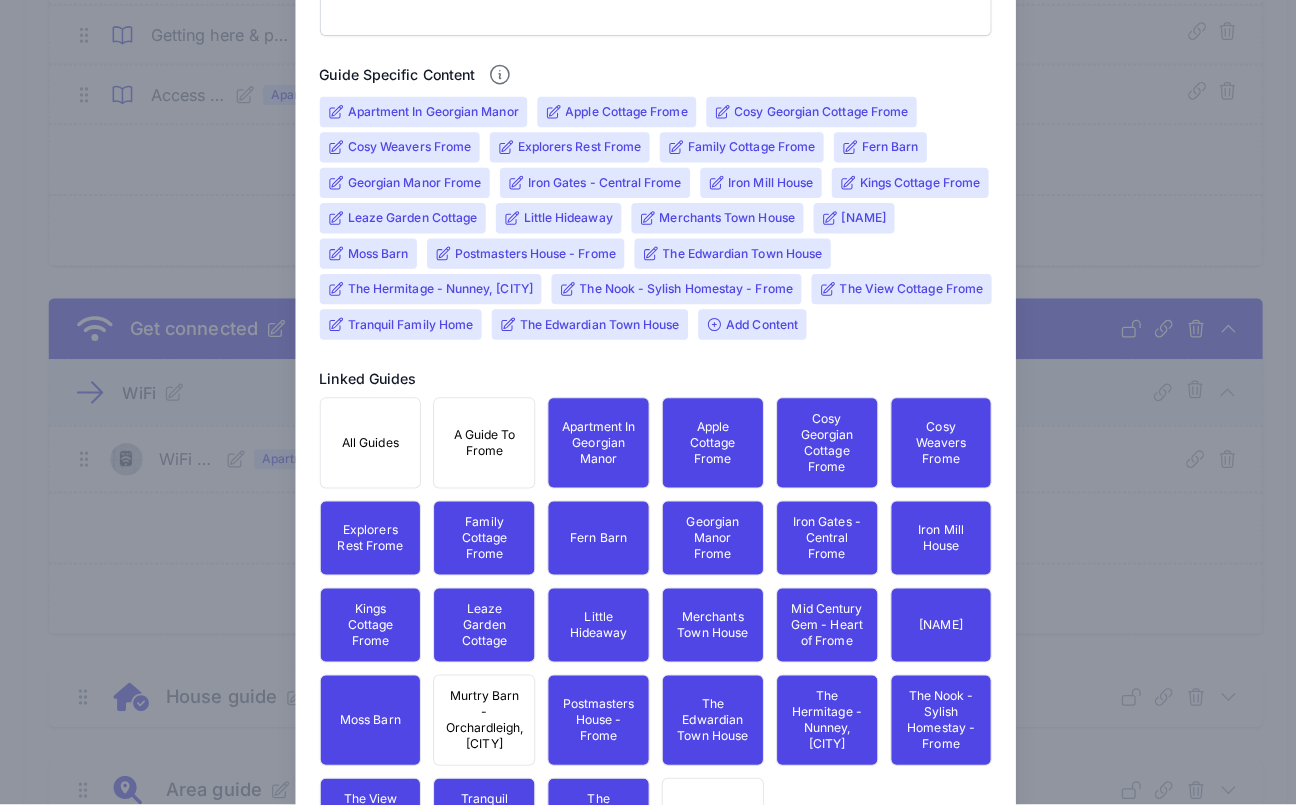 click on "Murtry Barn - Orchardleigh, [CITY]" at bounding box center [478, 727] 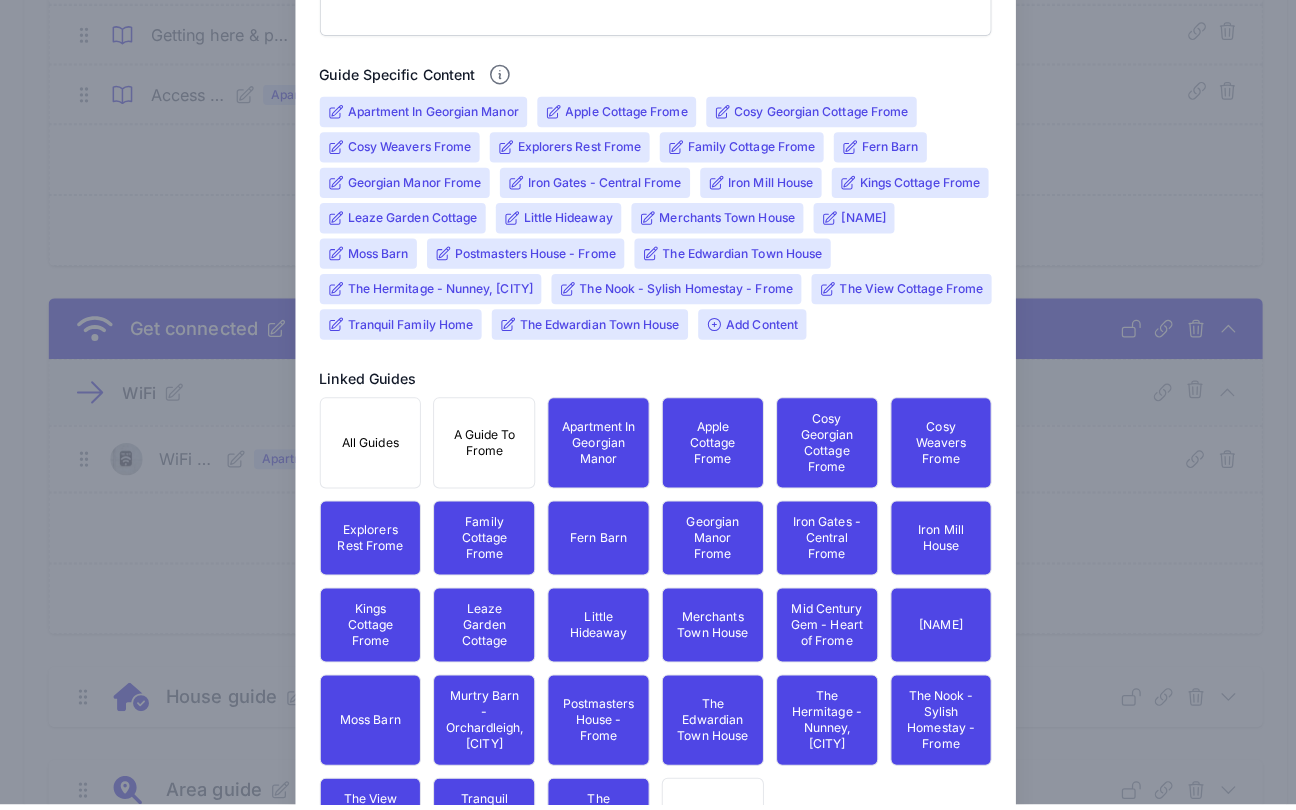 click on "The Nook - Sylish Homestay - Frome" at bounding box center (678, 301) 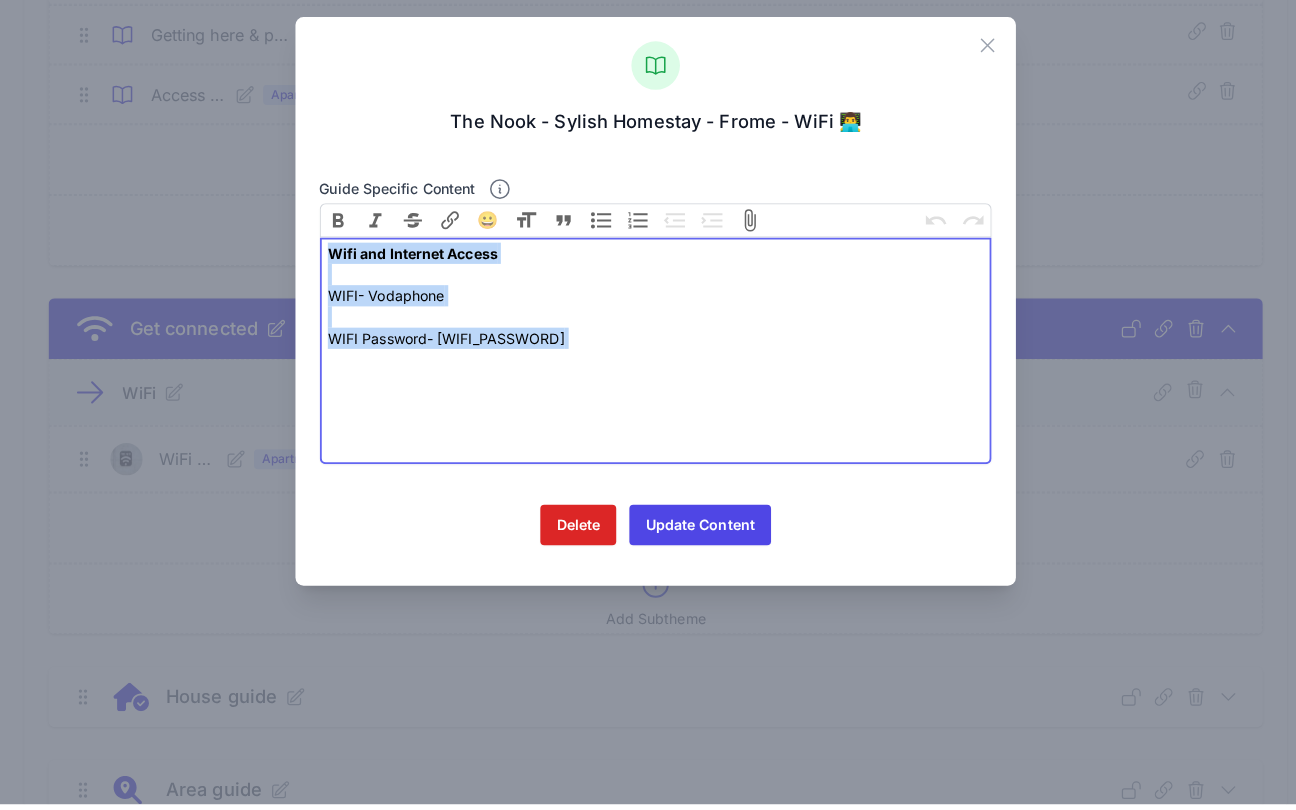 drag, startPoint x: 588, startPoint y: 350, endPoint x: 320, endPoint y: 249, distance: 286.40005 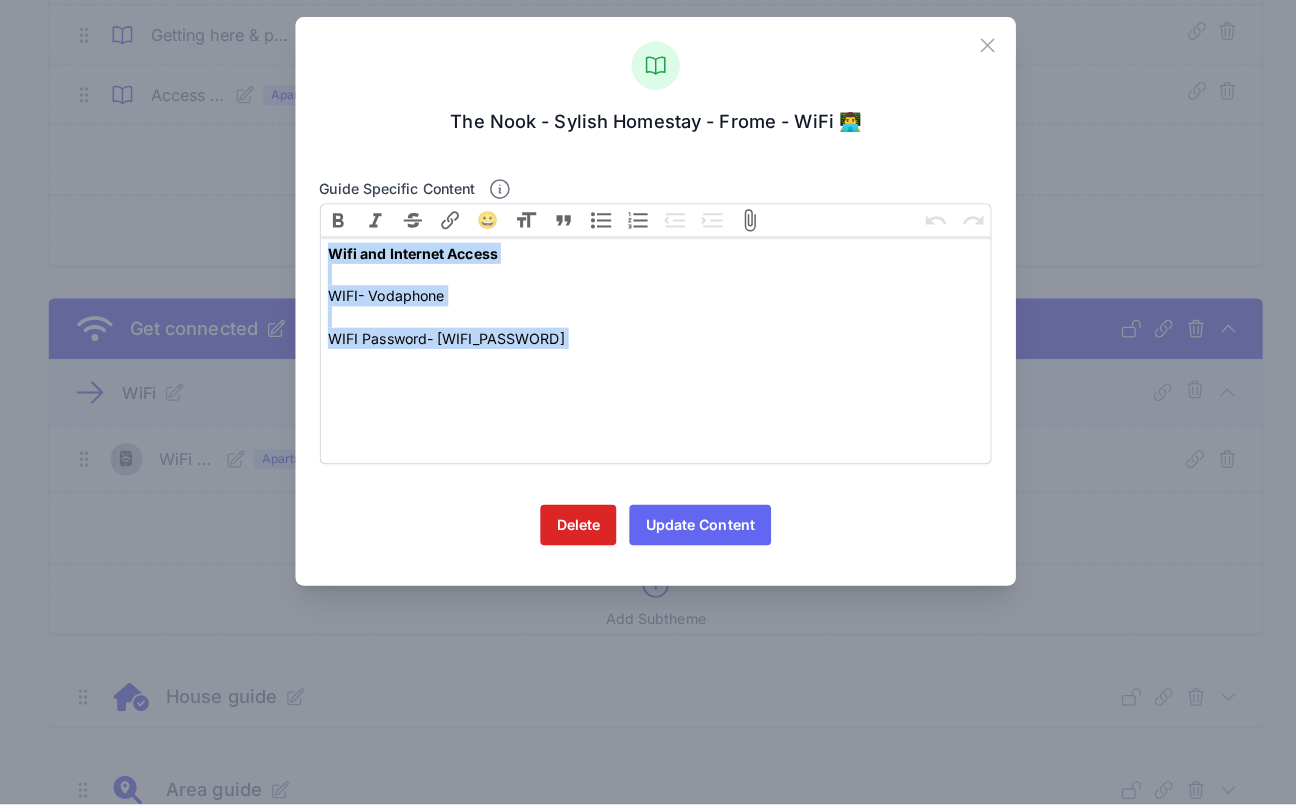 click on "Update Content" at bounding box center [692, 534] 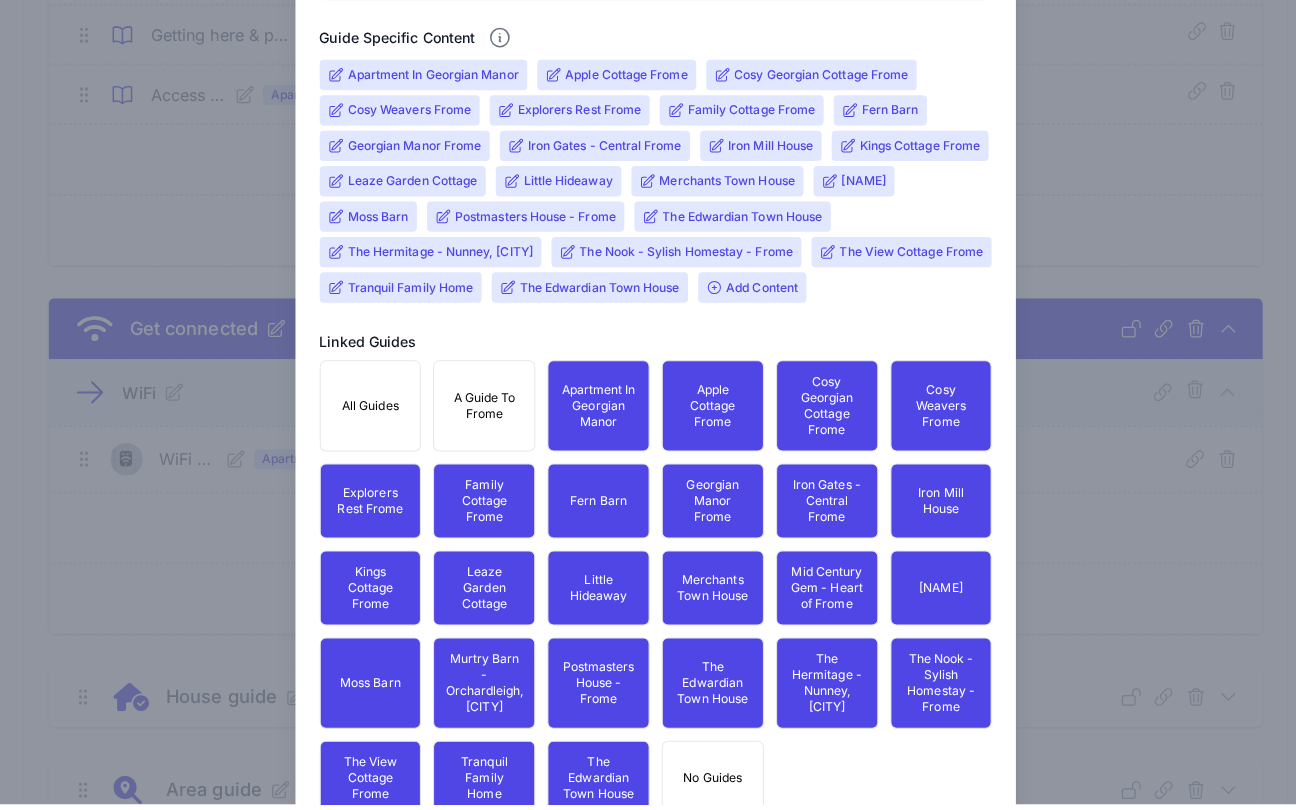 scroll, scrollTop: 783, scrollLeft: 0, axis: vertical 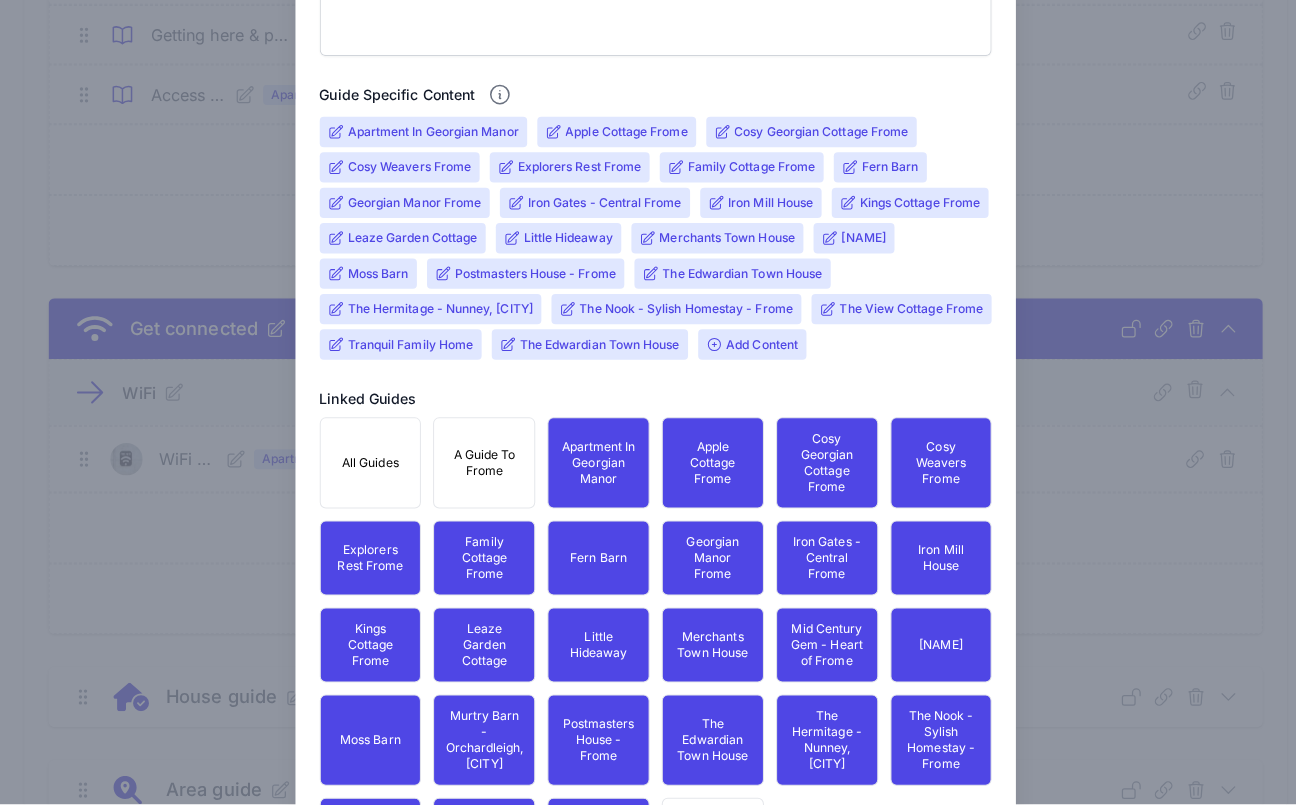 click on "Add Content" at bounding box center (743, 356) 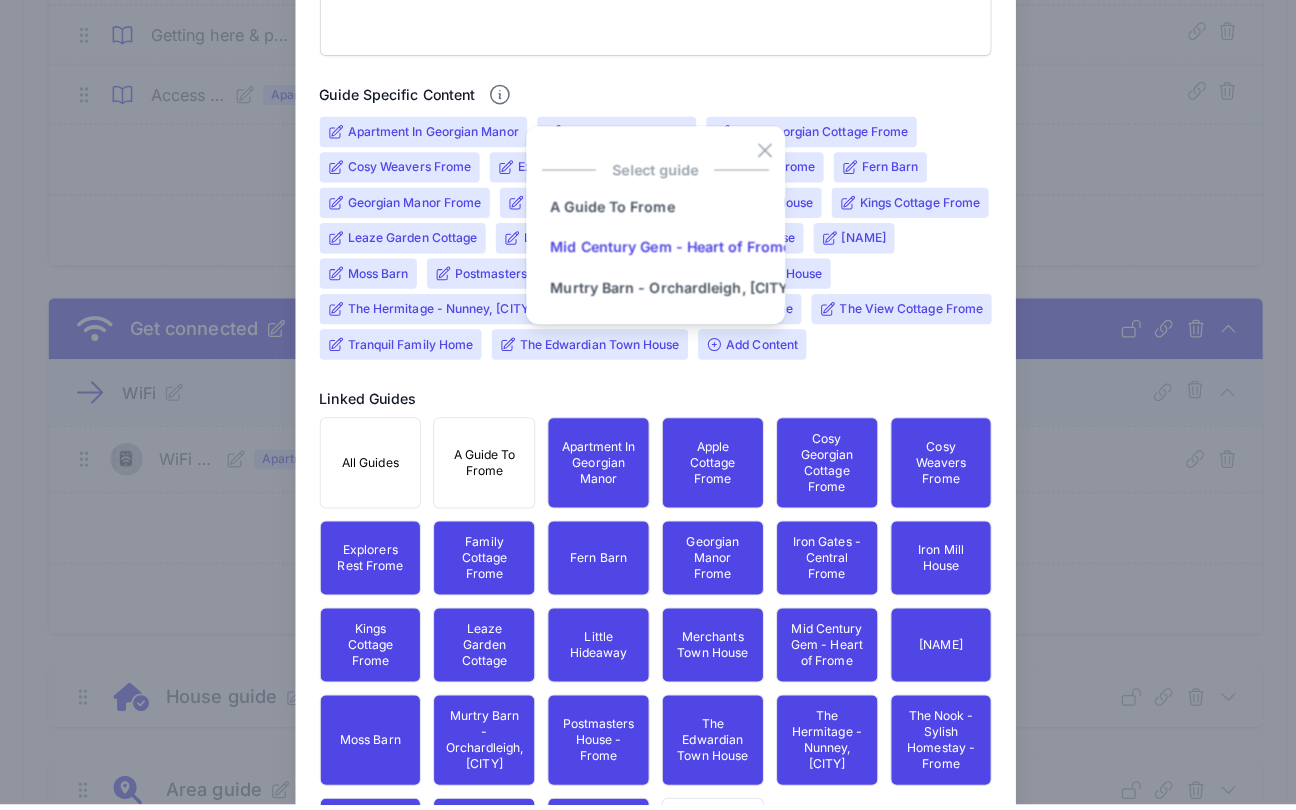 click on "Mid Century Gem - Heart of Frome" at bounding box center (663, 260) 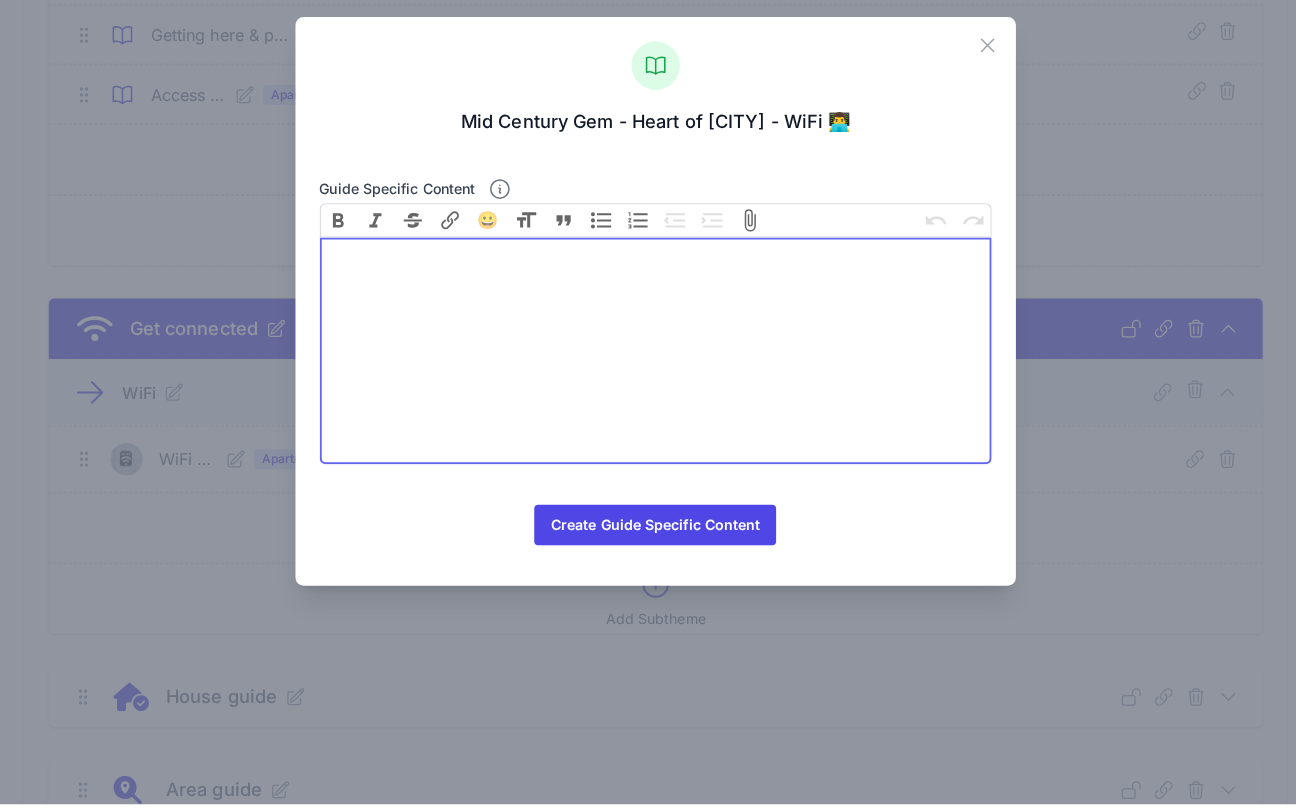 click at bounding box center [648, 362] 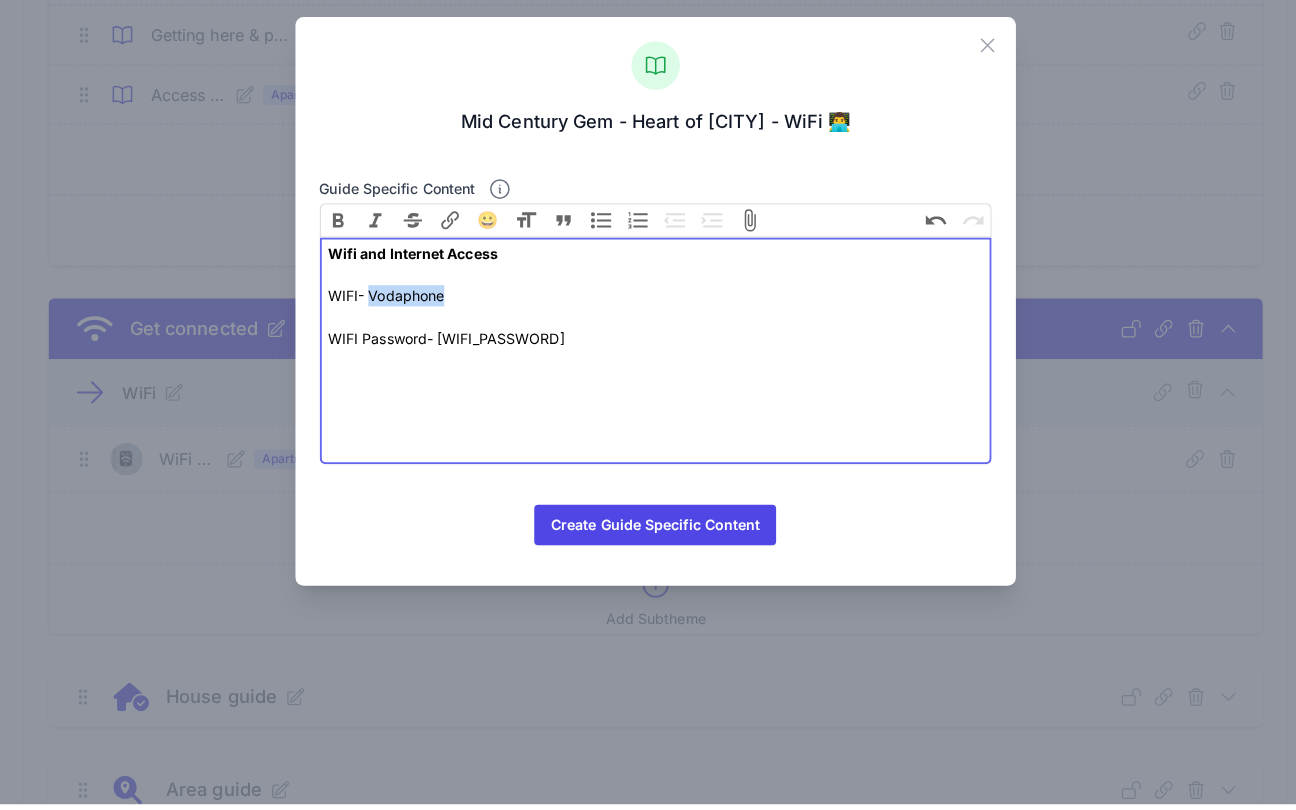 drag, startPoint x: 456, startPoint y: 295, endPoint x: 362, endPoint y: 285, distance: 94.53042 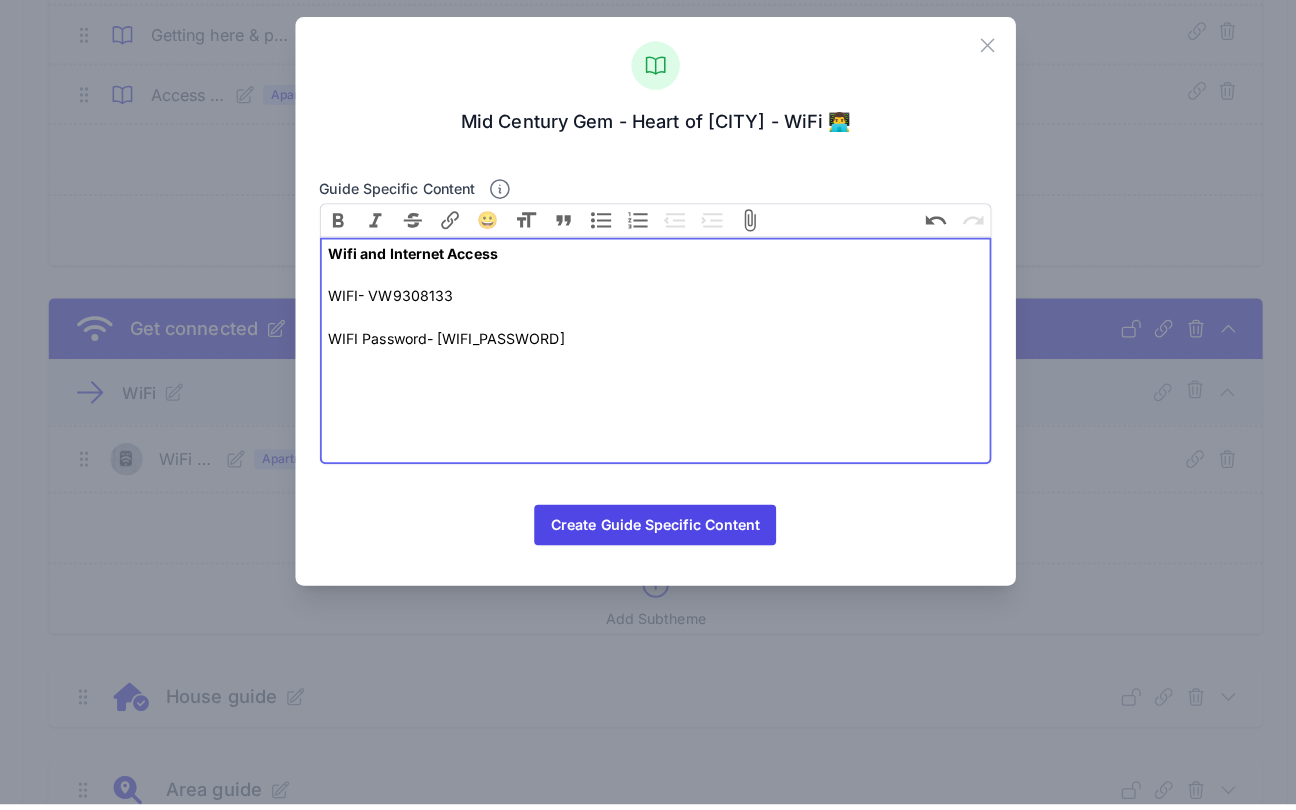 drag, startPoint x: 576, startPoint y: 342, endPoint x: 432, endPoint y: 335, distance: 144.17004 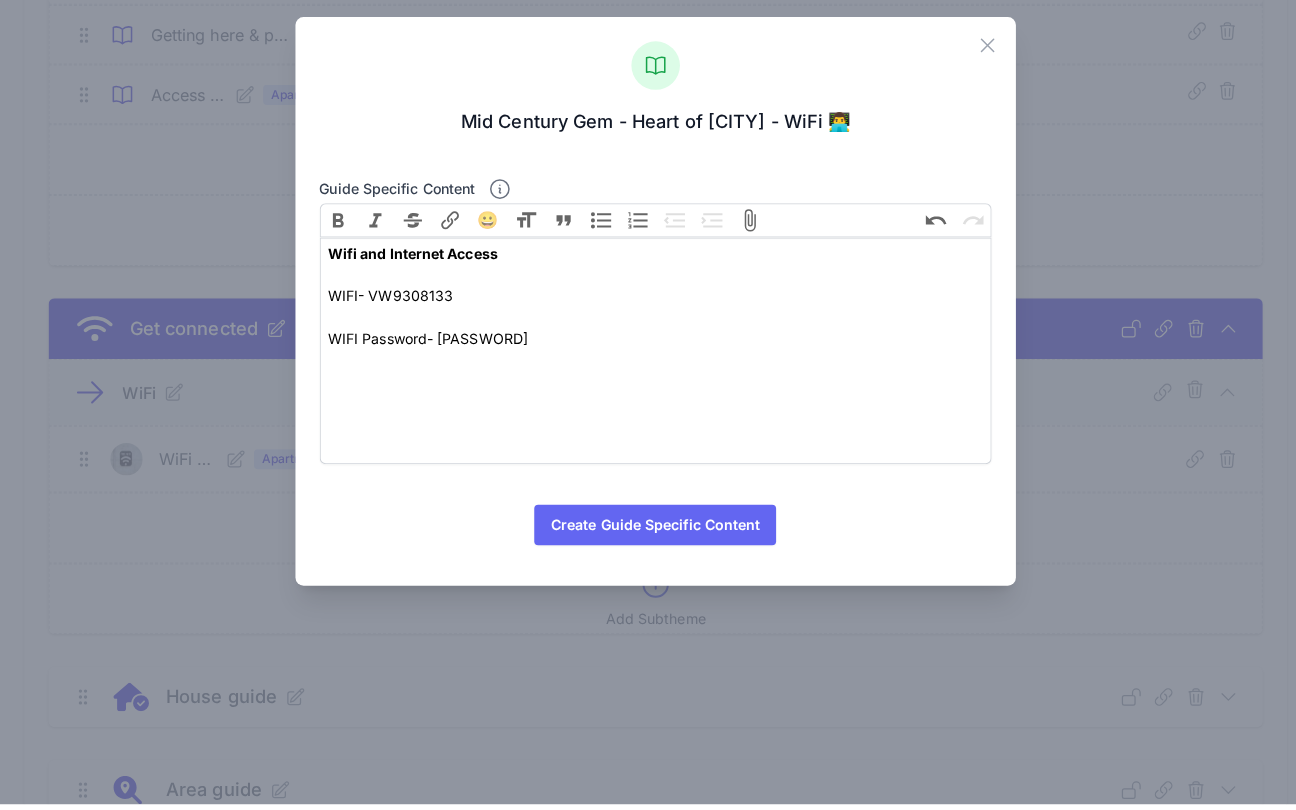 click on "Create Guide Specific Content" at bounding box center (647, 534) 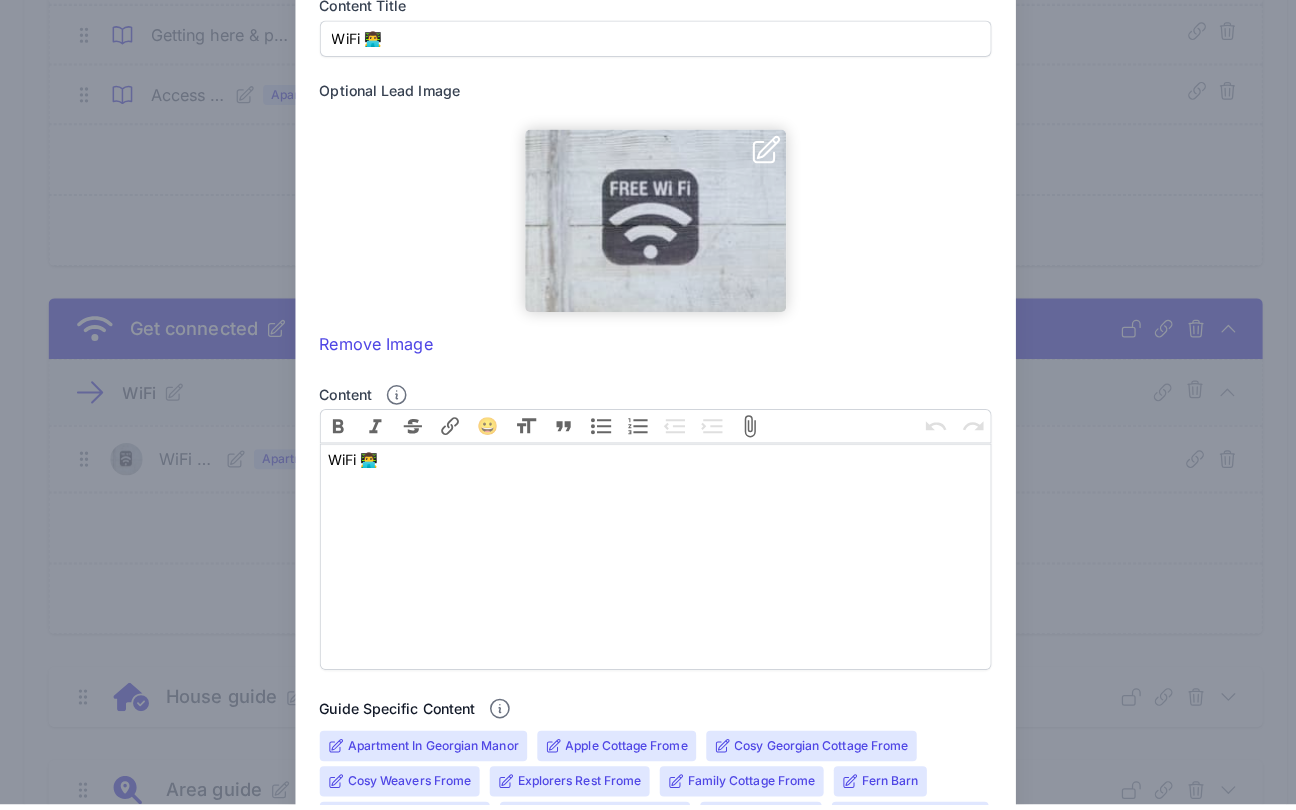 scroll, scrollTop: 696, scrollLeft: 0, axis: vertical 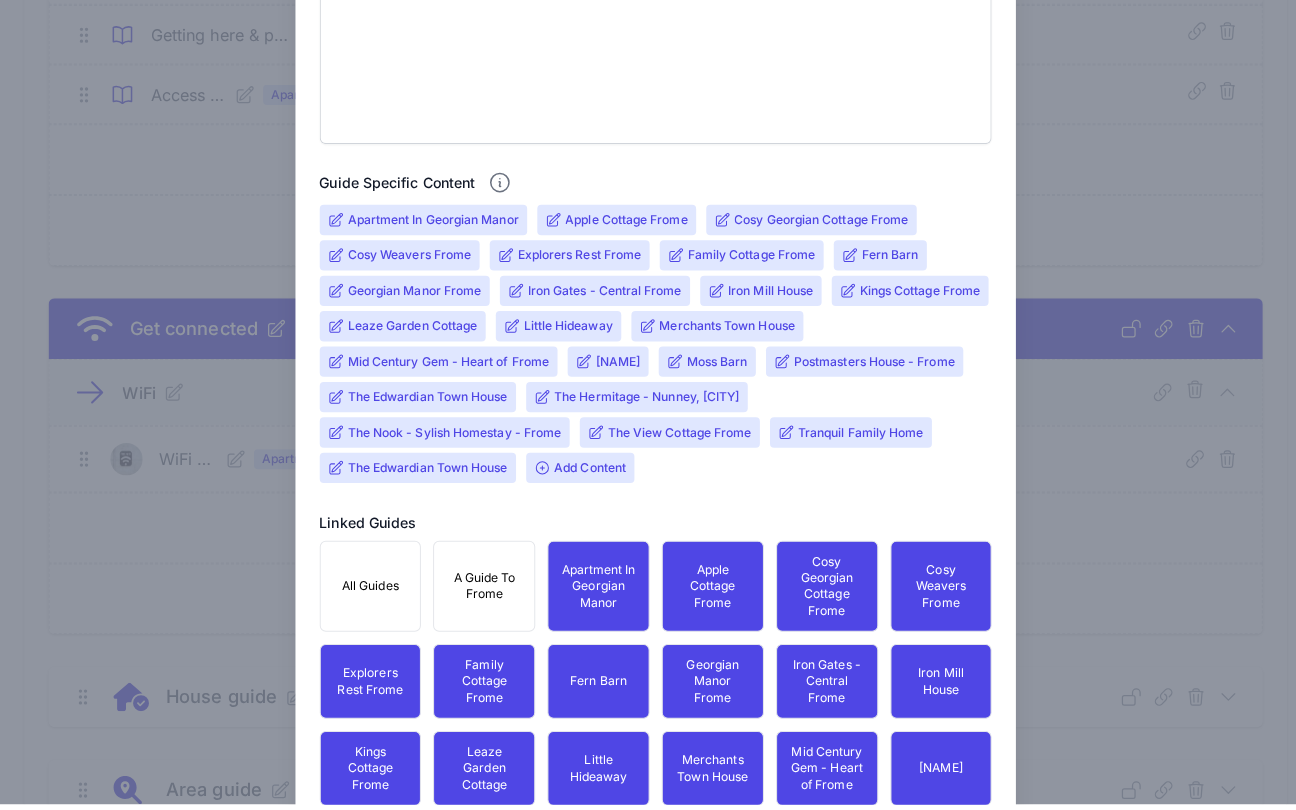 click on "Add Content" at bounding box center (573, 478) 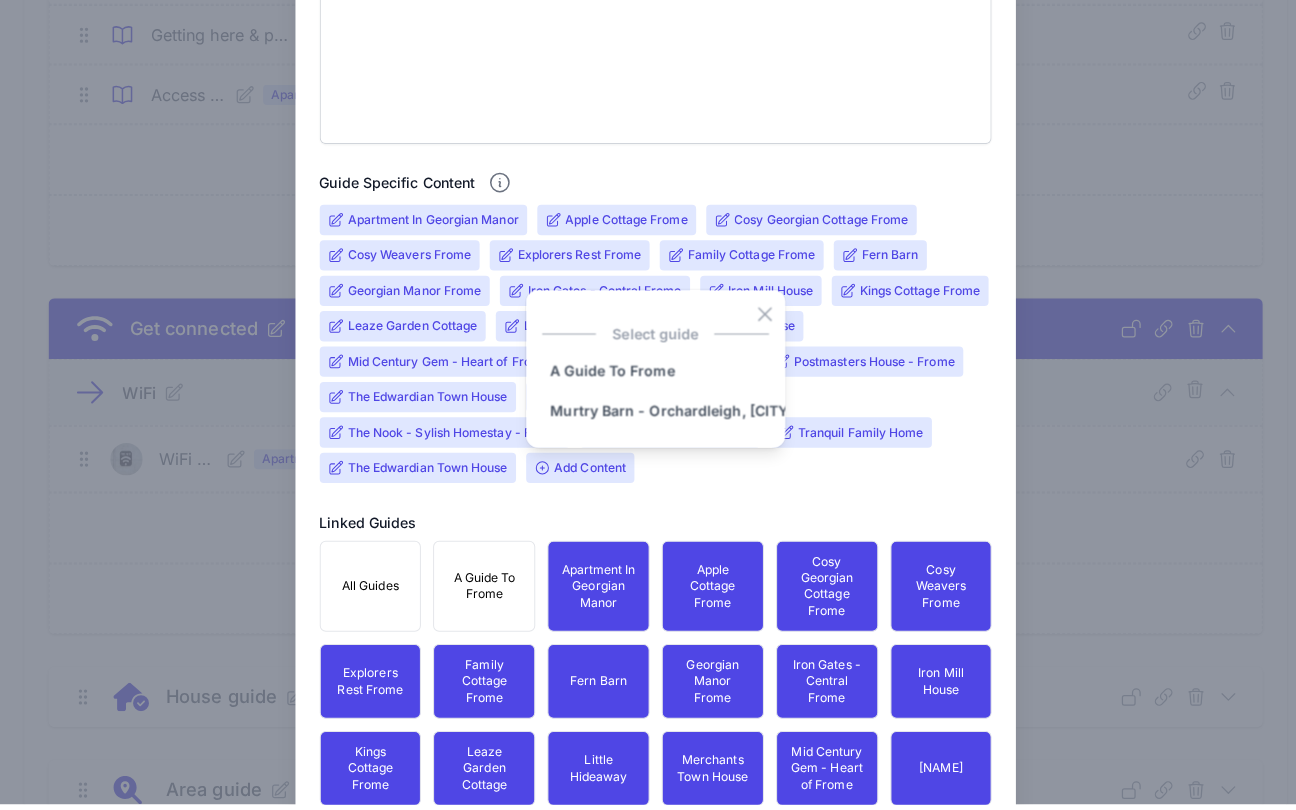 click on "Apartment In Georgian Manor
Apple Cottage Frome
Cosy Georgian Cottage Frome
Cosy Weavers Frome
Explorers Rest Frome
Family Cottage Frome
Fern Barn
Georgian Manor Frome
Iron Gates - Central Frome
Iron Mill House
Kings Cottage Frome
Leaze Garden Cottage
Little Hideaway
Merchants Town House" at bounding box center [646, 358] 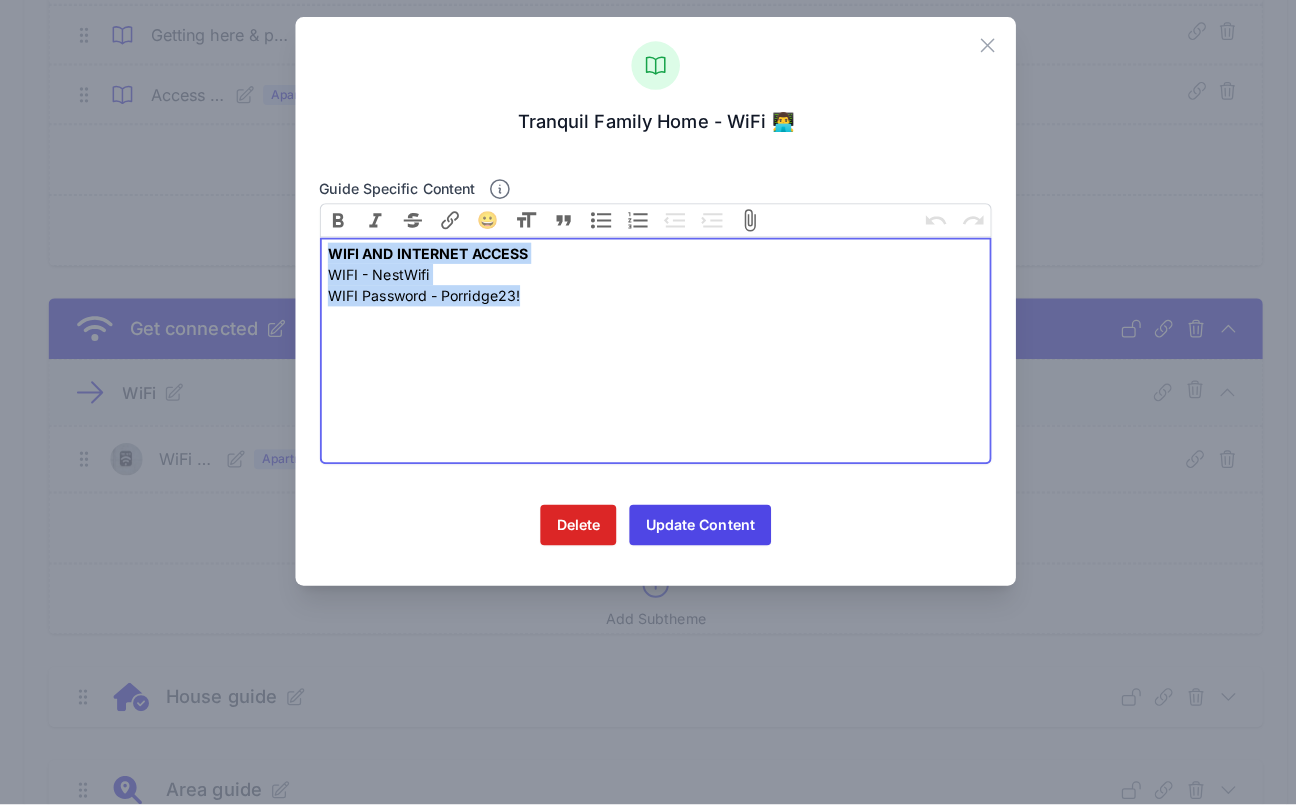 drag, startPoint x: 524, startPoint y: 293, endPoint x: 290, endPoint y: 228, distance: 242.86005 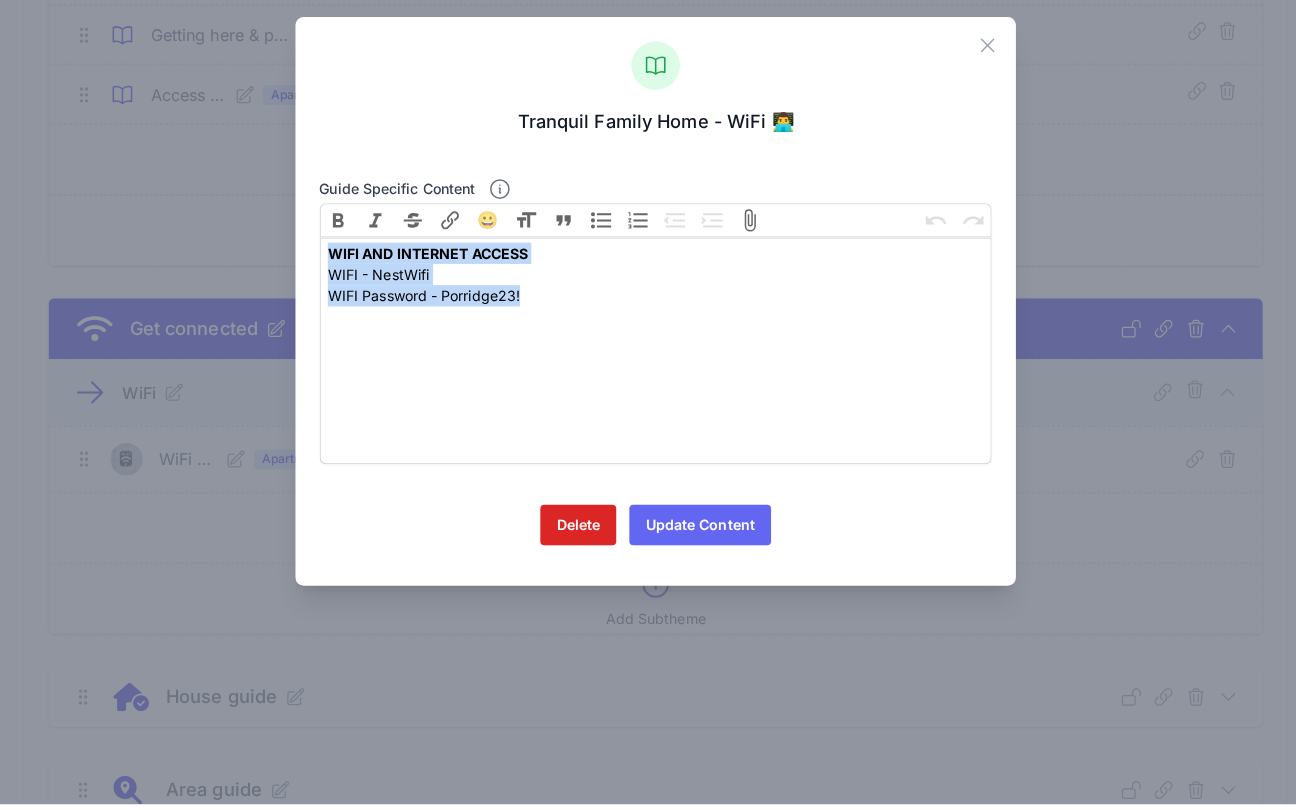 click on "Update Content" at bounding box center (692, 534) 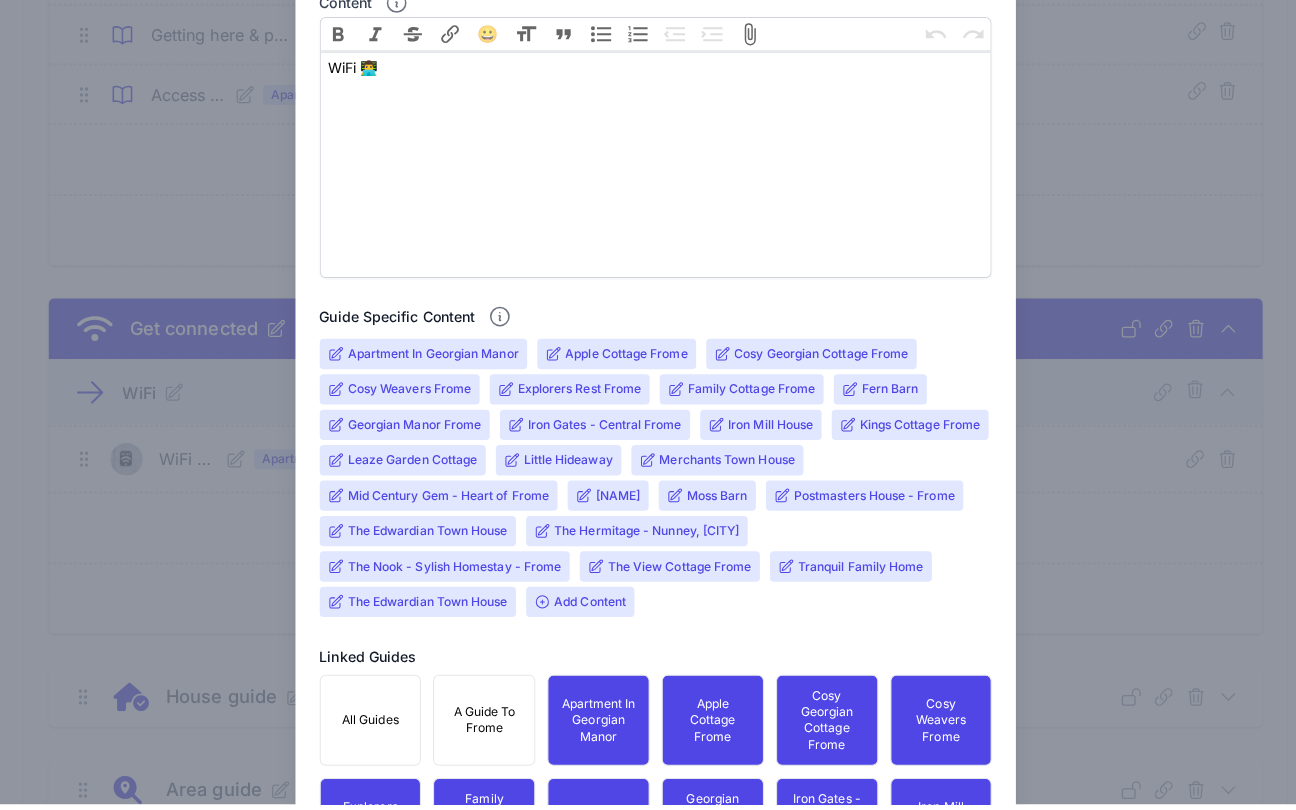 scroll, scrollTop: 730, scrollLeft: 0, axis: vertical 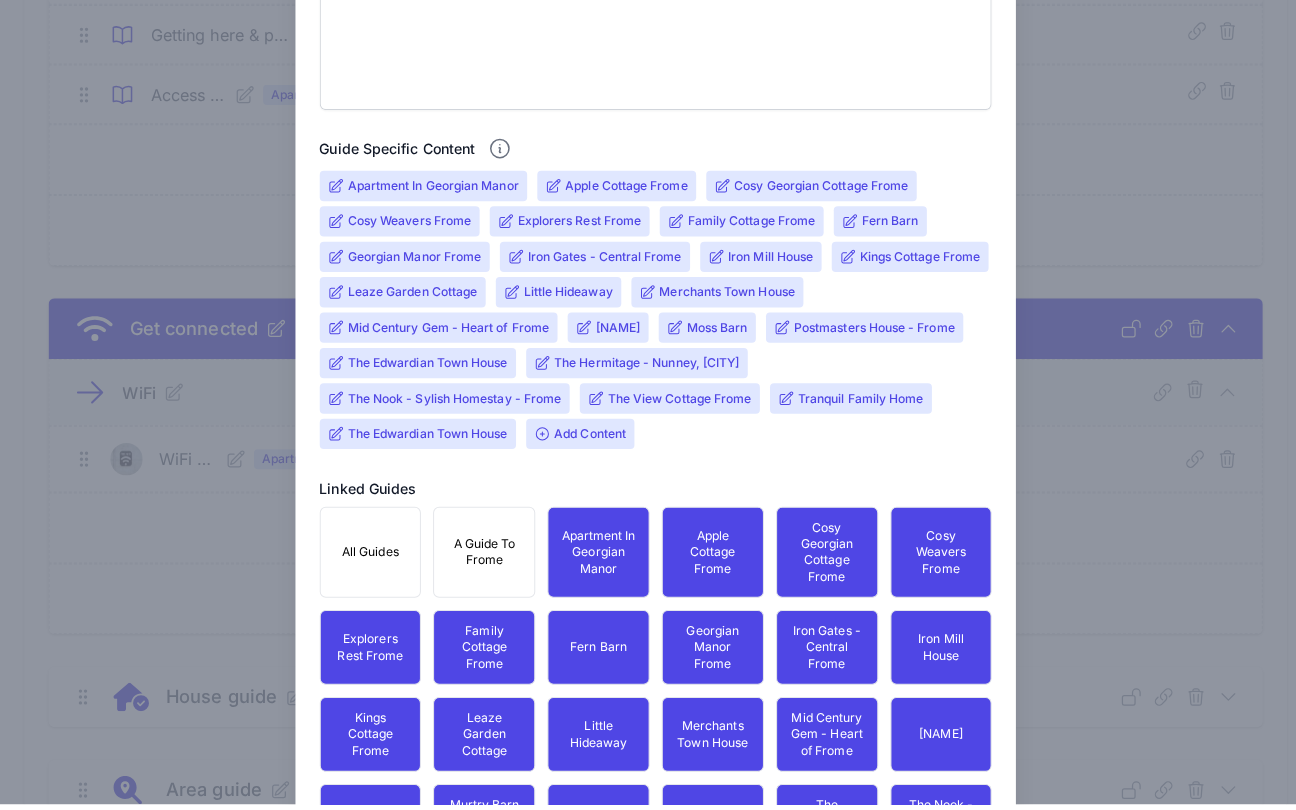 click on "Add Content" at bounding box center (573, 444) 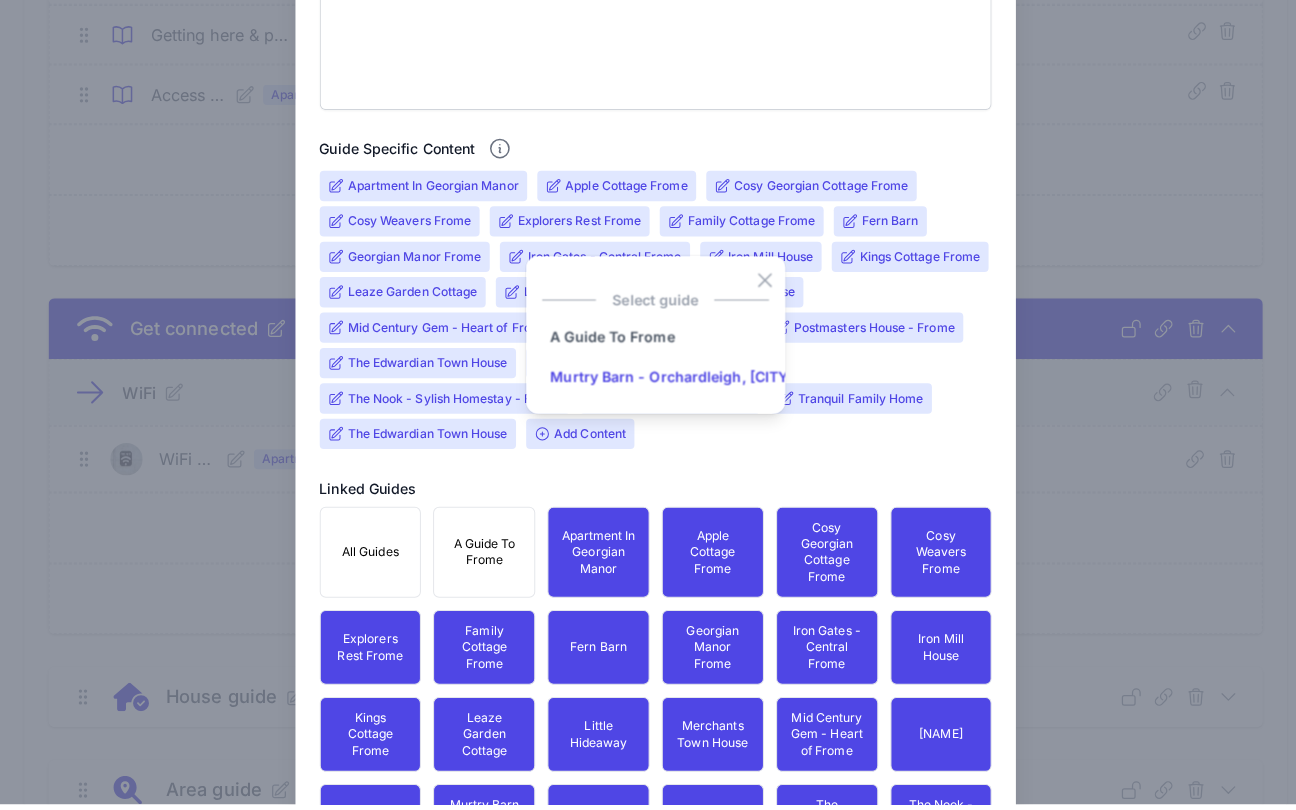 click on "Murtry Barn - Orchardleigh, [CITY]" at bounding box center (664, 388) 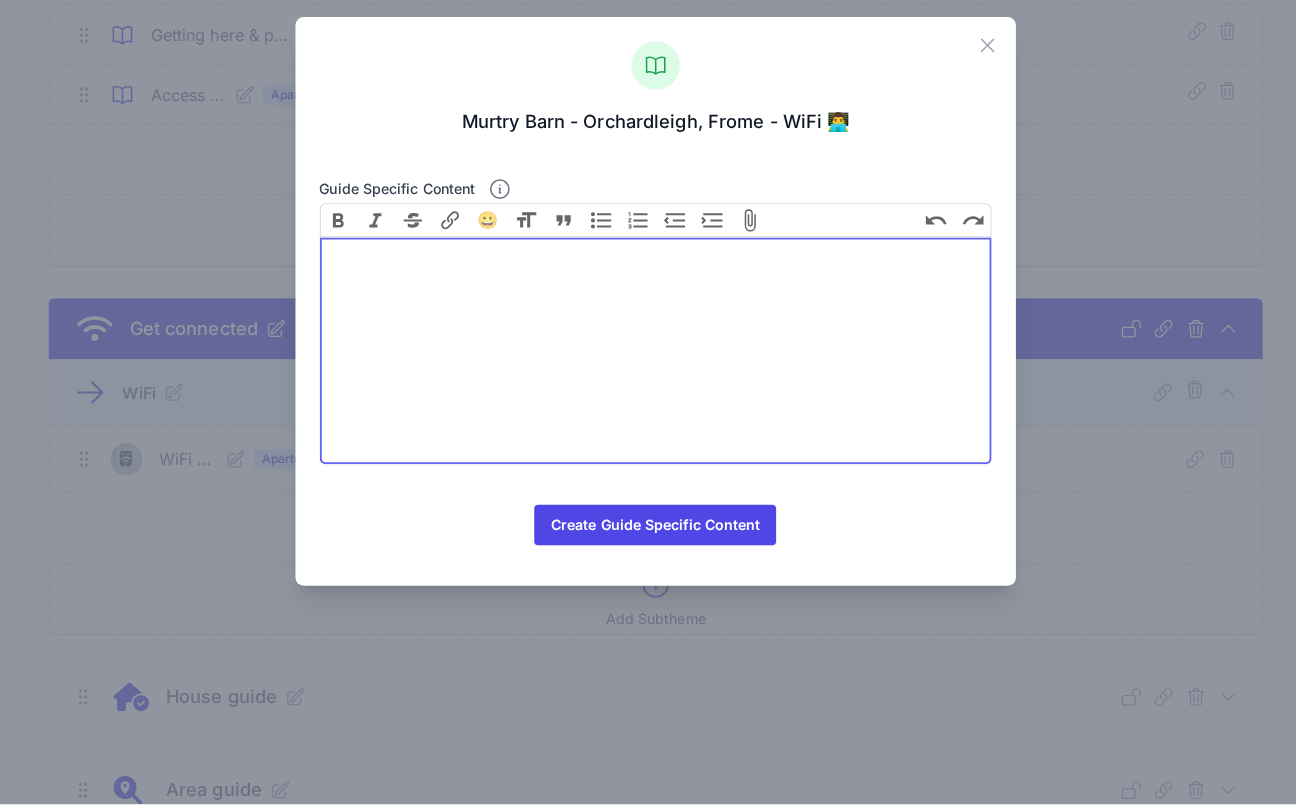 click at bounding box center (648, 362) 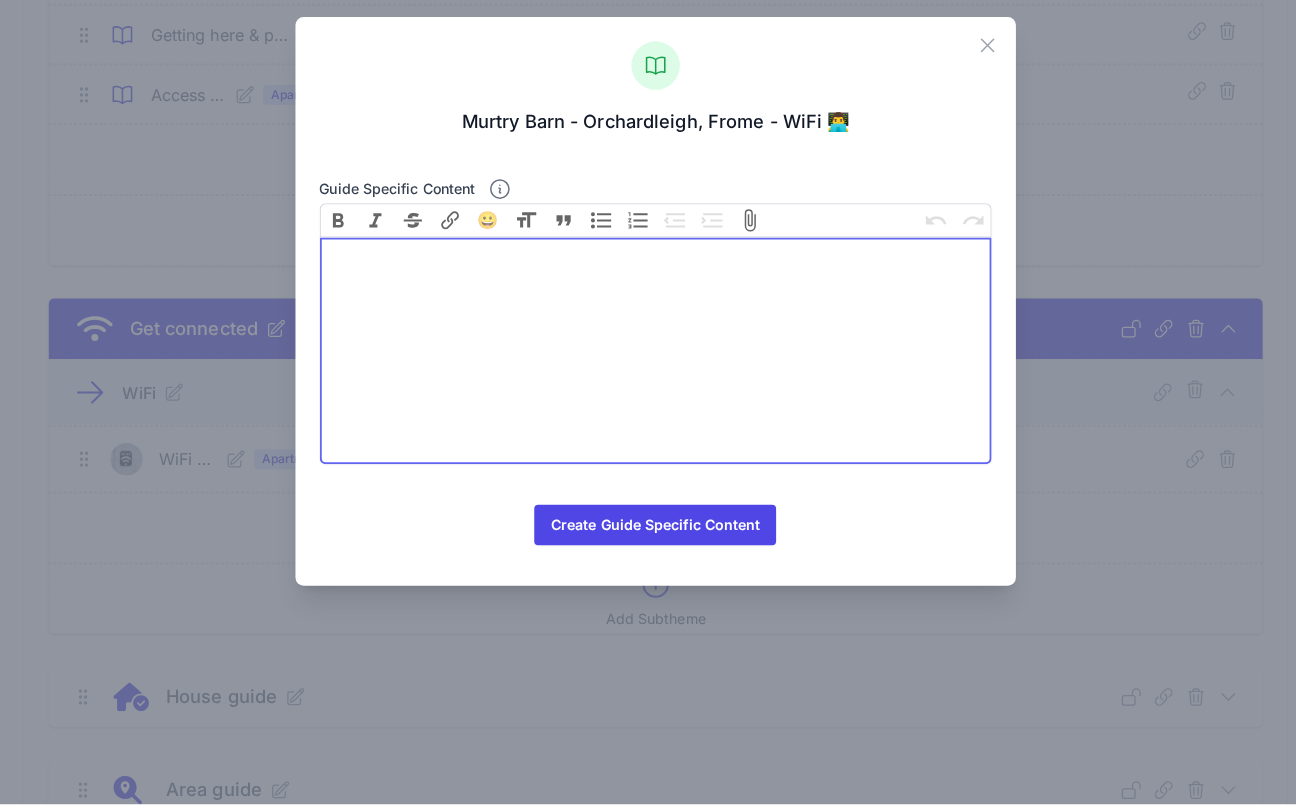 paste on "<div><strong>WIFI AND INTERNET ACCESS</strong></div><div>WIFI - NestWifi</div><div>WIFI Password - Porridge23!</div>" 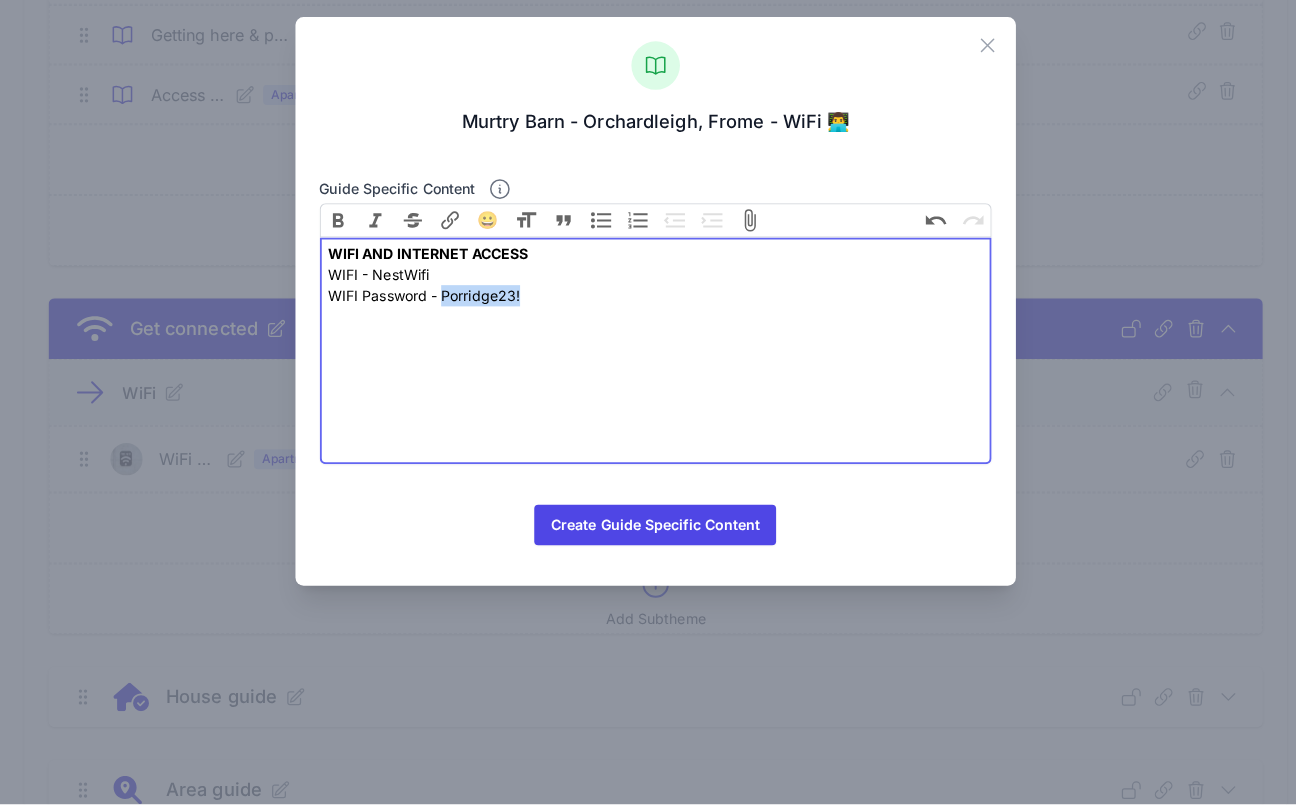 drag, startPoint x: 519, startPoint y: 287, endPoint x: 437, endPoint y: 287, distance: 82 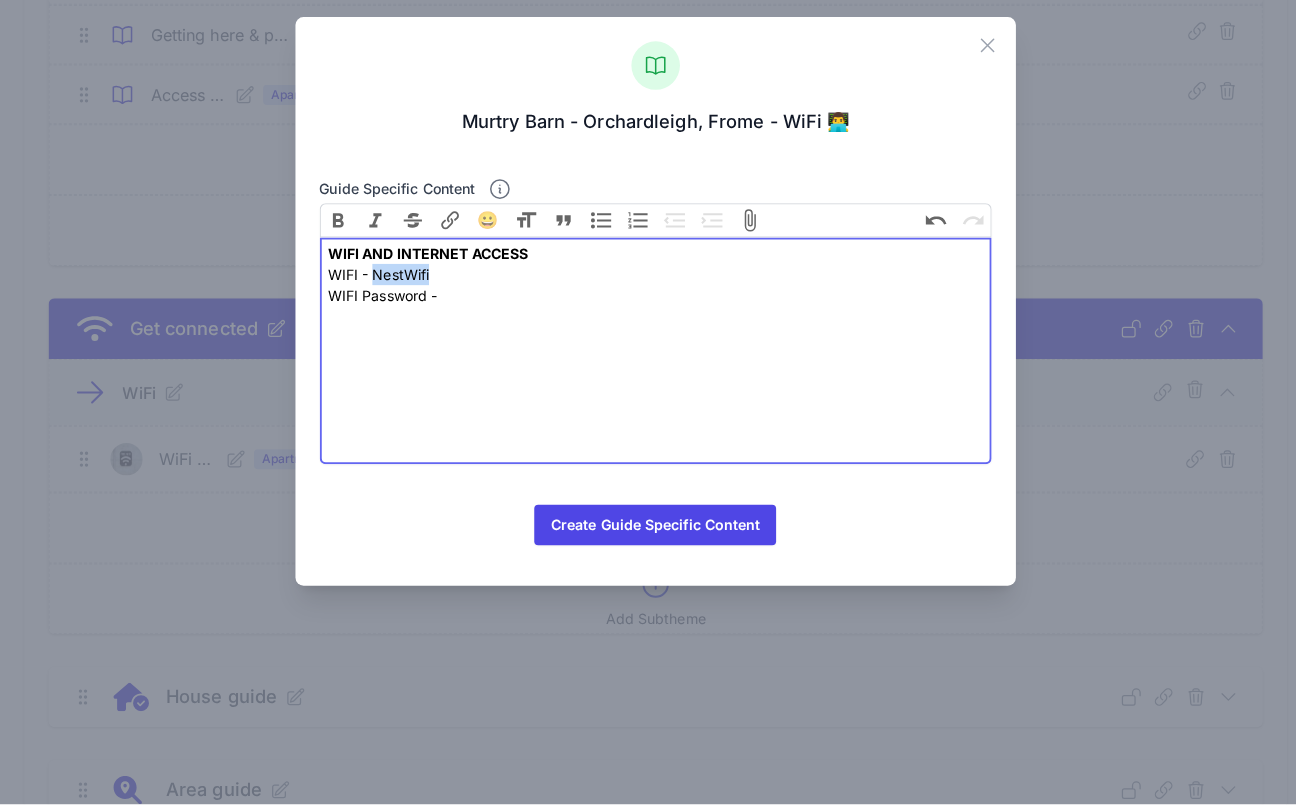 drag, startPoint x: 425, startPoint y: 273, endPoint x: 368, endPoint y: 273, distance: 57 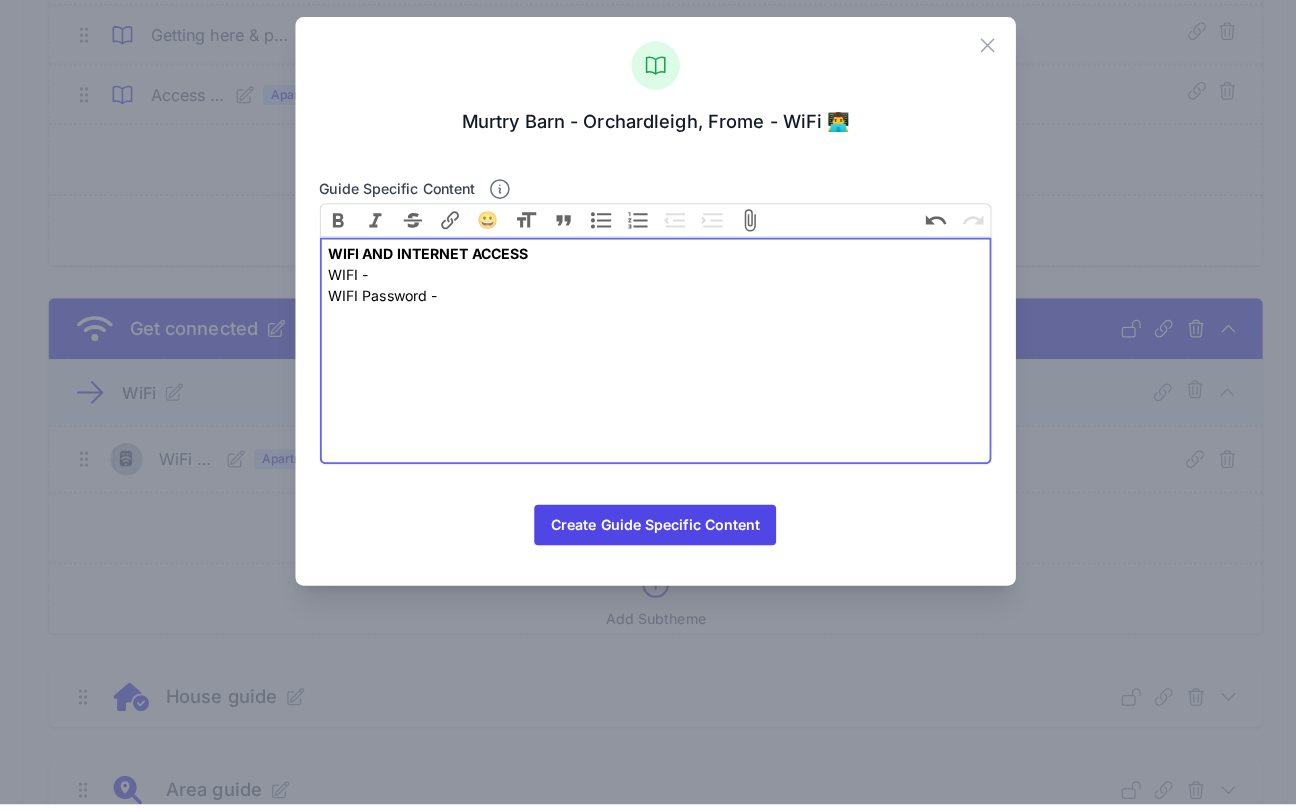 click on "WIFI AND INTERNET ACCESS WIFI -  WIFI Password -" at bounding box center [648, 362] 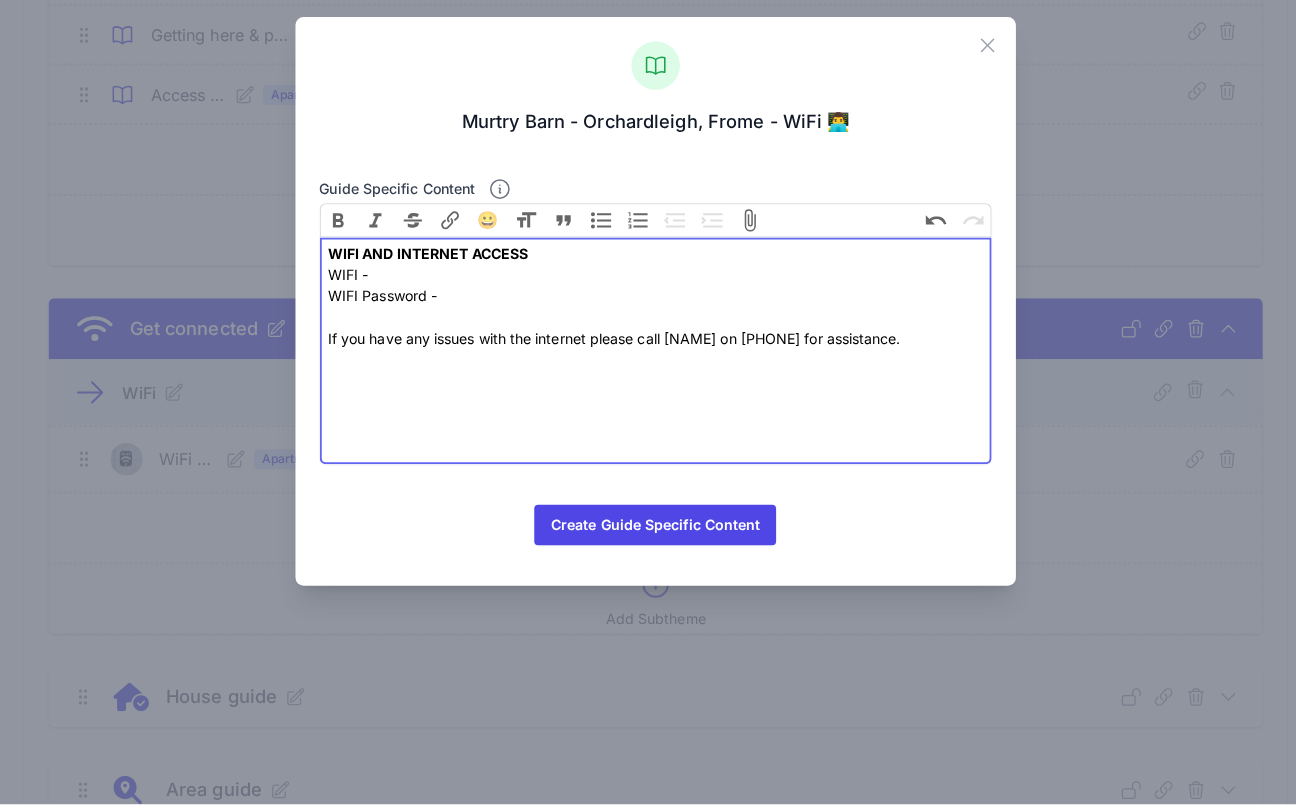 type on "If you have any issues with the internet please call Debbie on [PHONE] for assistance." 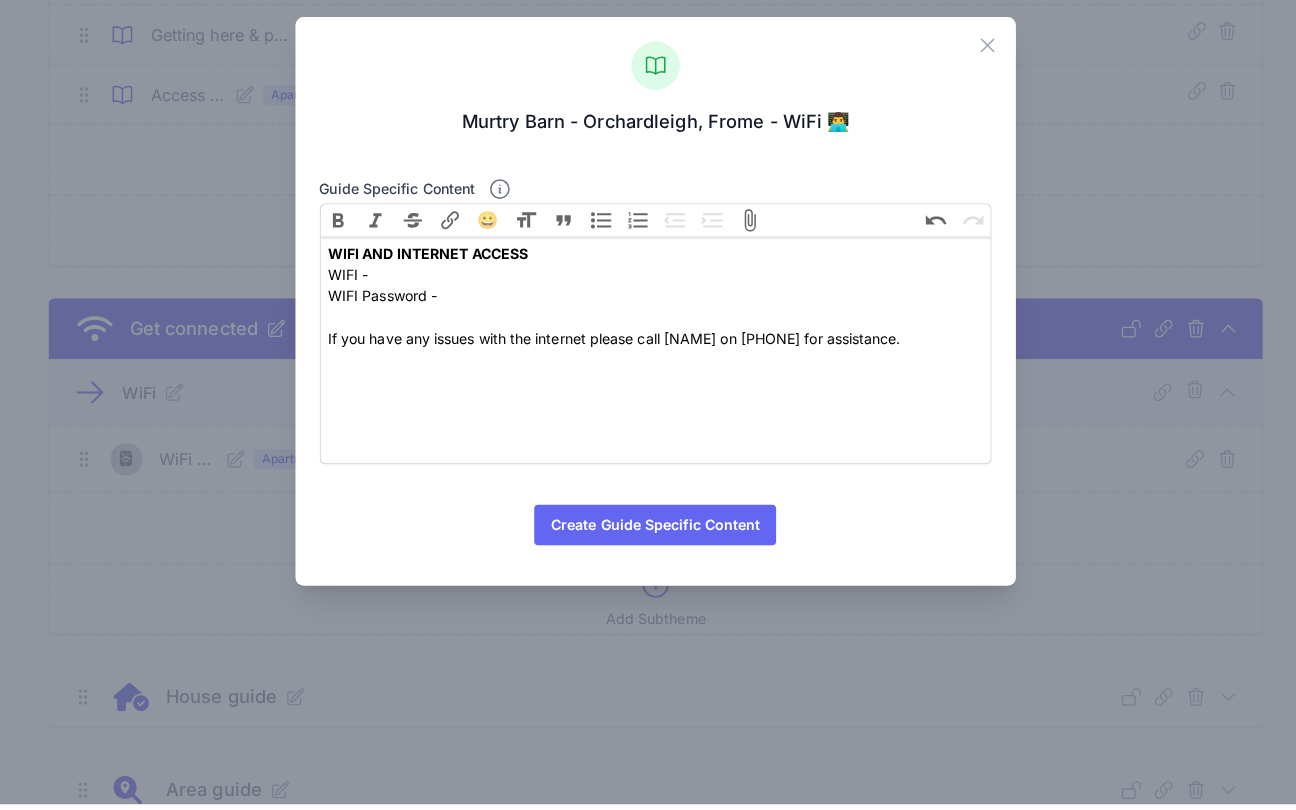 click on "Create Guide Specific Content" at bounding box center (647, 534) 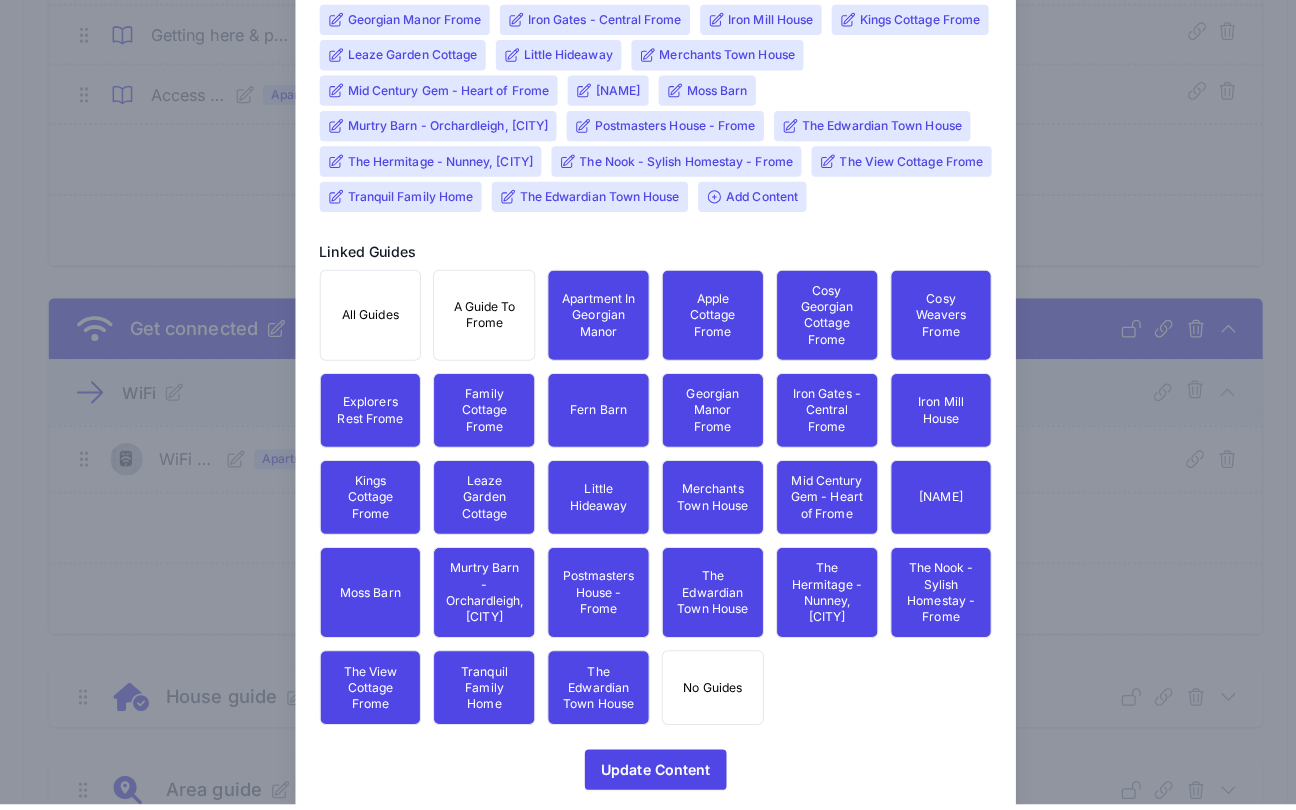 scroll, scrollTop: 1051, scrollLeft: 0, axis: vertical 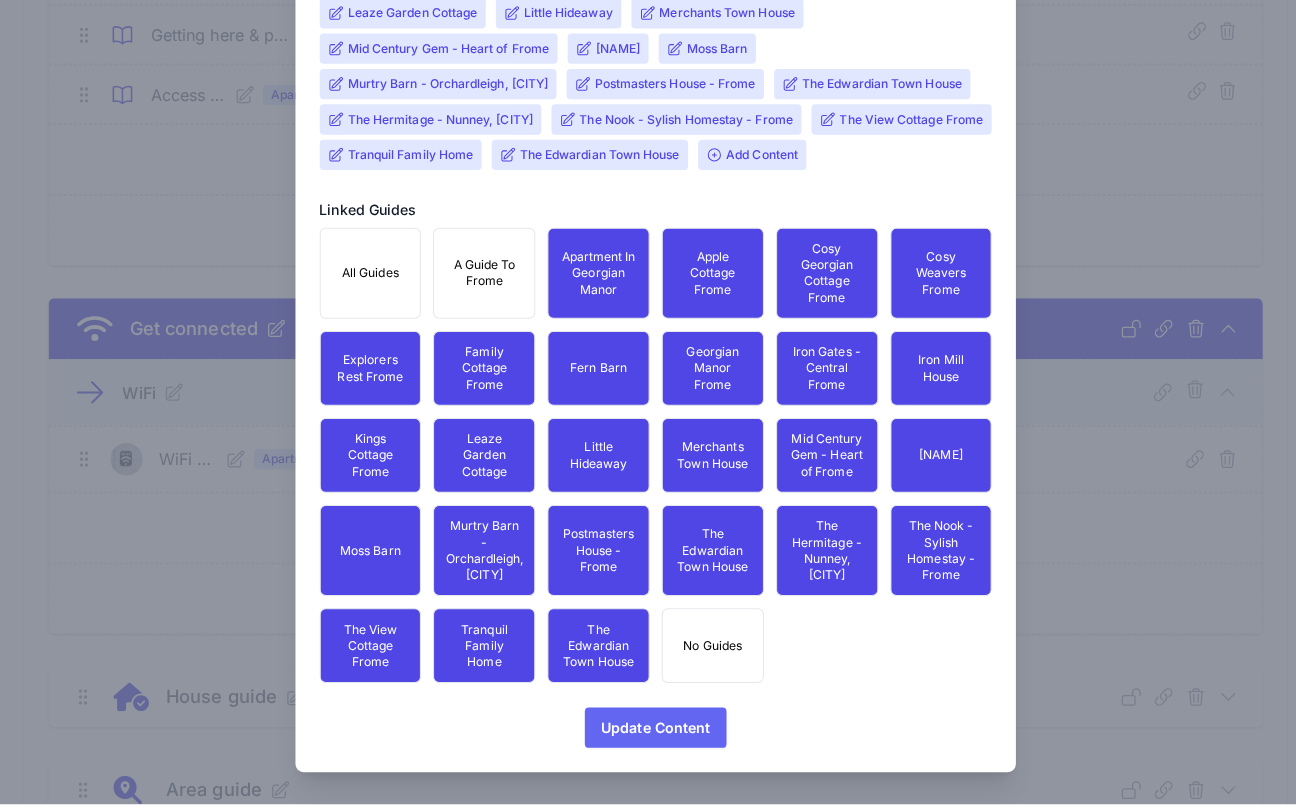 click on "Update Content" at bounding box center (648, 734) 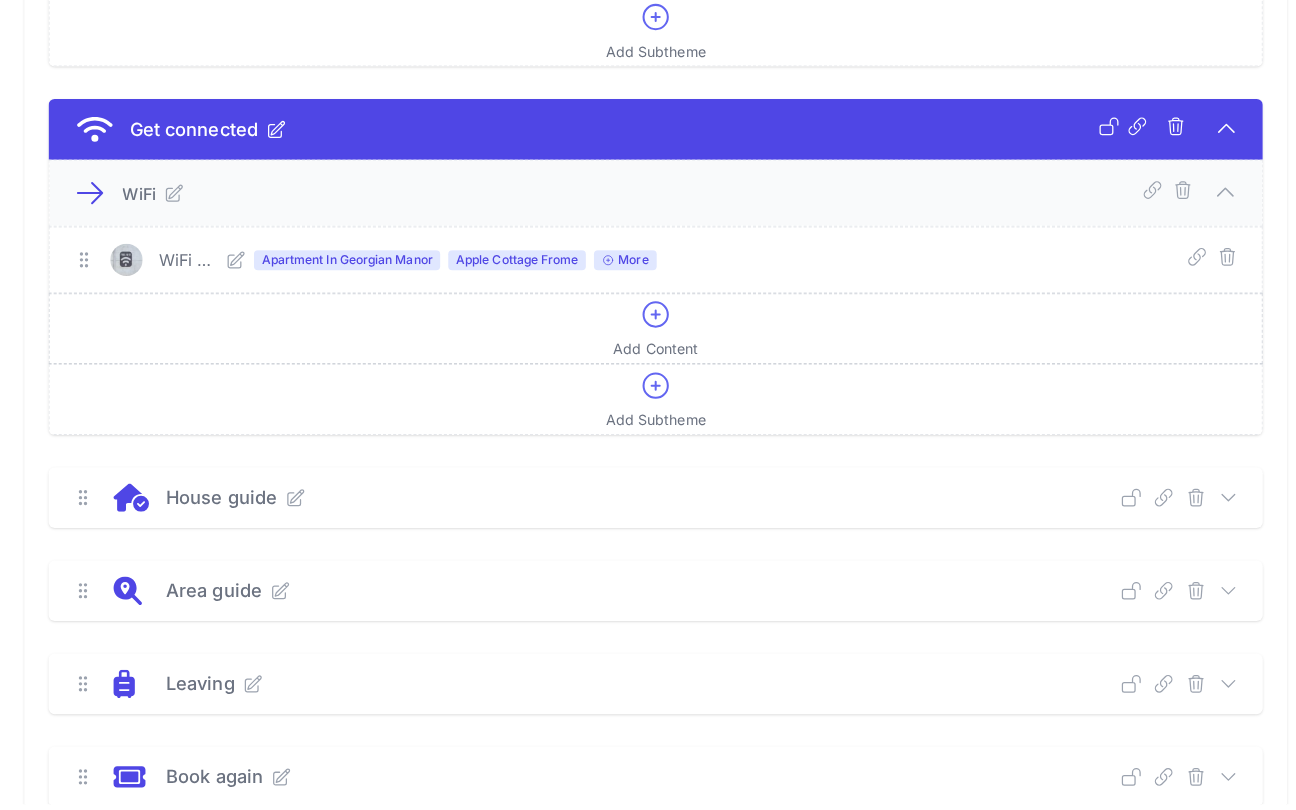 scroll, scrollTop: 677, scrollLeft: 0, axis: vertical 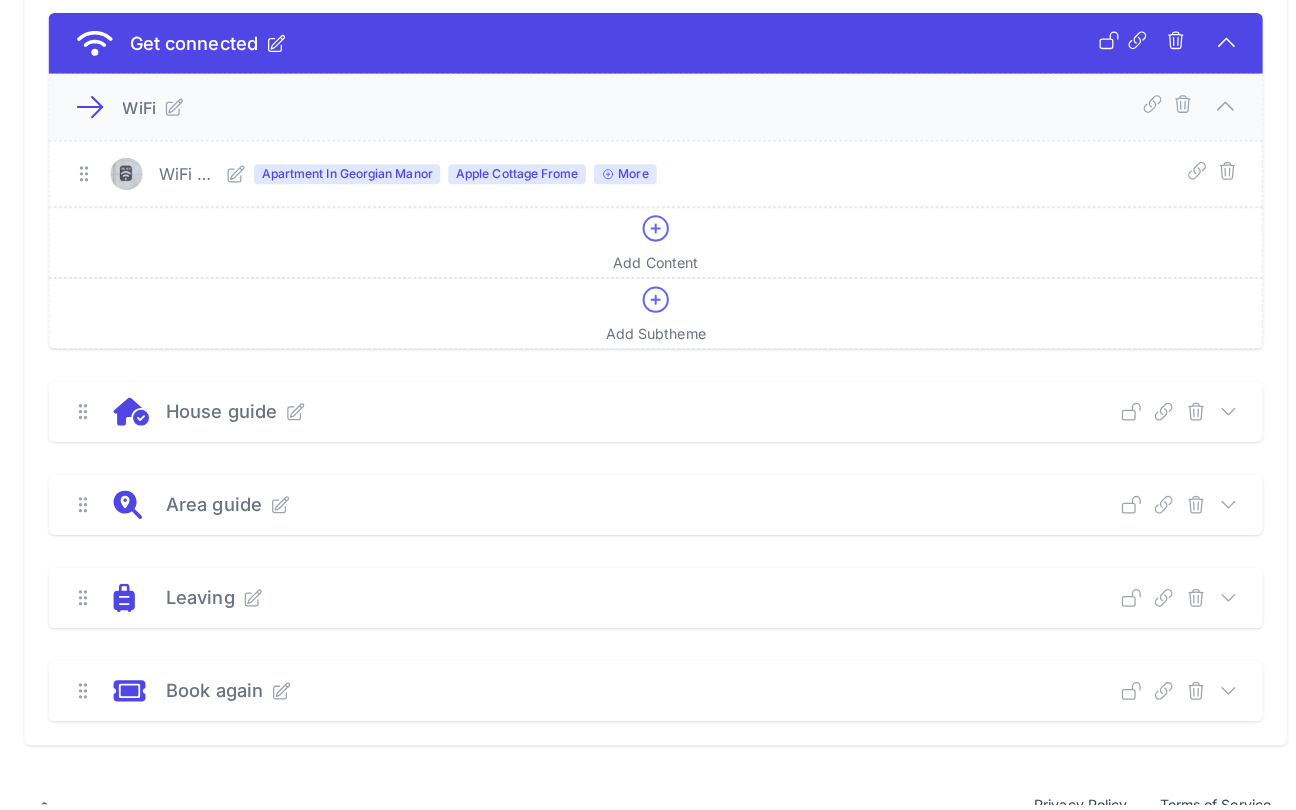 click 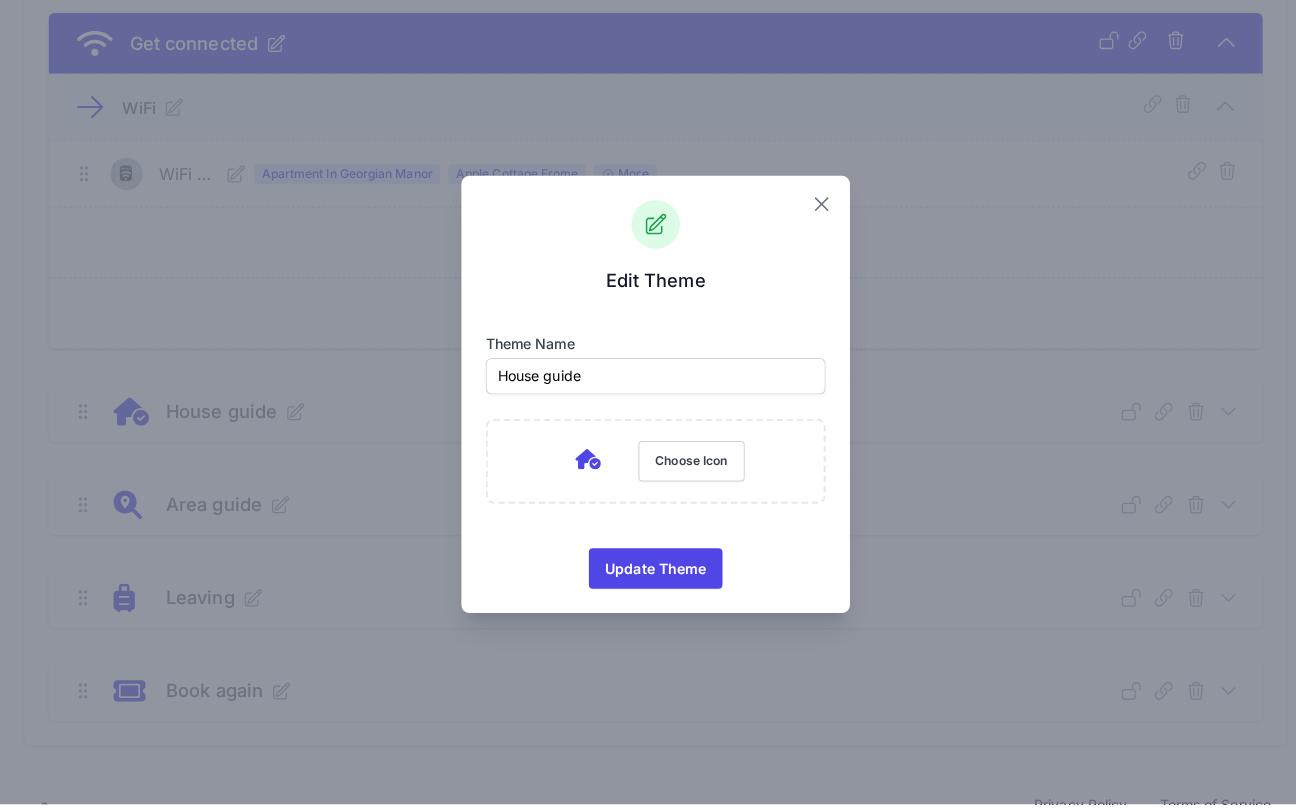 click 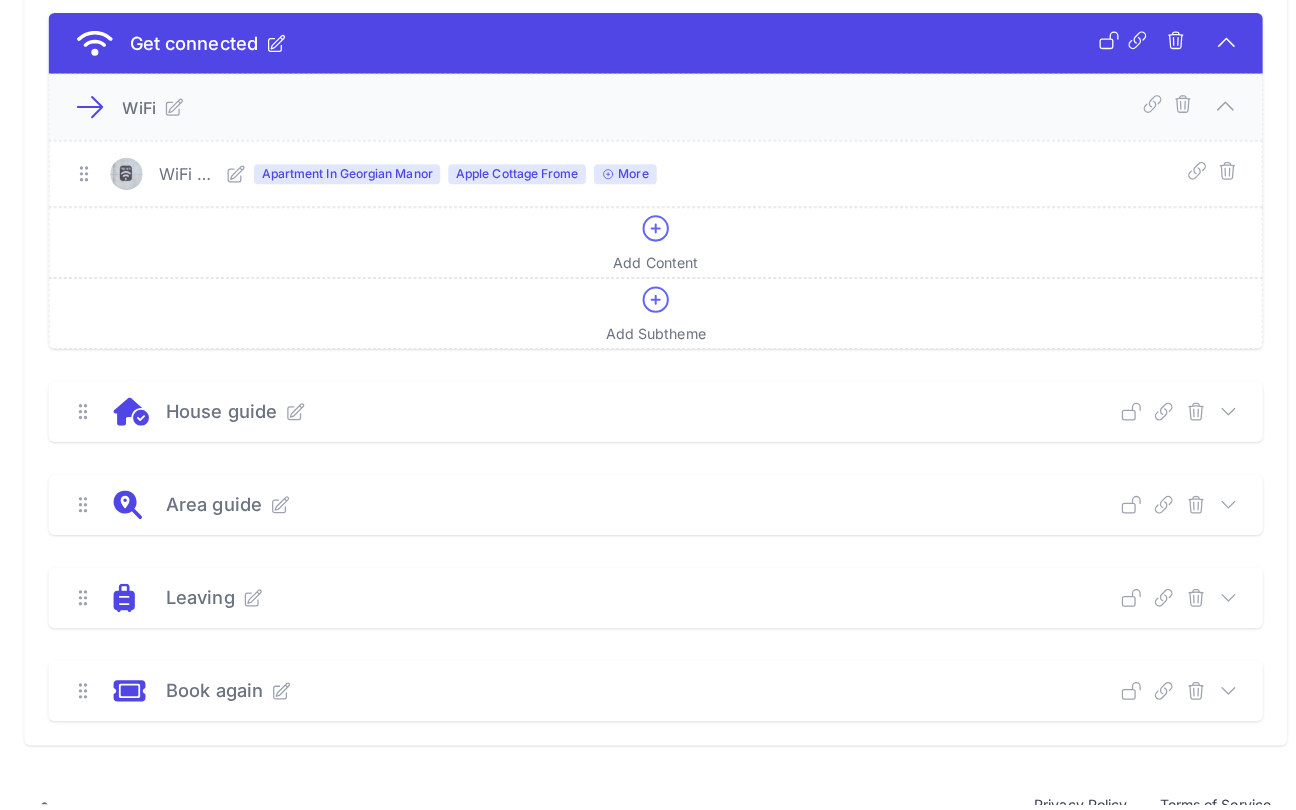 click 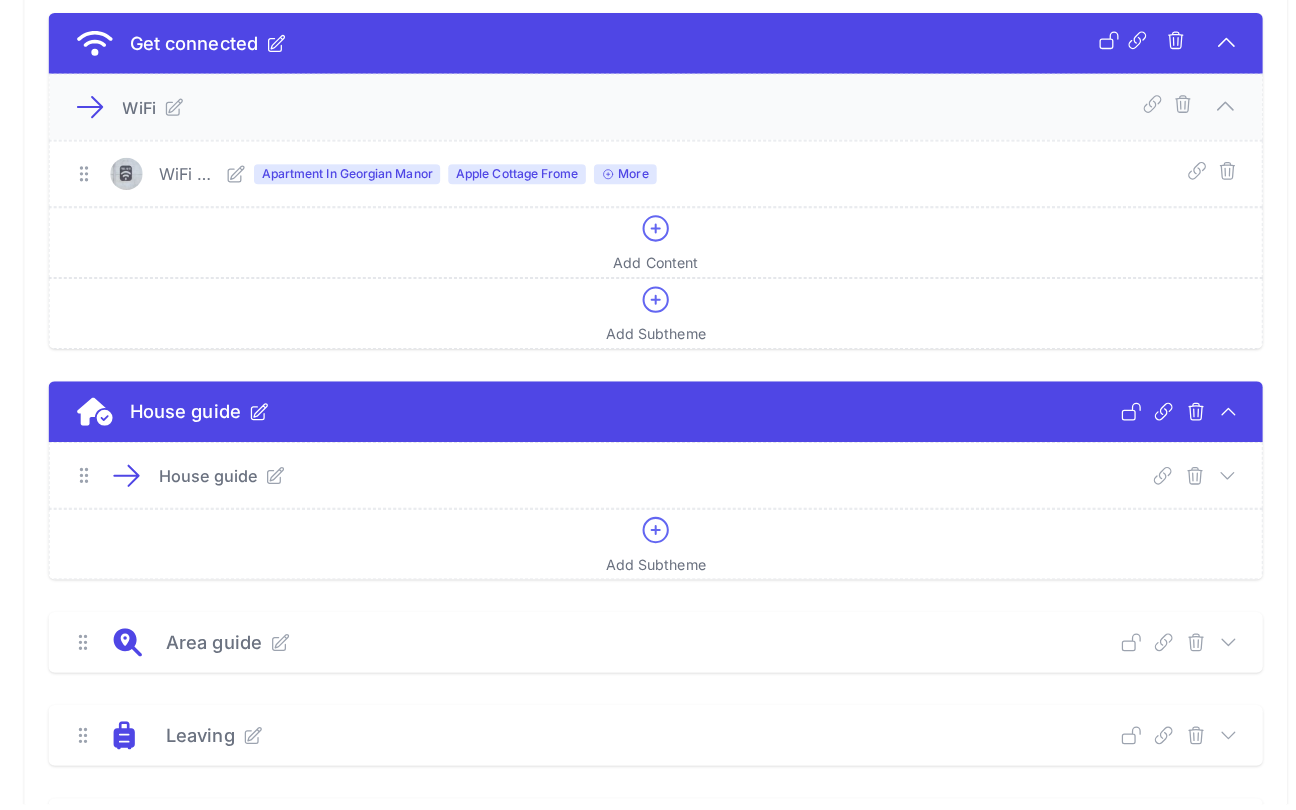 click 